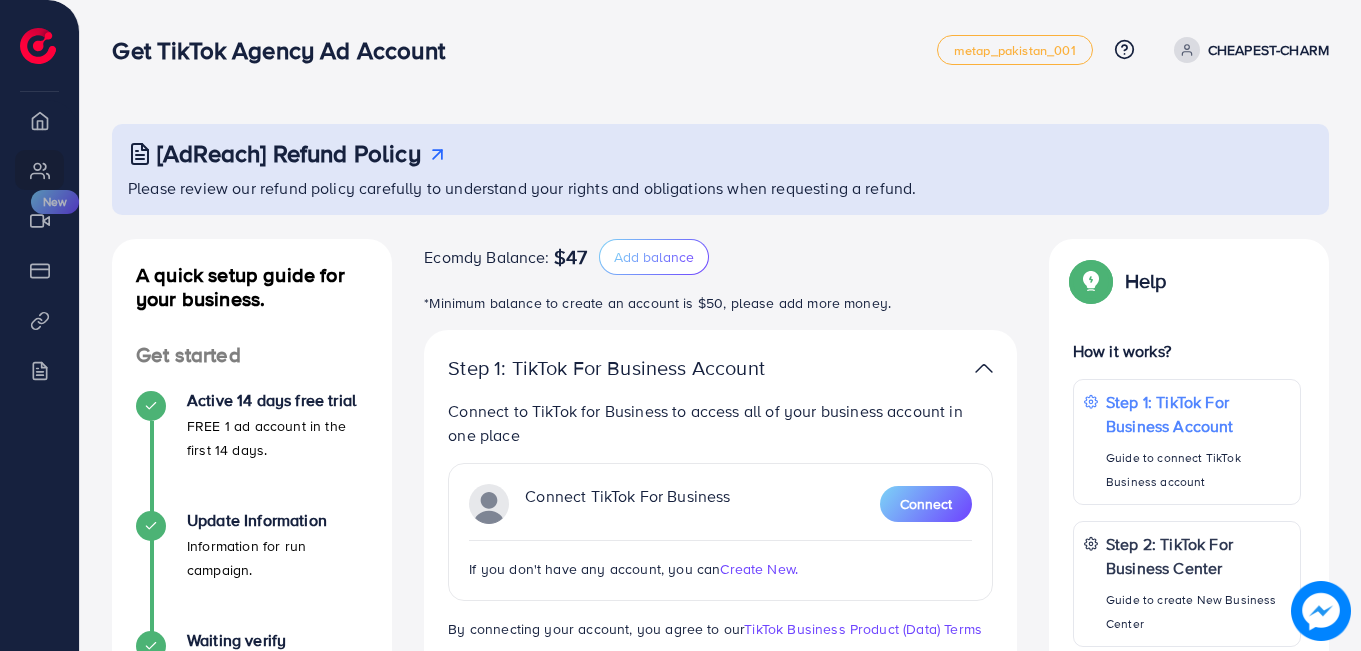 scroll, scrollTop: 0, scrollLeft: 0, axis: both 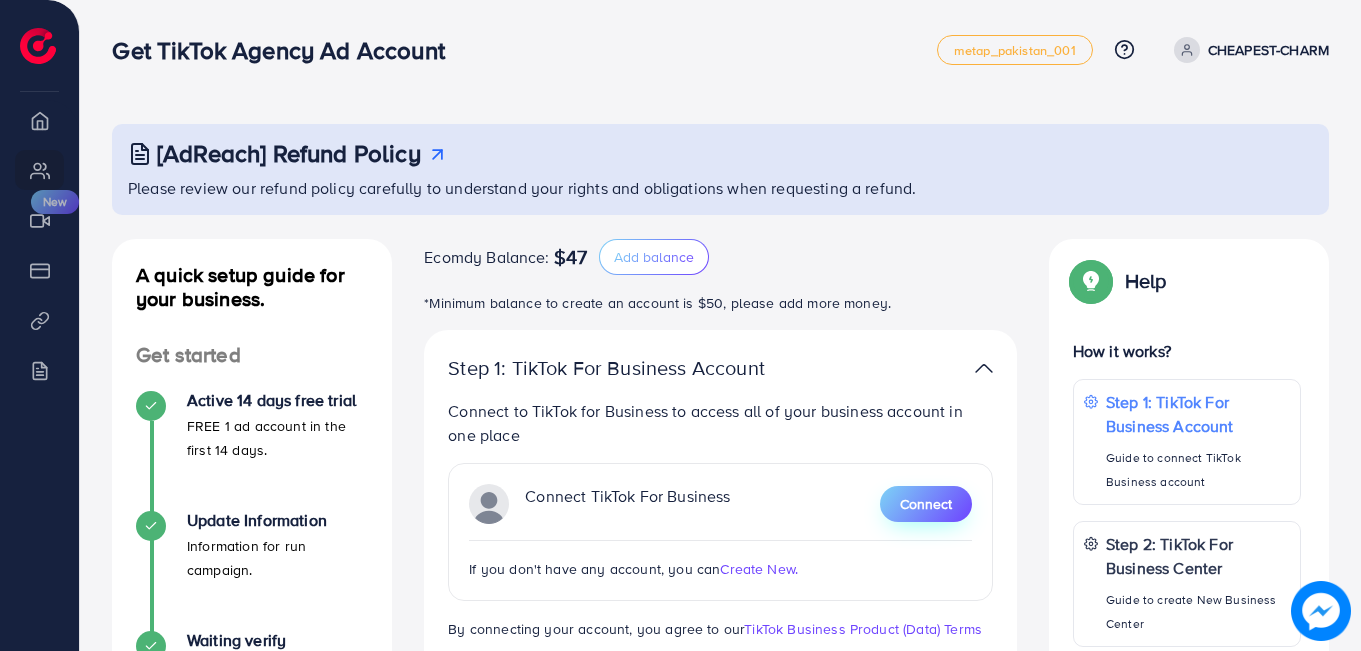 click on "Connect" at bounding box center [926, 504] 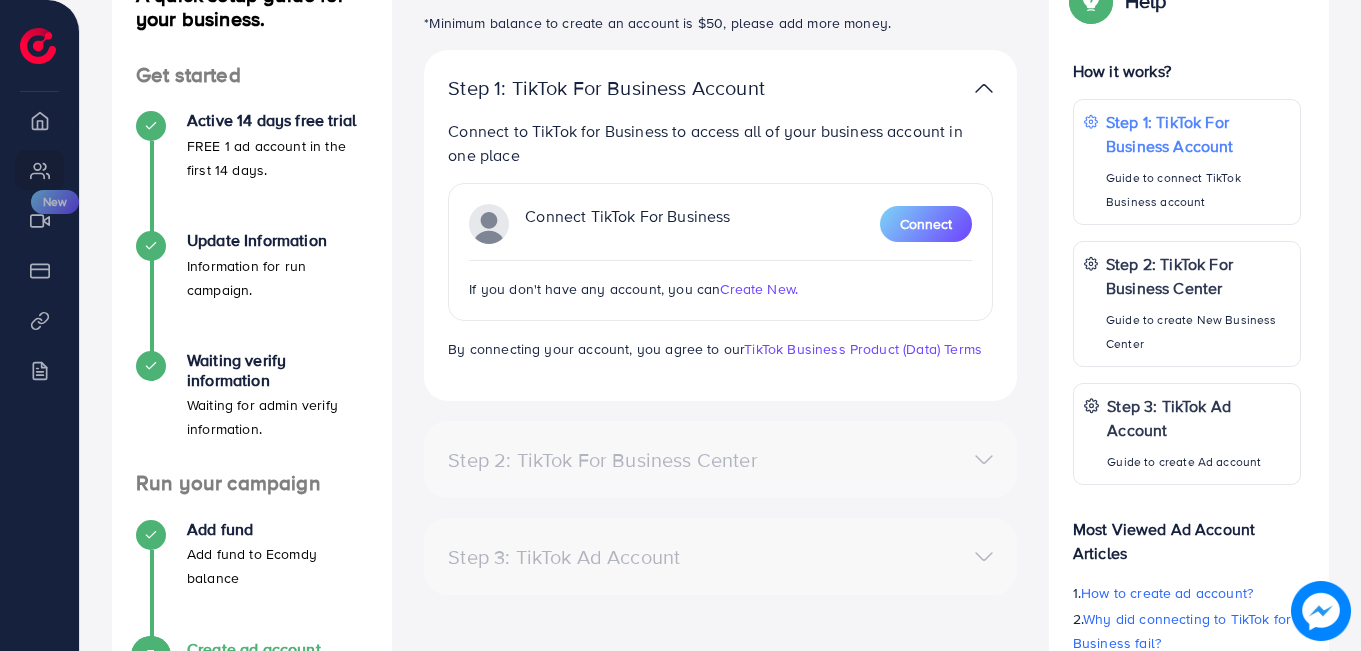 scroll, scrollTop: 268, scrollLeft: 0, axis: vertical 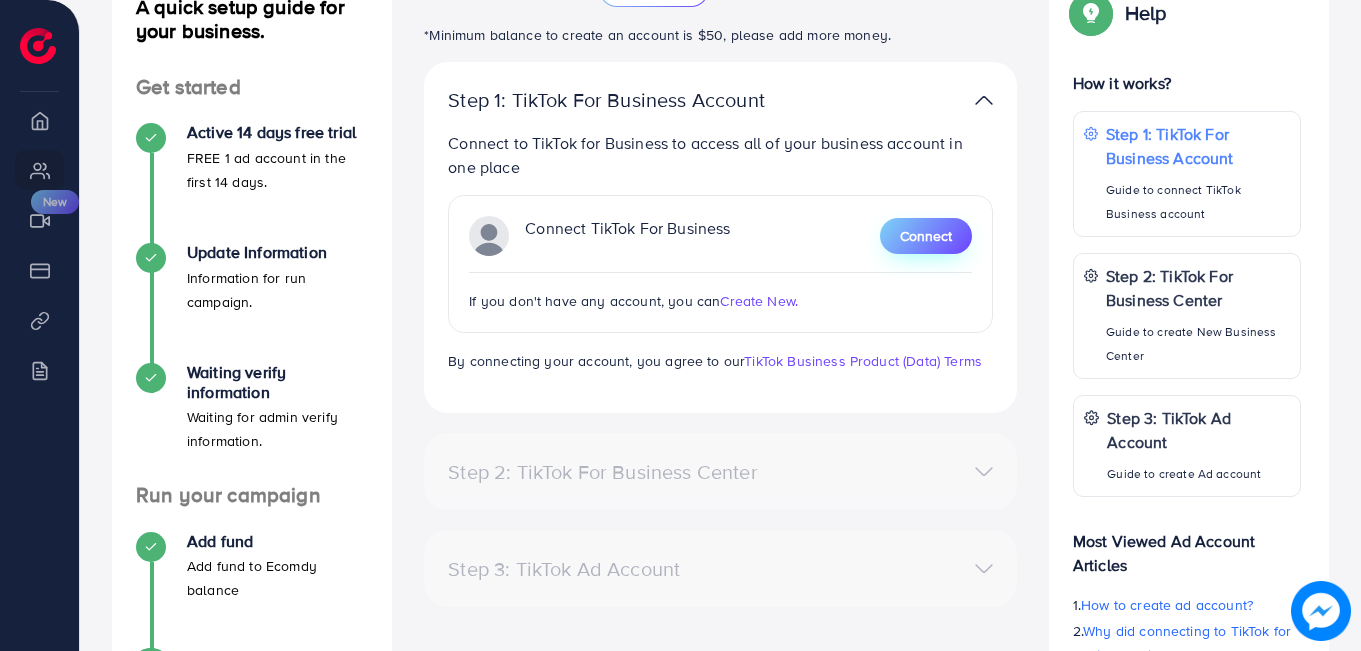 click on "Connect" at bounding box center [926, 236] 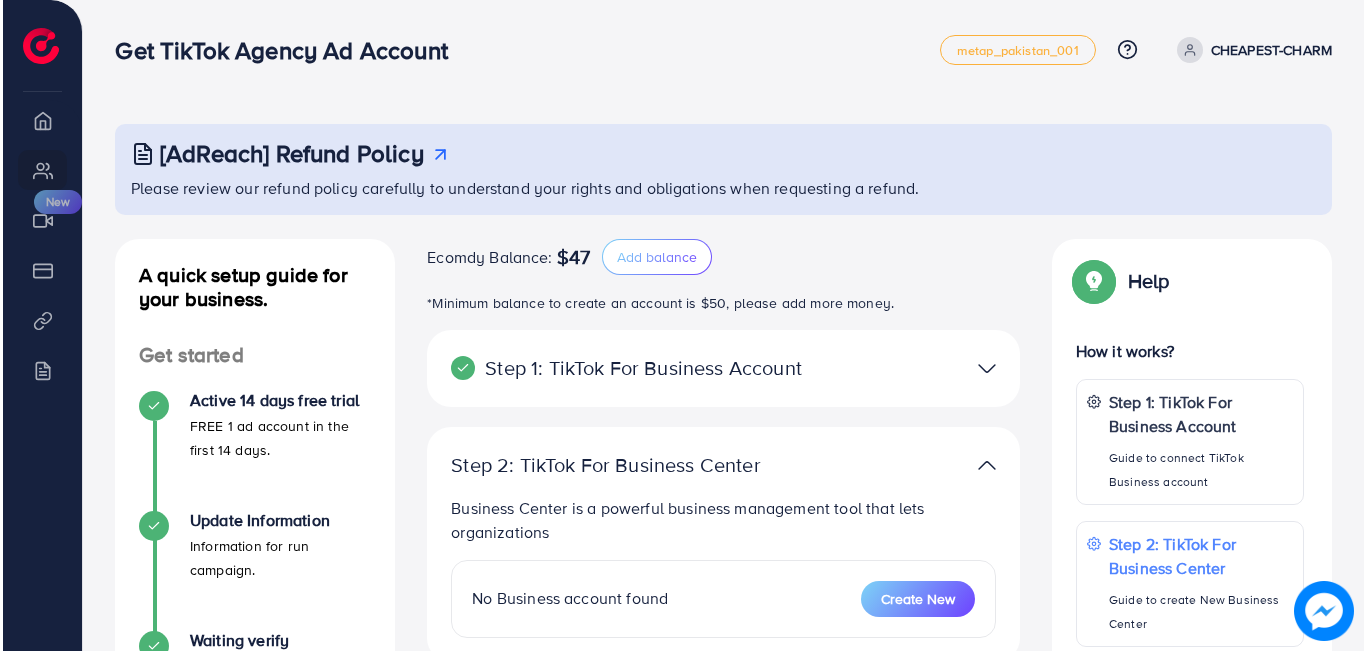 scroll, scrollTop: 100, scrollLeft: 0, axis: vertical 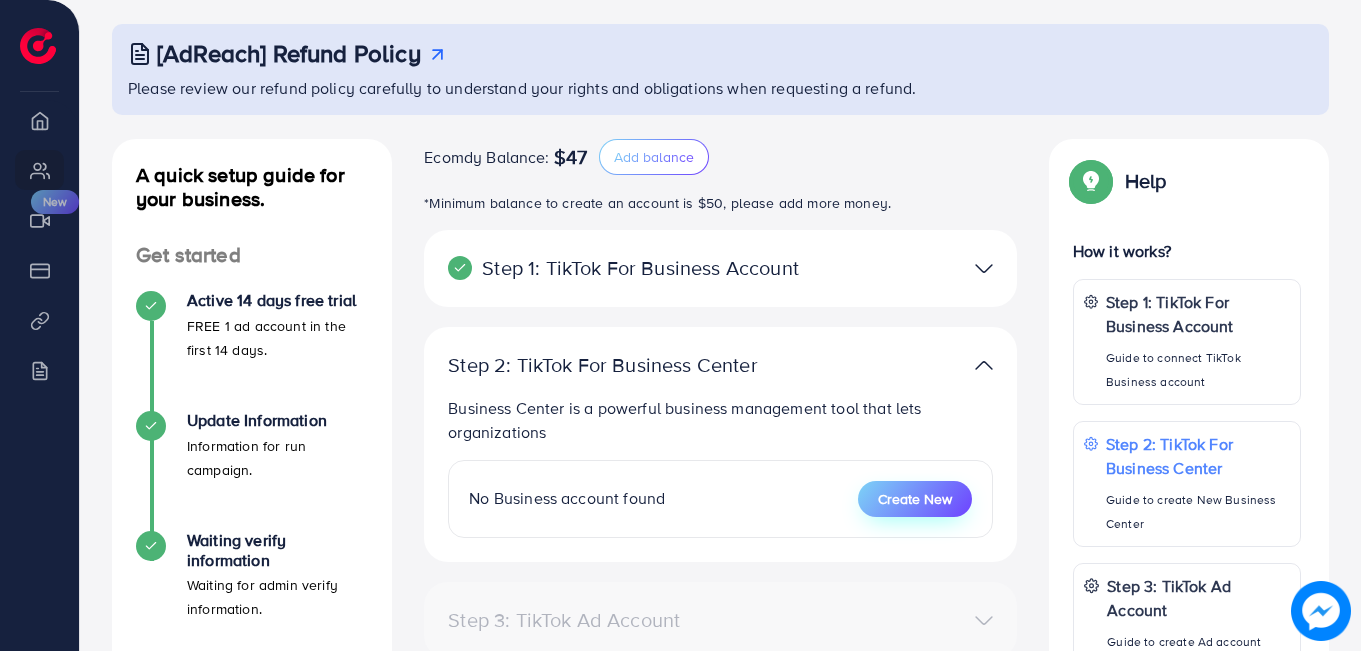 click on "Create New" at bounding box center [915, 499] 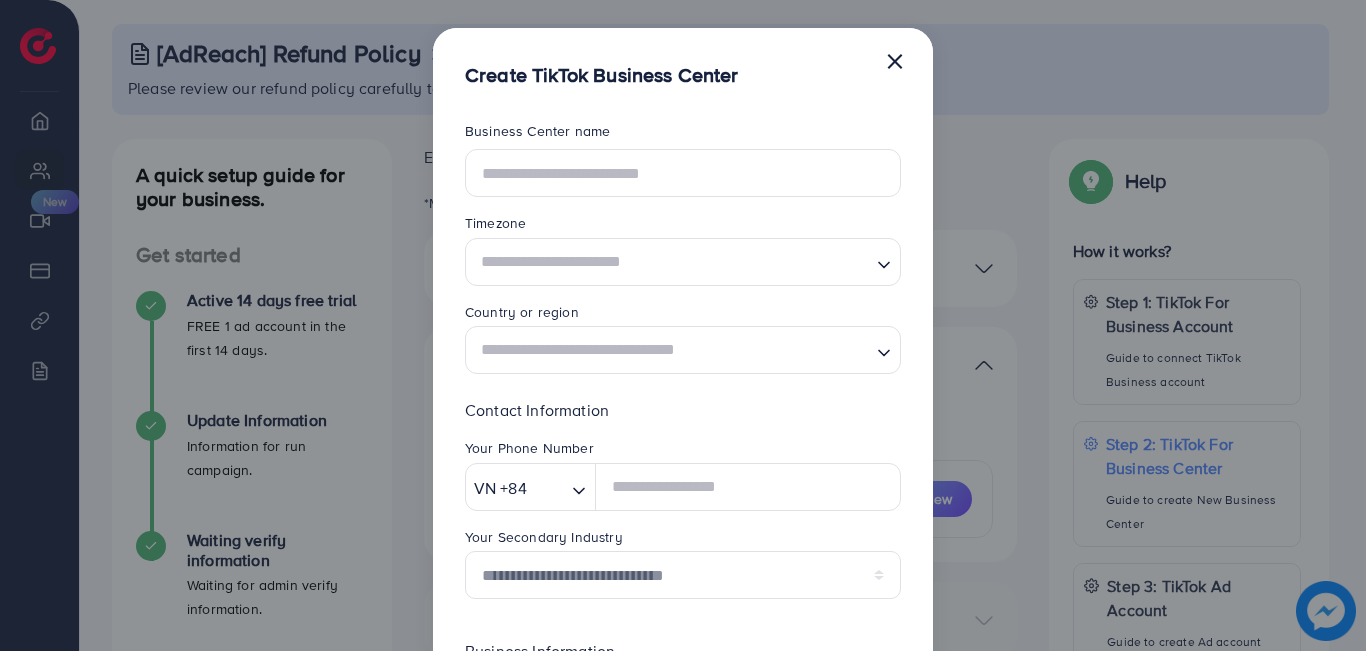 scroll, scrollTop: 0, scrollLeft: 0, axis: both 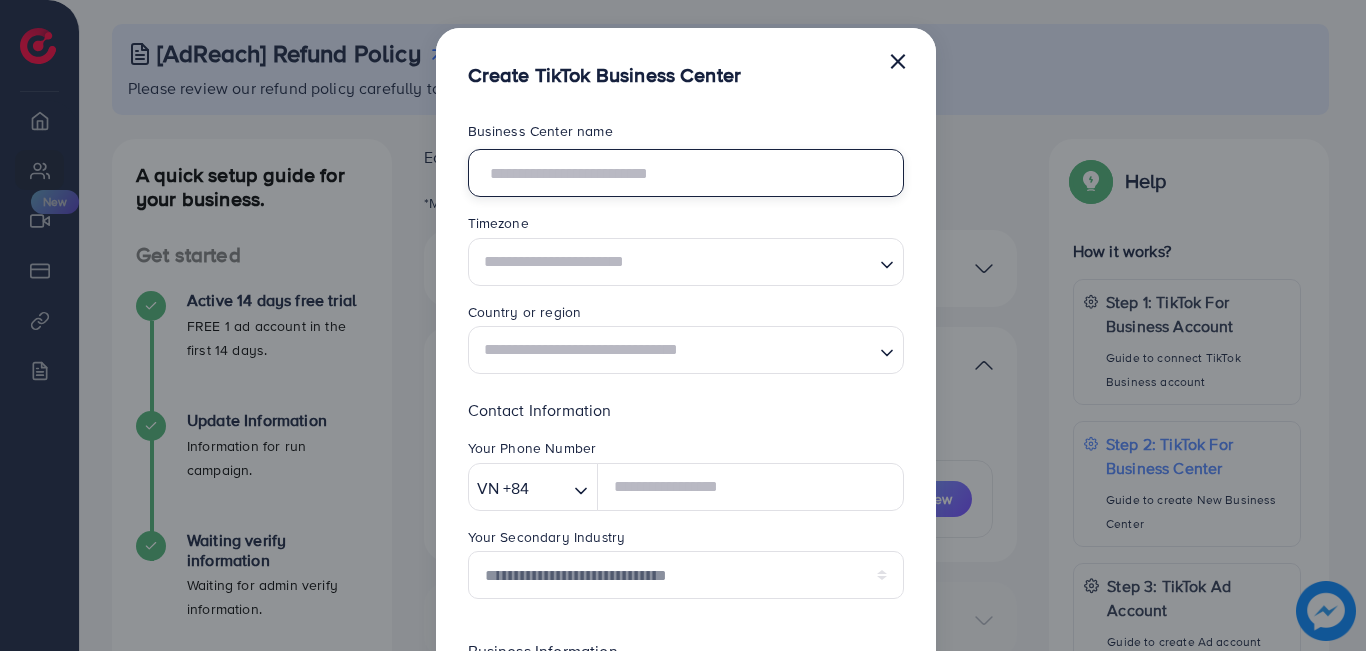 click at bounding box center [686, 173] 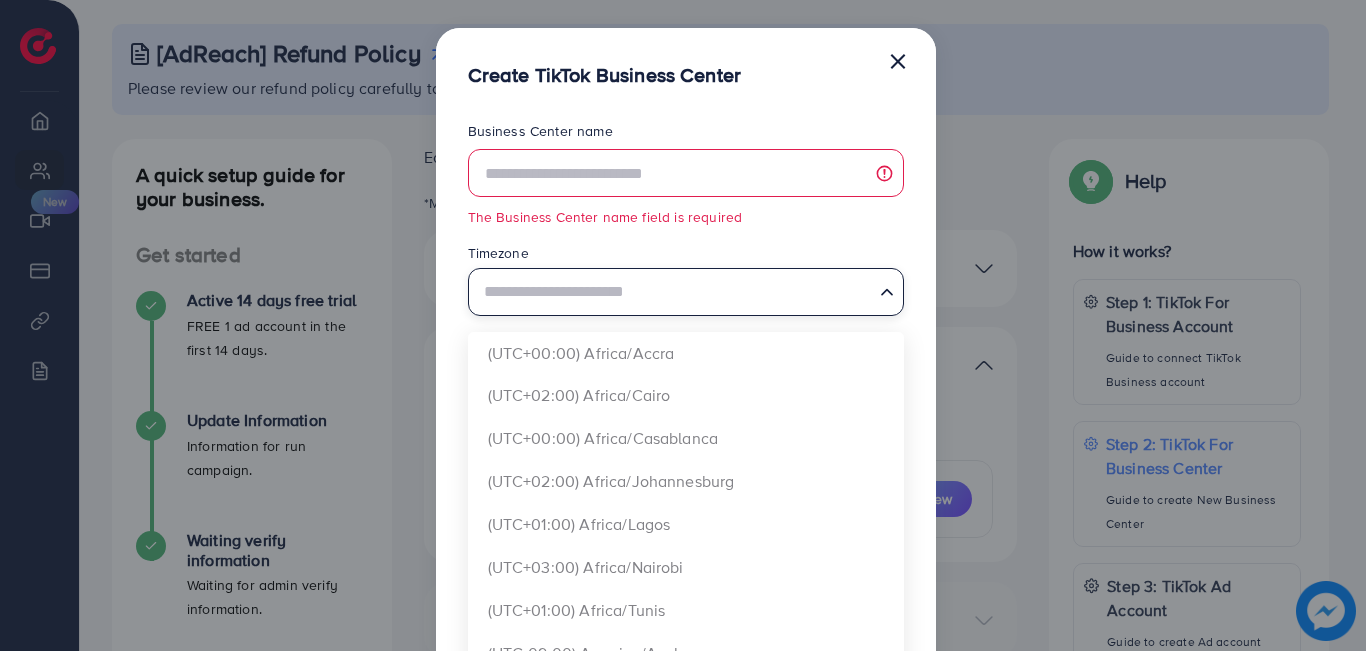 click at bounding box center (674, 289) 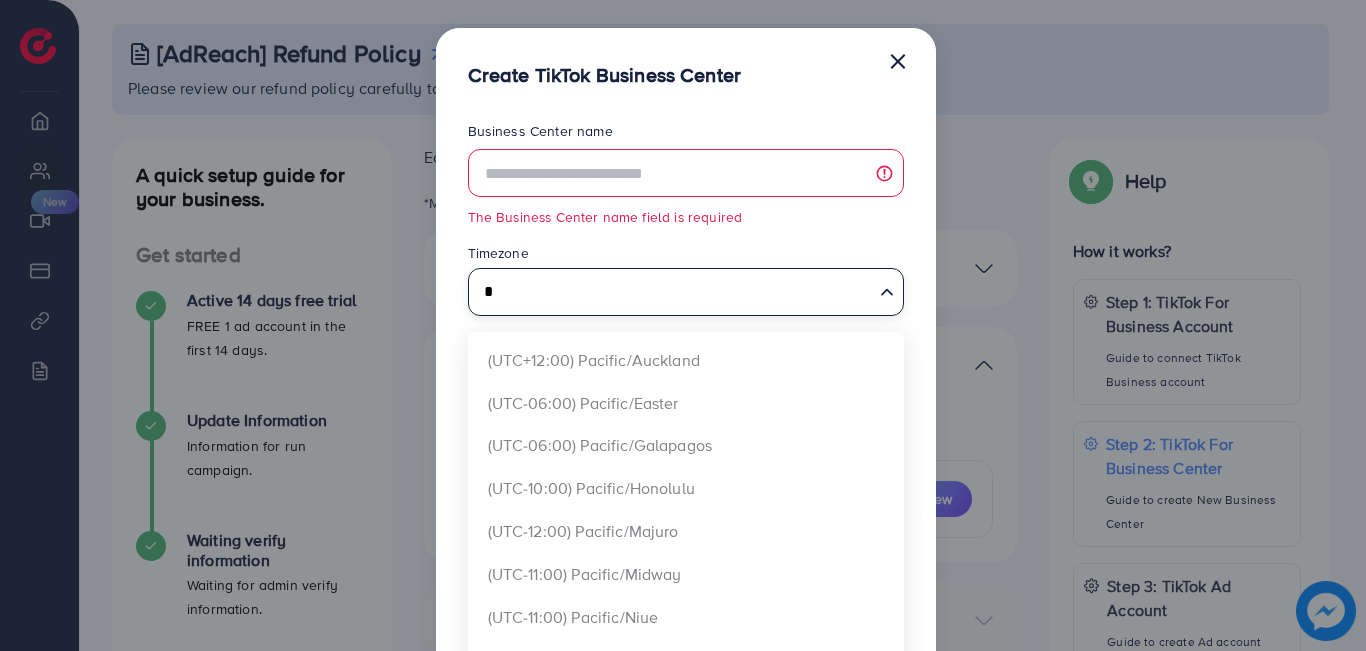 scroll, scrollTop: 0, scrollLeft: 0, axis: both 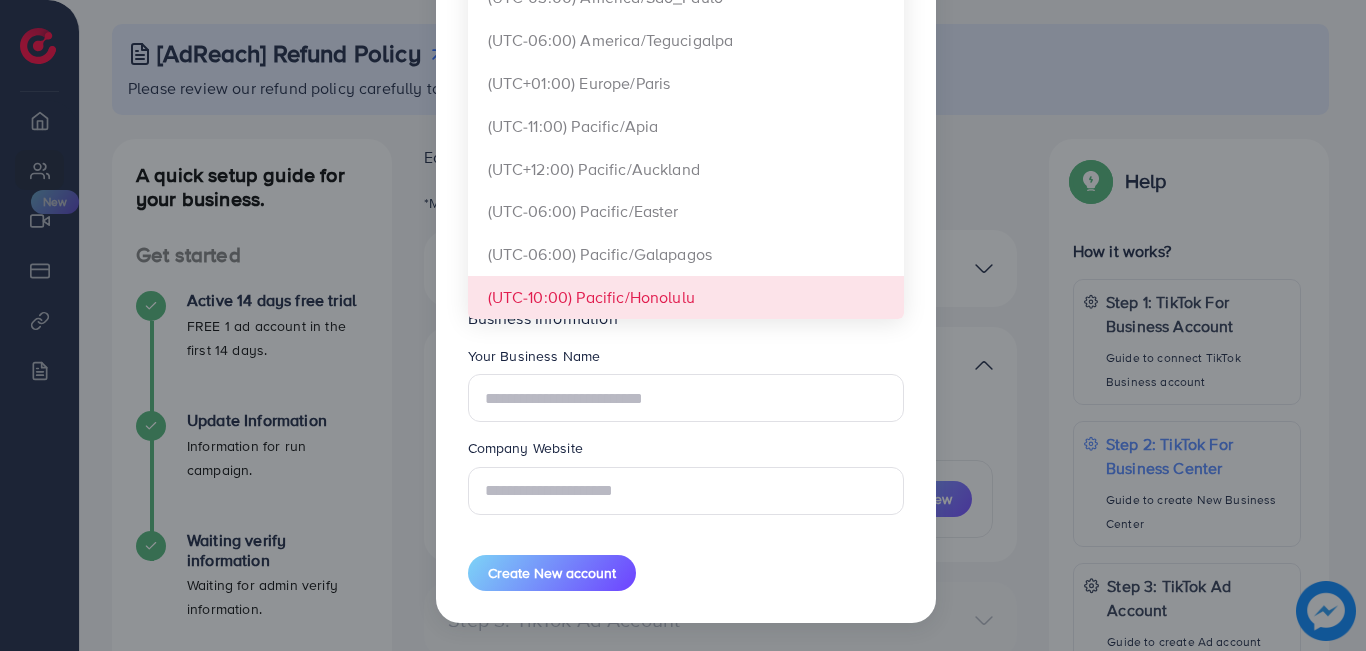 type on "**" 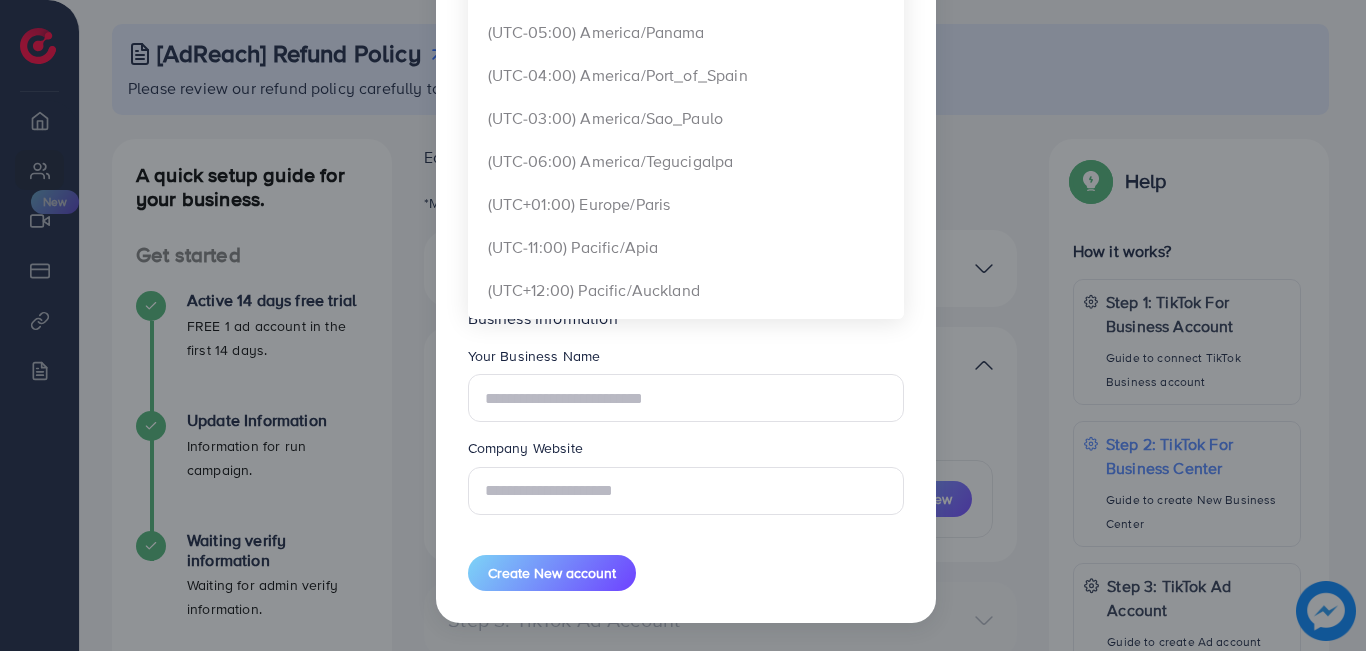 click on "Your Business Name" at bounding box center [686, 360] 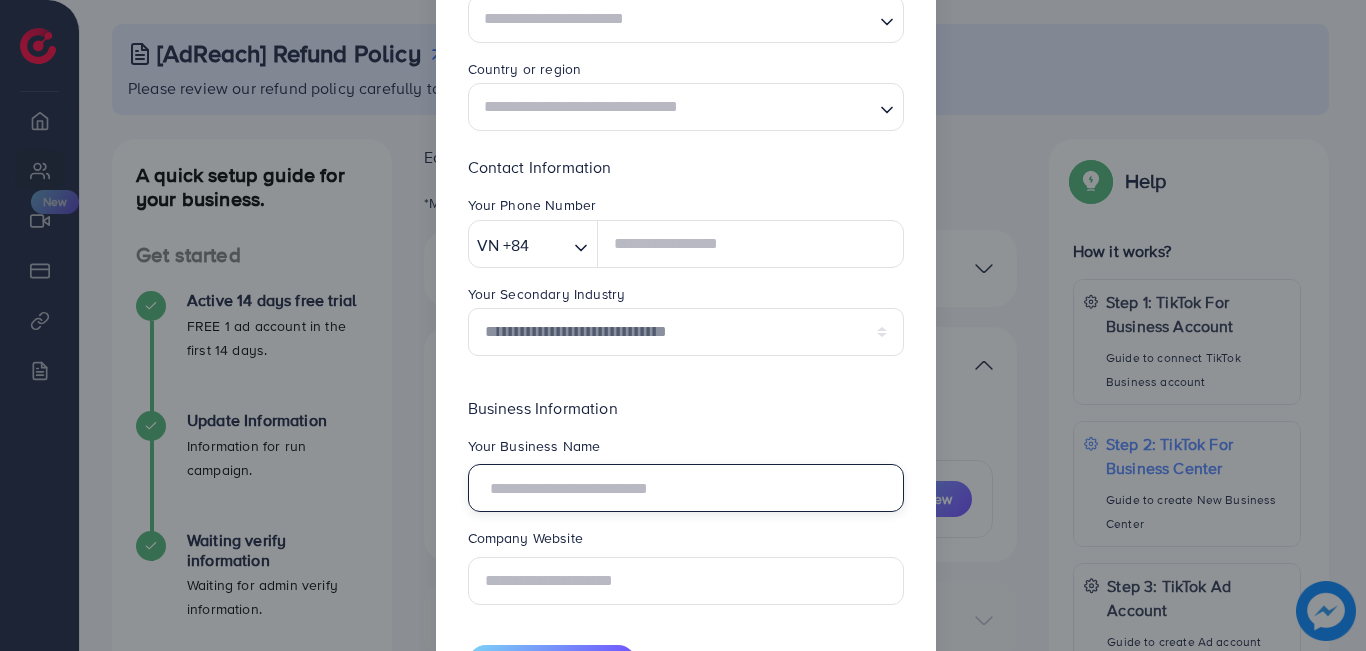 scroll, scrollTop: 263, scrollLeft: 0, axis: vertical 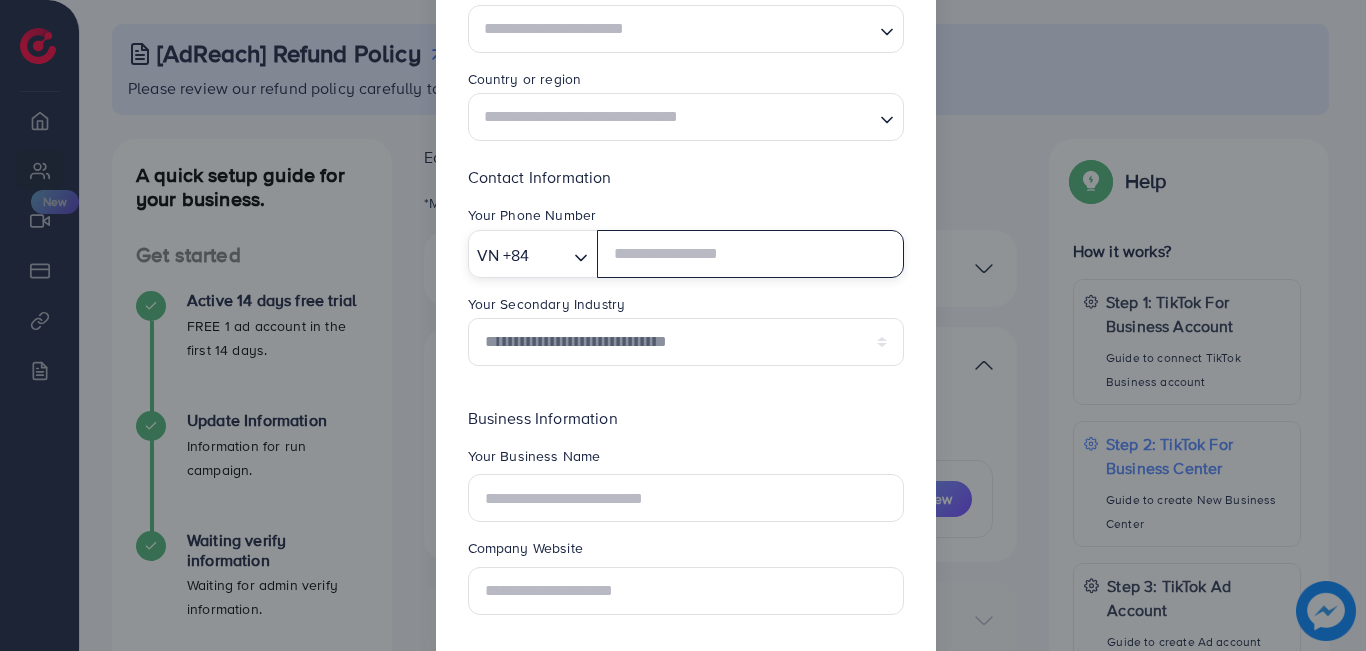 click at bounding box center [550, 255] 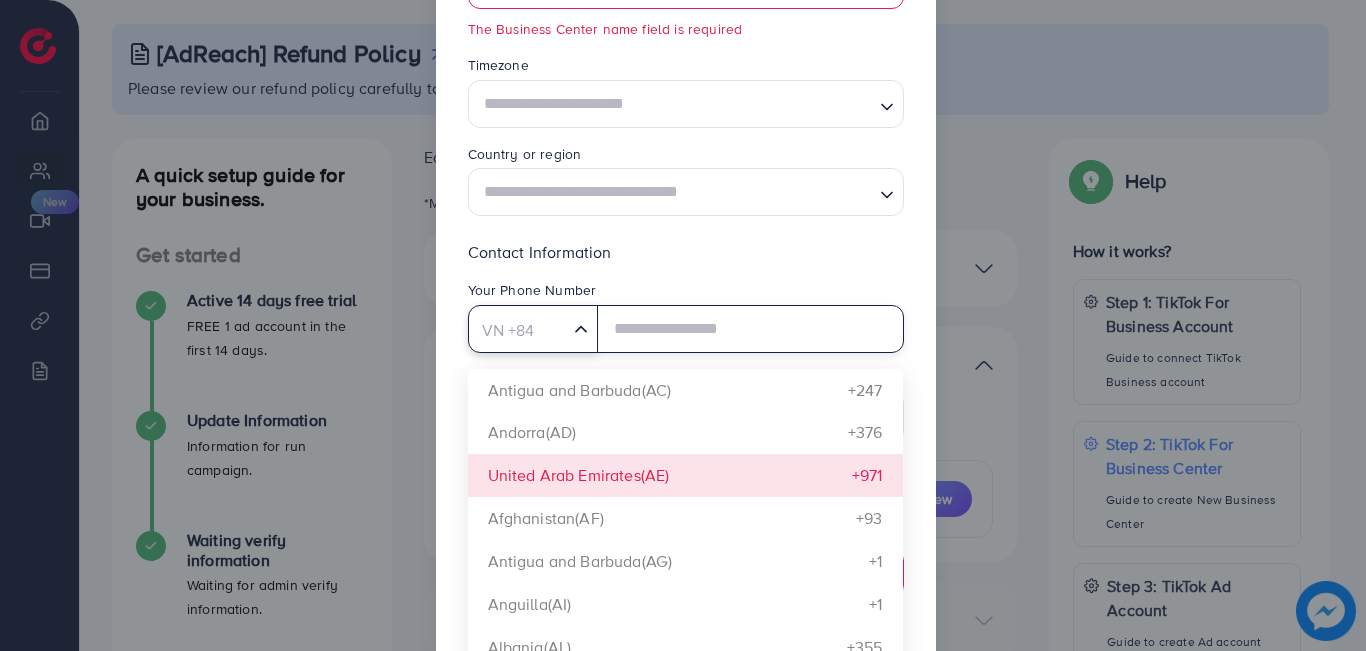 scroll, scrollTop: 300, scrollLeft: 0, axis: vertical 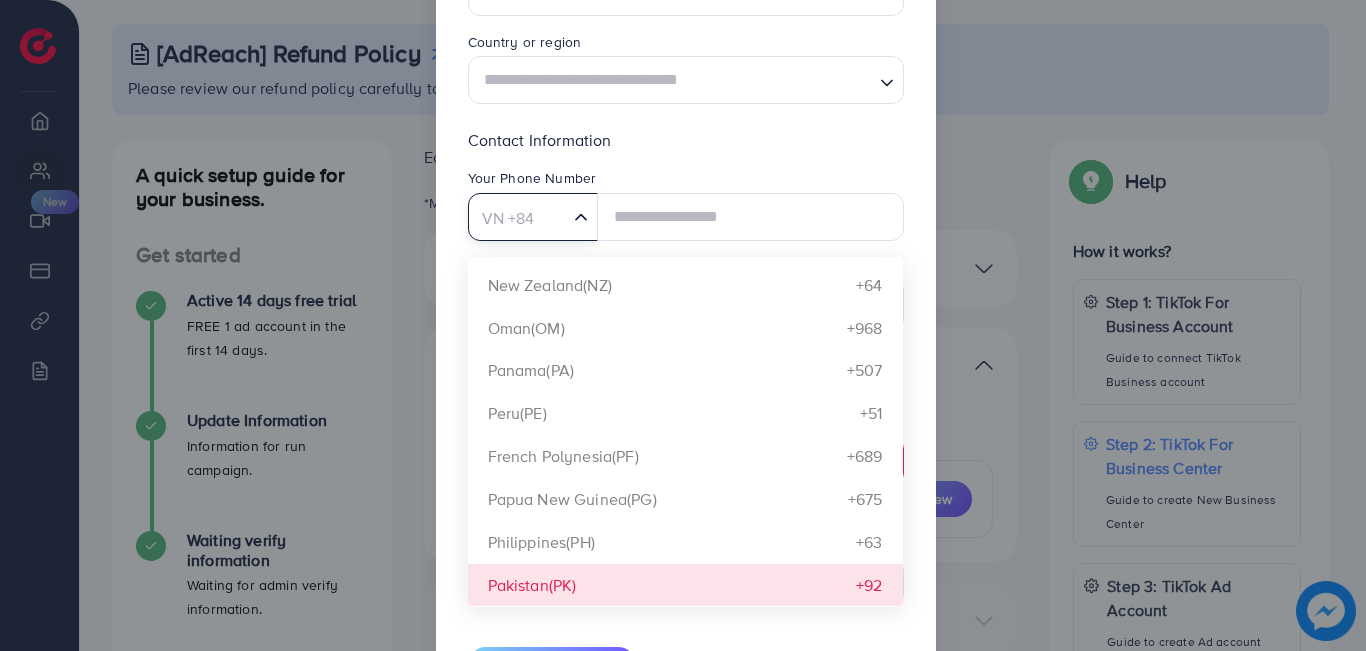 click on "Business Center name  The Business Center name field is required  Timezone           Loading...     Country or region           Loading...      Contact Information  Your Phone Number   VN +84           Loading...     Antigua and Barbuda(AC) +247 Andorra(AD) +376 United Arab Emirates(AE) +971 Afghanistan(AF) +93 Antigua and Barbuda(AG) +1 Anguilla(AI) +1 Albania(AL) +355 Armenia(AM) +374 Angola(AO) +244 Argentina(AR) +54 American Samoa(AS) +1 Austria(AT) +43 Australia(AU) +61 Aruba(AW) +297 Åland Islands(AX) +358 Azerbaijan(AZ) +994 Bosnia and Herzegovina(BA) +387 Barbados(BB) +1 Bangladesh(BD) +880 Belgium(BE) +32 Burkina Faso(BF) +226 Bulgaria(BG) +359 Bahrain(BH) +973 Burundi(BI) +257 Benin(BJ) +229 Saint Barthélemy(BL) +590 Bermuda(BM) +1 Brunei Darussalam(BN) +673 Bolivia, Plurinational State of(BO) +591 Bonaire, Sint Eustatius and Saba(BQ) +599 Brazil(BR) +55 Bahamas(BS) +1 Bhutan(BT) +975 Botswana(BW) +267 Belarus(BY) +375 Belize(BZ) +501 Canada(CA) +1 Cocos (Keeling) Islands(CC) +61 +236 Congo(CG) +1" at bounding box center (686, 252) 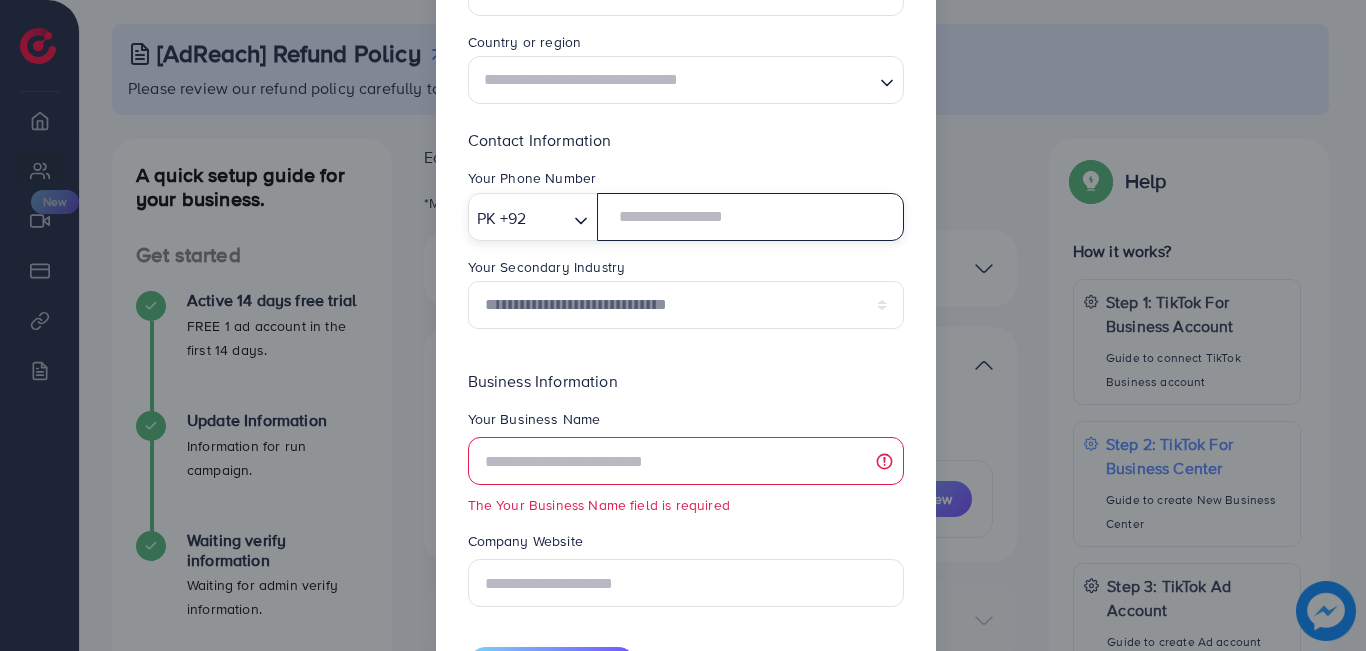 click at bounding box center [750, 217] 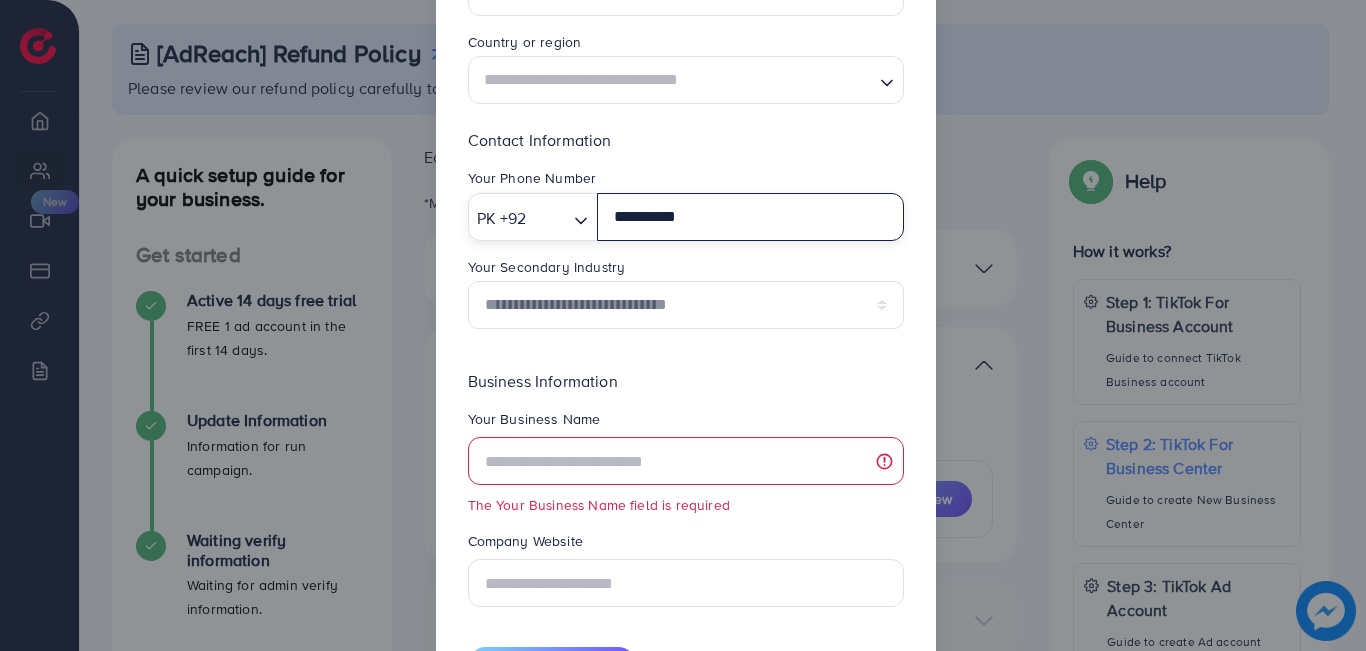 type on "**********" 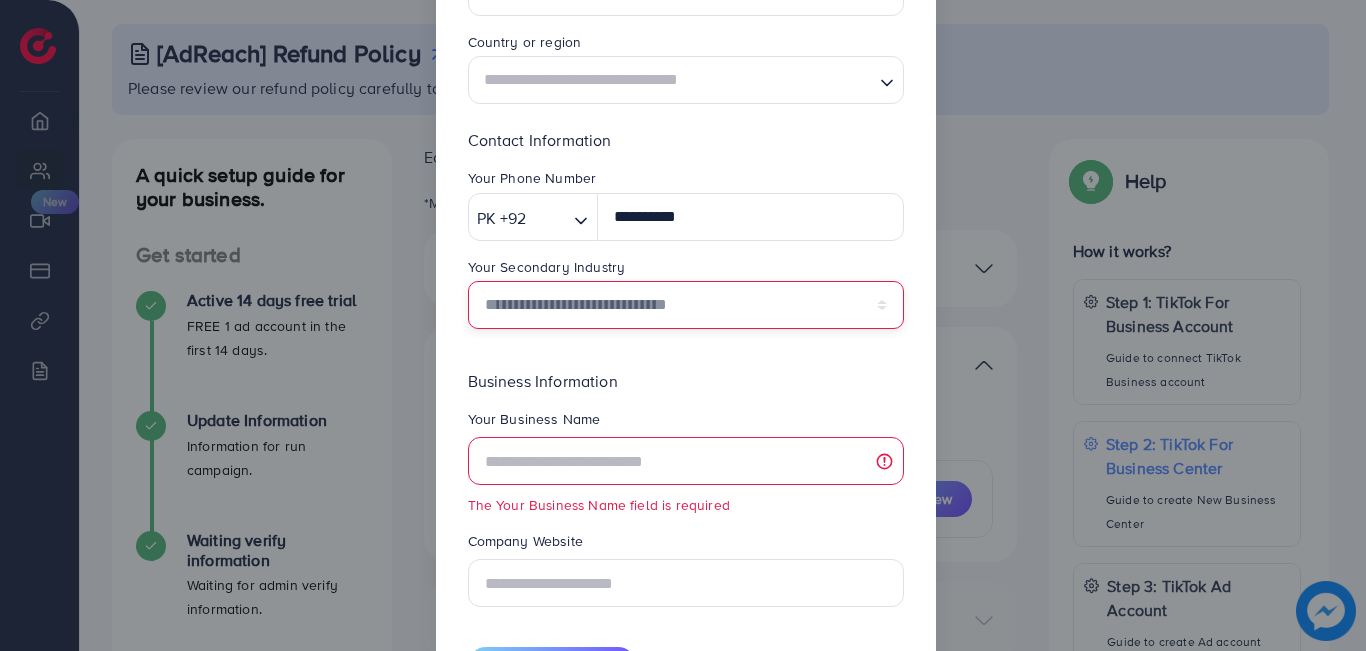 click on "**********" at bounding box center (686, 305) 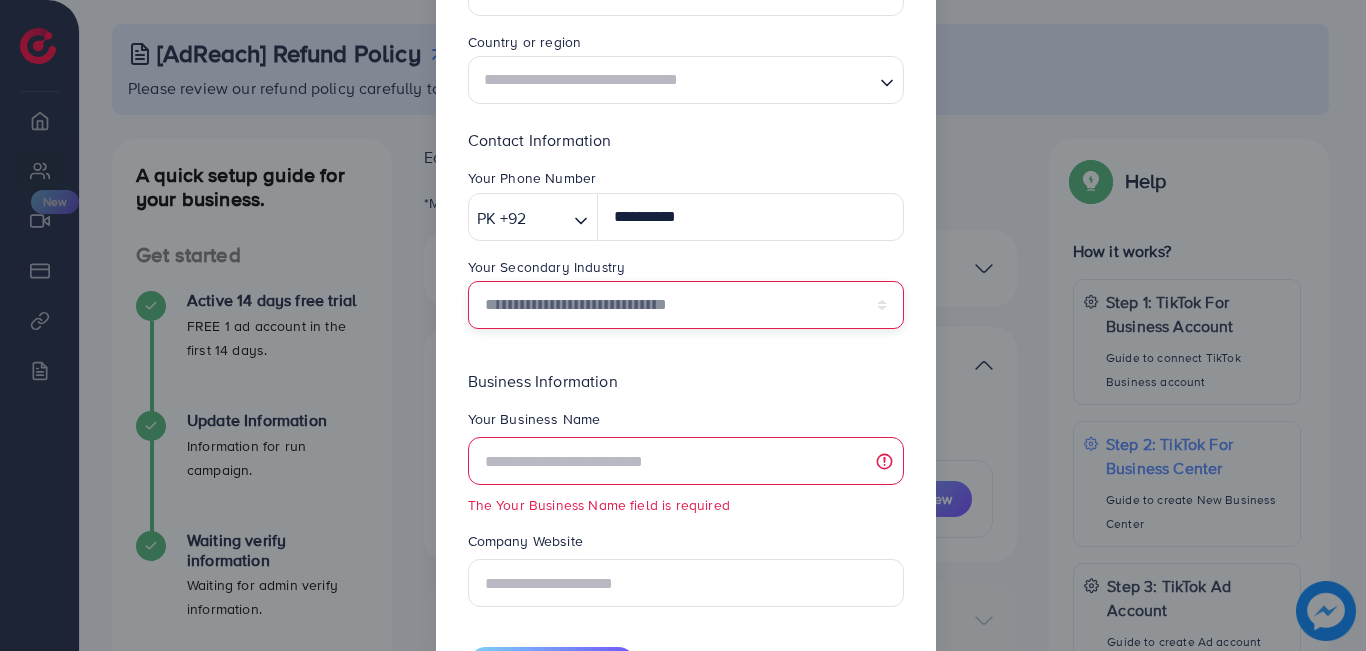 select on "******" 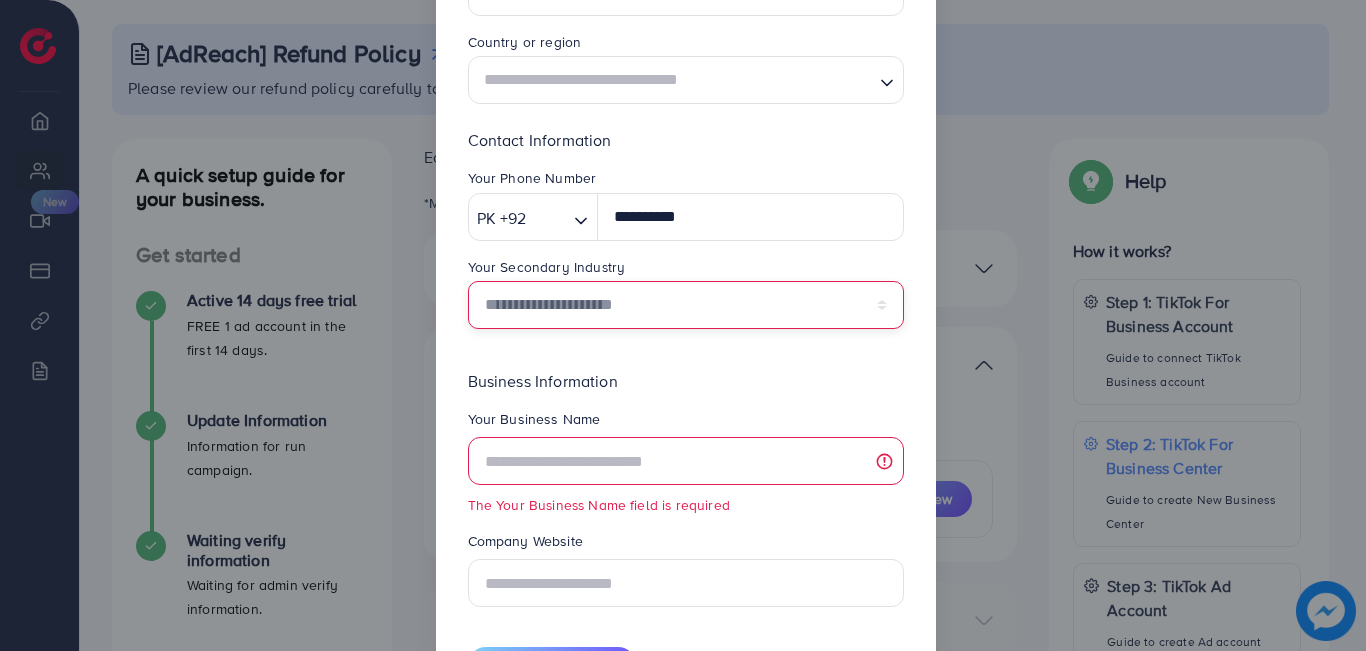 click on "**********" at bounding box center (686, 305) 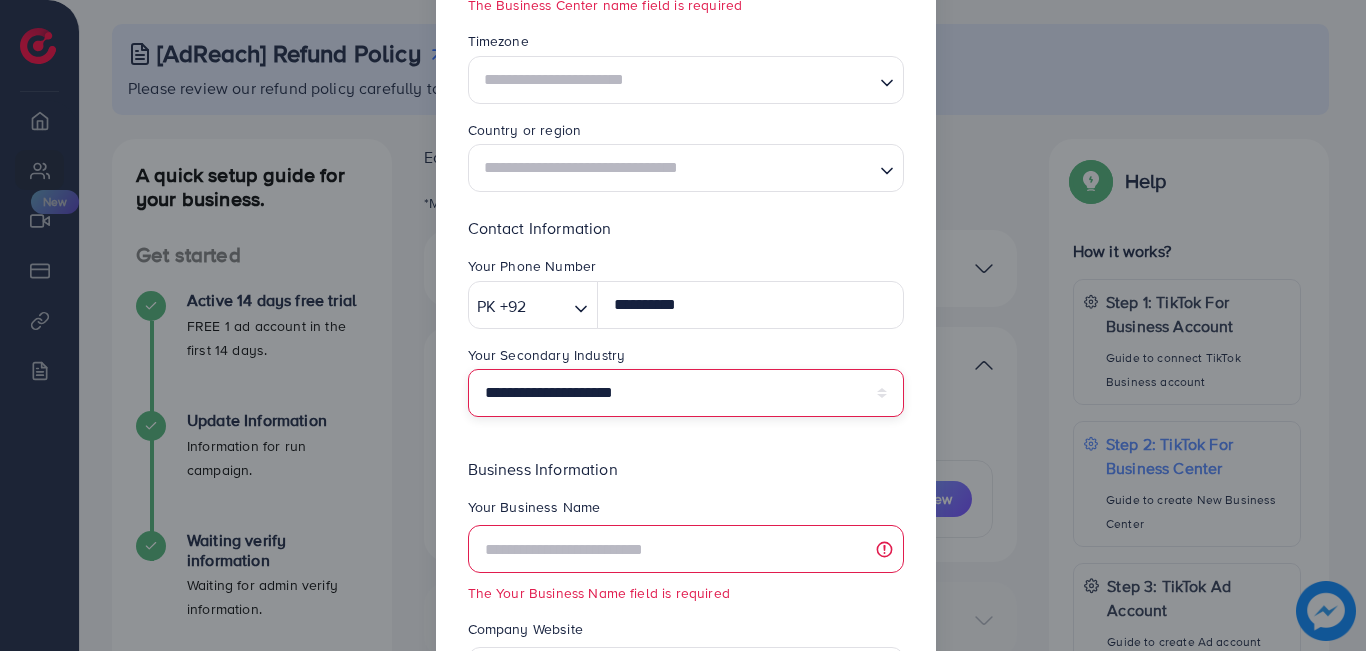 scroll, scrollTop: 200, scrollLeft: 0, axis: vertical 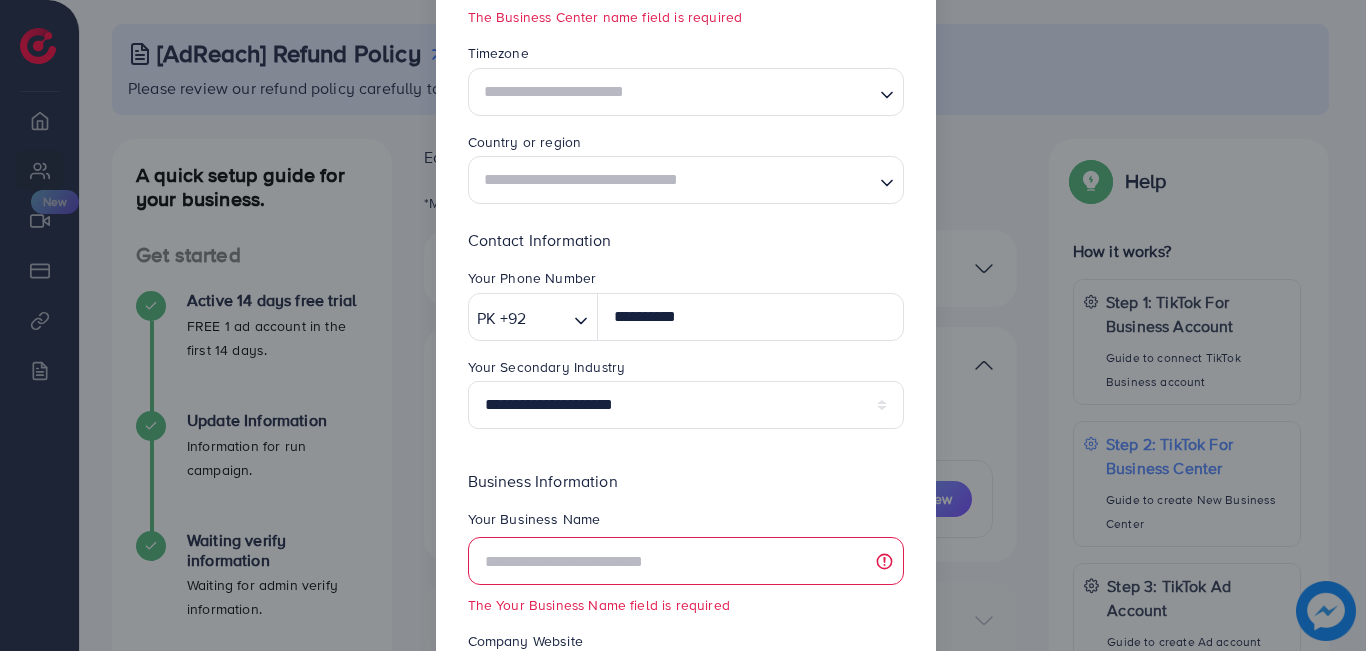 click at bounding box center [674, 91] 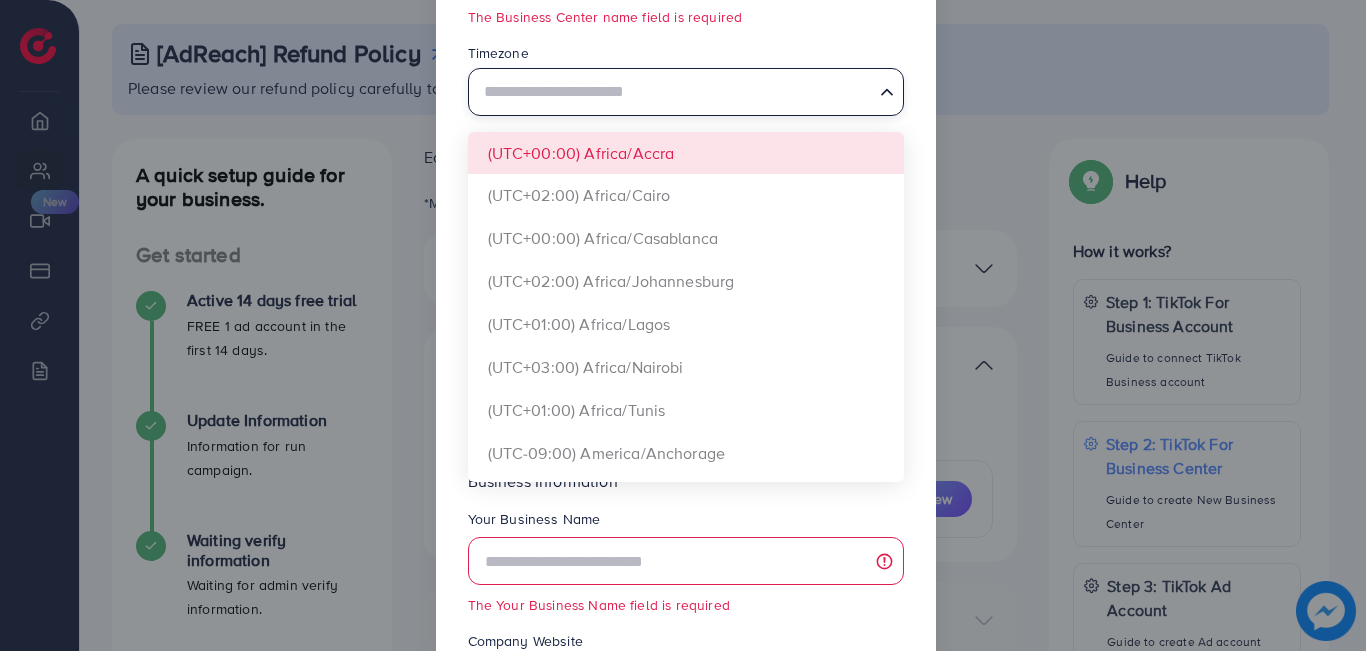 click on "Business Center name  The Business Center name field is required  Timezone           Loading...
(UTC+00:00) Africa/Accra
(UTC+02:00) Africa/Cairo
(UTC+00:00) Africa/Casablanca
(UTC+02:00) Africa/Johannesburg
(UTC+01:00) Africa/Lagos
(UTC+03:00) Africa/Nairobi
(UTC+01:00) Africa/Tunis
(UTC-09:00) America/Anchorage
(UTC-03:00) America/Argentina/Buenos_Aires
(UTC-03:00) America/Argentina/Salta
(UTC-03:00) America/Argentina/San_Luis
(UTC-04:00) America/Asuncion
(UTC-05:00) America/Atikokan
(UTC-03:00) America/Belem
(UTC-04:00) America/Blanc-Sablon
(UTC-05:00) America/Bogota
(UTC-04:00) America/Campo_Grande
(UTC-04:30) America/Caracas" at bounding box center [686, 352] 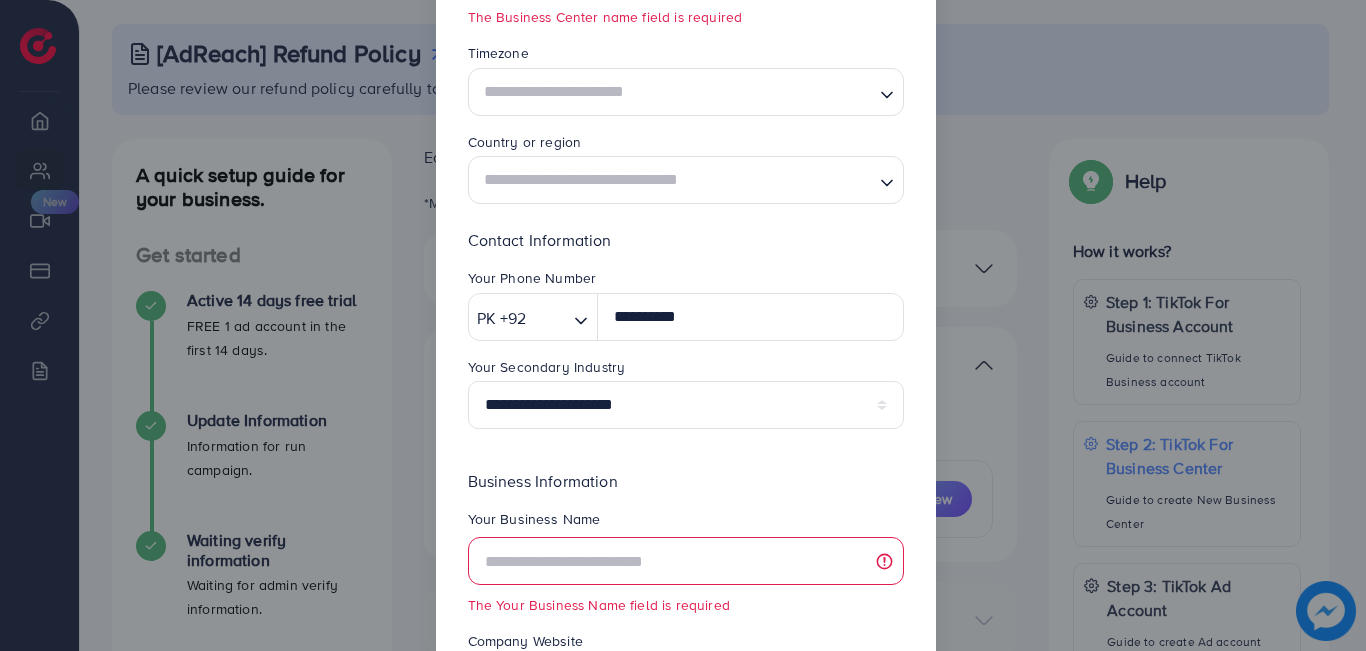 click at bounding box center [674, 180] 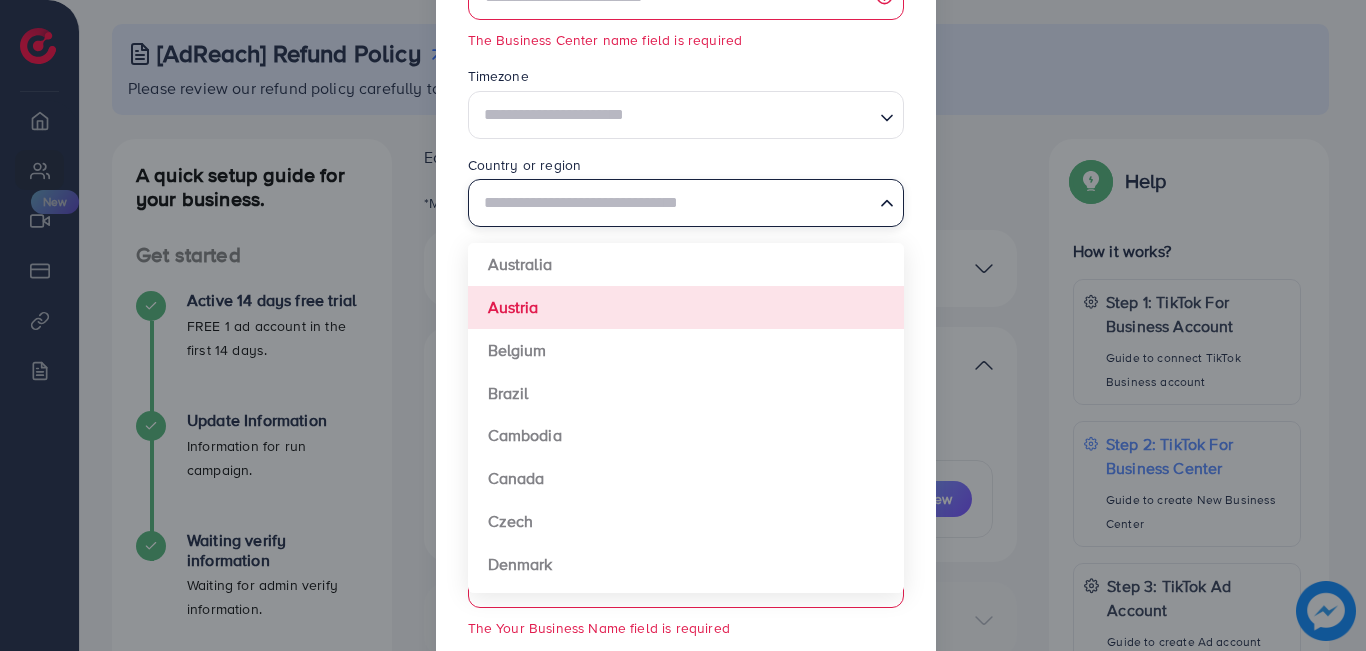 scroll, scrollTop: 200, scrollLeft: 0, axis: vertical 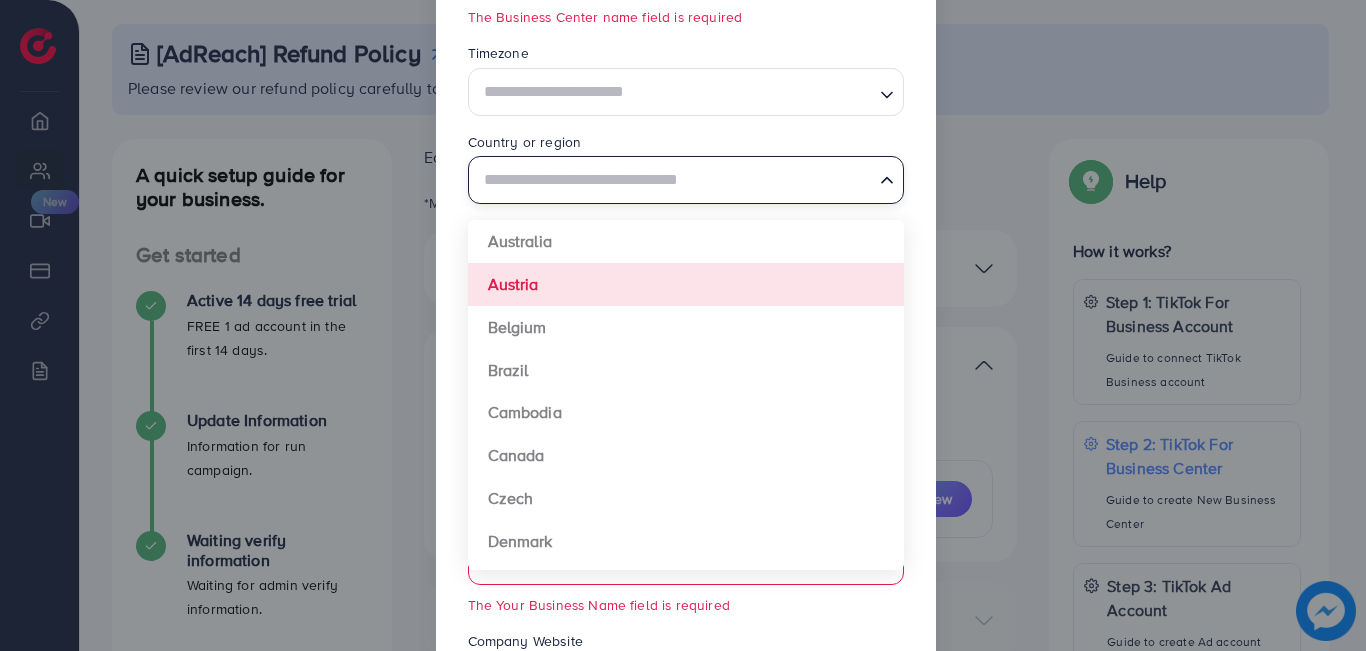 type on "*" 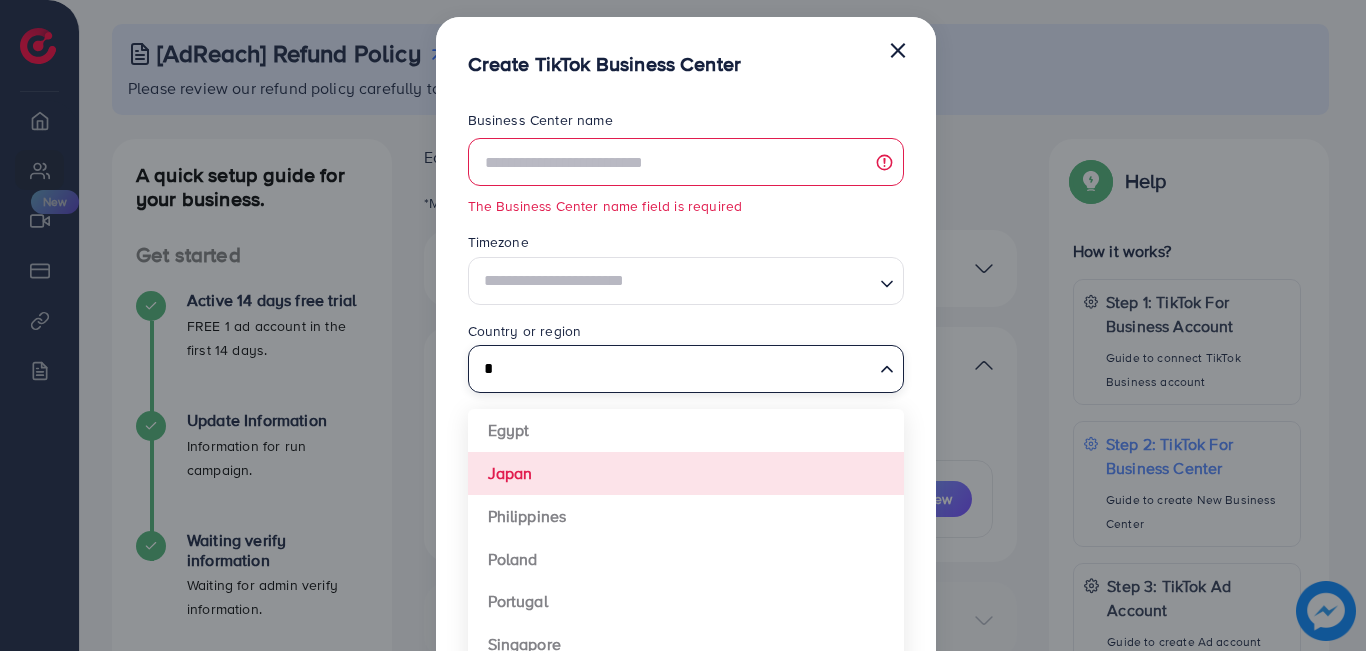 scroll, scrollTop: 0, scrollLeft: 0, axis: both 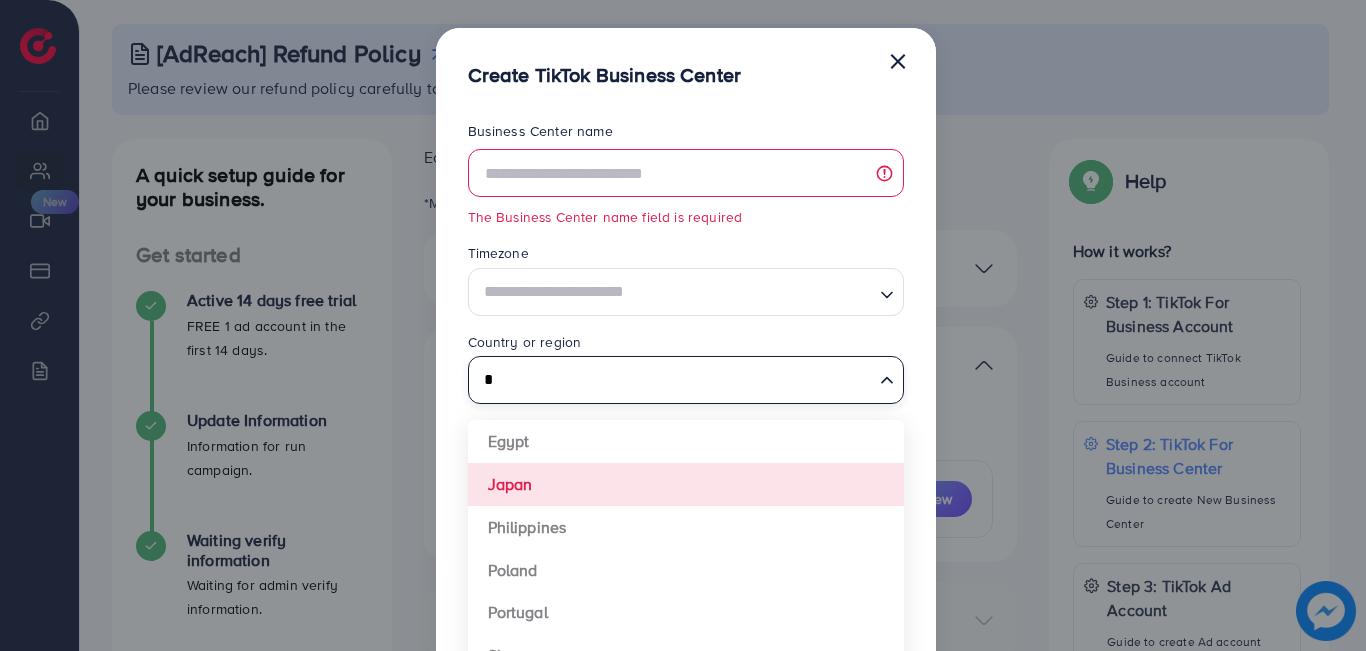type 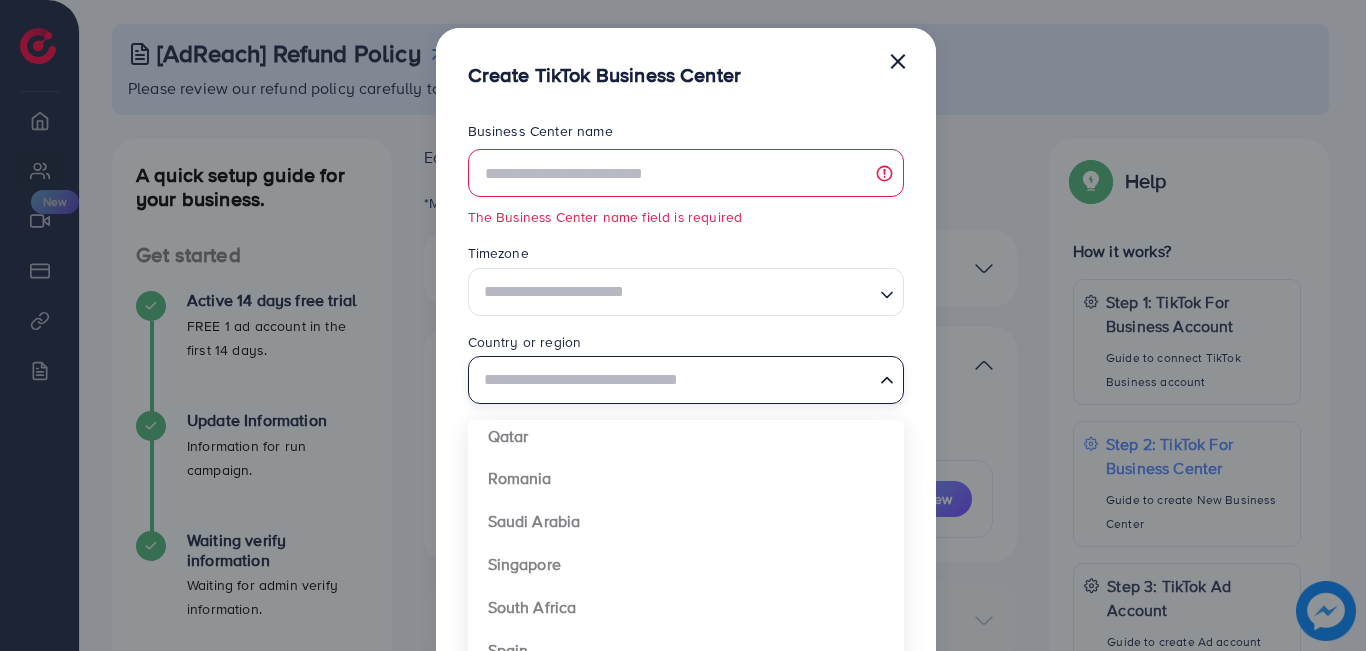 scroll, scrollTop: 1492, scrollLeft: 0, axis: vertical 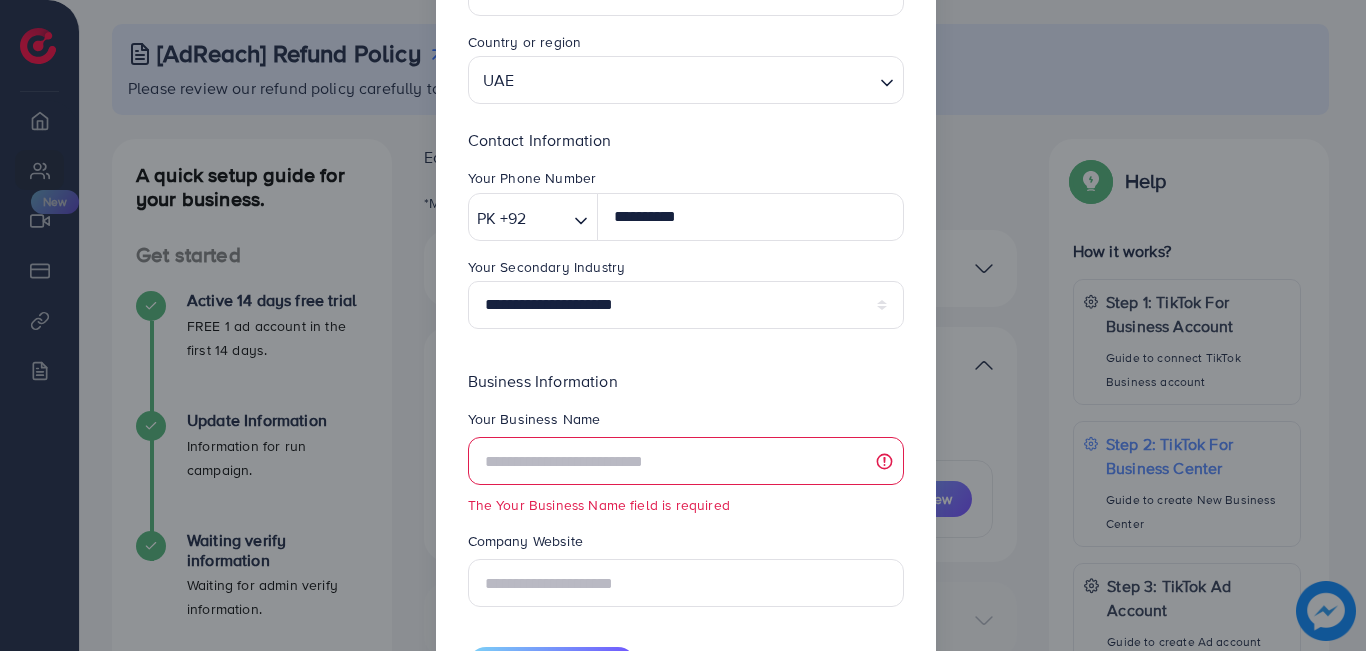 click on "**********" at bounding box center (686, 252) 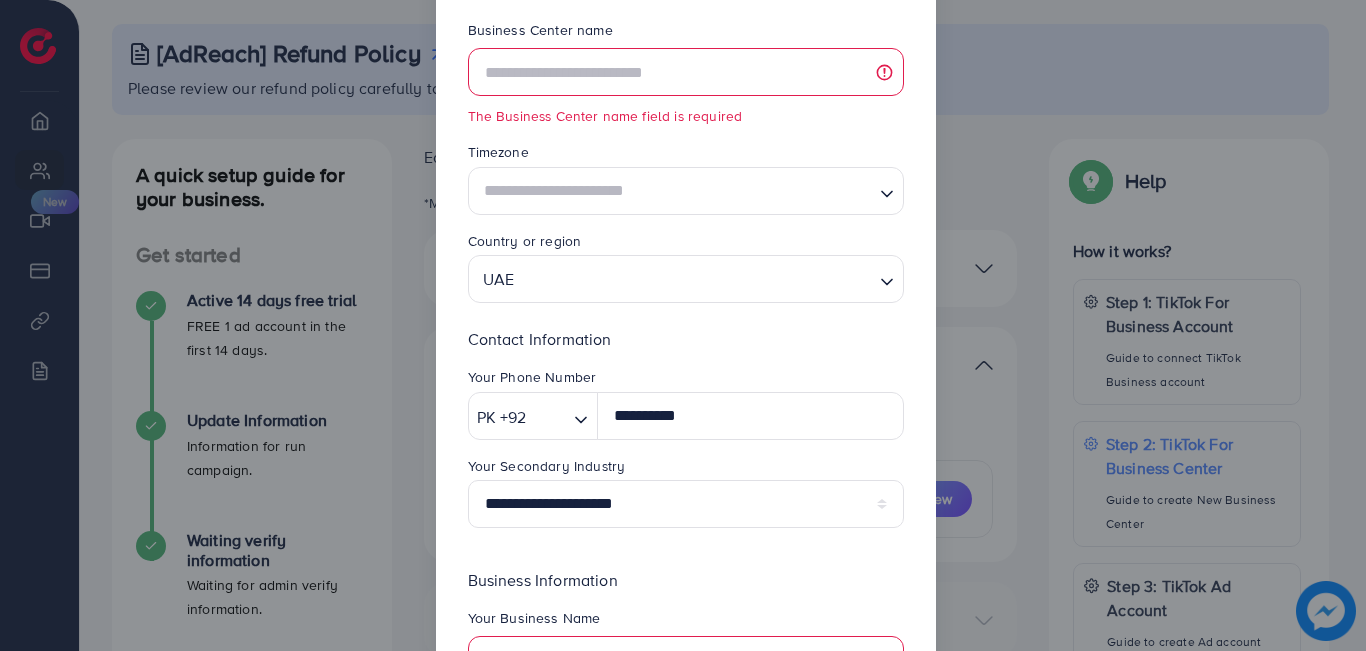 scroll, scrollTop: 100, scrollLeft: 0, axis: vertical 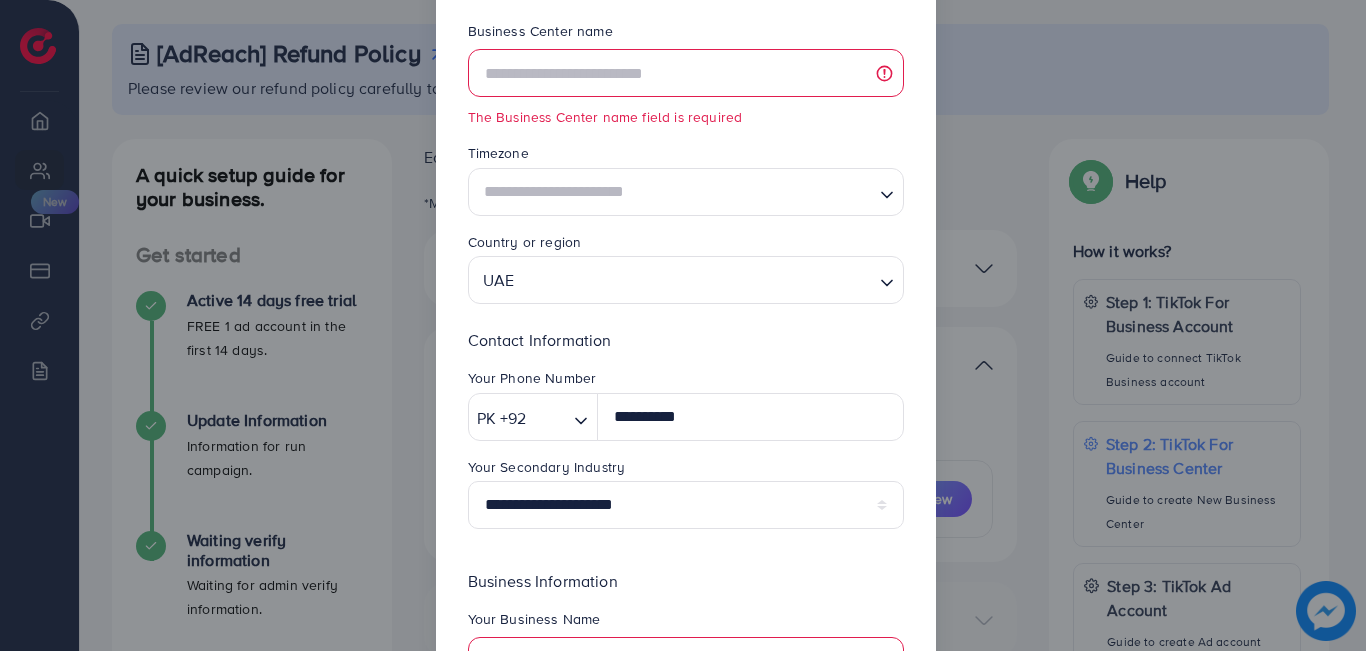 click at bounding box center [674, 191] 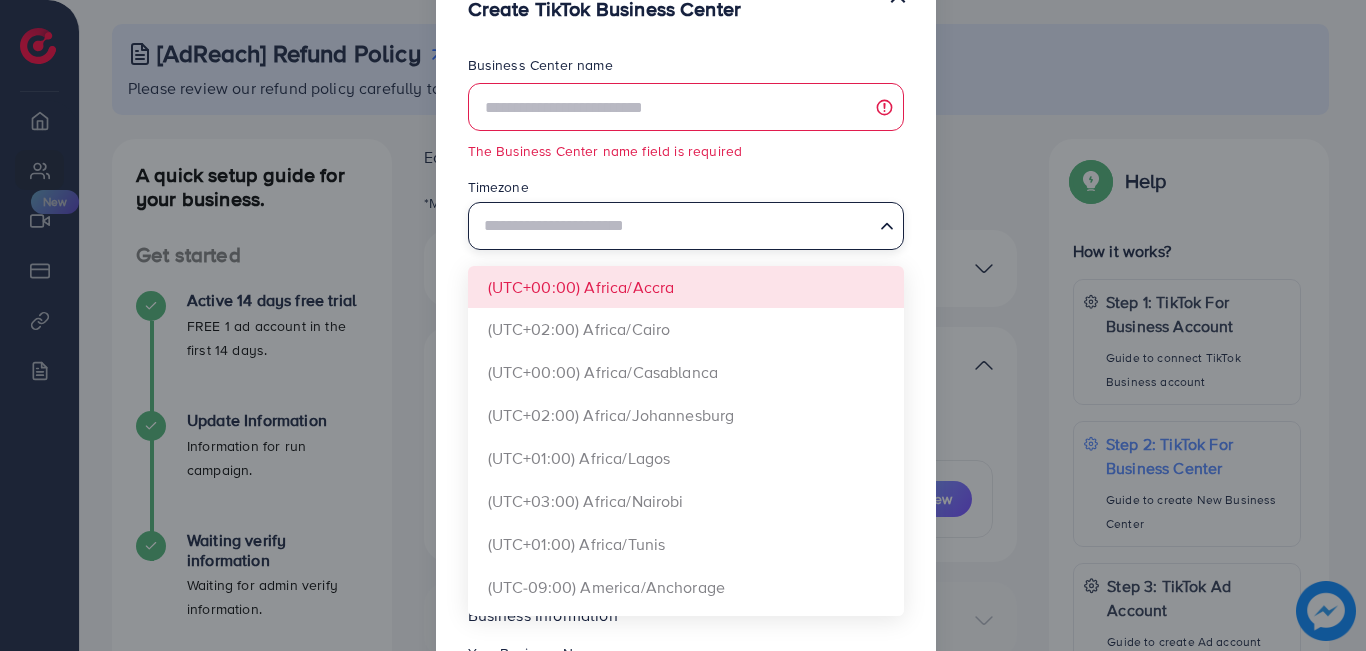 scroll, scrollTop: 0, scrollLeft: 0, axis: both 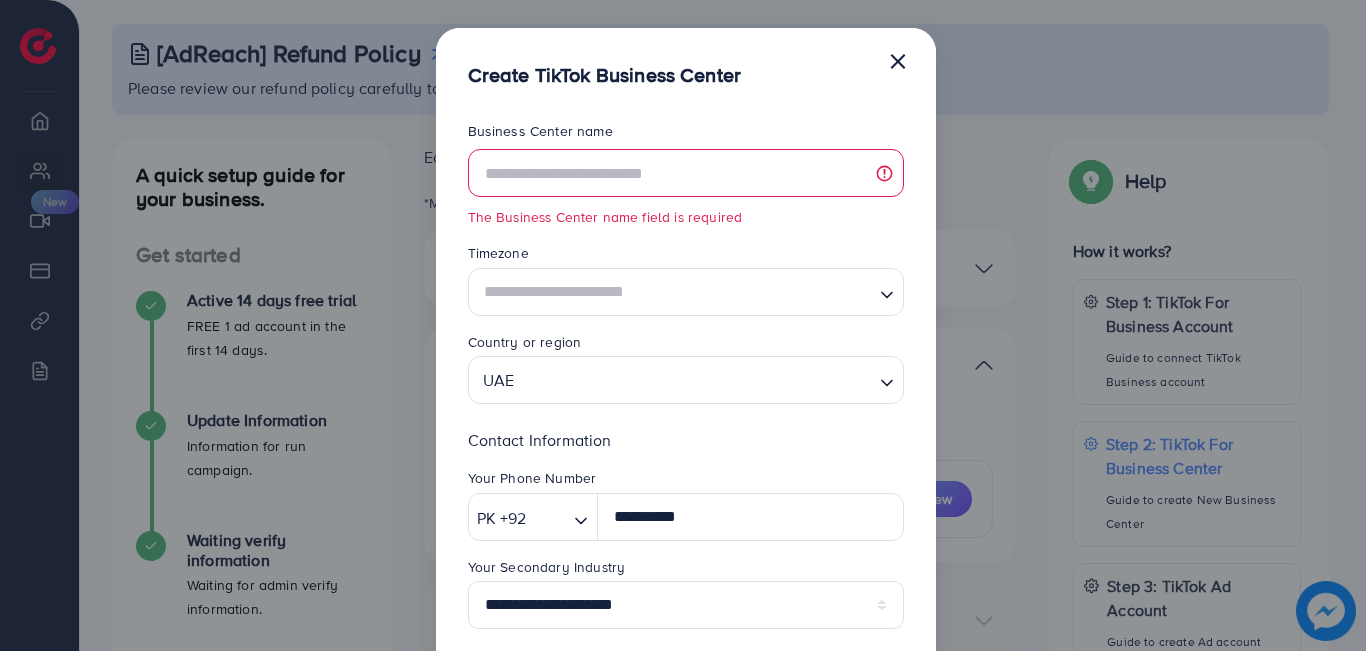 click on "Business Center name  The Business Center name field is required  Timezone           Loading...
(UTC+00:00) Africa/Accra
(UTC+02:00) Africa/Cairo
(UTC+00:00) Africa/Casablanca
(UTC+02:00) Africa/Johannesburg
(UTC+01:00) Africa/Lagos
(UTC+03:00) Africa/Nairobi
(UTC+01:00) Africa/Tunis
(UTC-09:00) America/Anchorage
(UTC-03:00) America/Argentina/Buenos_Aires
(UTC-03:00) America/Argentina/Salta
(UTC-03:00) America/Argentina/San_Luis
(UTC-04:00) America/Asuncion
(UTC-05:00) America/Atikokan
(UTC-03:00) America/Belem
(UTC-04:00) America/Blanc-Sablon
(UTC-05:00) America/Bogota
(UTC-04:00) America/Campo_Grande
(UTC-04:30) America/Caracas" at bounding box center [686, 552] 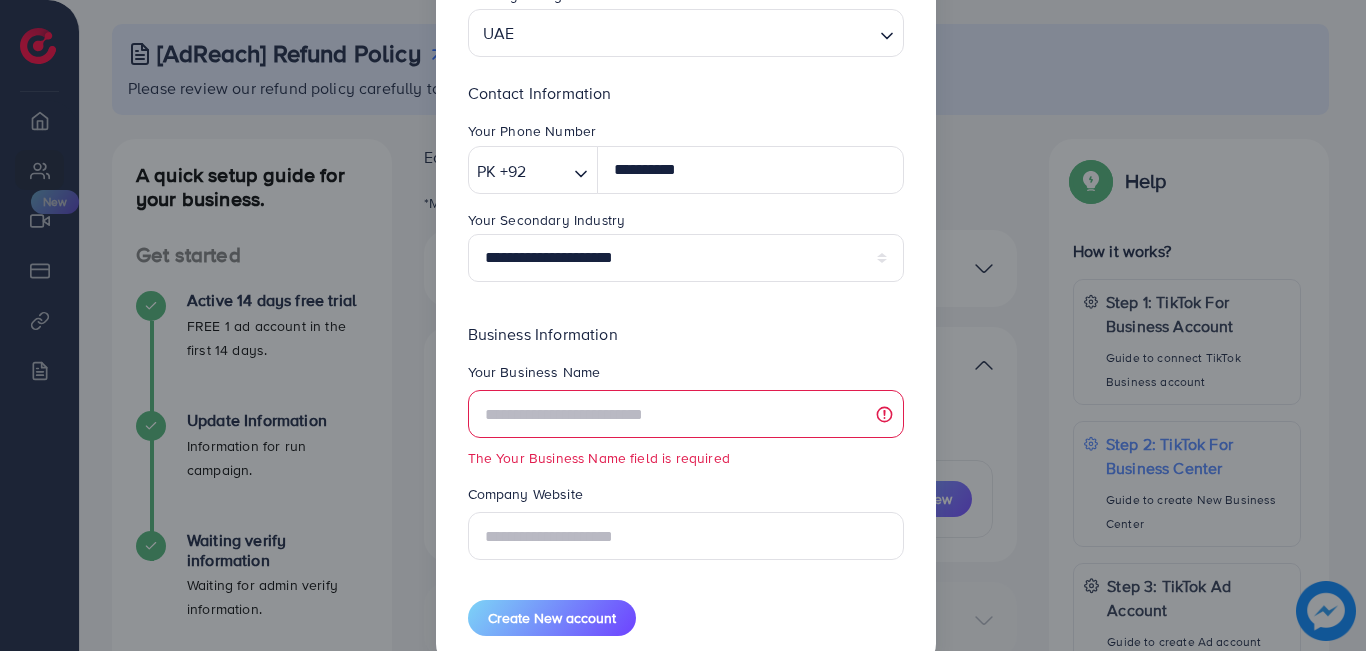 scroll, scrollTop: 392, scrollLeft: 0, axis: vertical 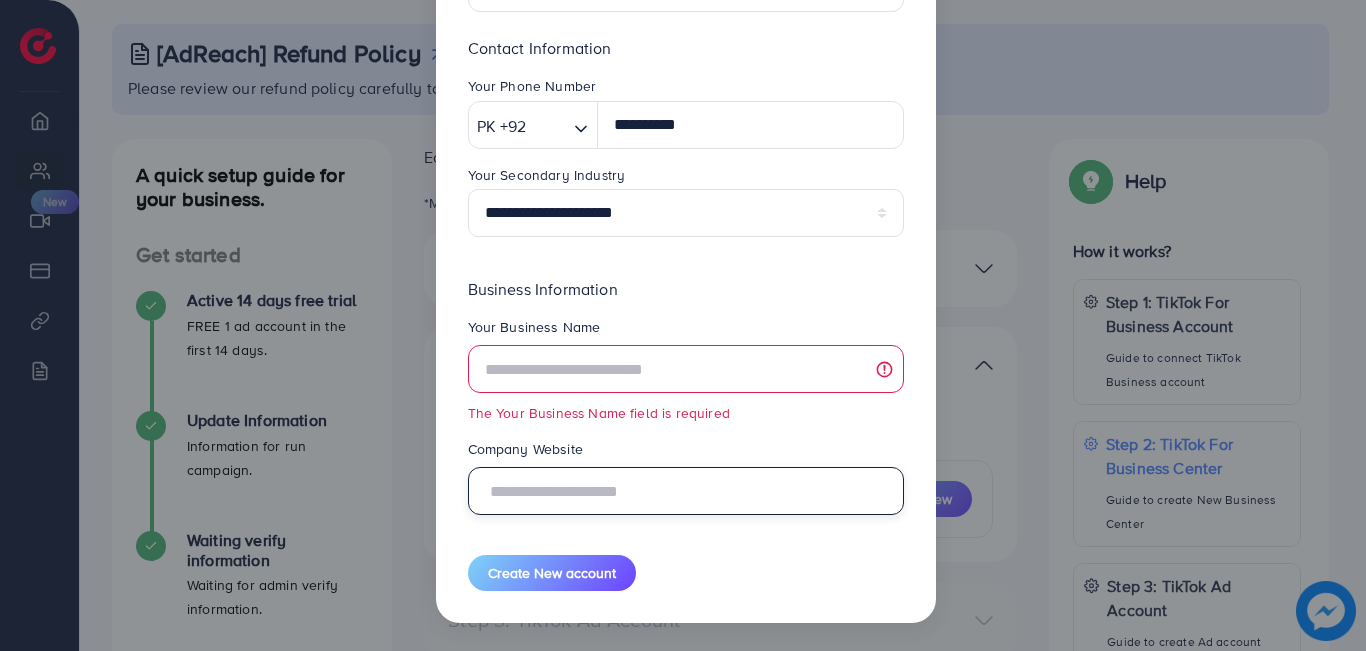 click at bounding box center (686, 491) 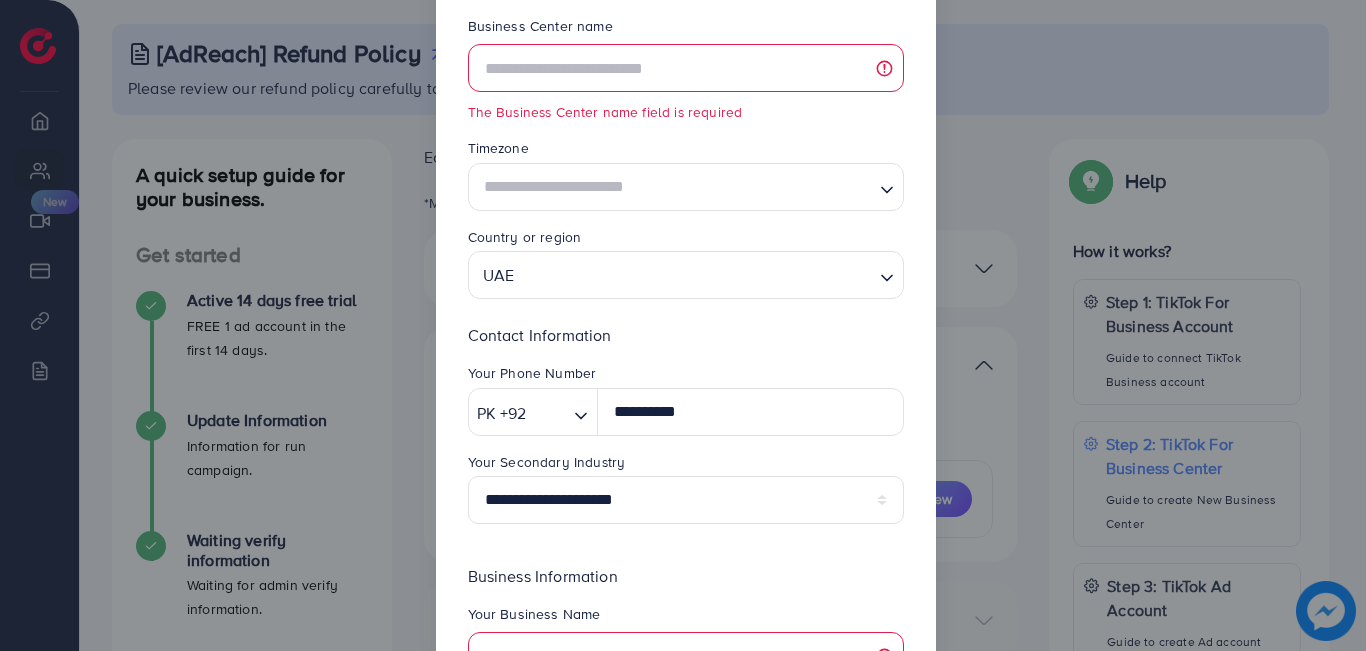 scroll, scrollTop: 92, scrollLeft: 0, axis: vertical 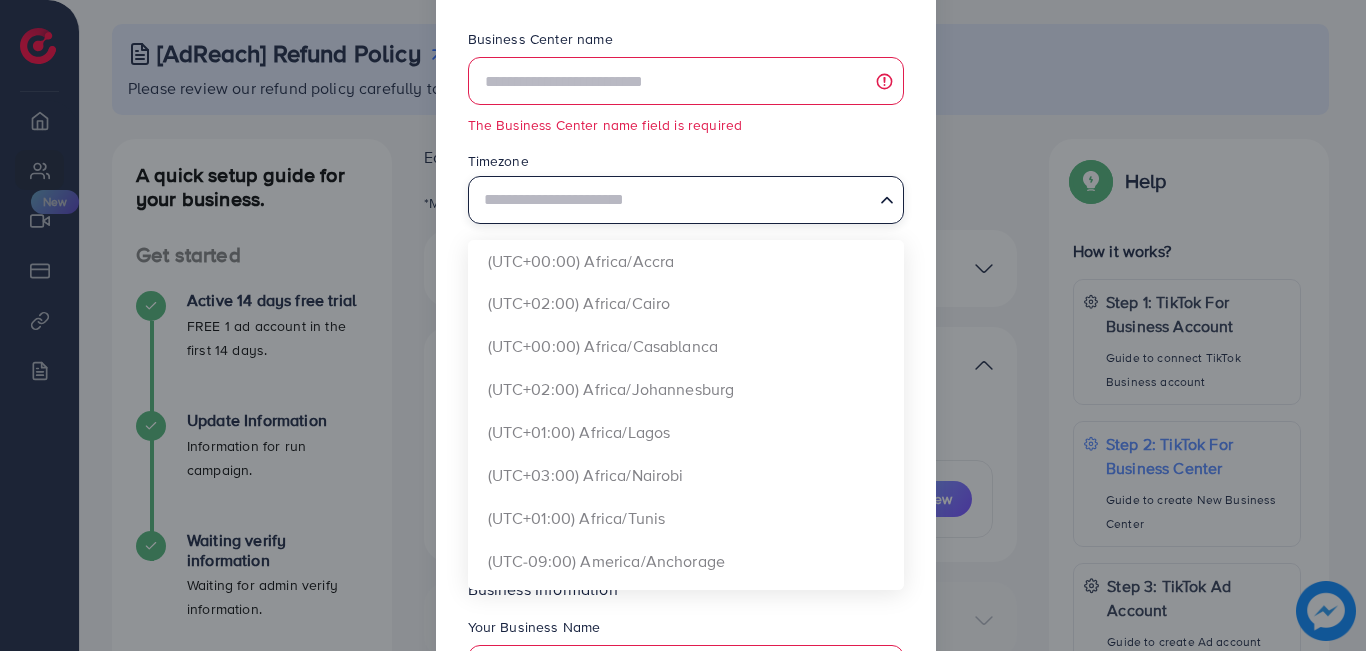 click at bounding box center (674, 199) 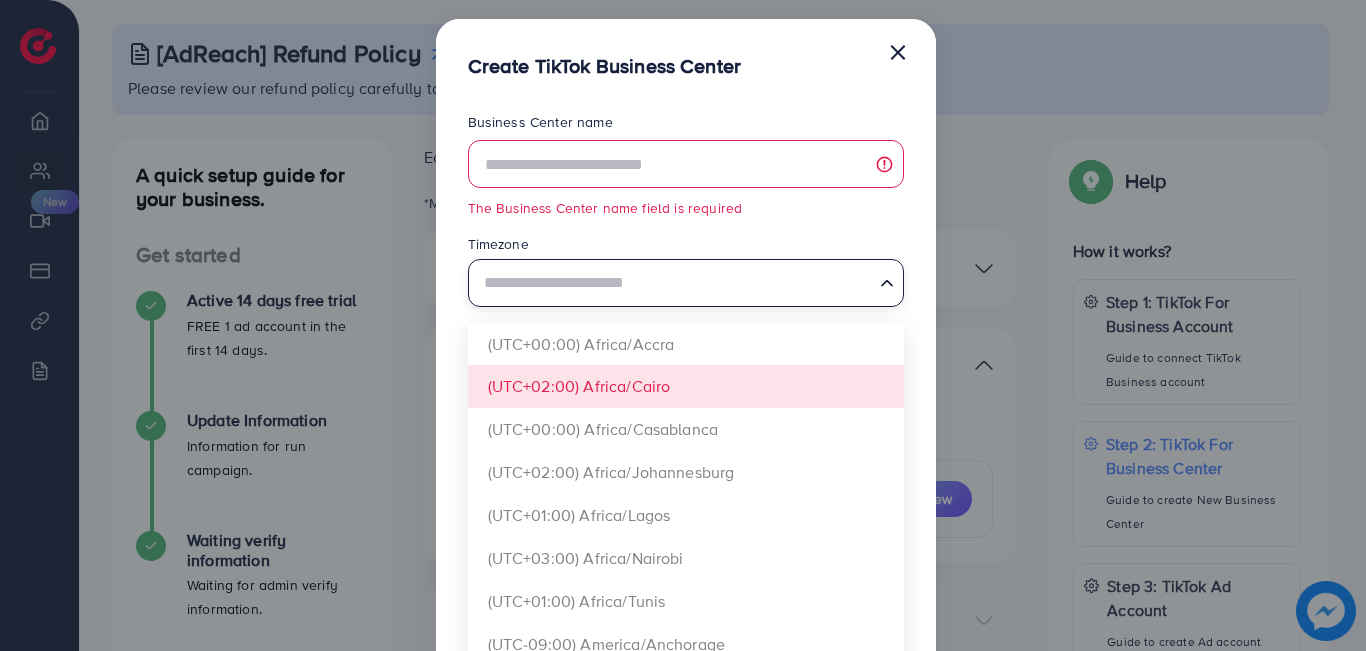 scroll, scrollTop: 0, scrollLeft: 0, axis: both 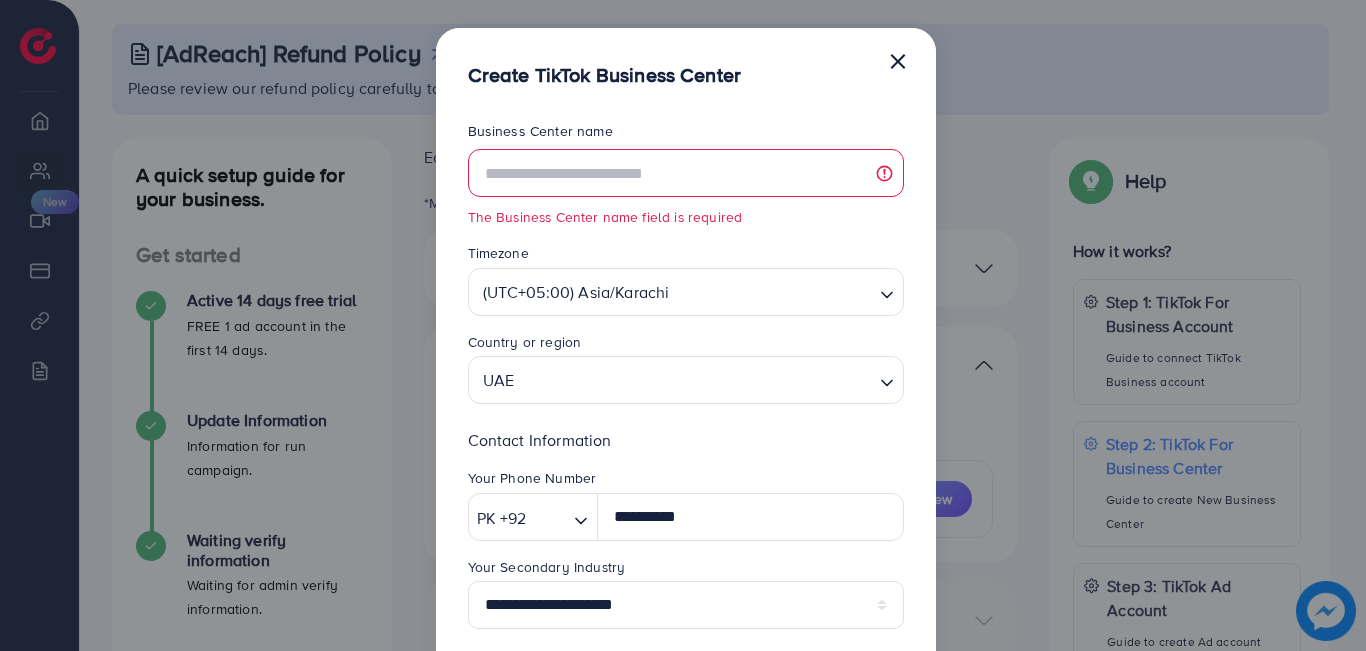 click on "Business Center name  The Business Center name field is required  Timezone
(UTC+05:00) Asia/Karachi
Loading...
(UTC+00:00) Africa/Accra
(UTC+02:00) Africa/Cairo
(UTC+00:00) Africa/Casablanca
(UTC+02:00) Africa/Johannesburg
(UTC+01:00) Africa/Lagos
(UTC+03:00) Africa/Nairobi
(UTC+01:00) Africa/Tunis
(UTC-09:00) America/Anchorage
(UTC-03:00) America/Argentina/Buenos_Aires
(UTC-03:00) America/Argentina/Salta
(UTC-03:00) America/Argentina/San_Luis
(UTC-04:00) America/Asuncion
(UTC-05:00) America/Atikokan
(UTC-03:00) America/Belem
(UTC-04:00) America/Blanc-Sablon
(UTC-05:00) America/Bogota
(UTC-04:00) America/Campo_Grande" at bounding box center [686, 567] 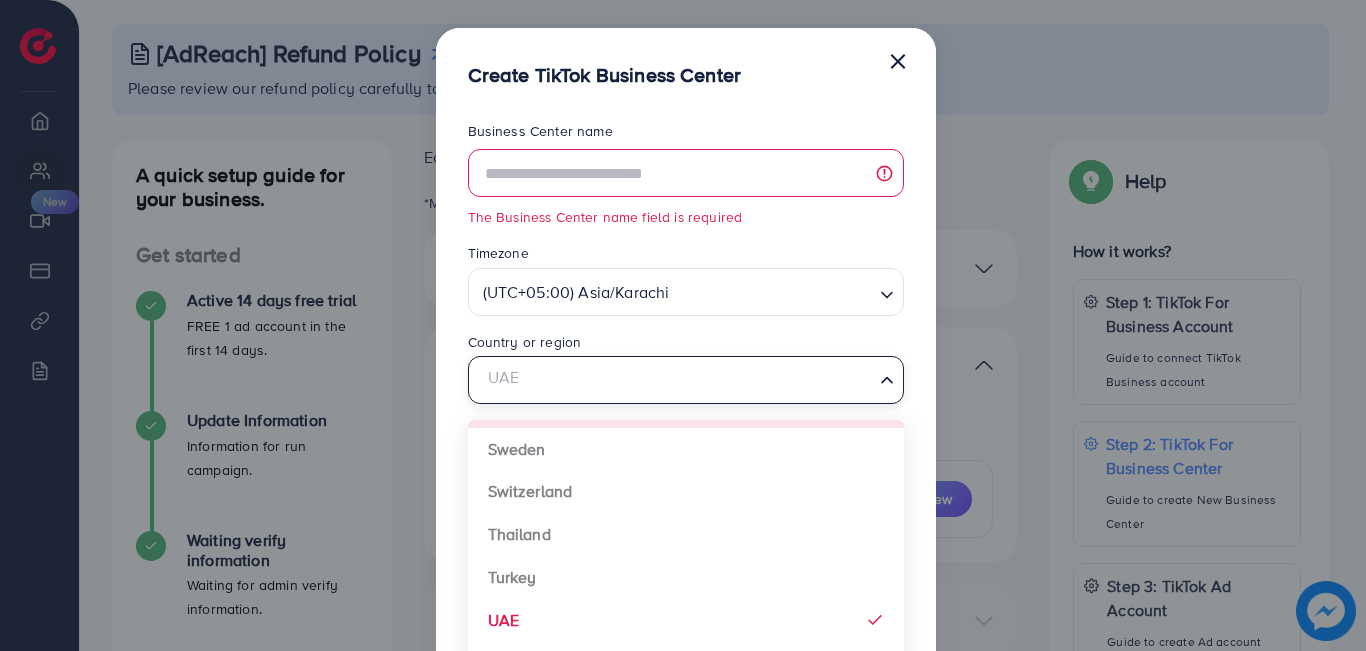 scroll, scrollTop: 1457, scrollLeft: 0, axis: vertical 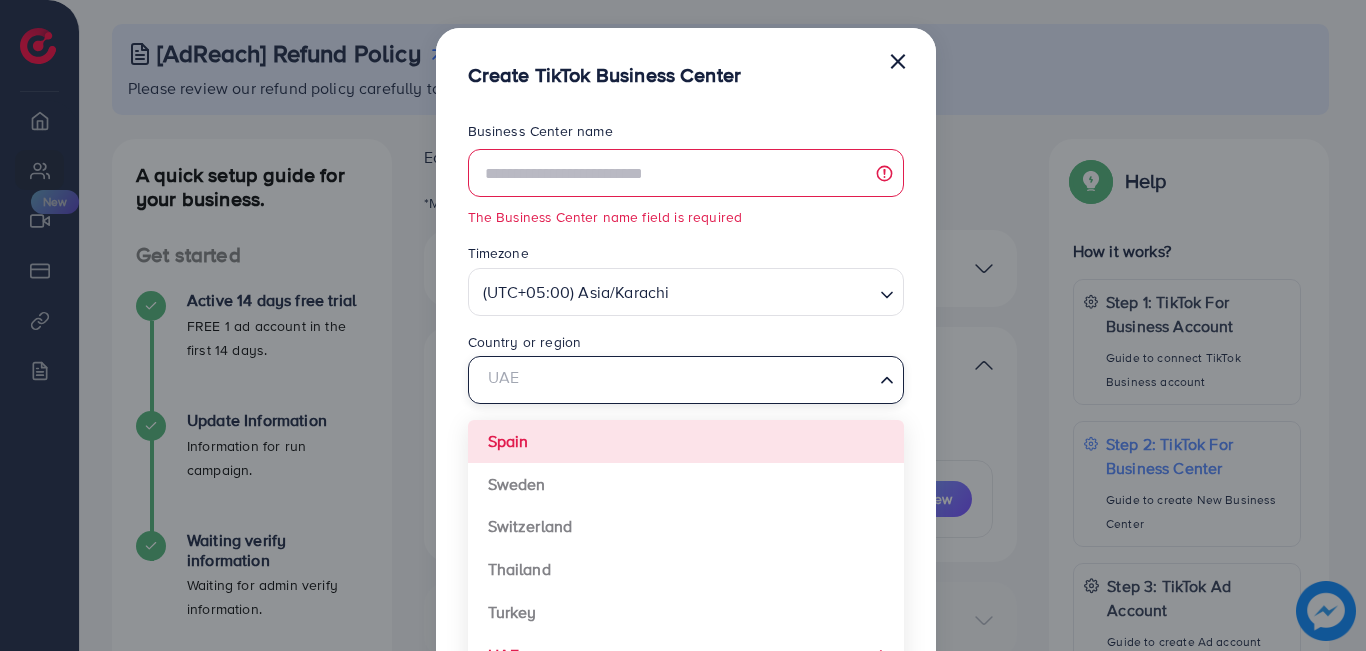 click at bounding box center (674, 380) 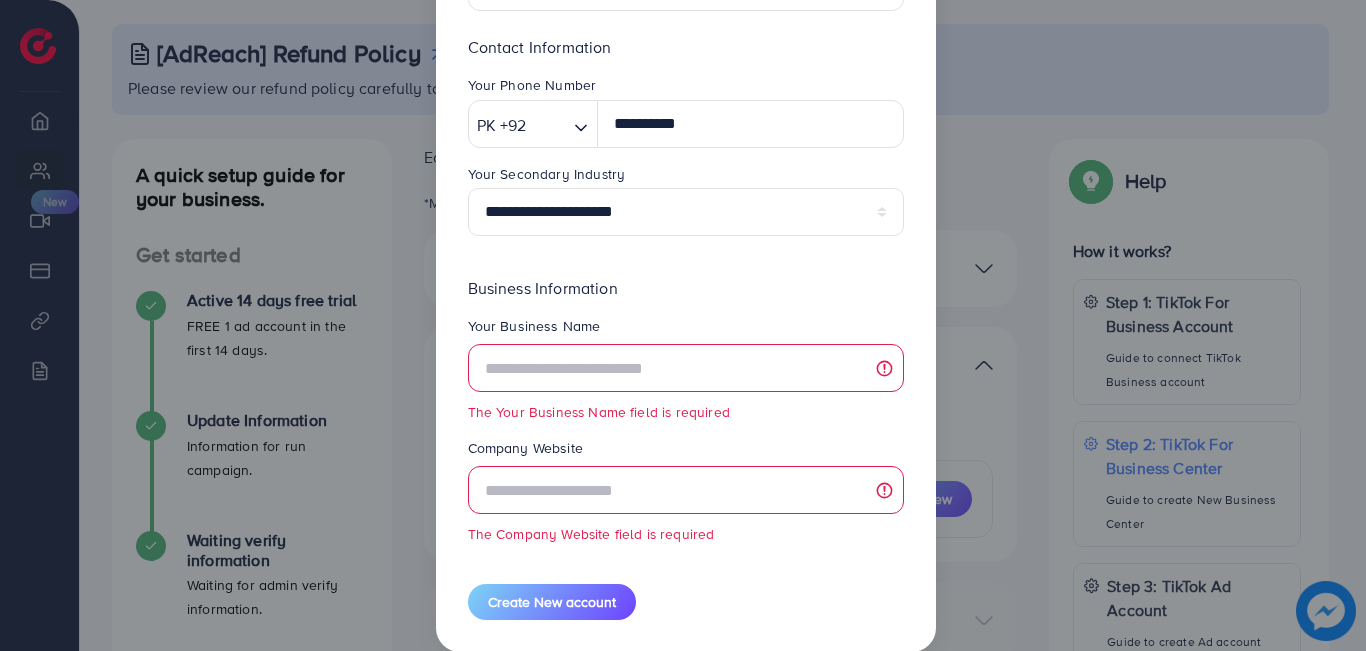 scroll, scrollTop: 400, scrollLeft: 0, axis: vertical 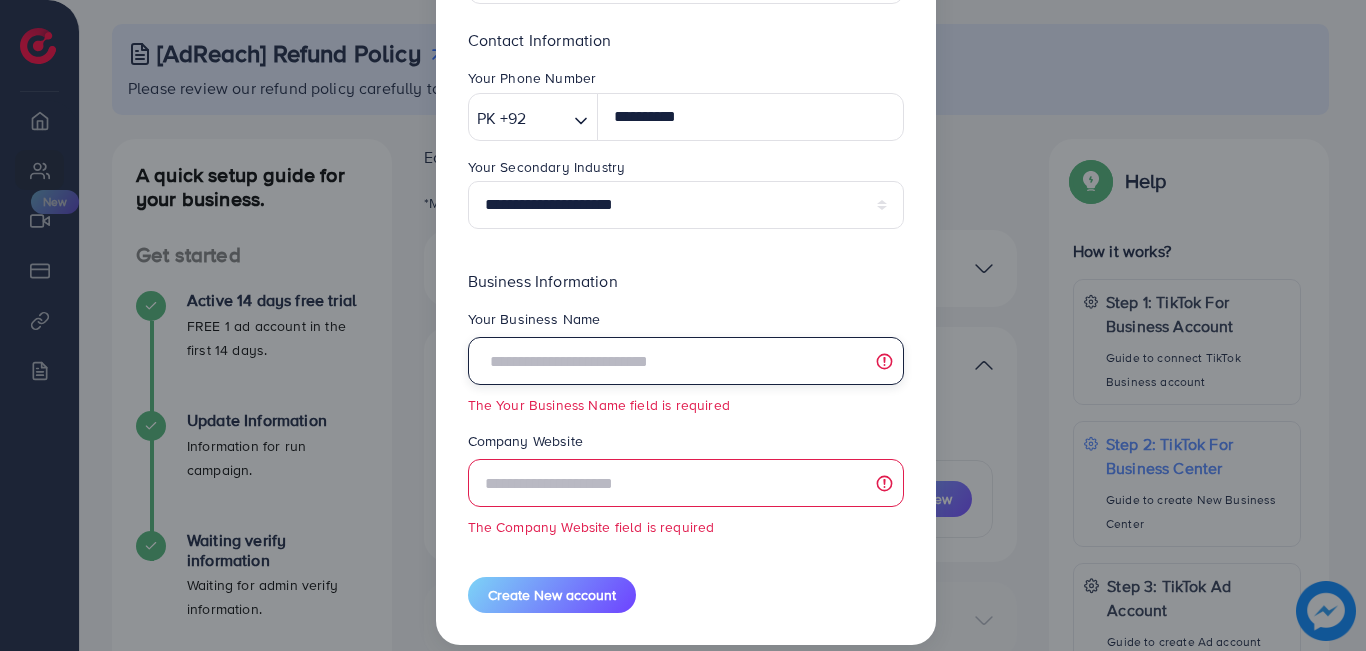click at bounding box center (686, 361) 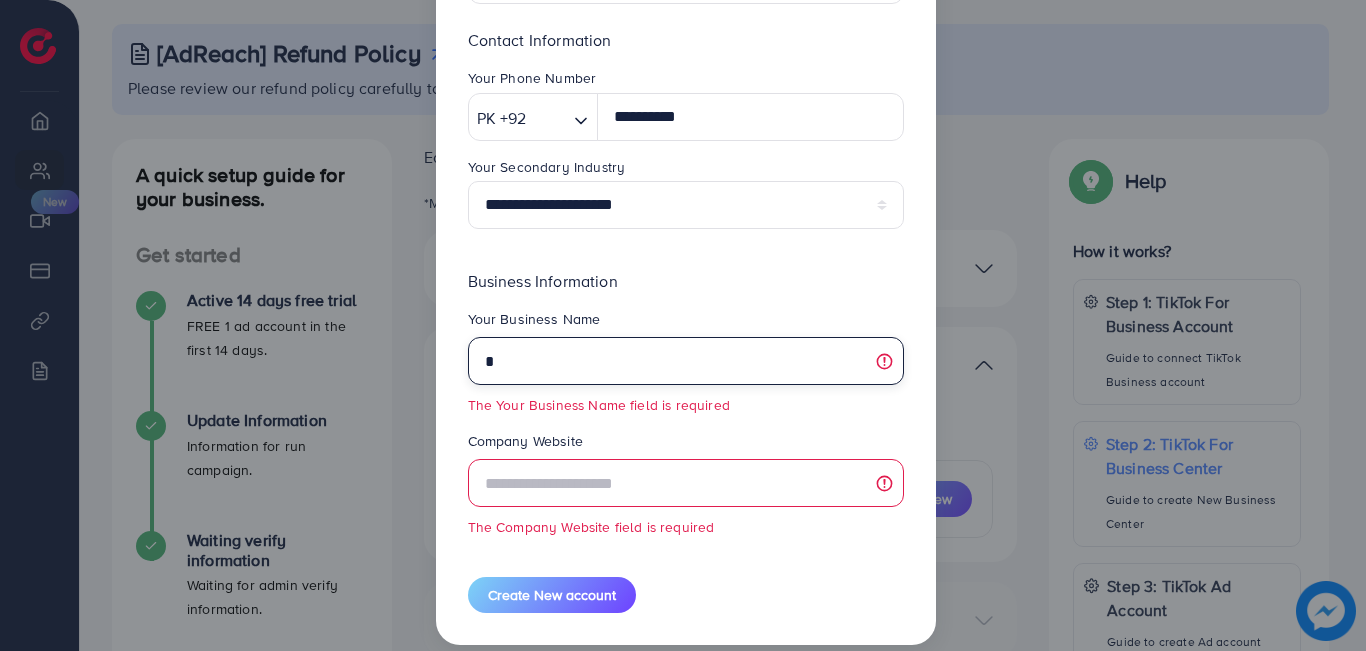 scroll, scrollTop: 392, scrollLeft: 0, axis: vertical 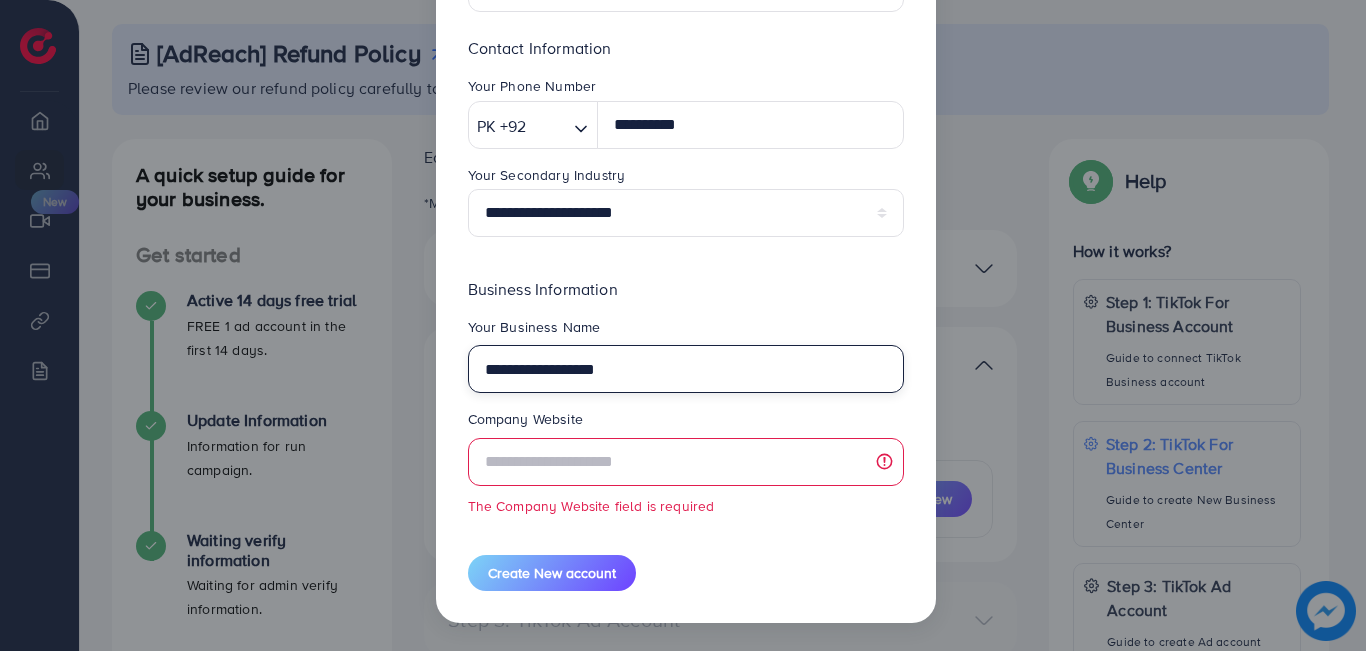 type on "**********" 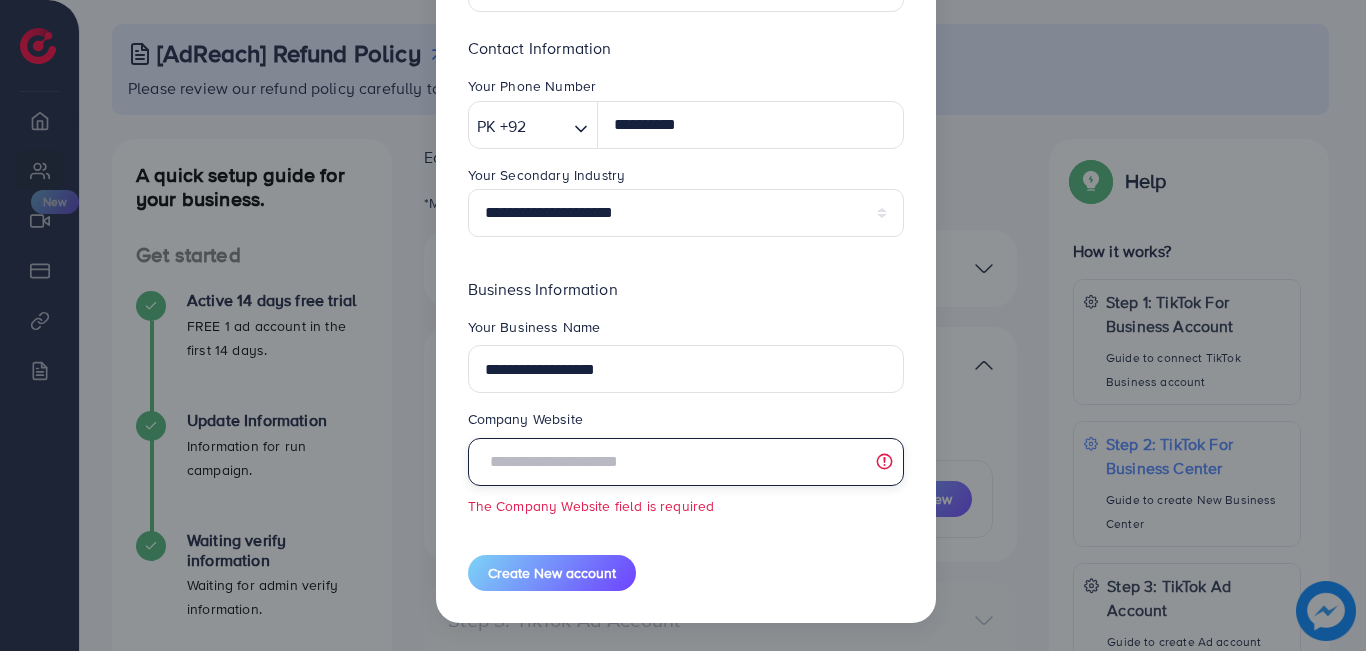click at bounding box center [686, 462] 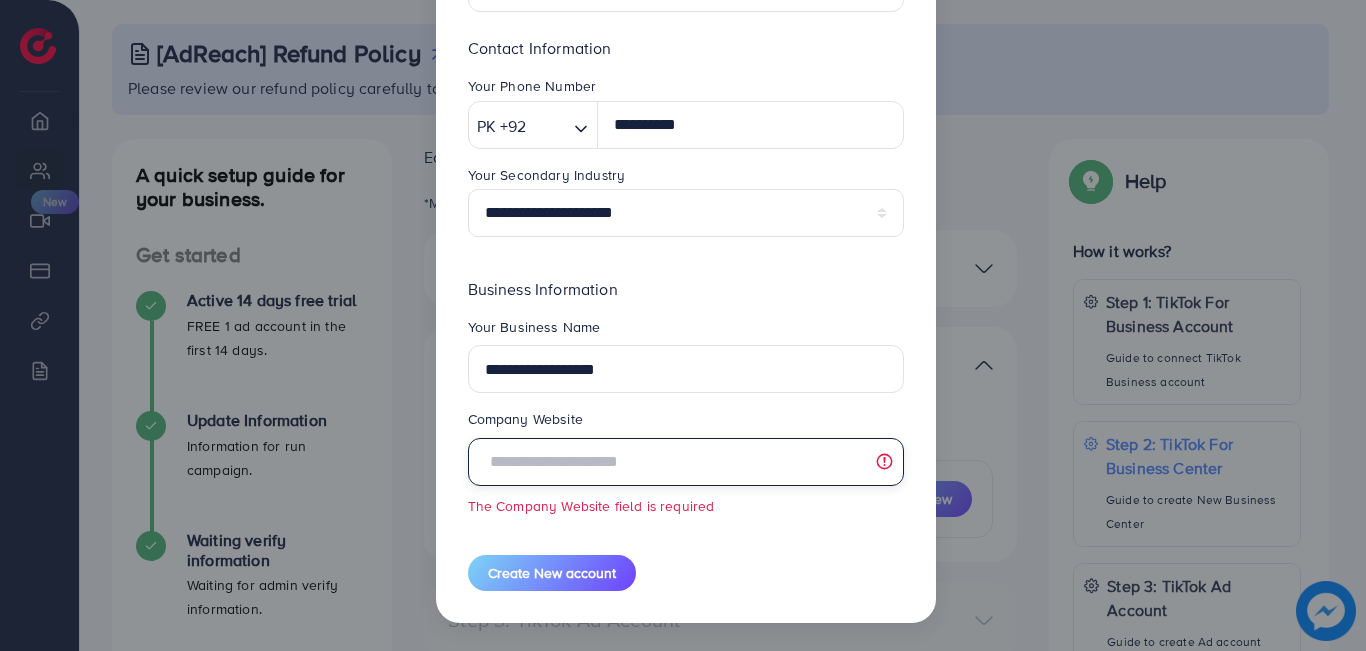 paste on "**********" 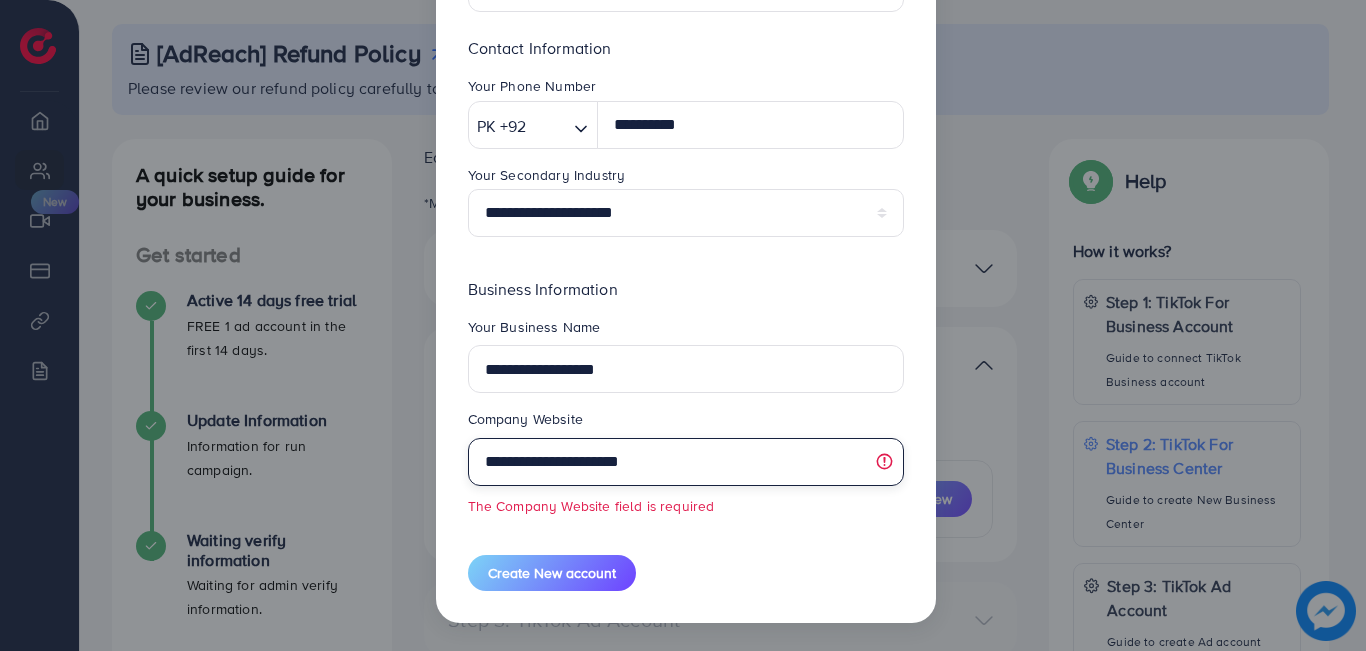 scroll, scrollTop: 363, scrollLeft: 0, axis: vertical 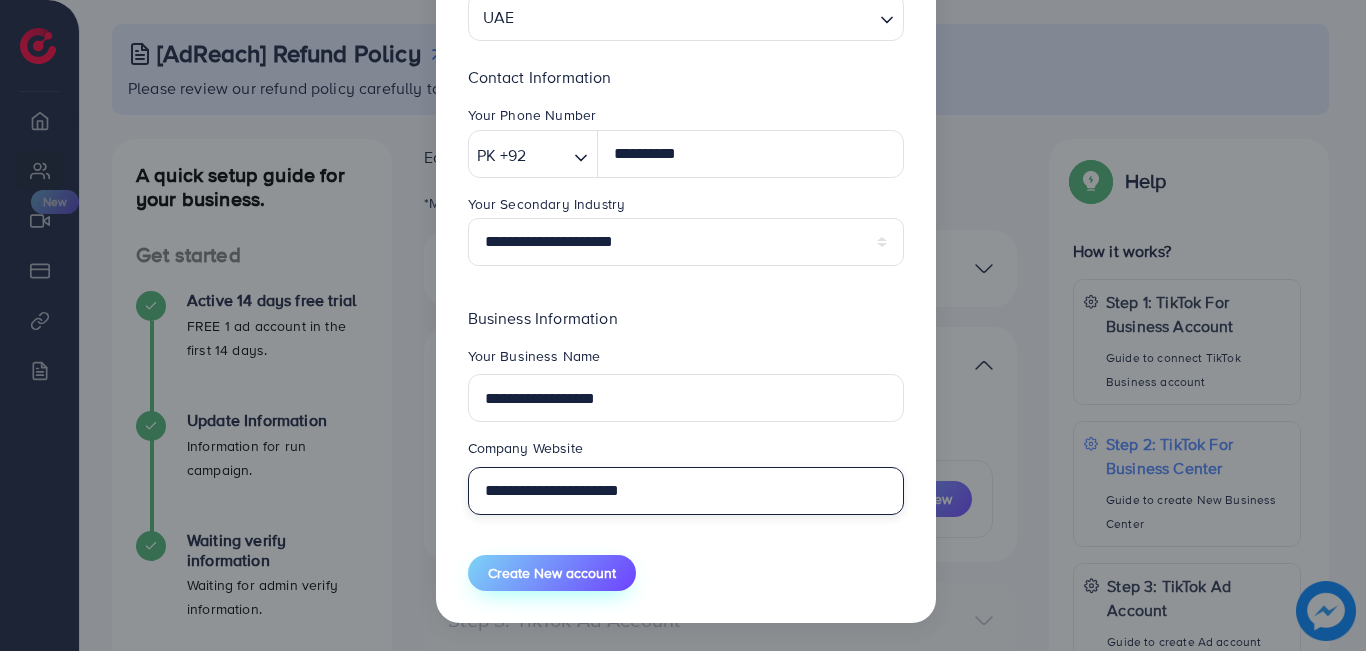 type on "**********" 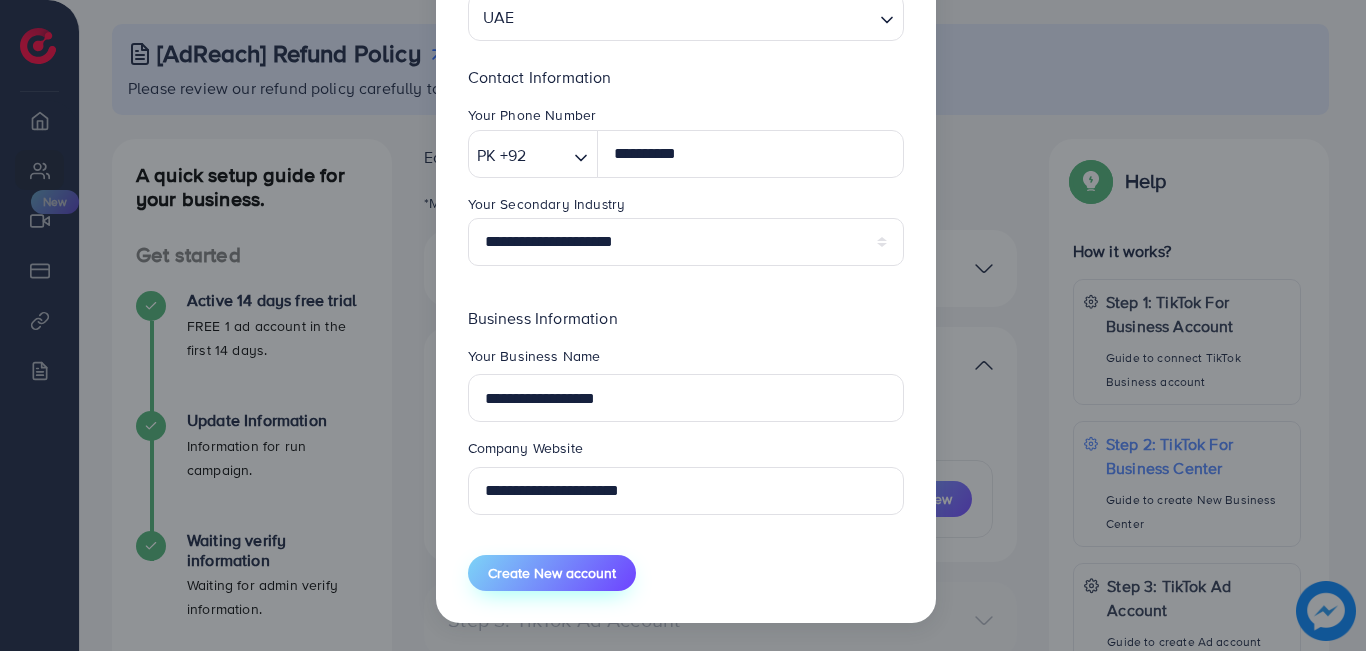 click on "Create New account" at bounding box center (552, 573) 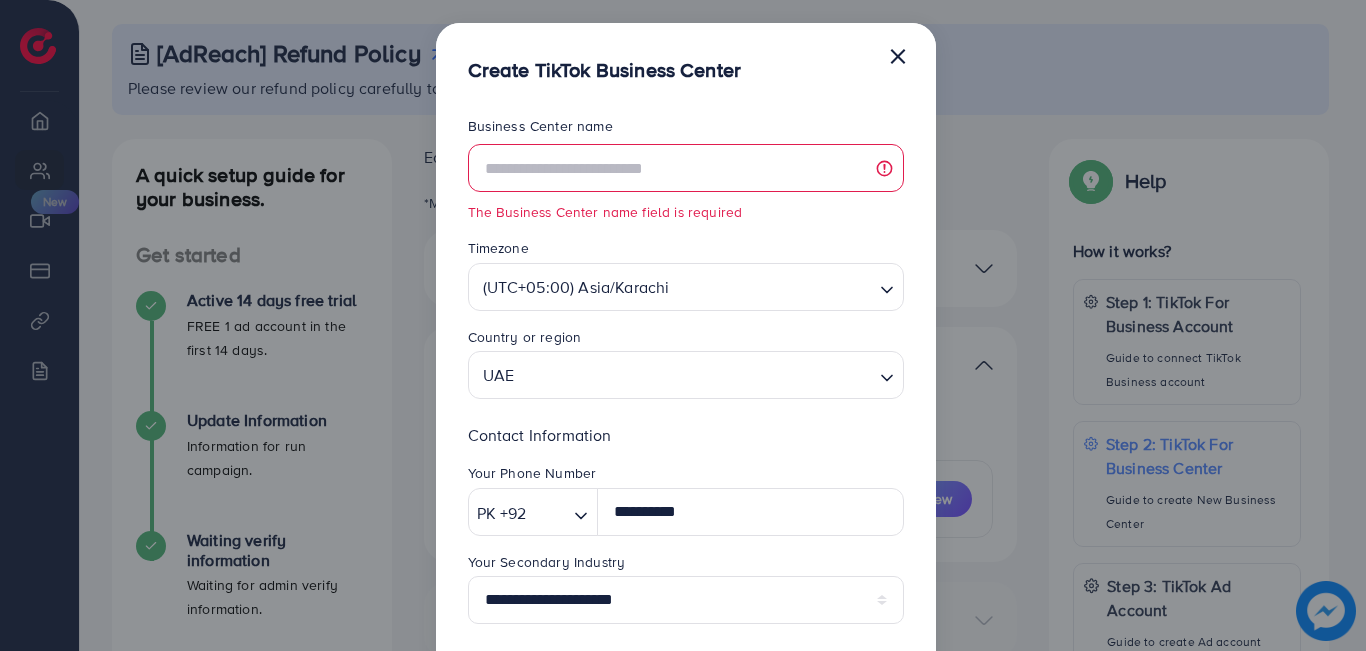 scroll, scrollTop: 0, scrollLeft: 0, axis: both 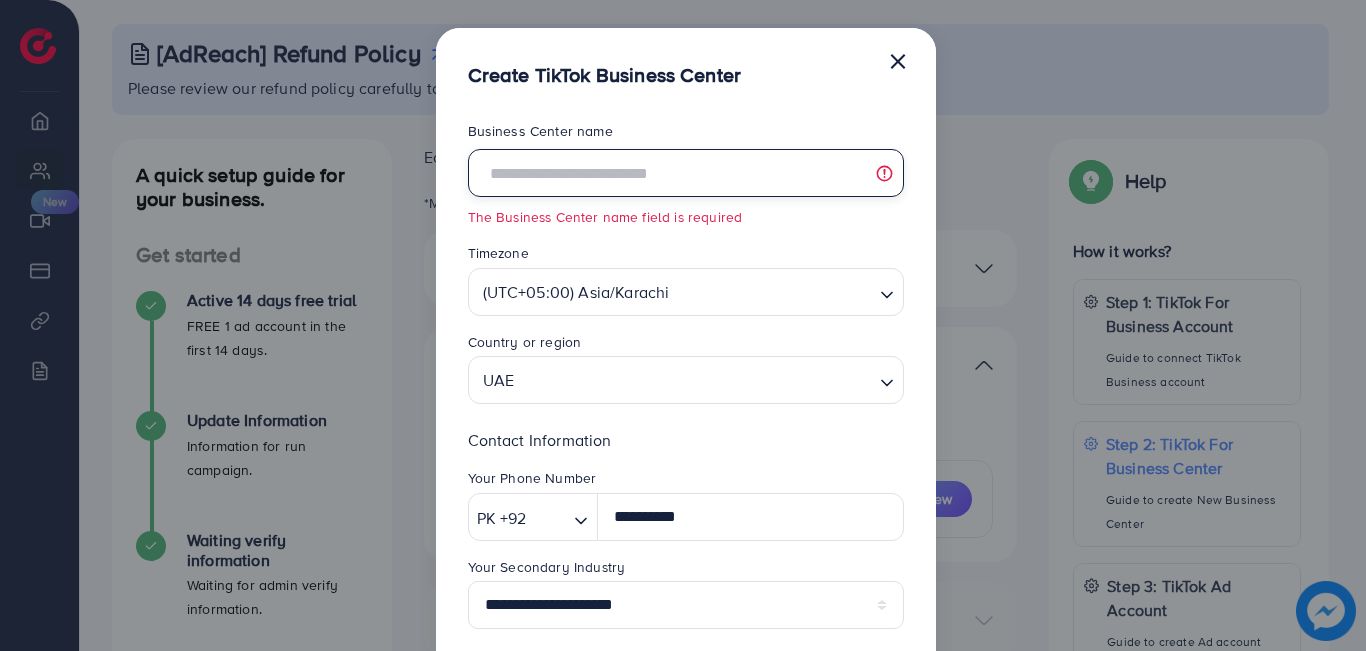 click at bounding box center (686, 173) 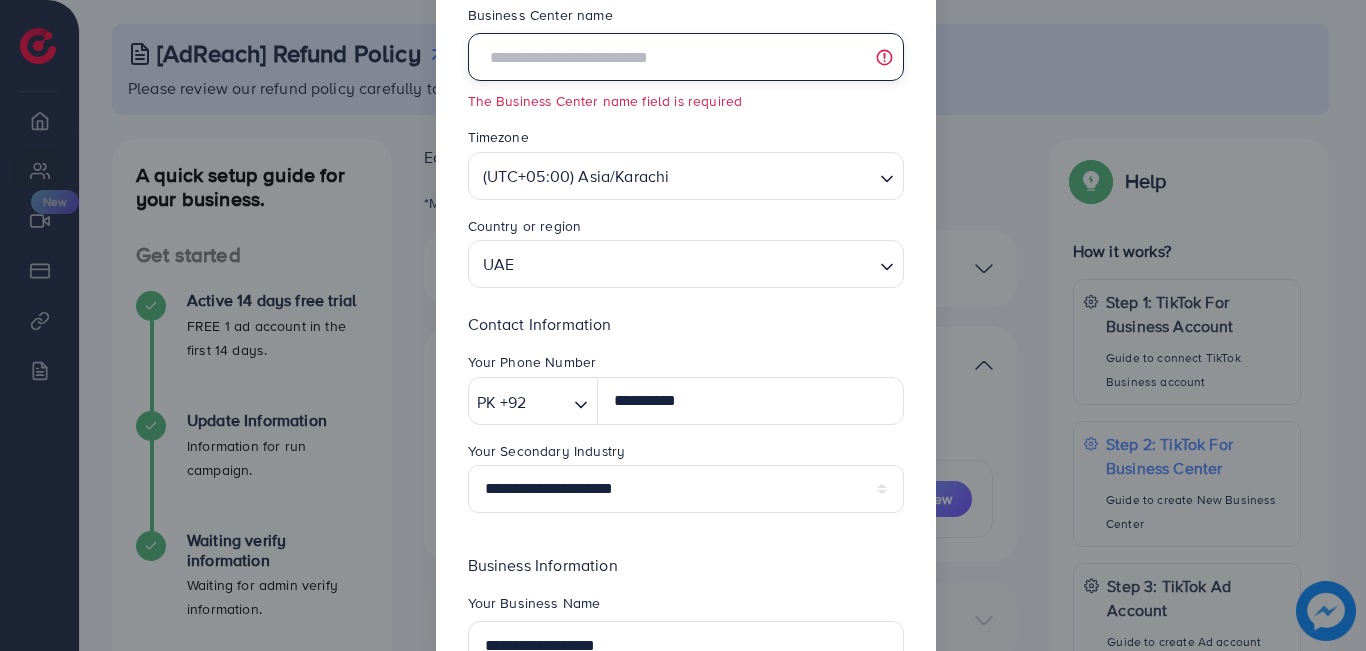 scroll, scrollTop: 363, scrollLeft: 0, axis: vertical 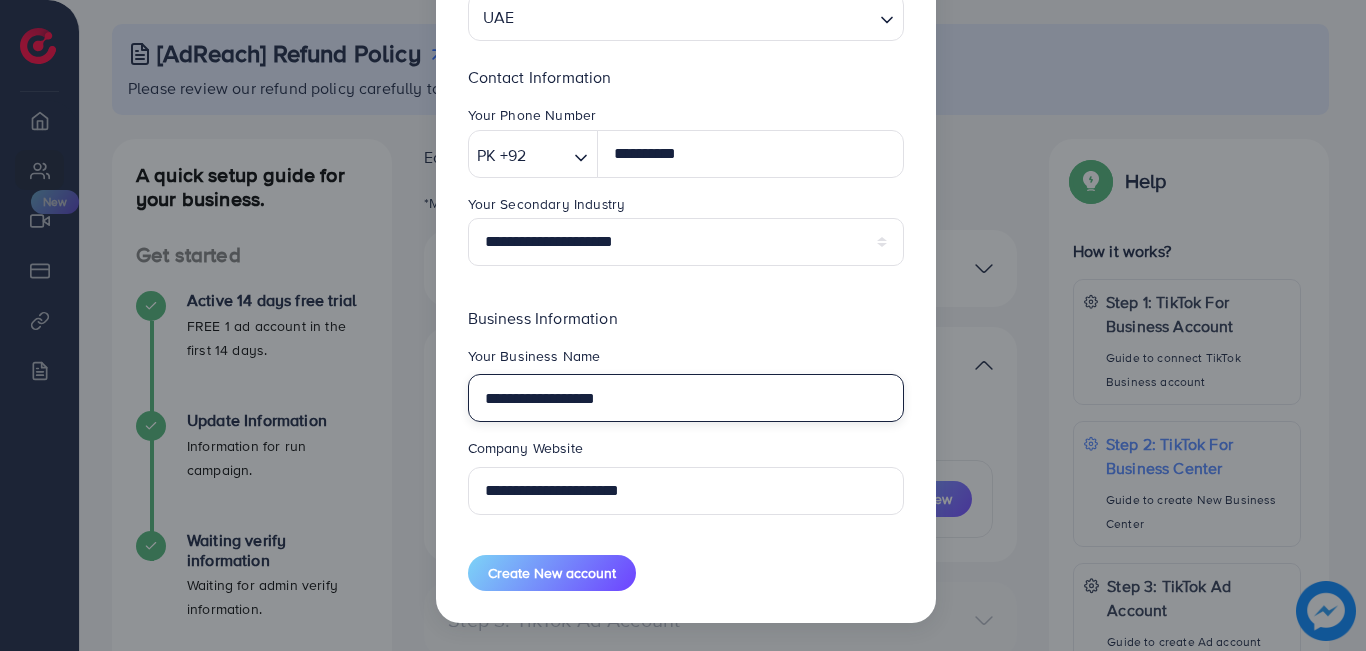 drag, startPoint x: 650, startPoint y: 391, endPoint x: 472, endPoint y: 406, distance: 178.6309 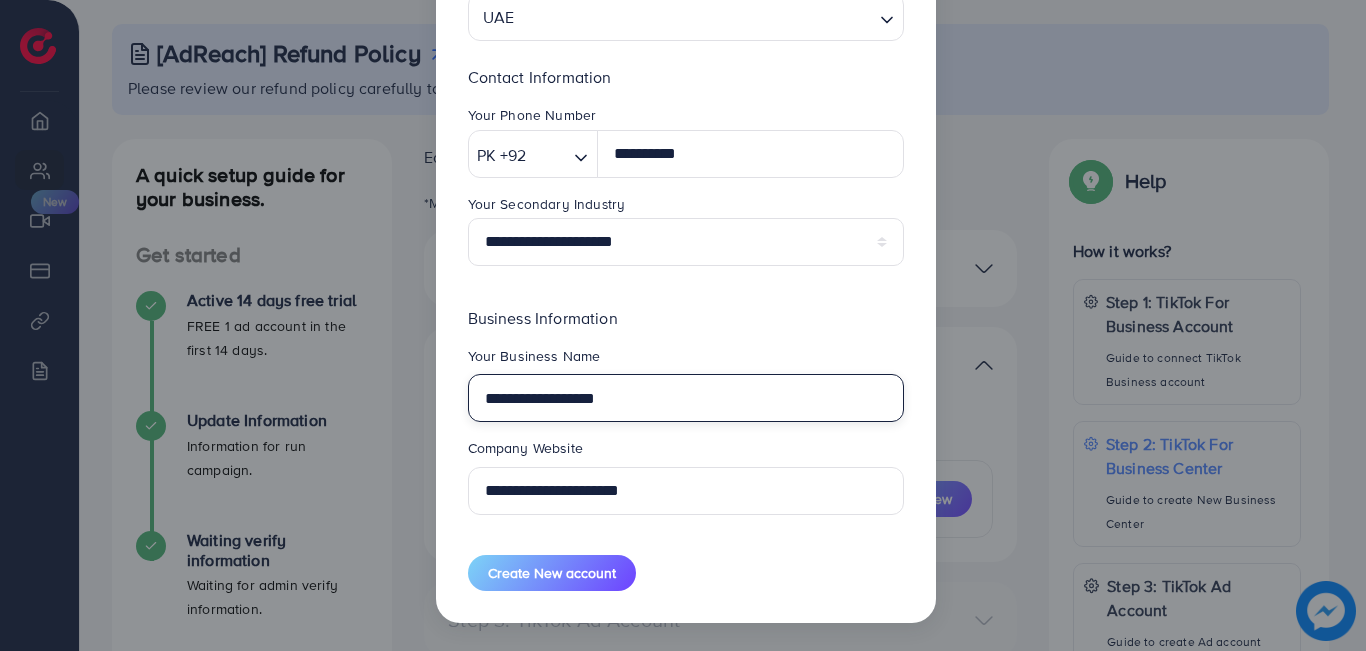 click on "**********" at bounding box center [686, 398] 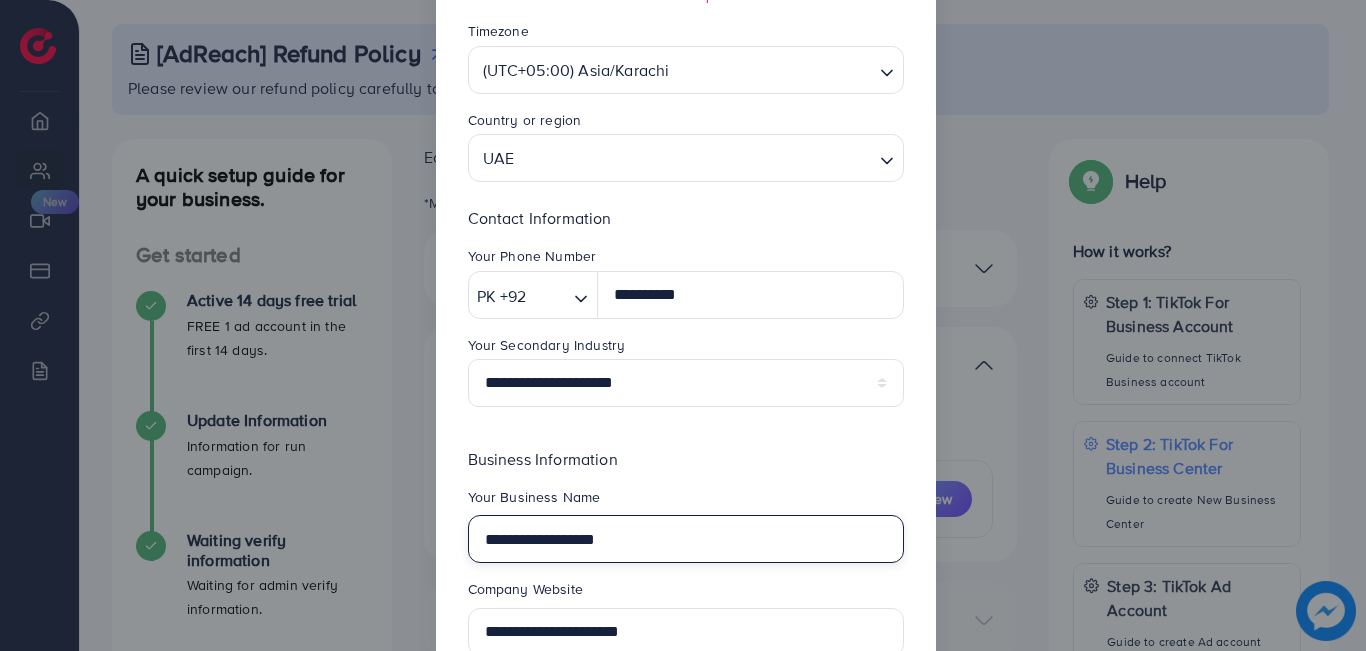 scroll, scrollTop: 0, scrollLeft: 0, axis: both 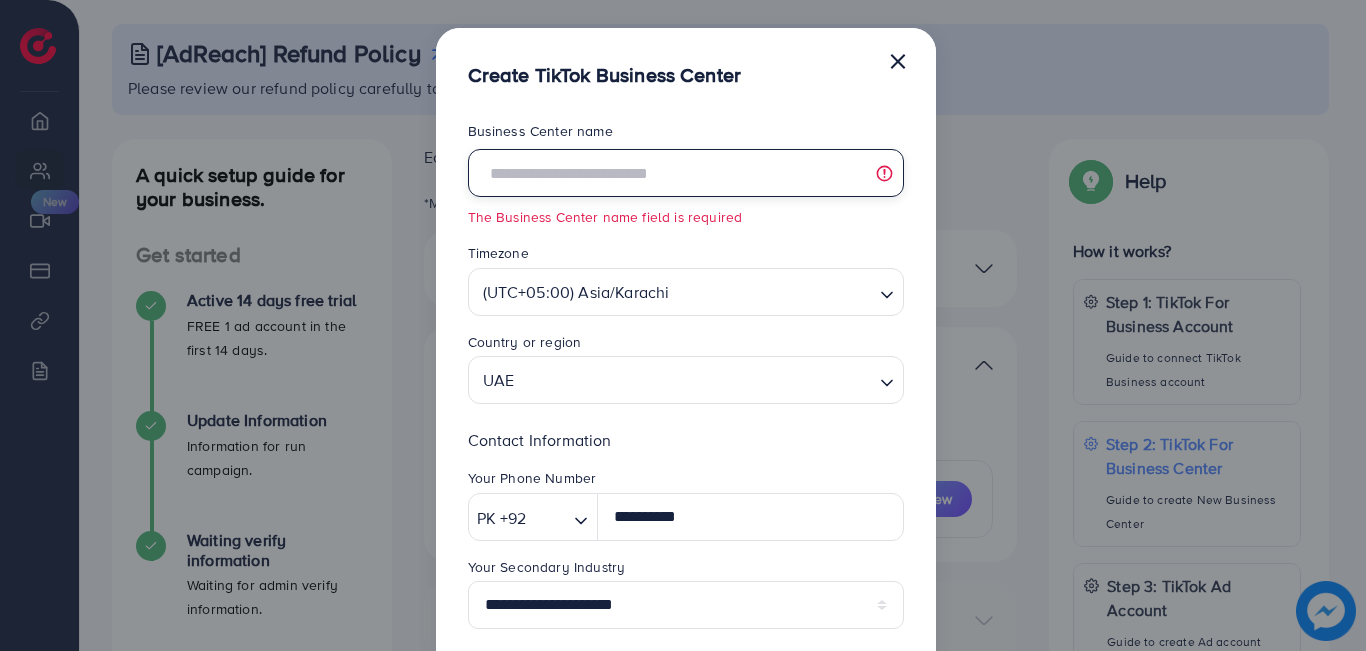 click at bounding box center [686, 173] 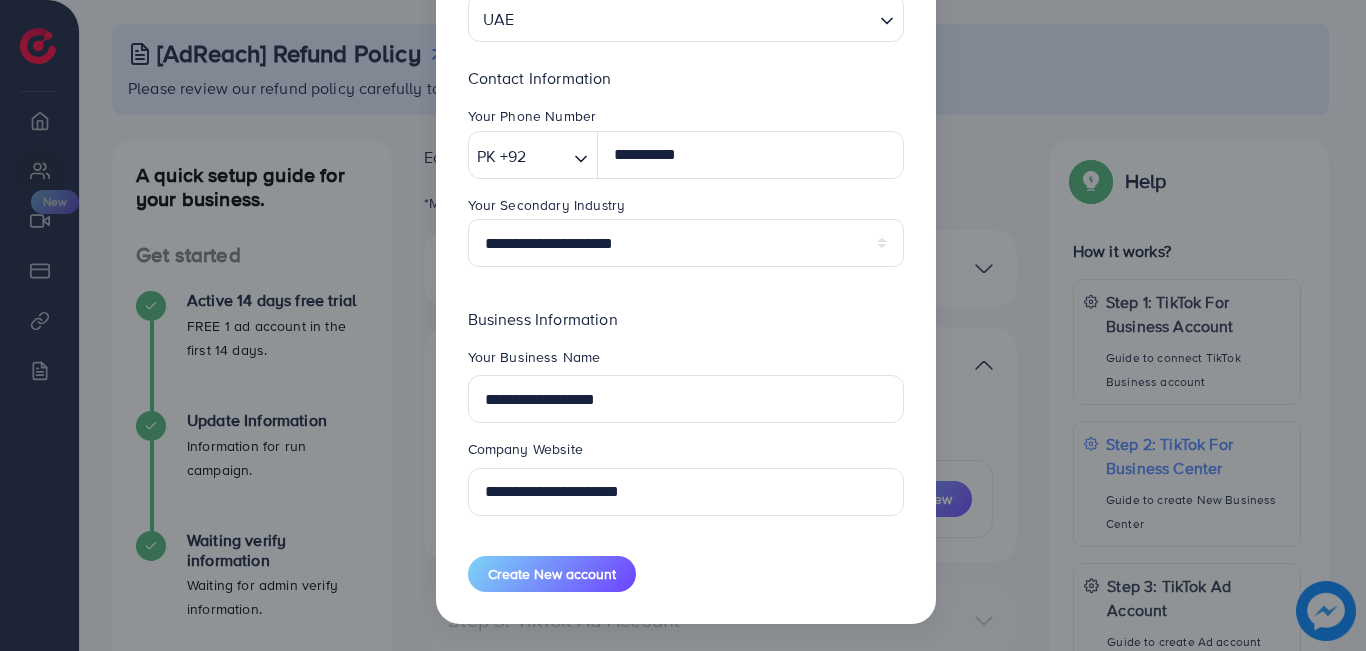 scroll, scrollTop: 333, scrollLeft: 0, axis: vertical 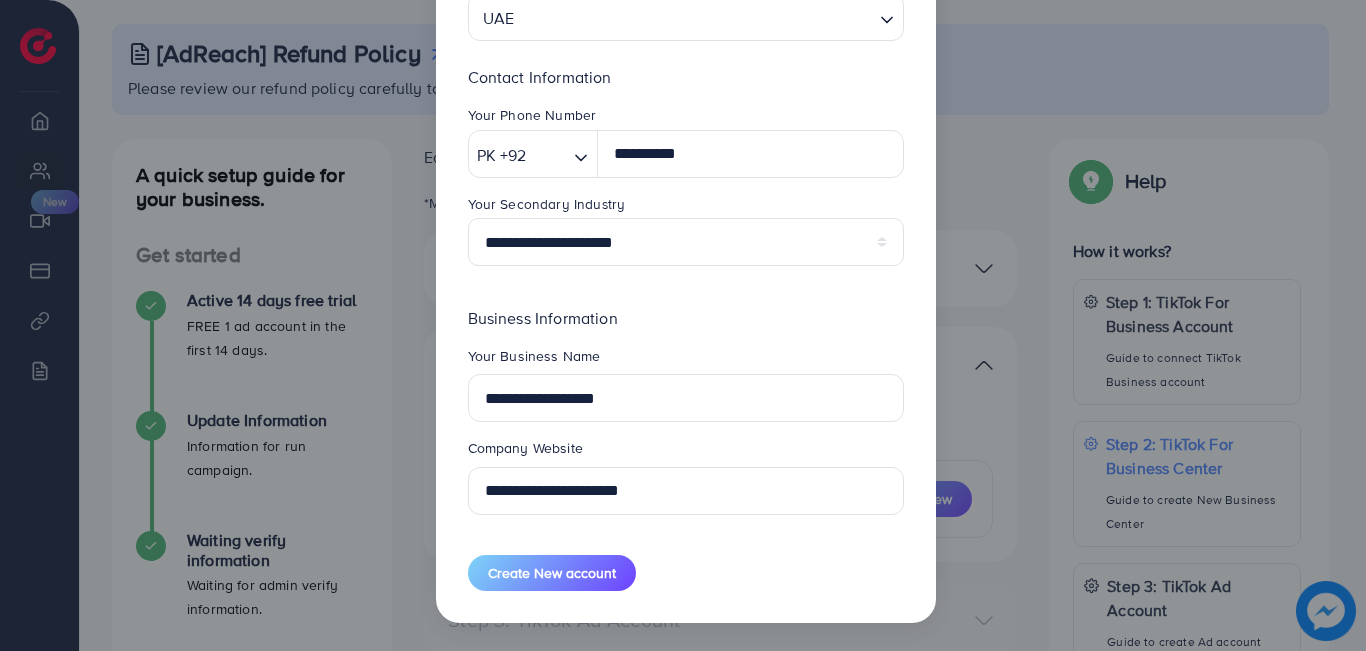 type on "**********" 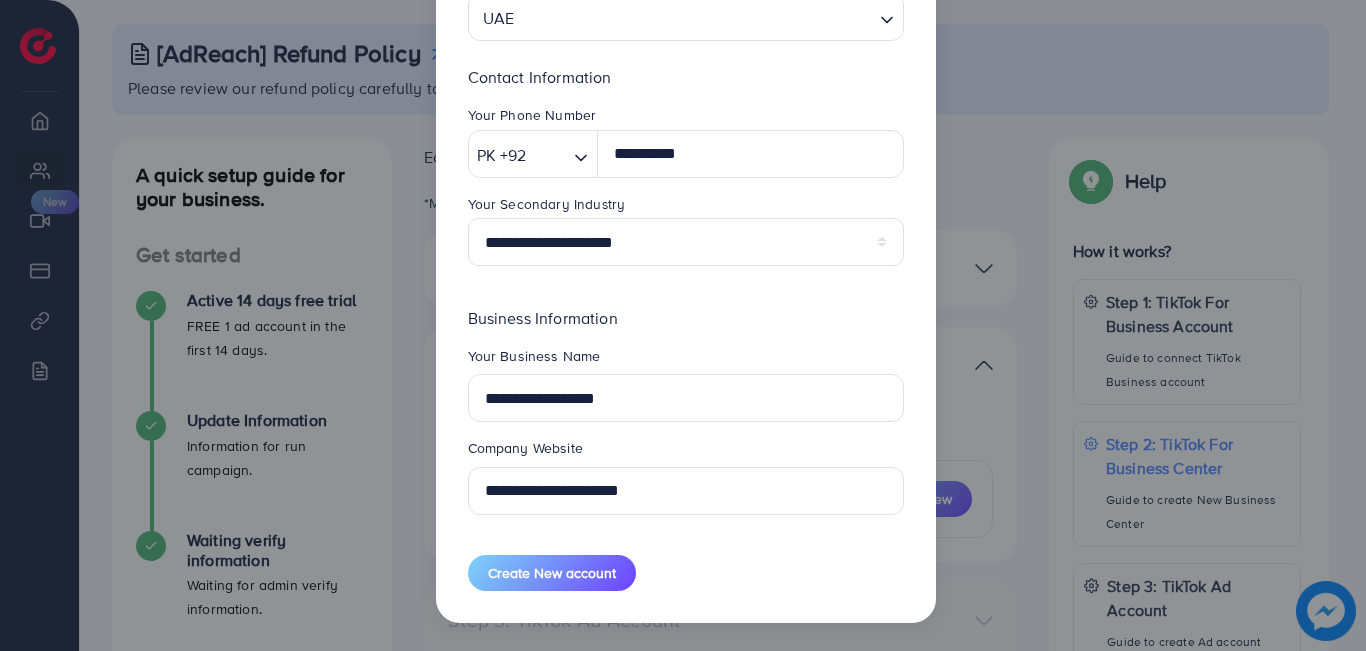 click on "Create New account" at bounding box center [552, 573] 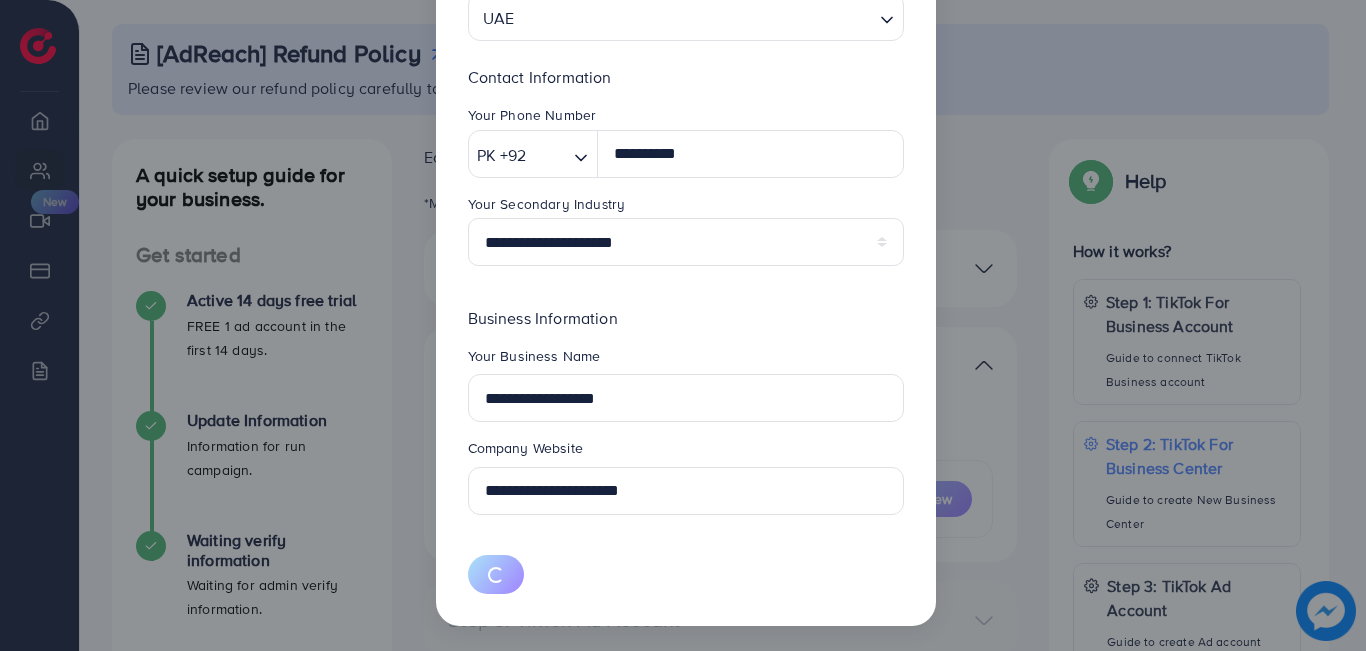 type 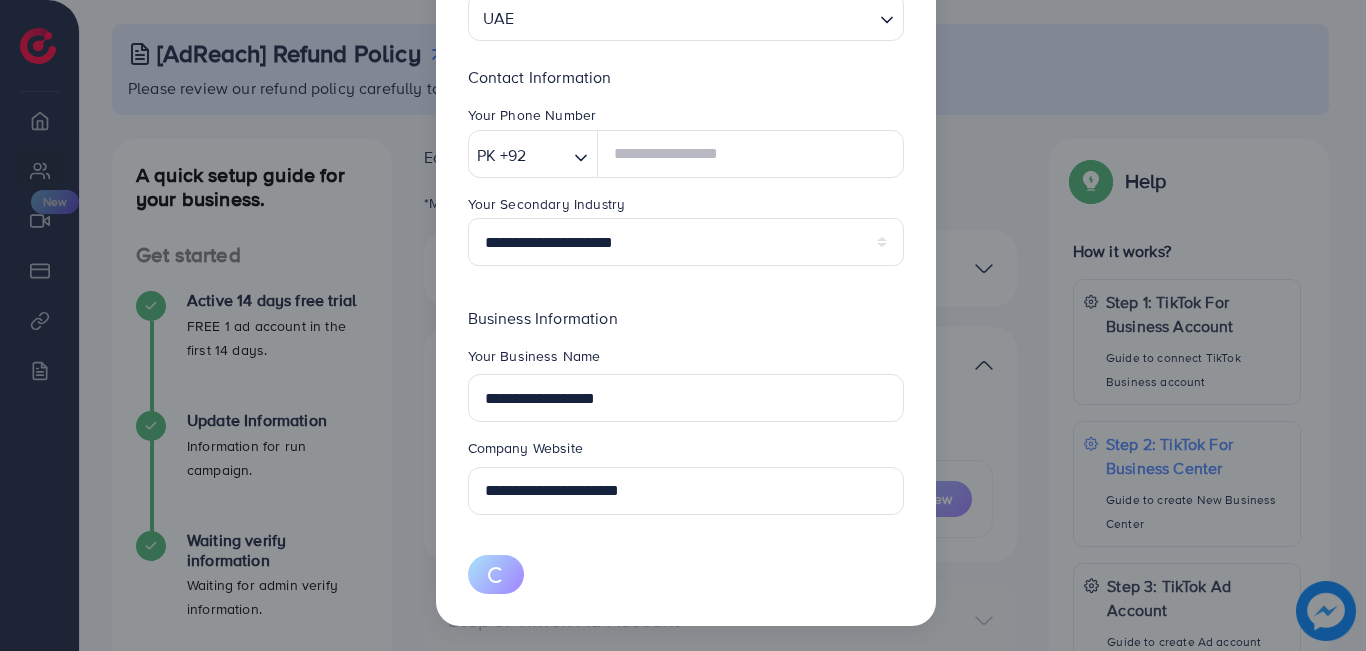 select 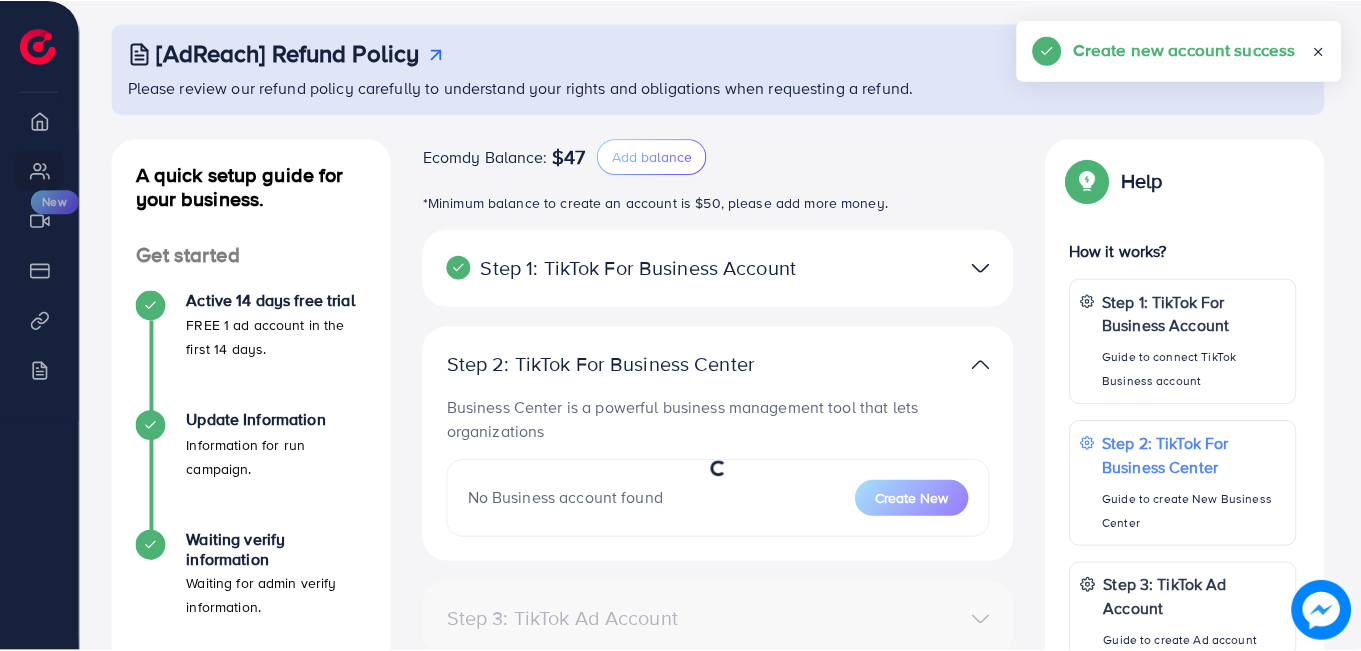scroll, scrollTop: 187, scrollLeft: 0, axis: vertical 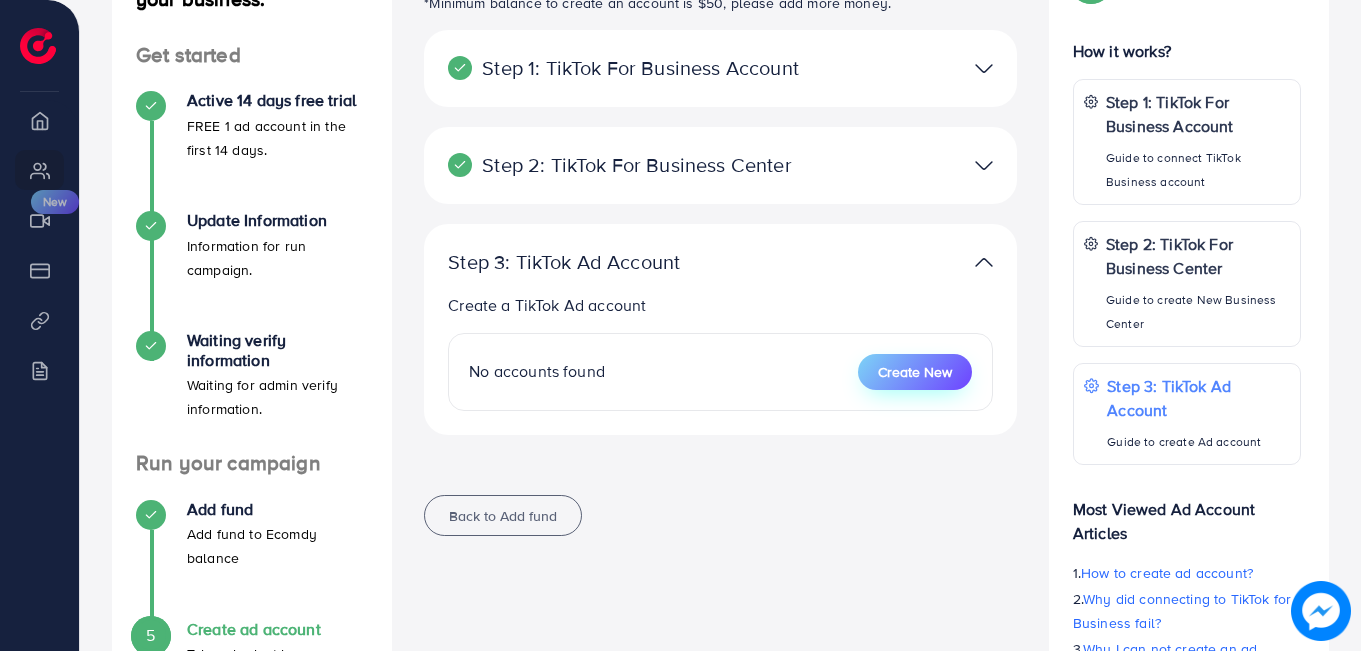 click on "Create New" at bounding box center [915, 372] 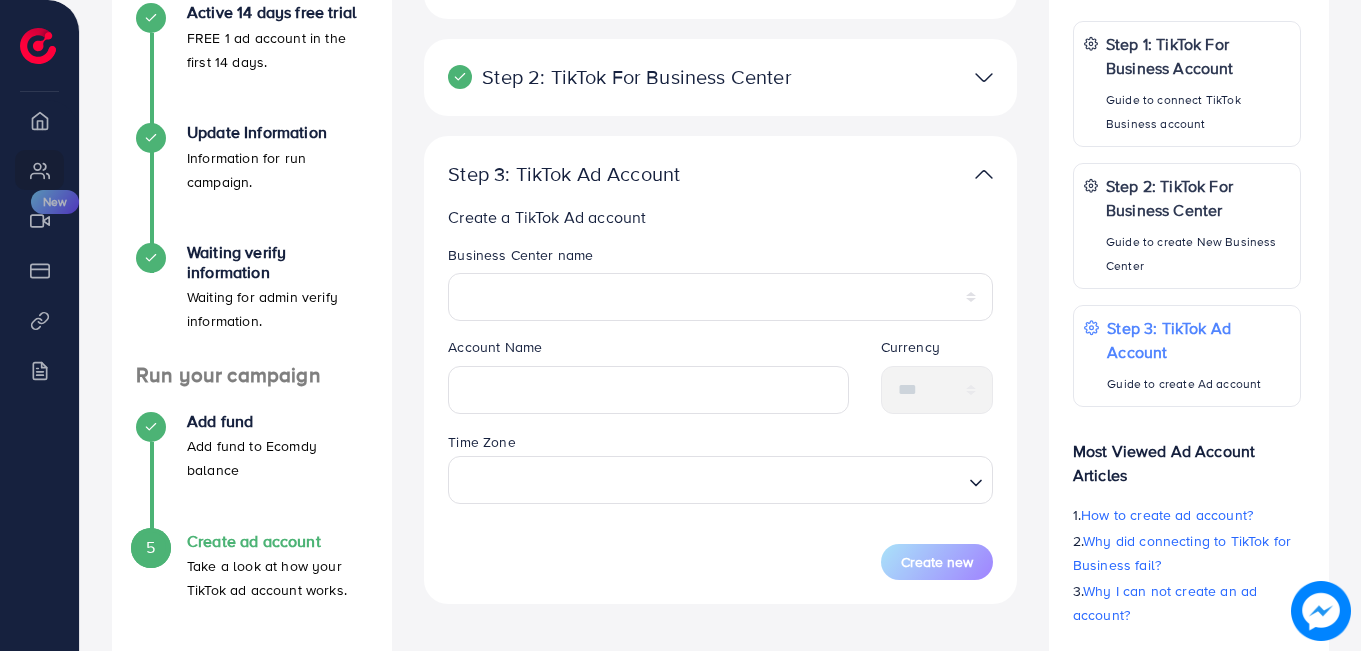 scroll, scrollTop: 400, scrollLeft: 0, axis: vertical 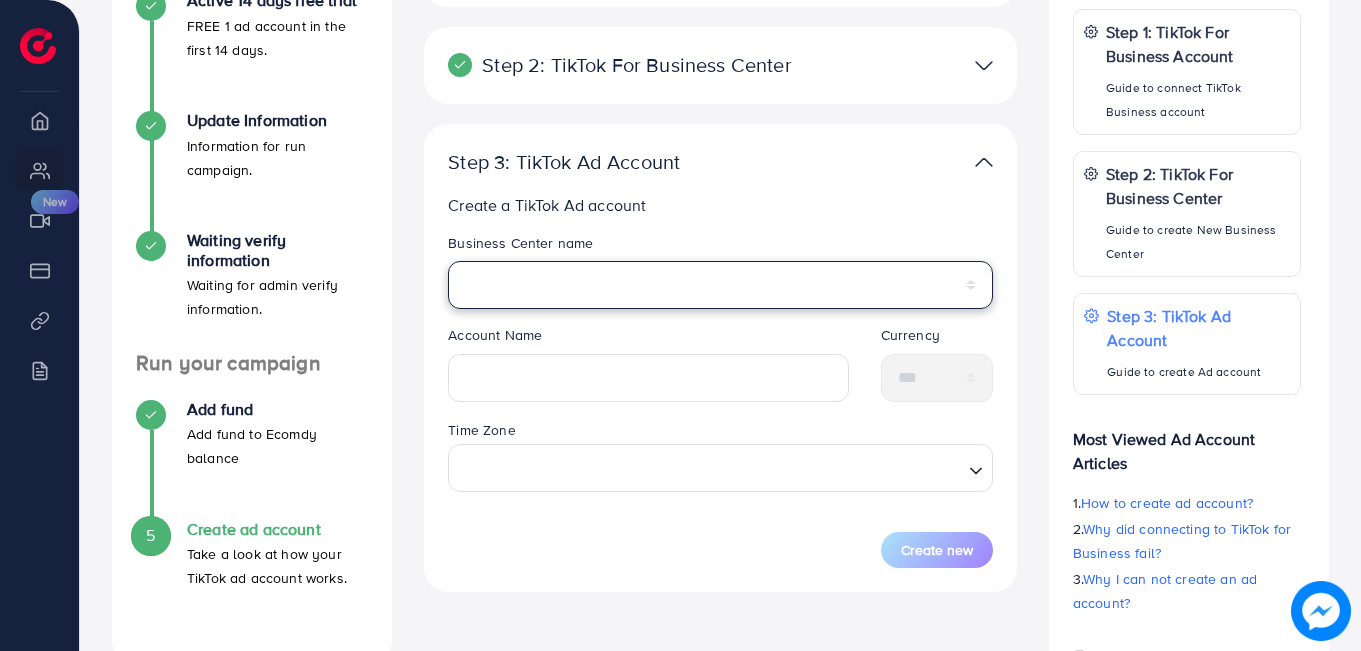 click on "**********" at bounding box center (720, 285) 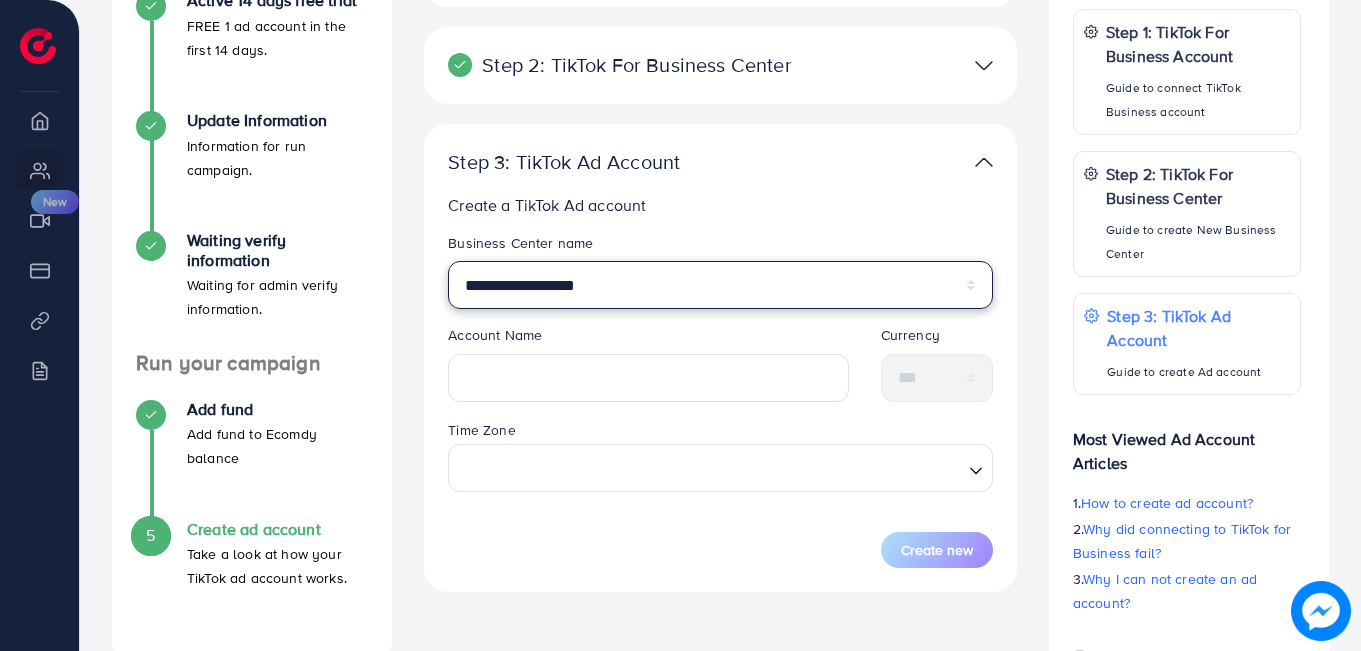 click on "**********" at bounding box center (720, 285) 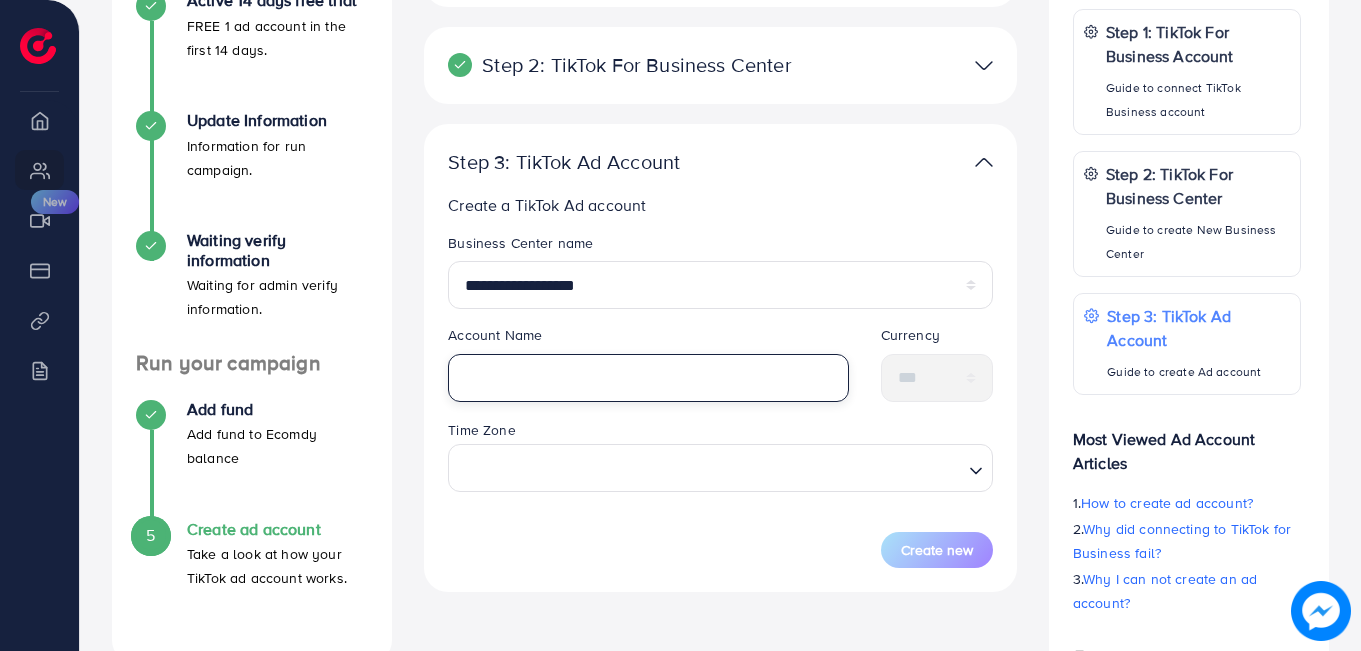 click at bounding box center [648, 378] 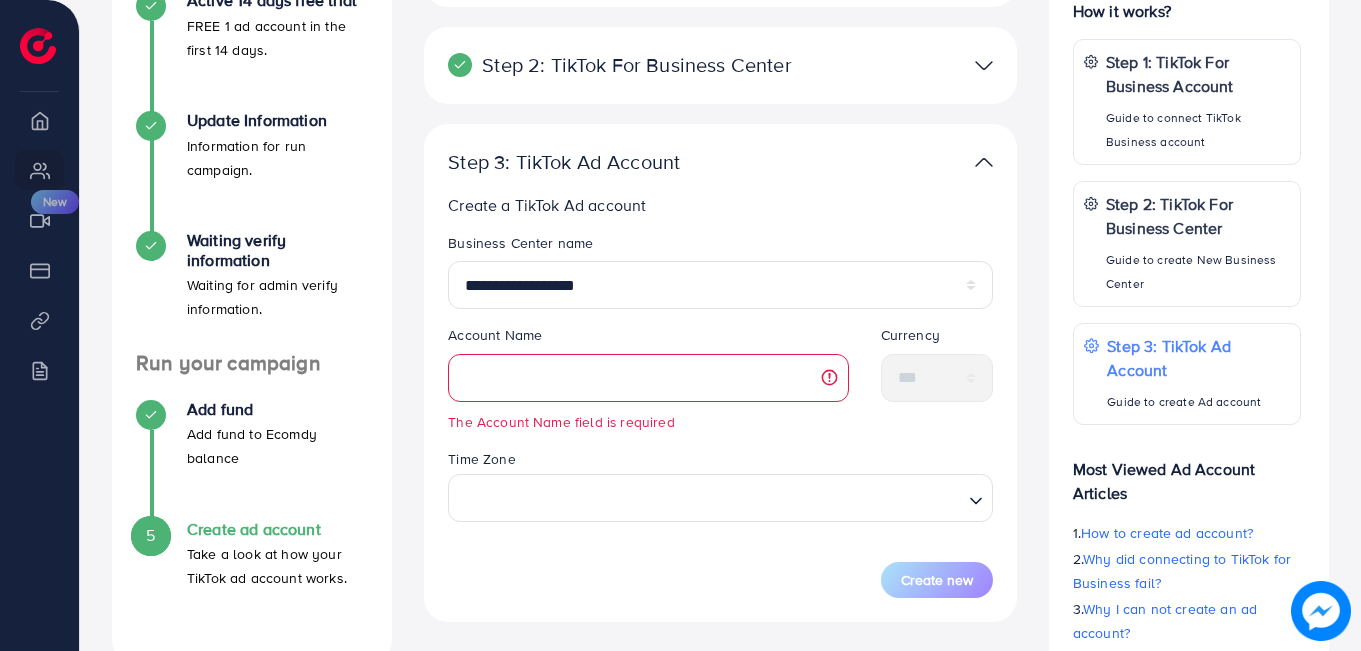 click on "Account Name  The Account Name field is required" at bounding box center [648, 386] 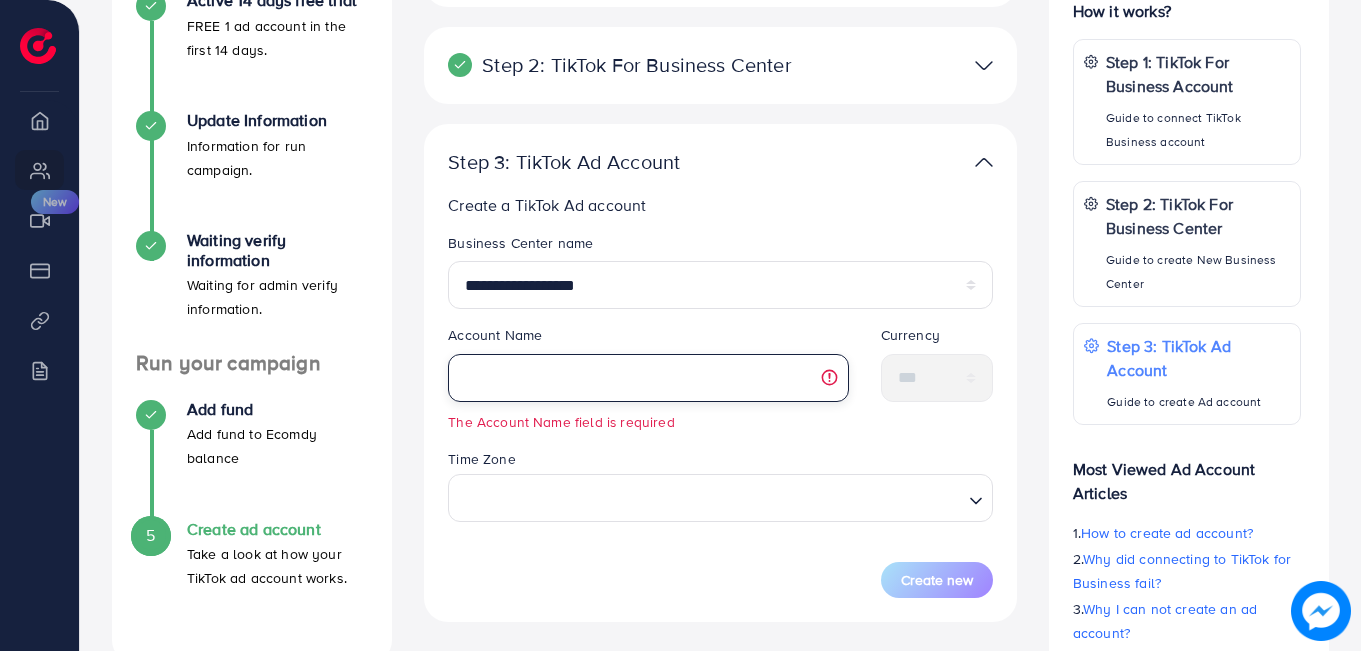 click at bounding box center (648, 378) 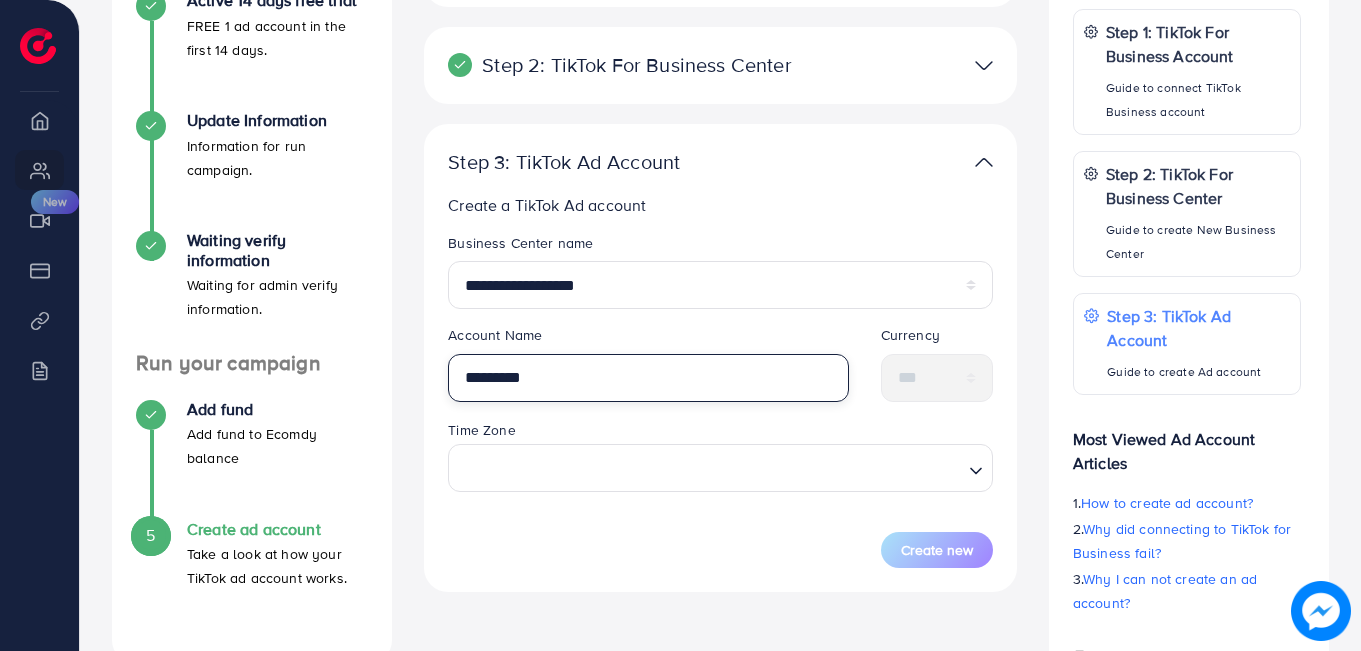 type on "*********" 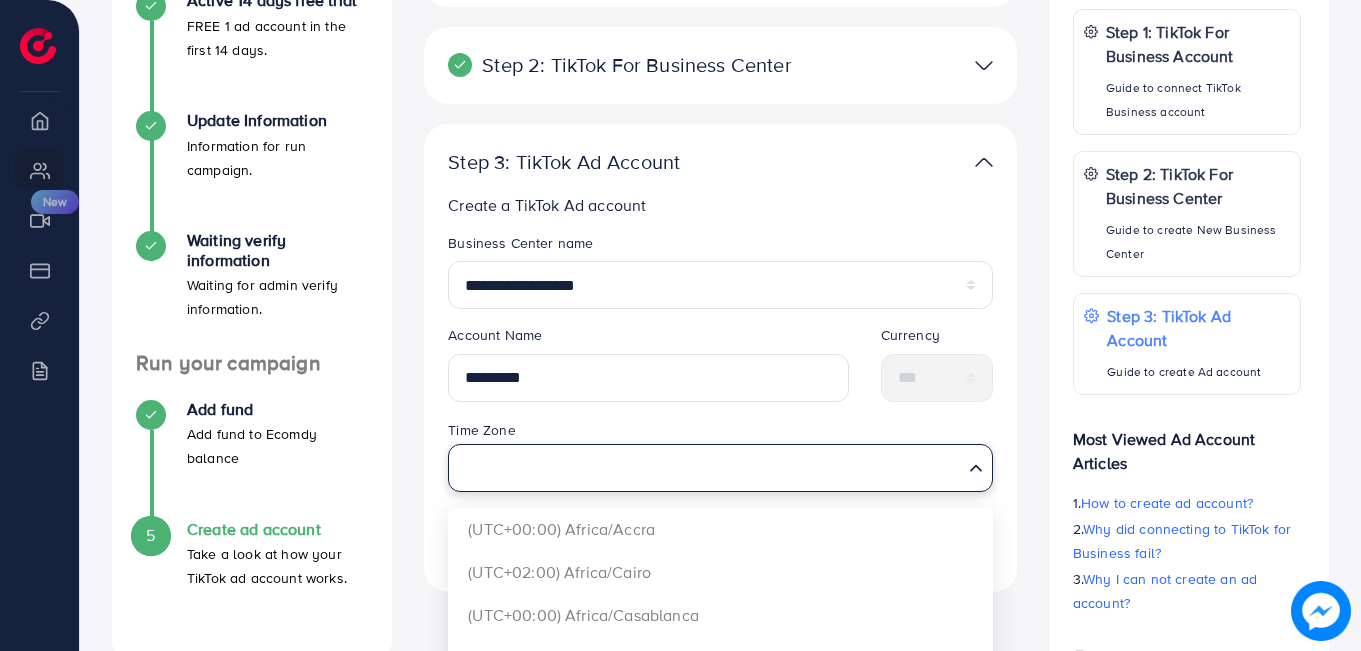 click at bounding box center [709, 468] 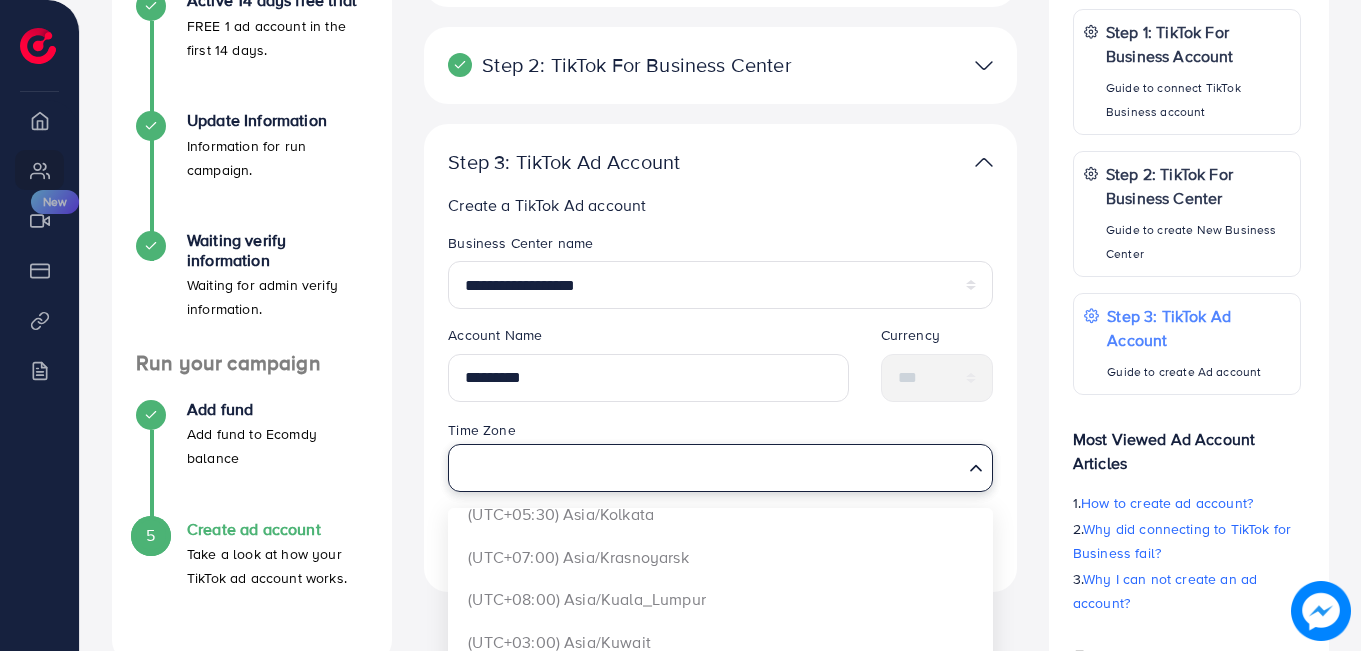 scroll, scrollTop: 3000, scrollLeft: 0, axis: vertical 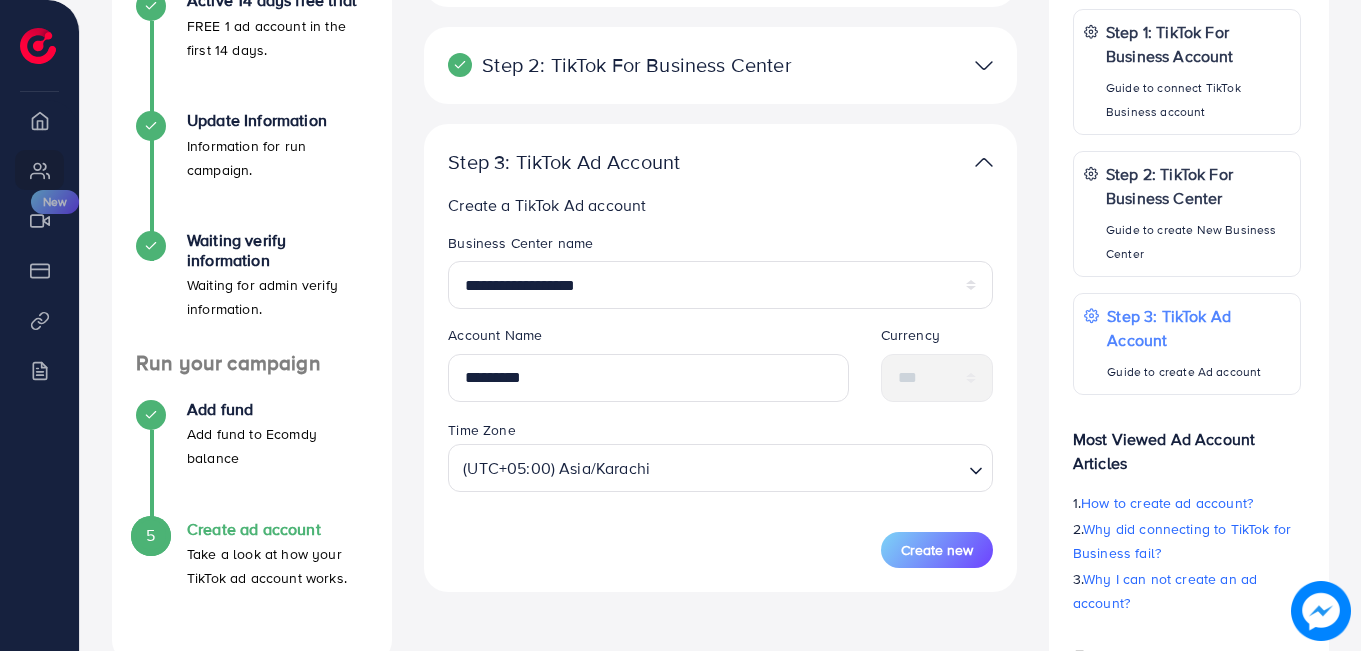 click on "**********" at bounding box center [720, 358] 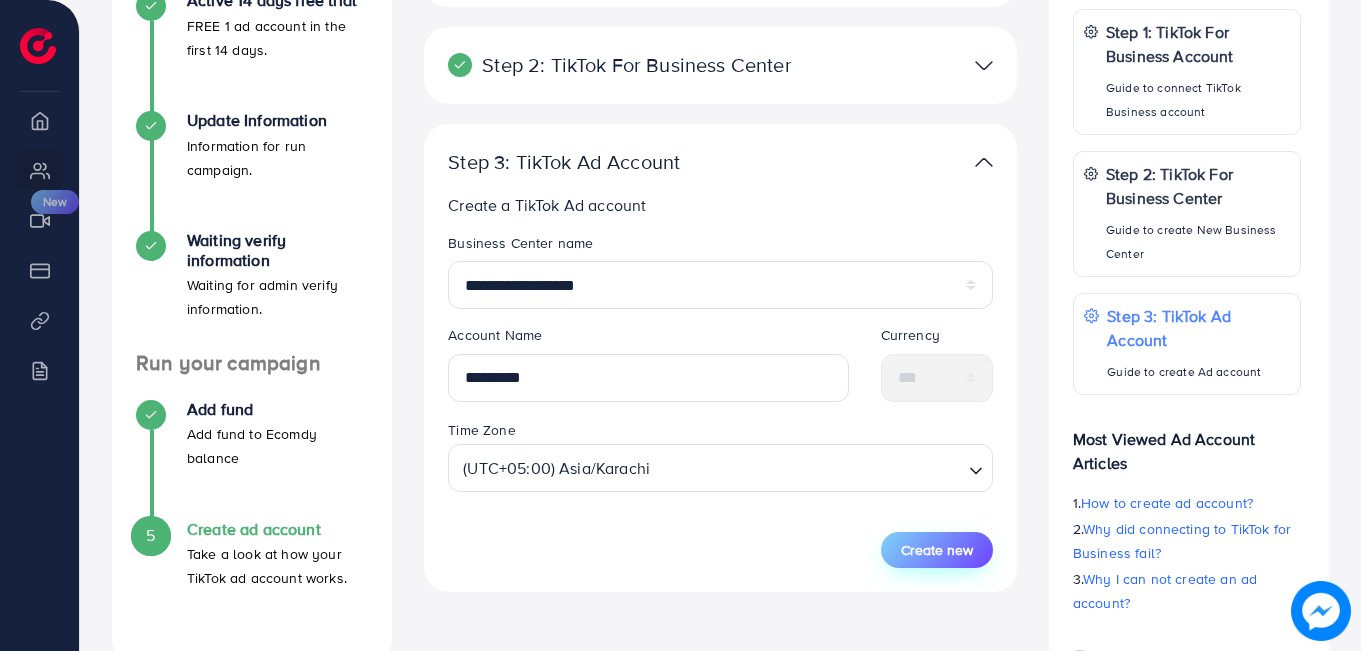 click on "Create new" at bounding box center (937, 550) 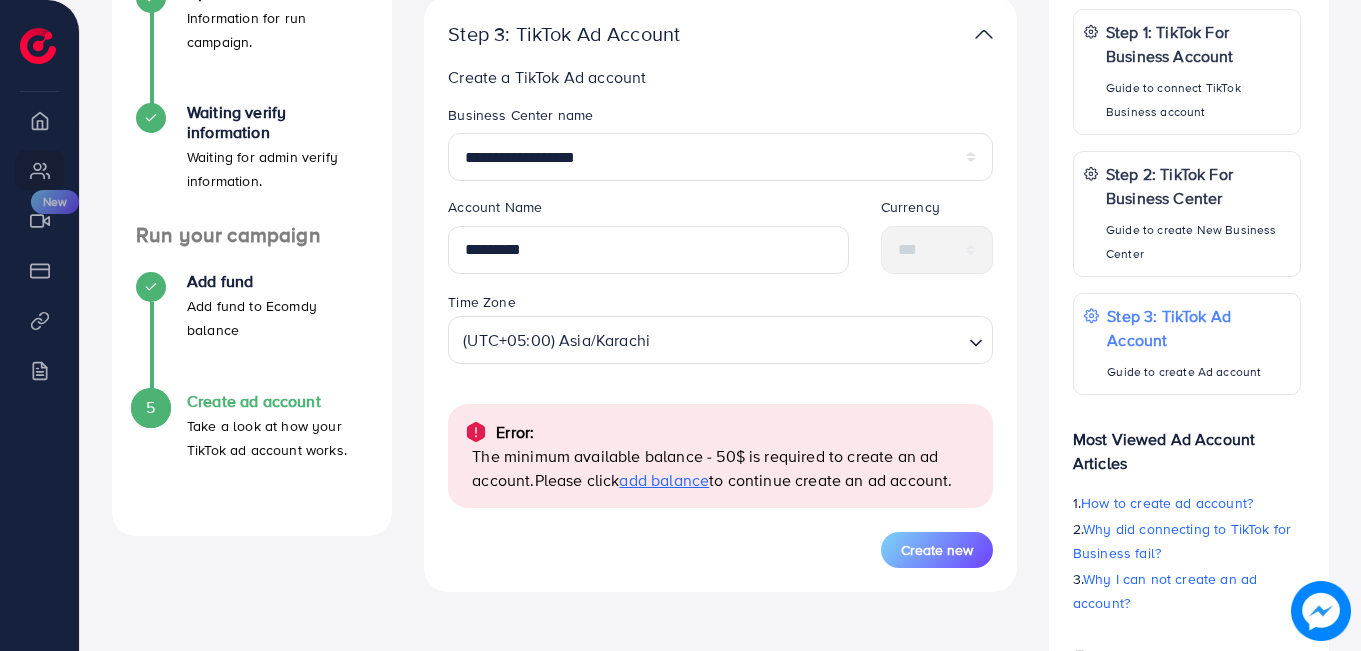 scroll, scrollTop: 500, scrollLeft: 0, axis: vertical 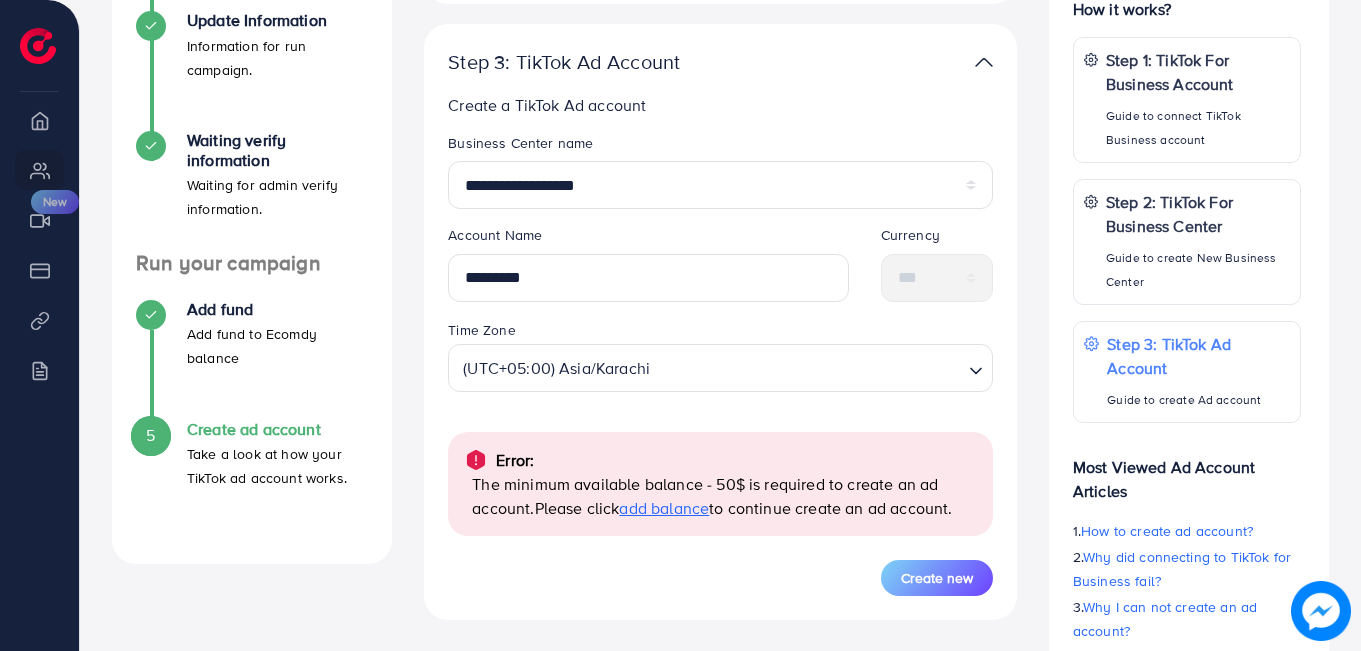 click on "add balance" at bounding box center (664, 508) 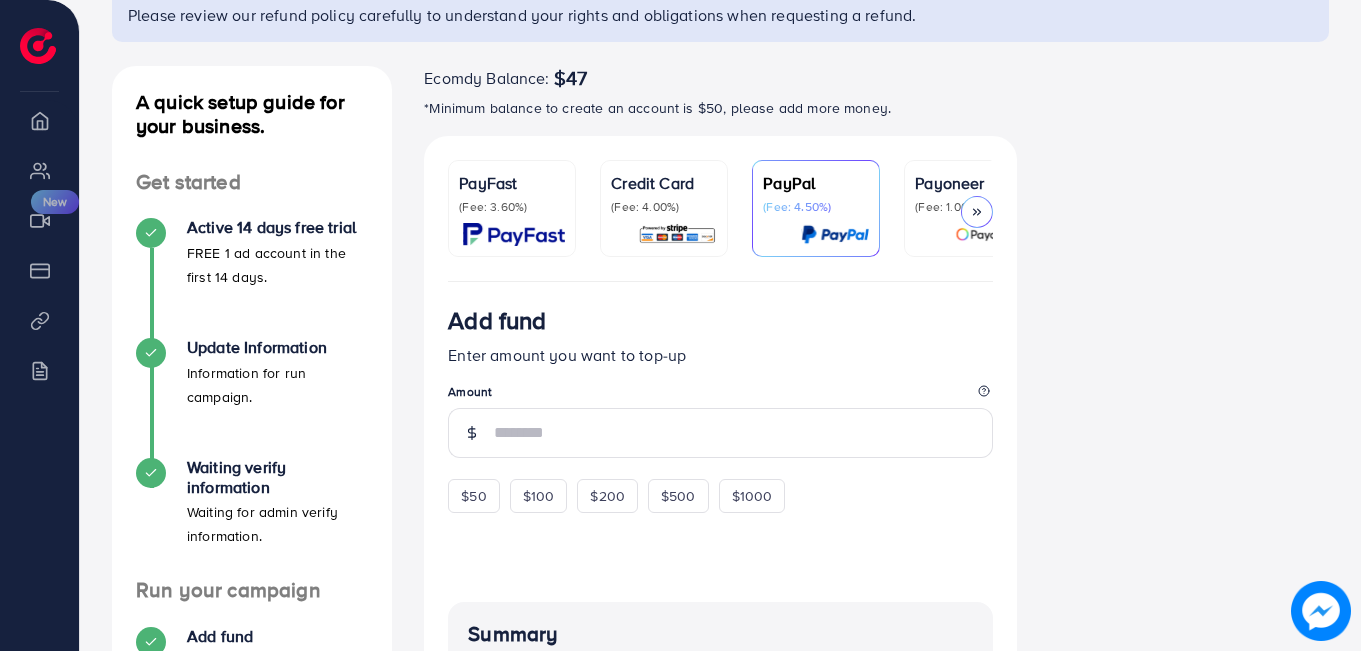 scroll, scrollTop: 200, scrollLeft: 0, axis: vertical 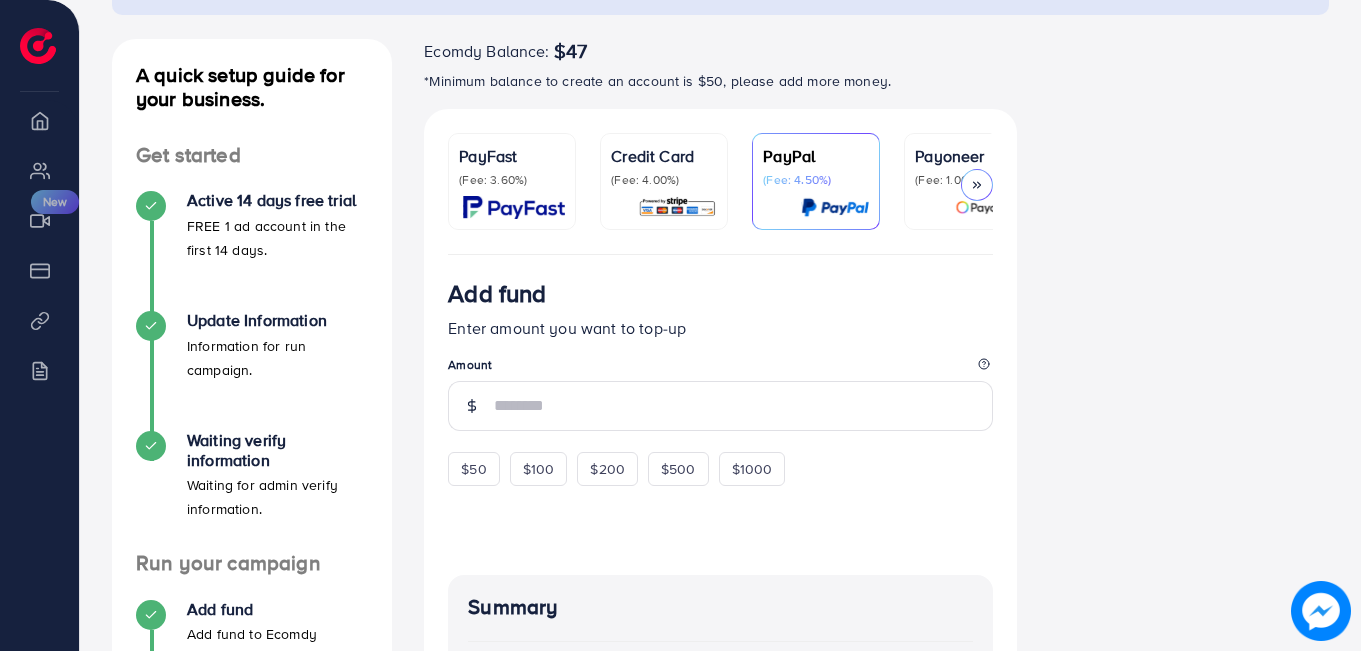 click 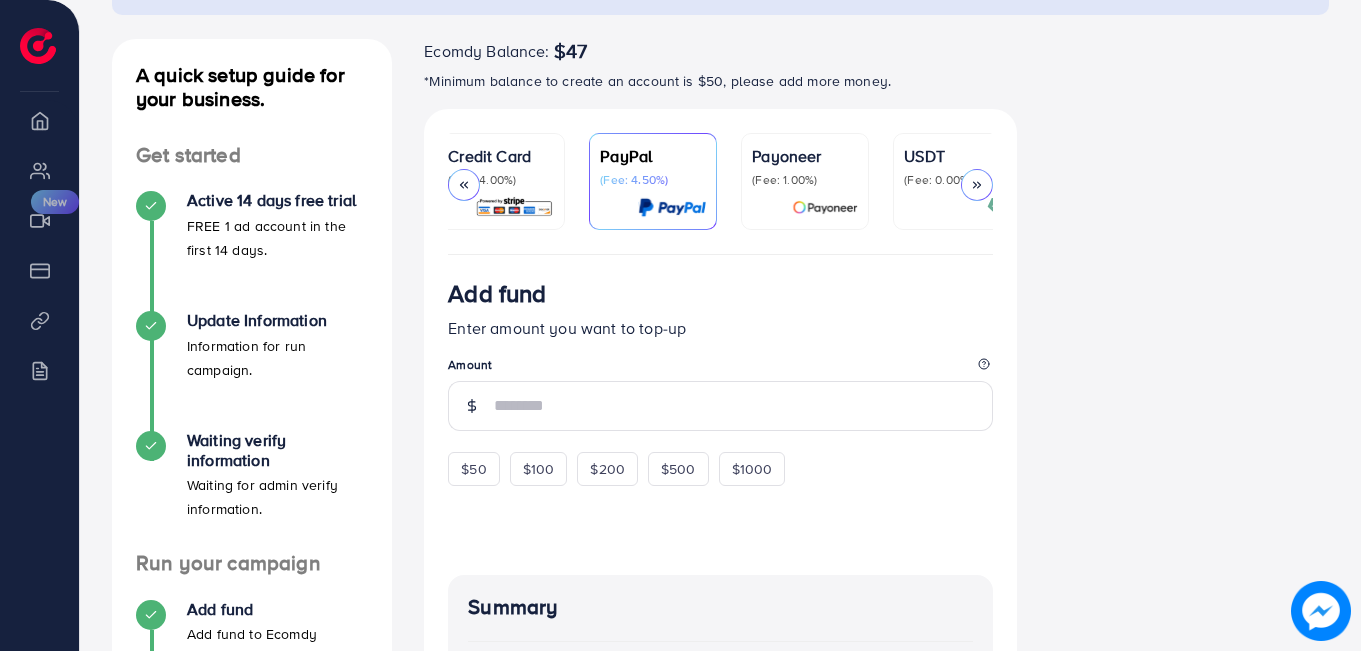 scroll, scrollTop: 0, scrollLeft: 343, axis: horizontal 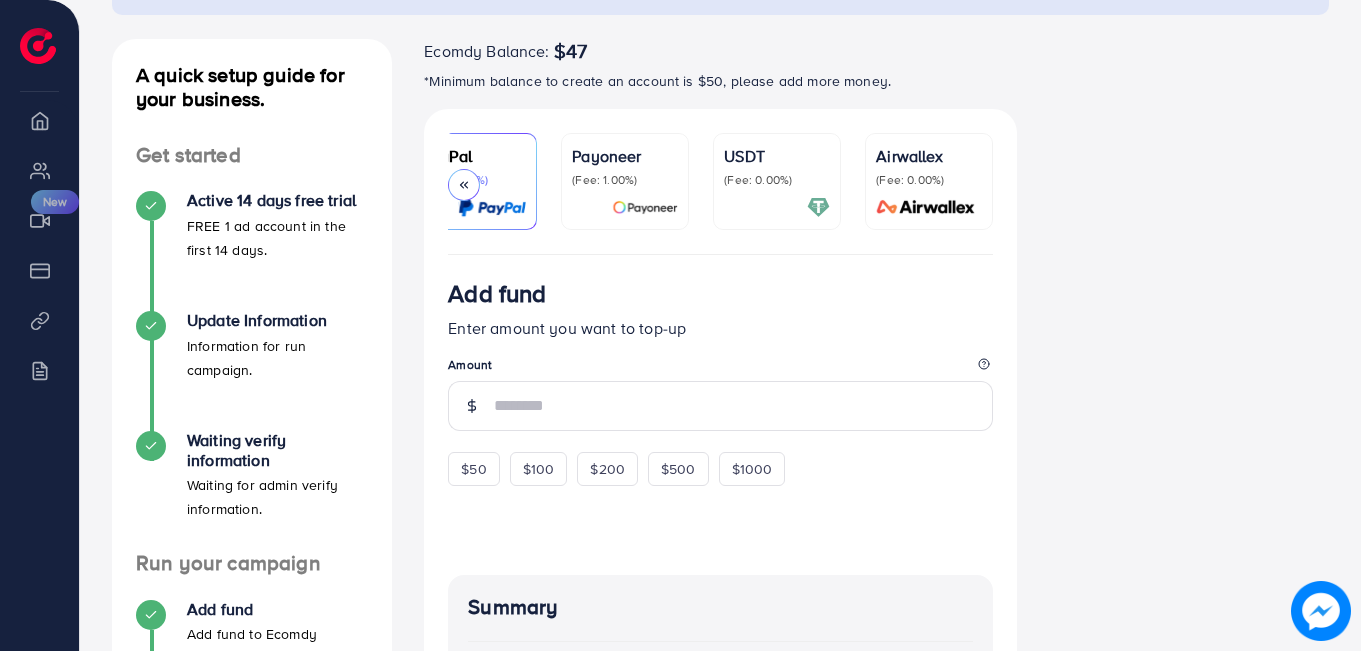 click 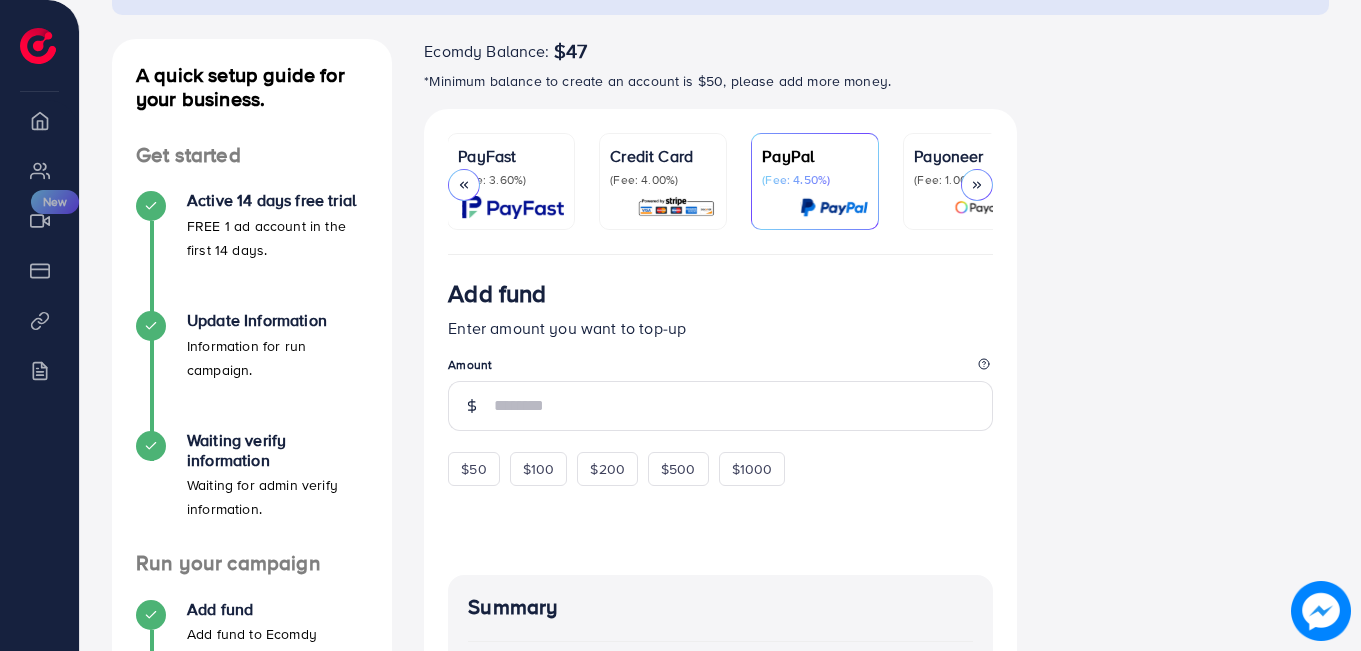 scroll, scrollTop: 0, scrollLeft: 0, axis: both 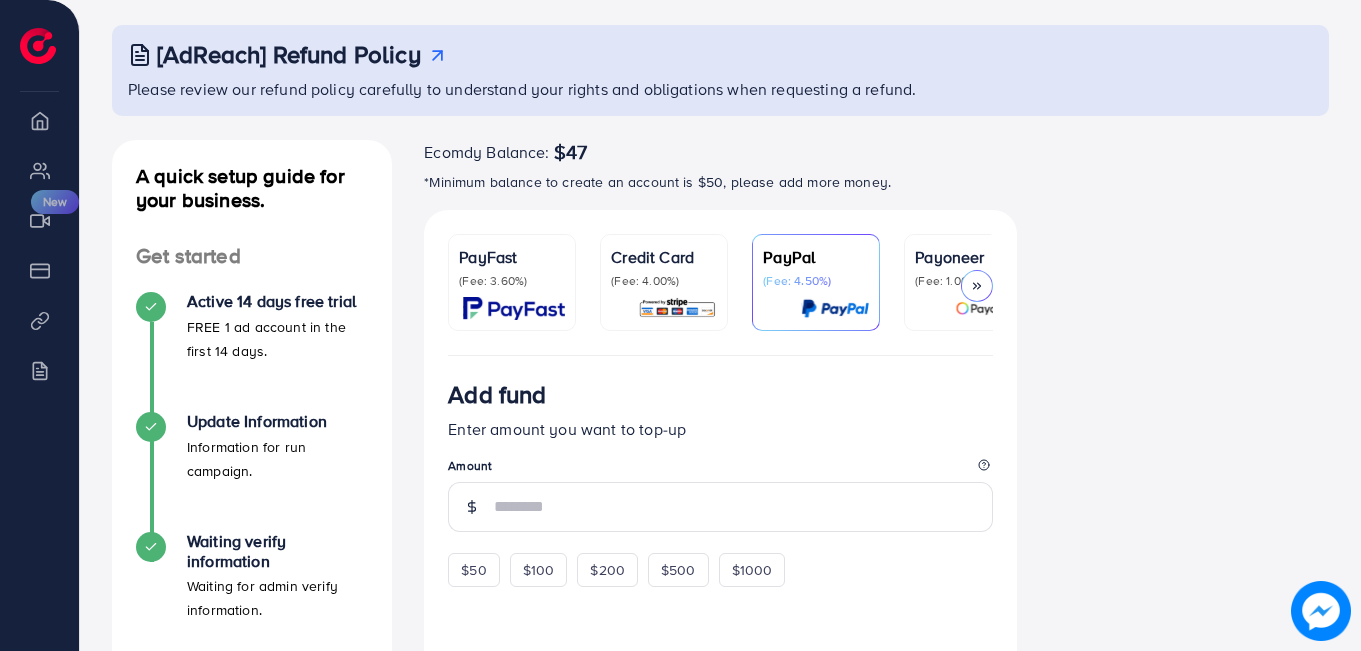 click at bounding box center [977, 286] 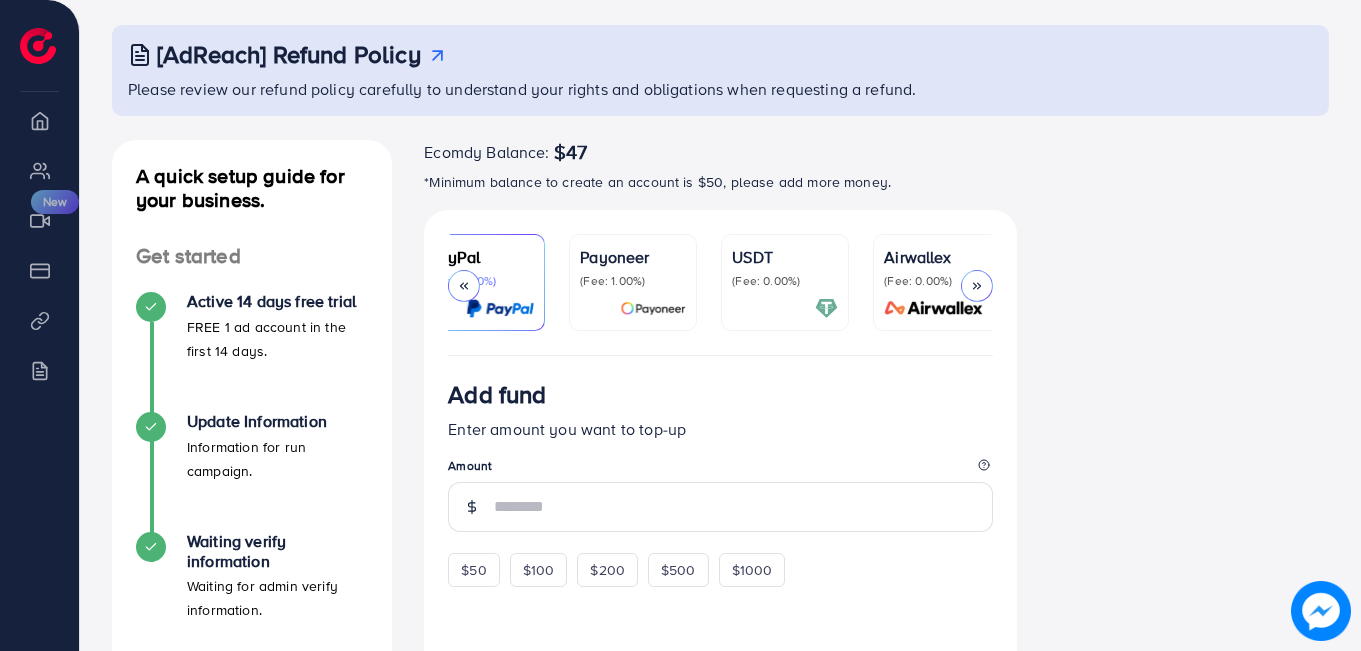 scroll, scrollTop: 0, scrollLeft: 343, axis: horizontal 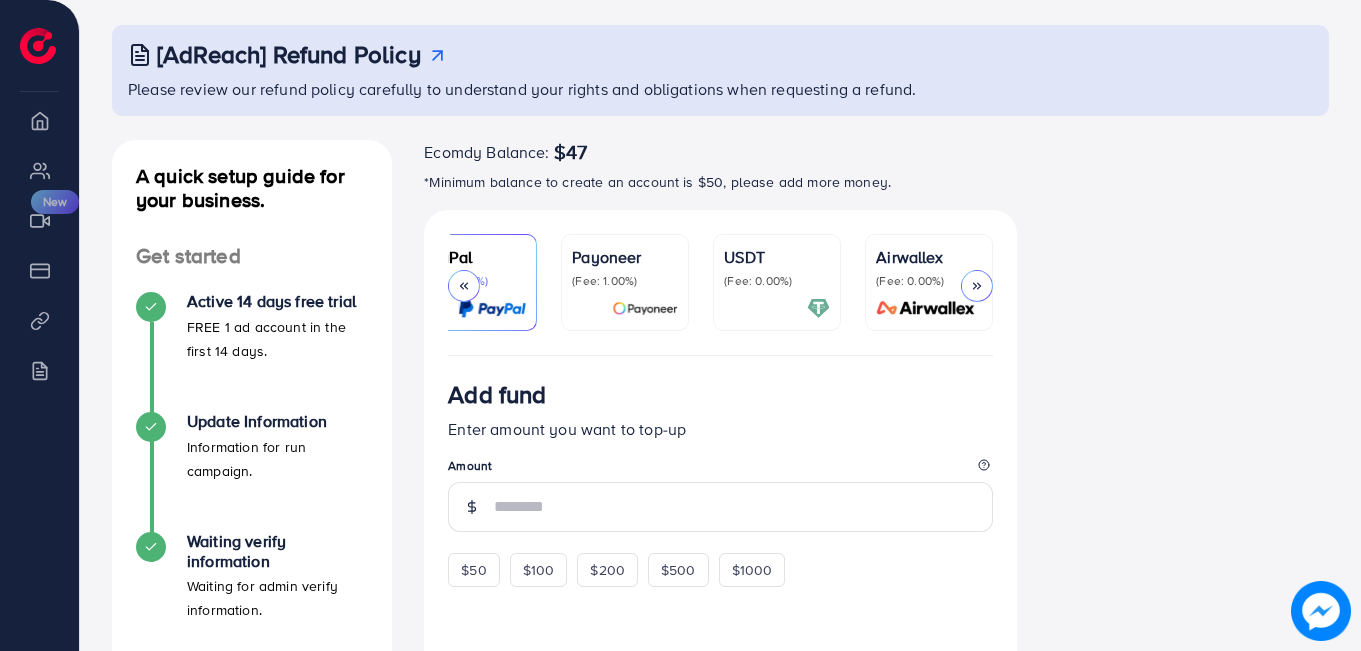 click on "(Fee: 0.00%)" at bounding box center [929, 281] 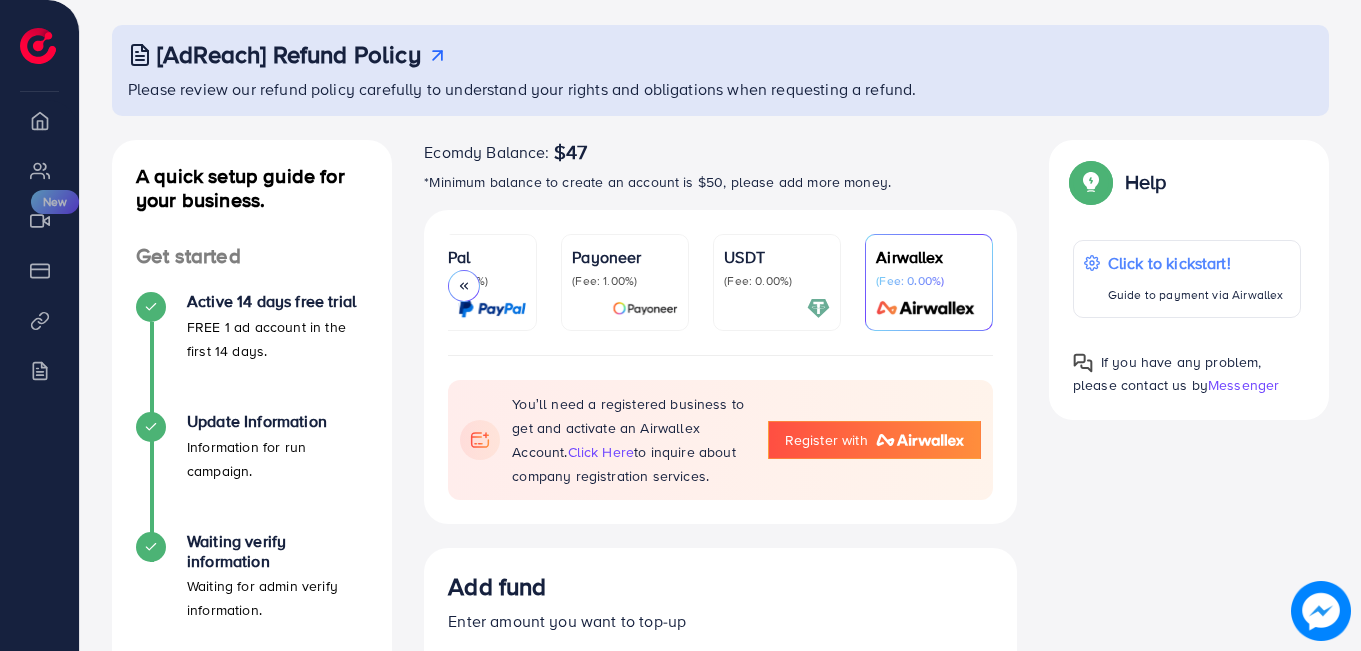 click 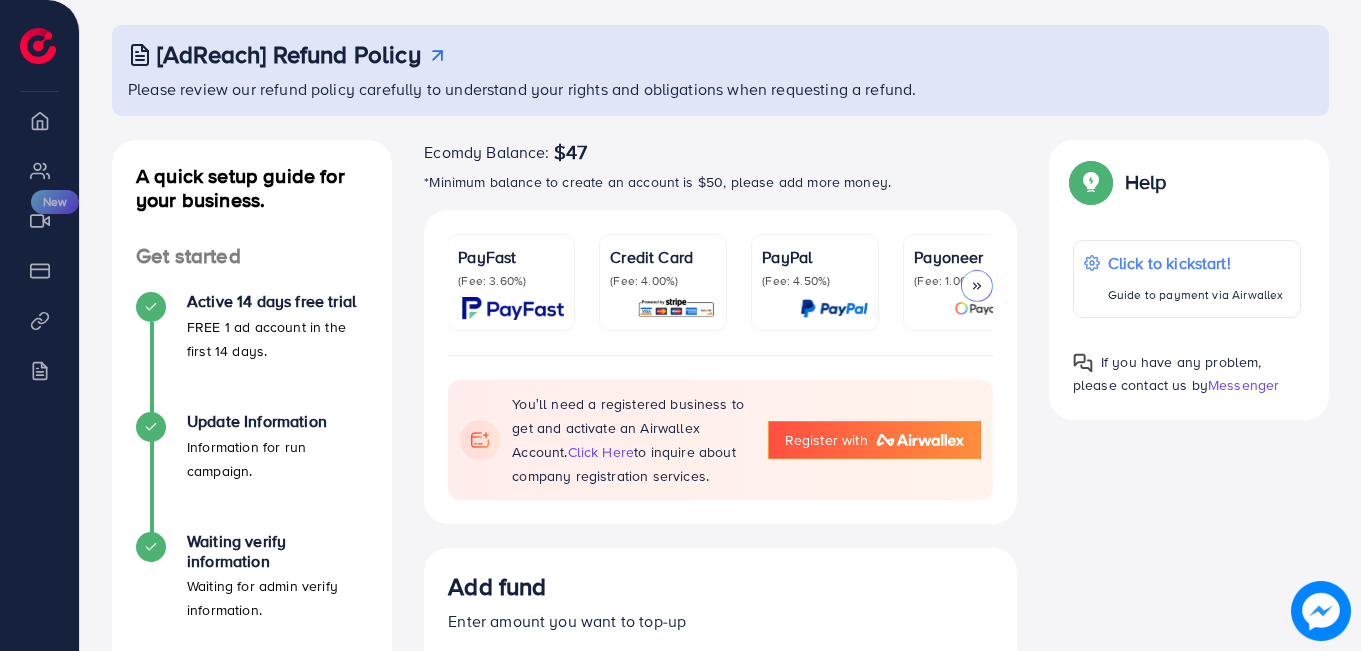 scroll, scrollTop: 0, scrollLeft: 0, axis: both 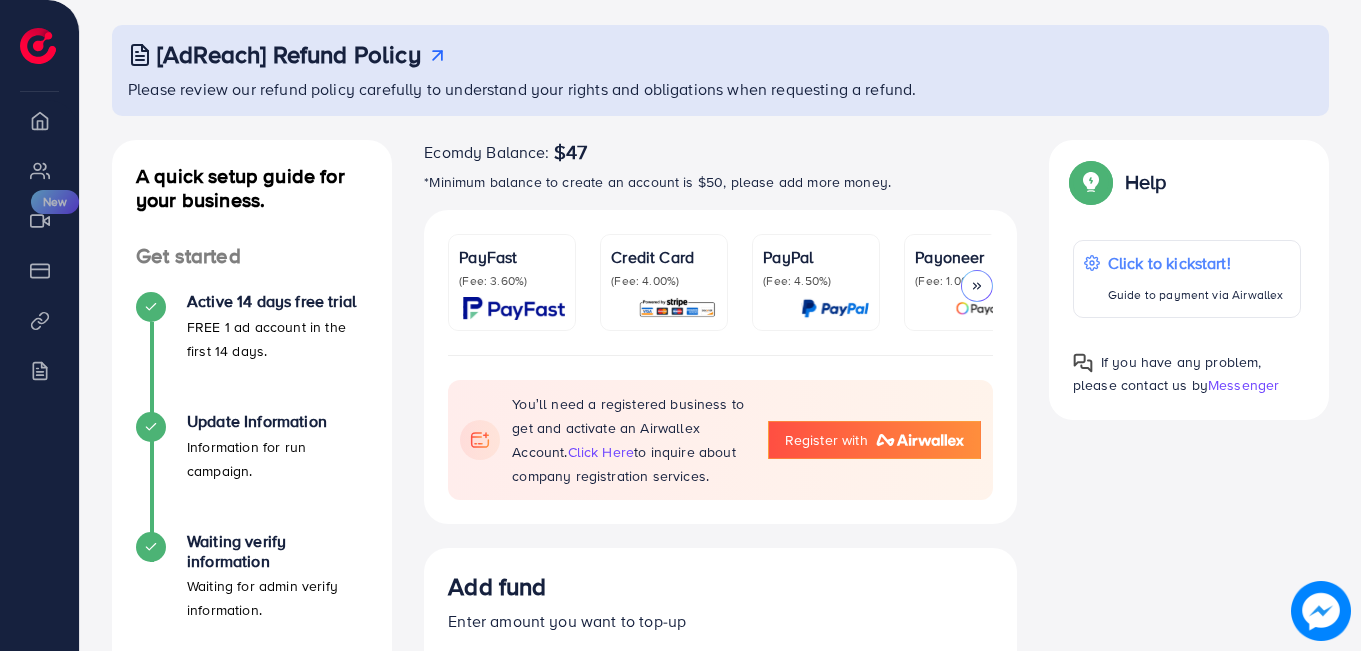 click on "PayFast   (Fee: 3.60%)" at bounding box center [512, 282] 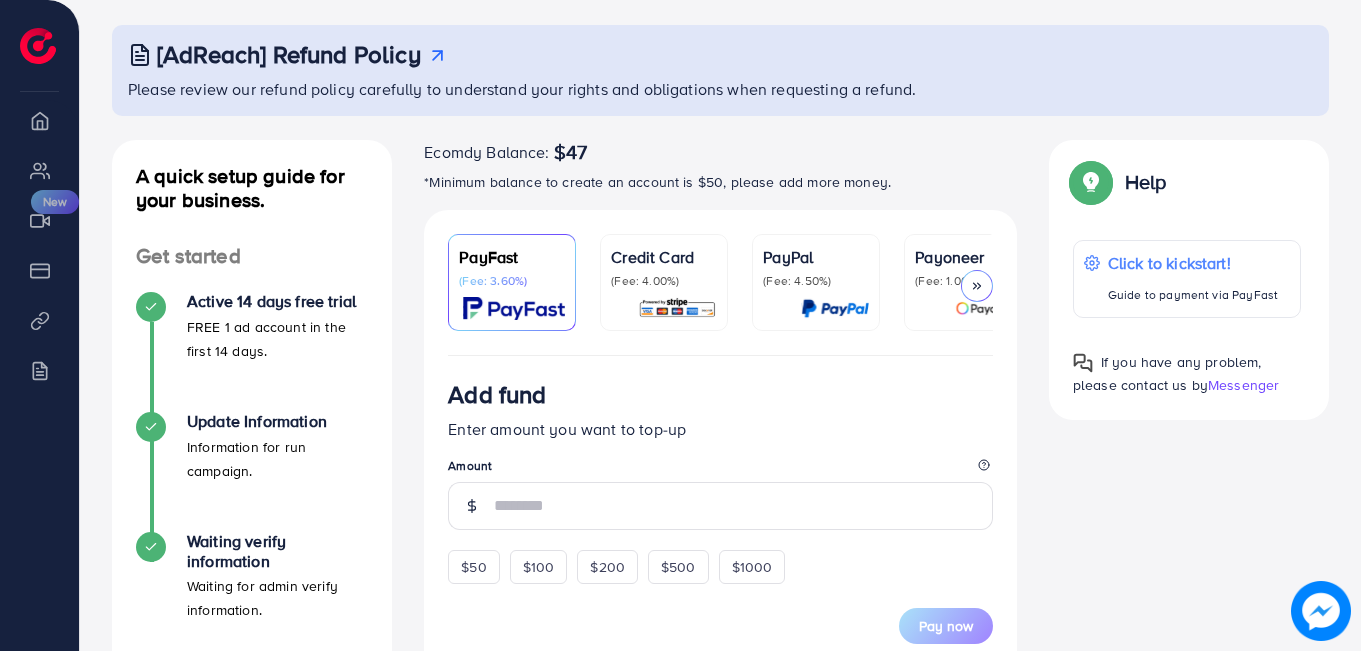 click at bounding box center [977, 286] 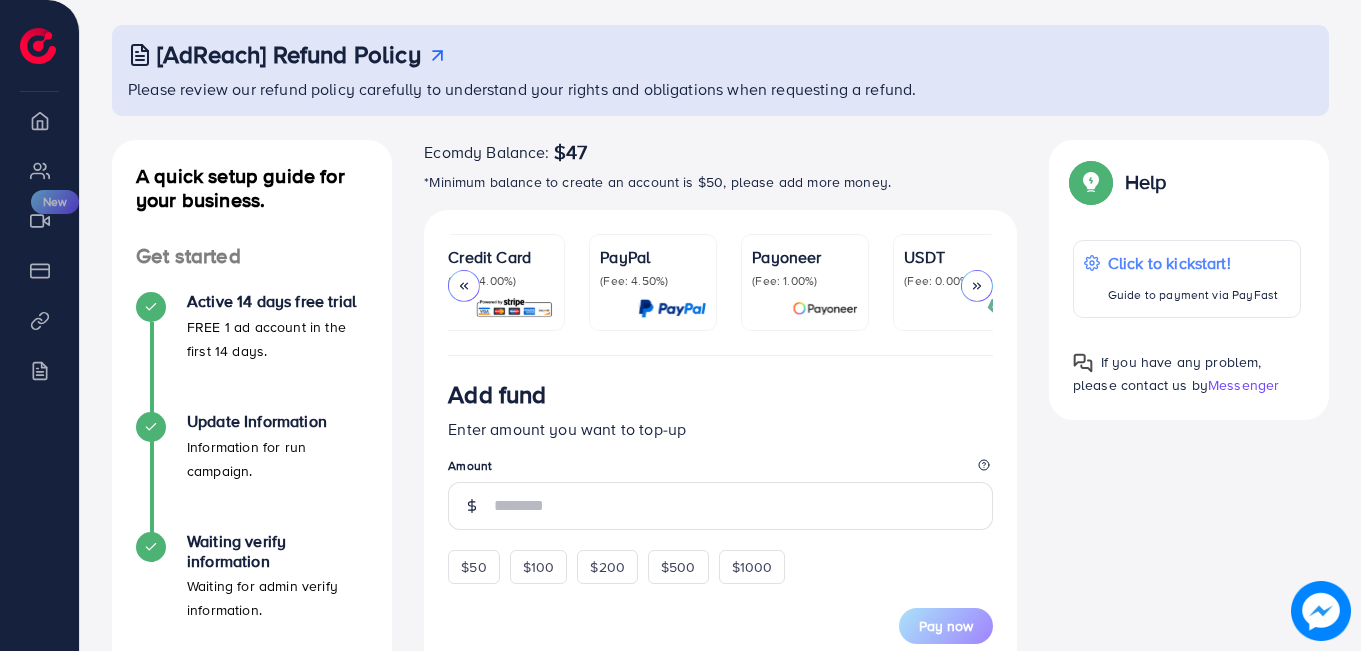 scroll, scrollTop: 0, scrollLeft: 343, axis: horizontal 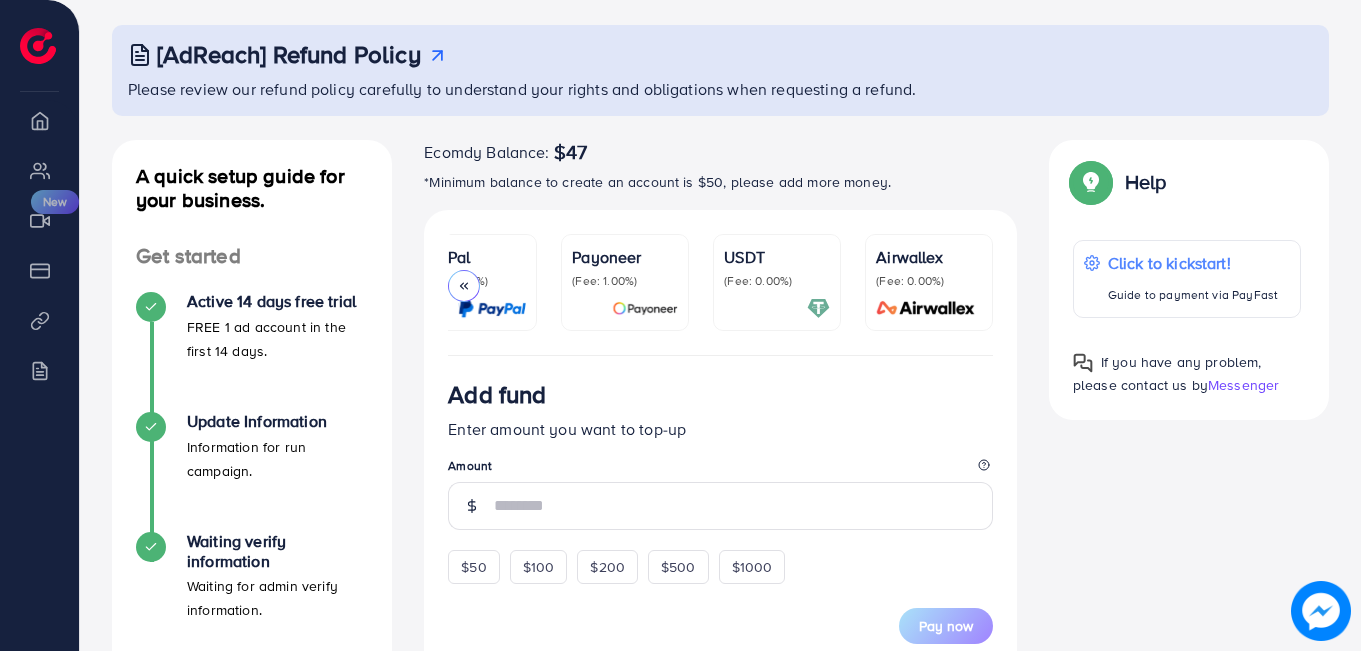 click 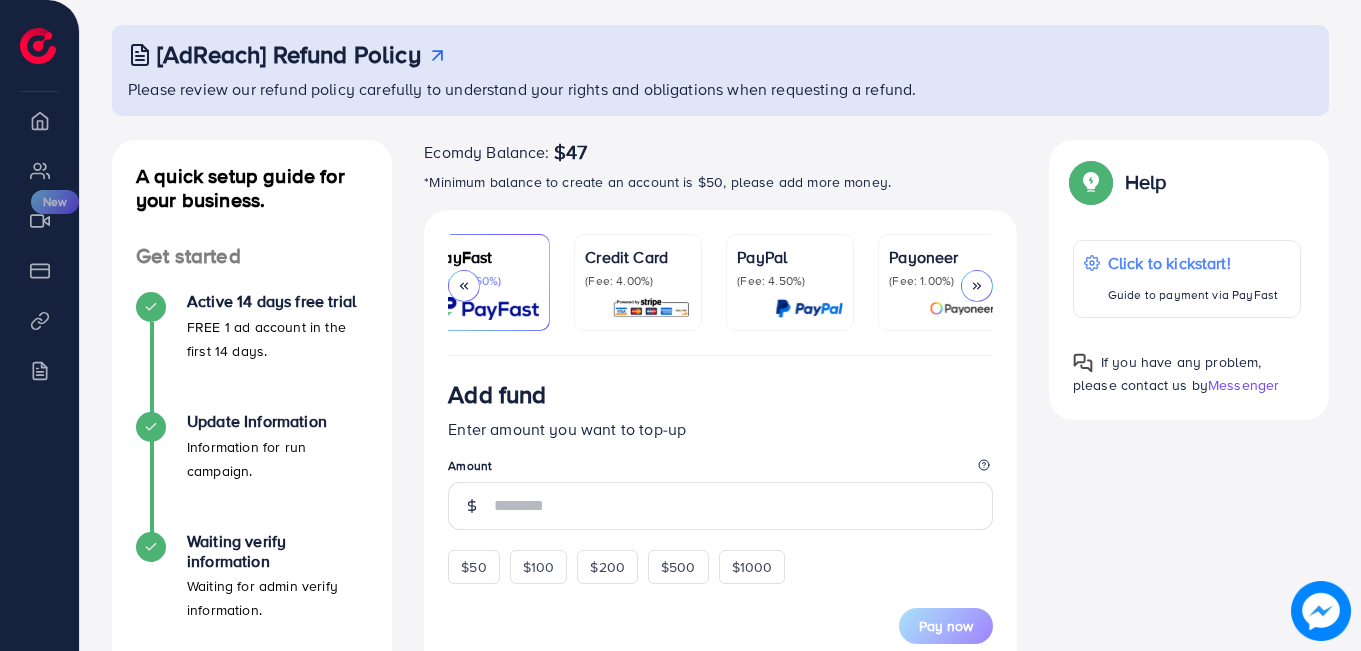 scroll, scrollTop: 0, scrollLeft: 0, axis: both 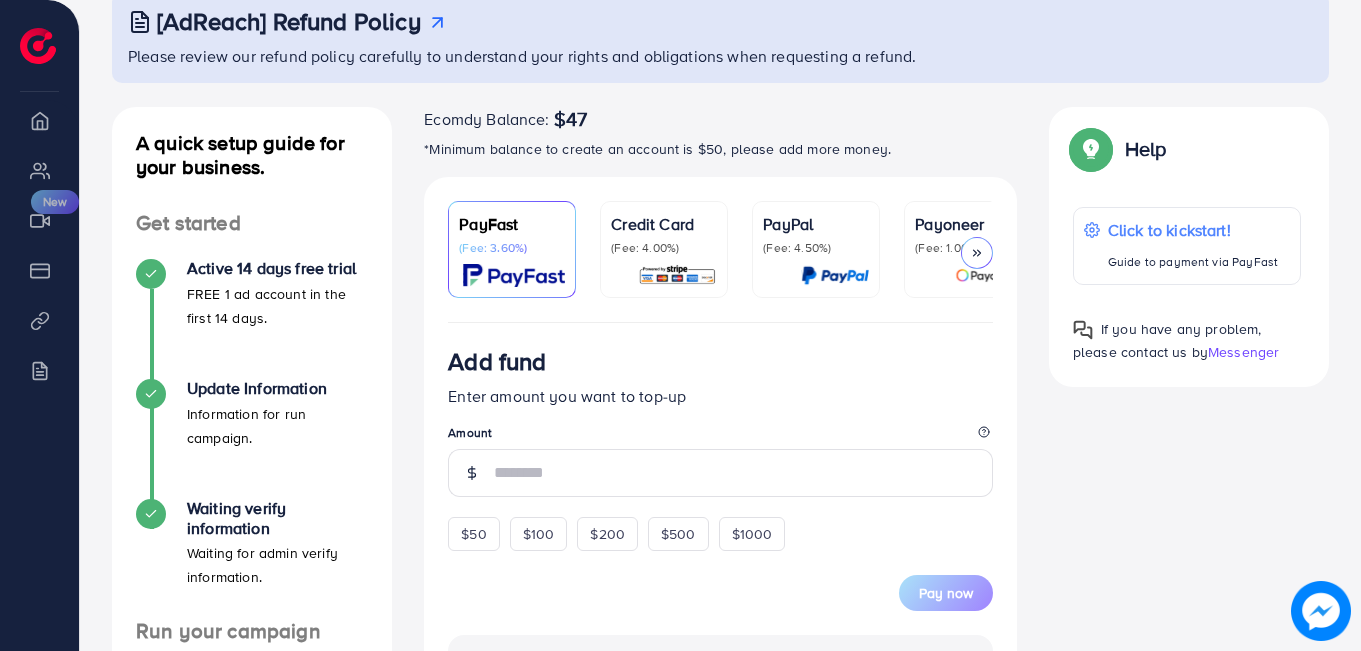 click on "Credit Card" at bounding box center [664, 224] 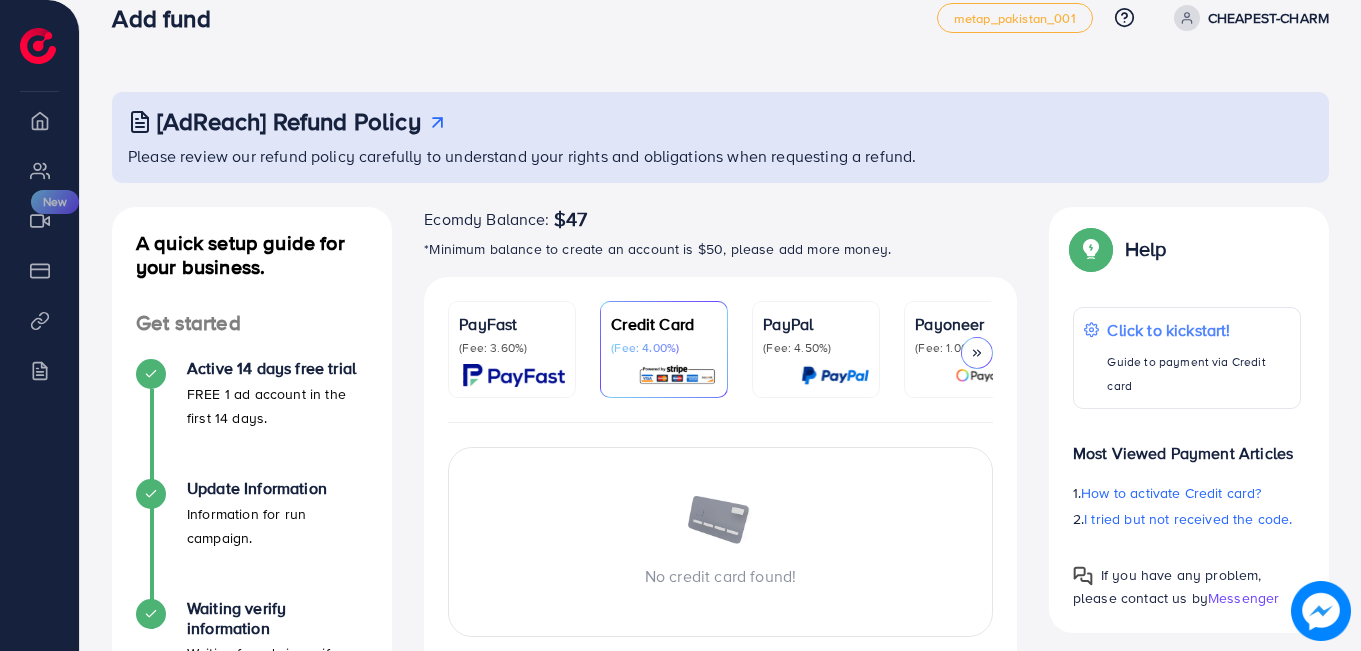 scroll, scrollTop: 0, scrollLeft: 0, axis: both 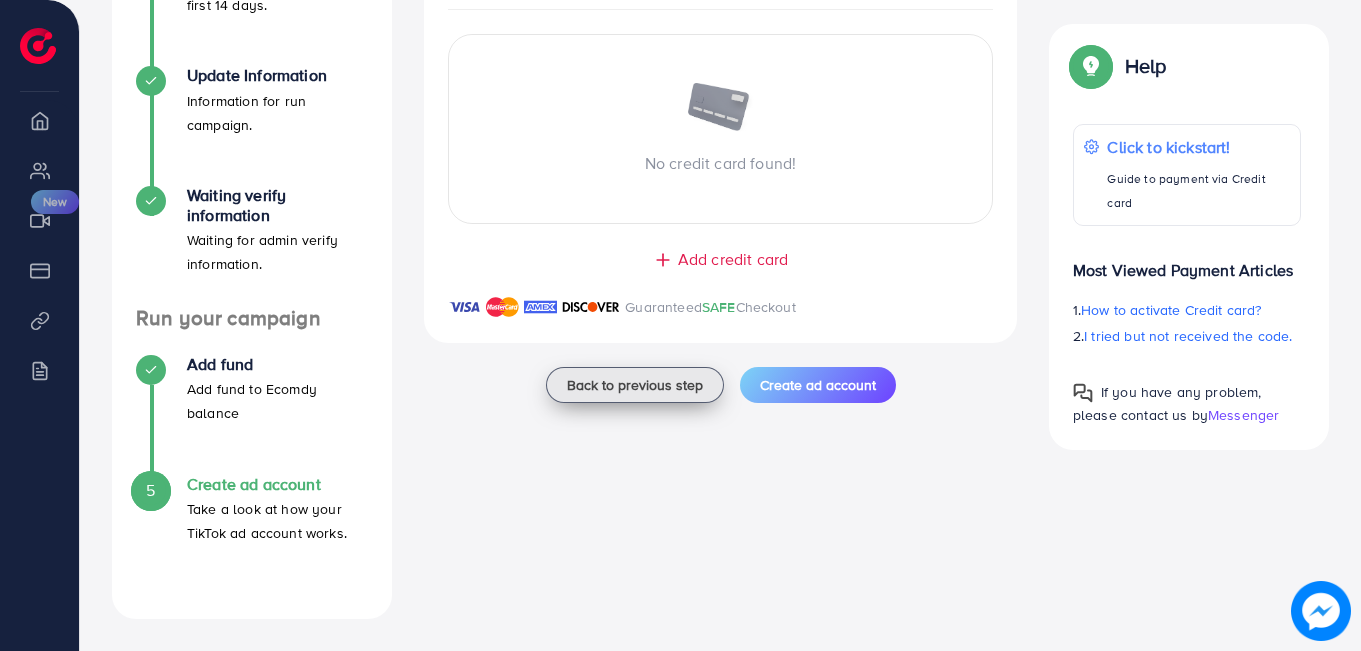 click on "Back to previous step" at bounding box center [635, 385] 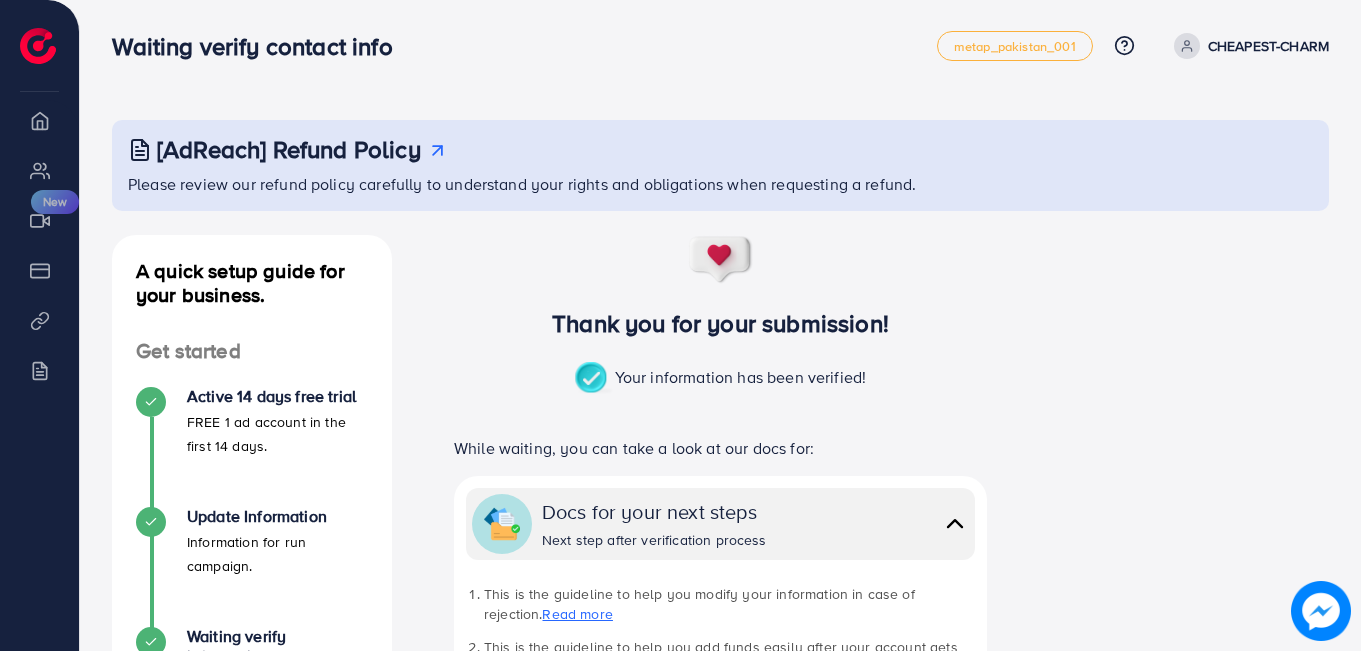 scroll, scrollTop: 0, scrollLeft: 0, axis: both 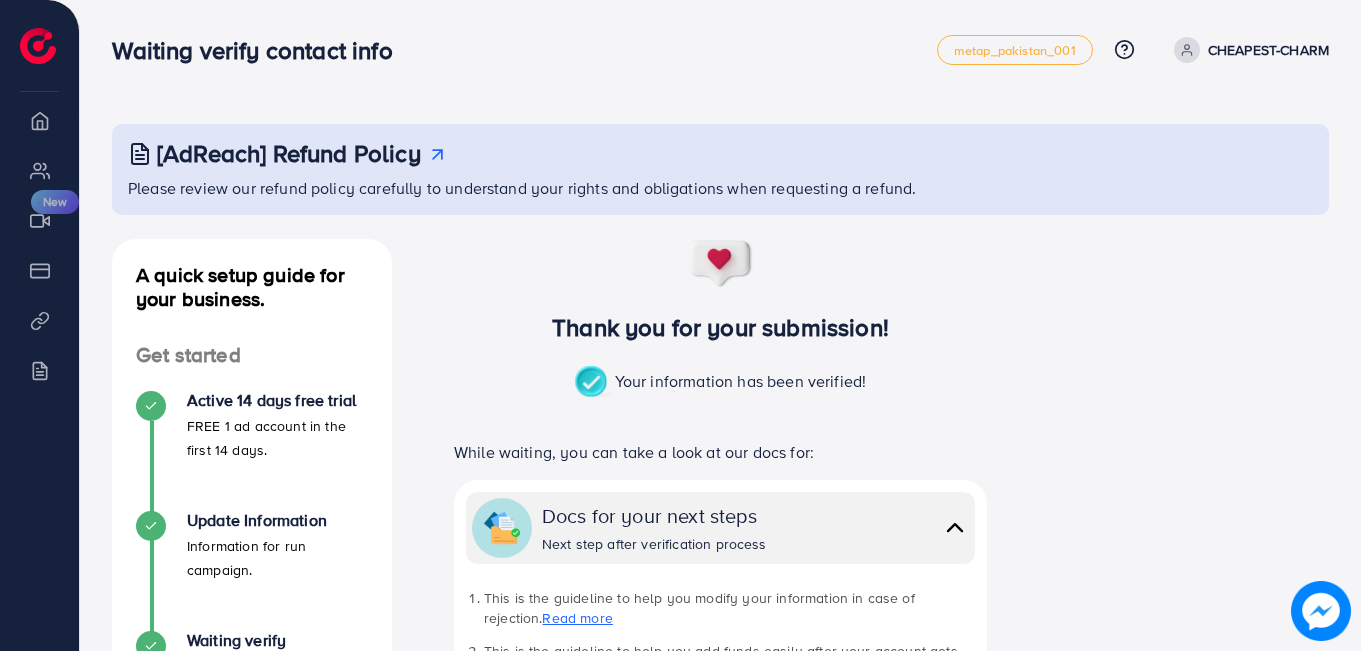 click on "[AdReach] Refund Policy" at bounding box center (289, 153) 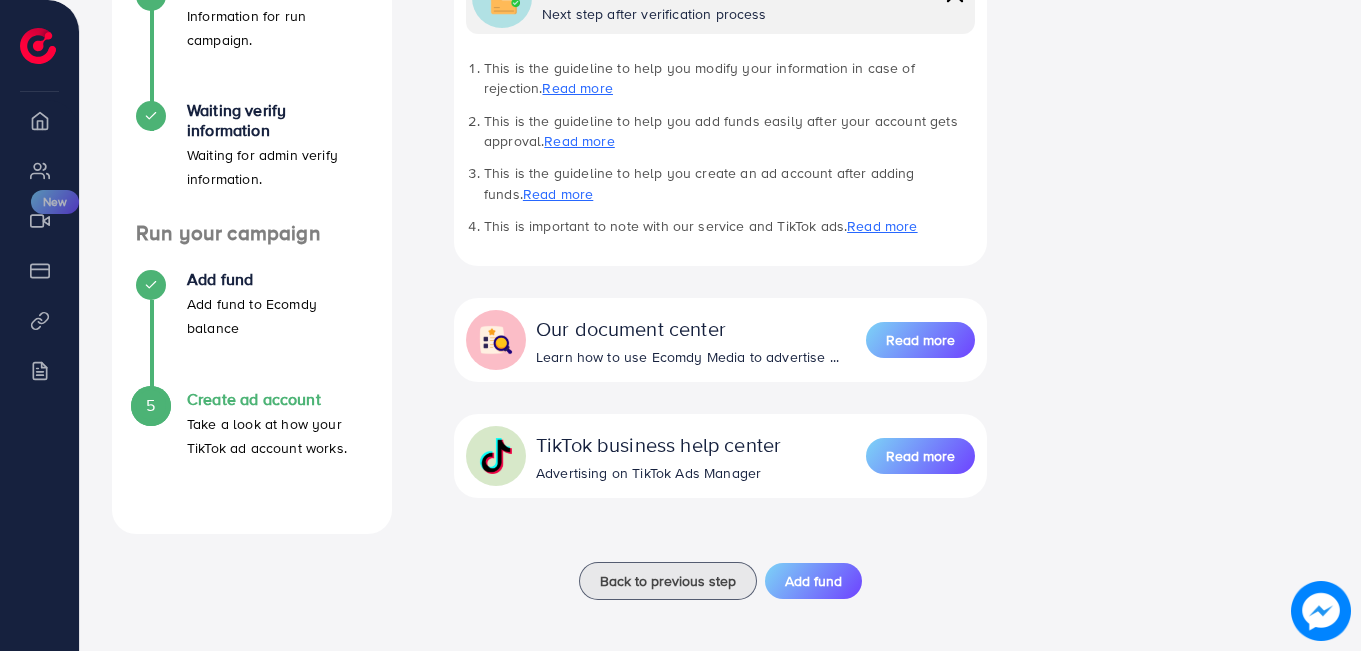 scroll, scrollTop: 535, scrollLeft: 0, axis: vertical 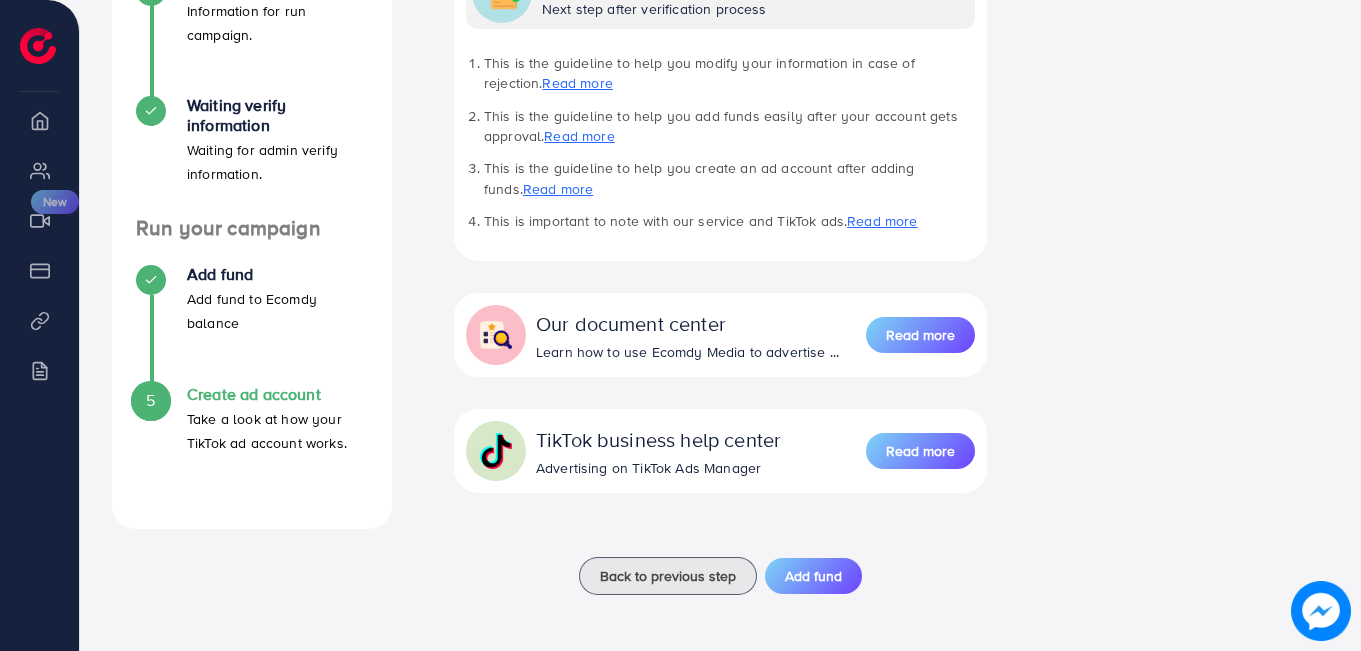 click on "Create ad account" at bounding box center [277, 394] 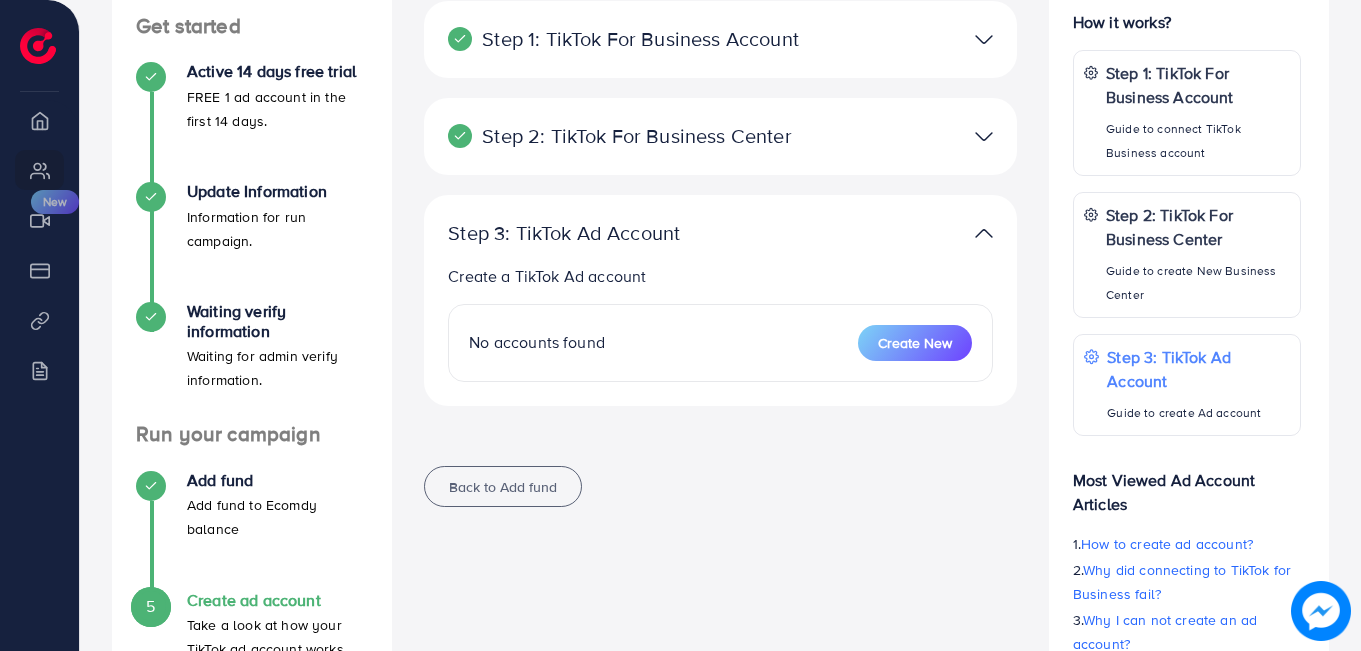 scroll, scrollTop: 300, scrollLeft: 0, axis: vertical 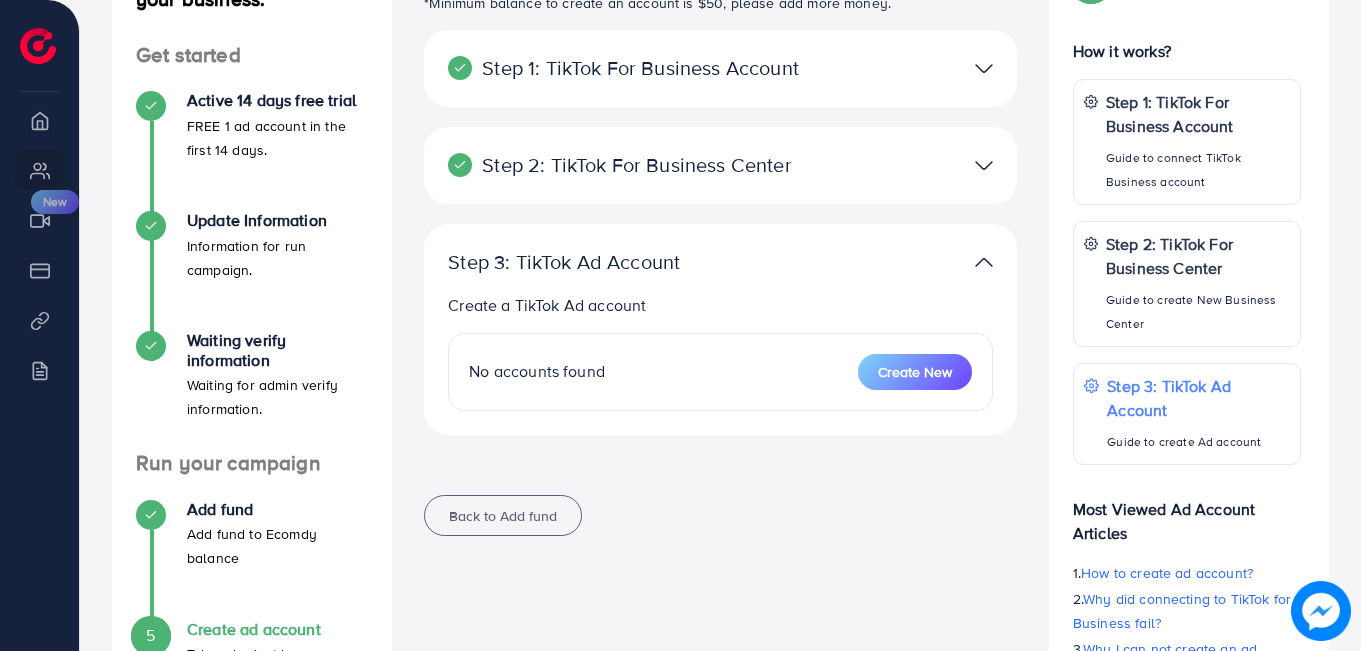click at bounding box center [984, 262] 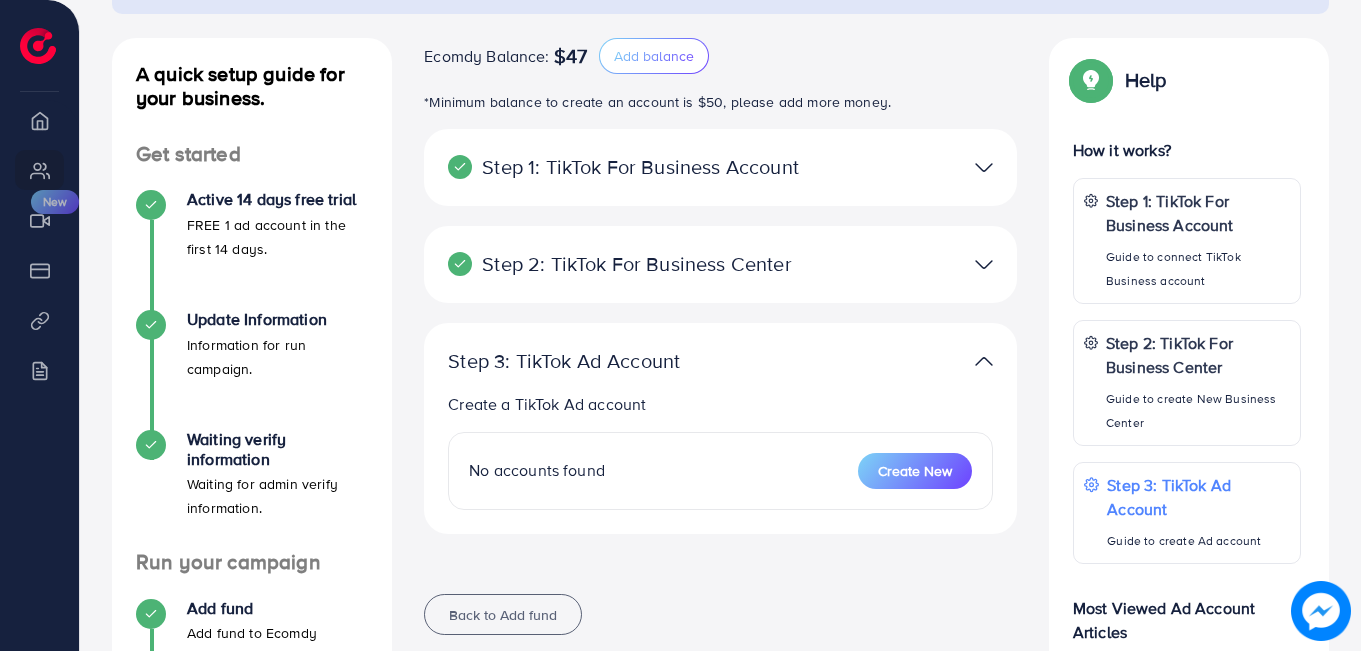 scroll, scrollTop: 200, scrollLeft: 0, axis: vertical 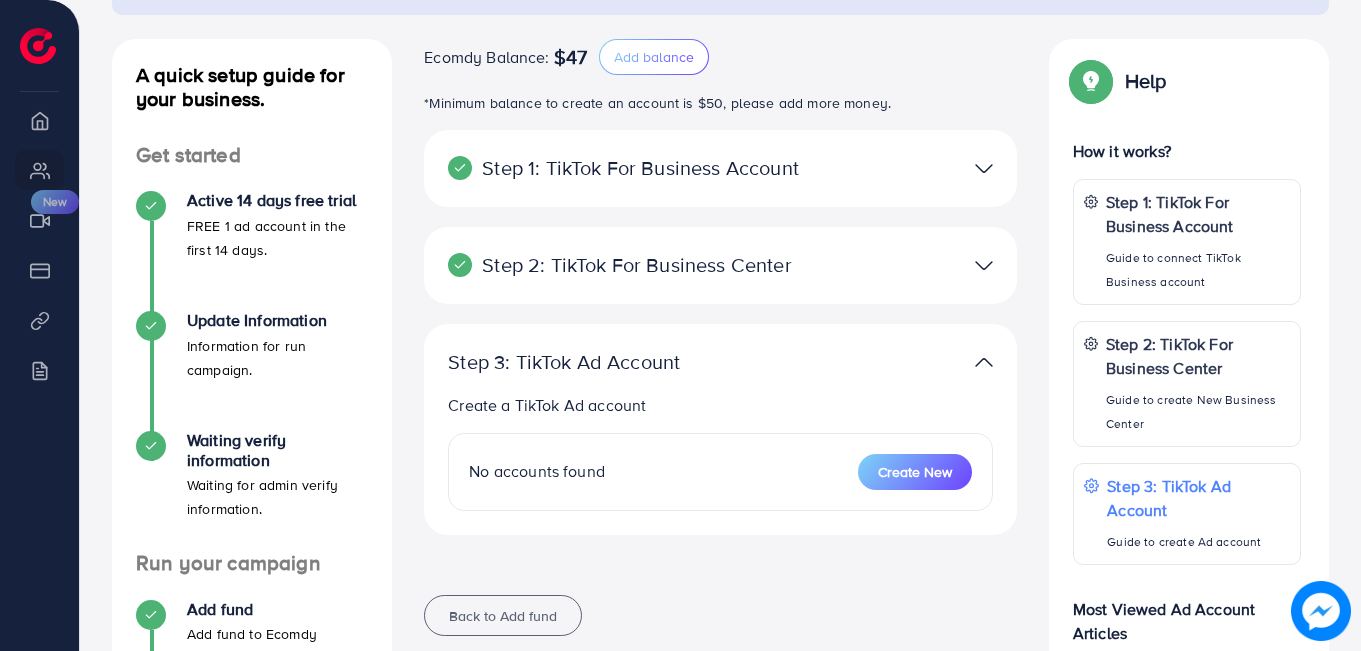 click at bounding box center [984, 265] 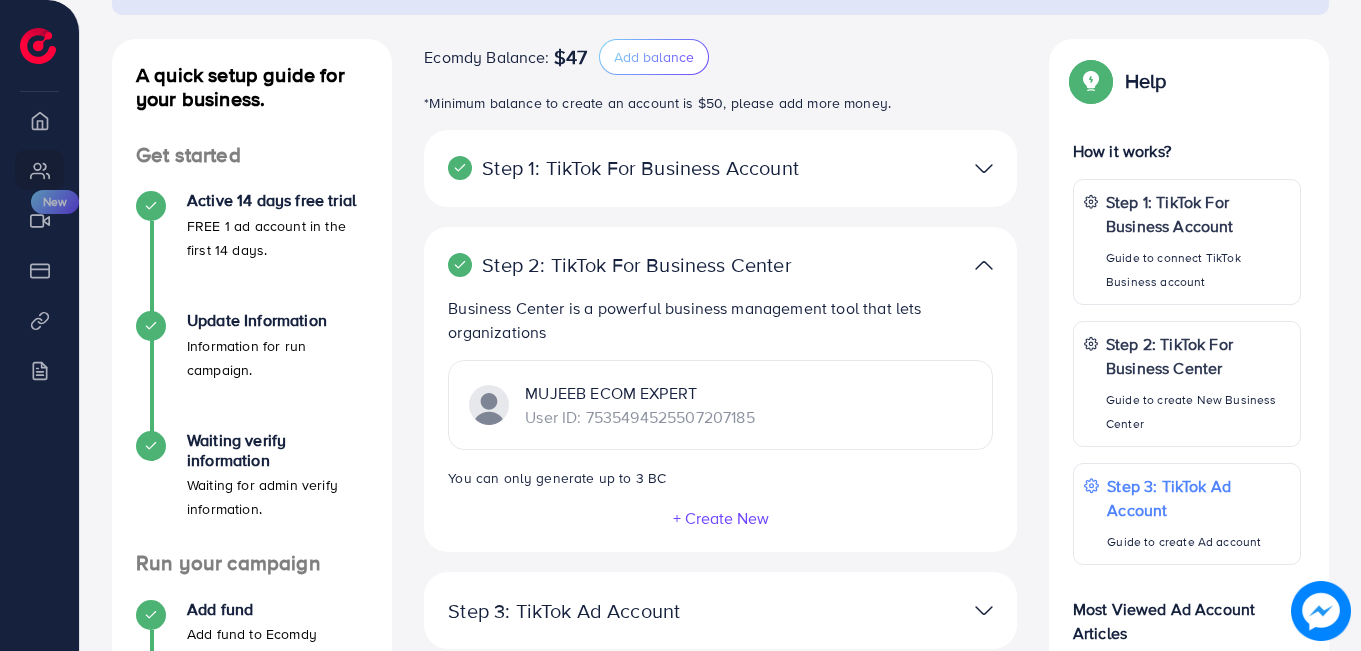 click at bounding box center [913, 168] 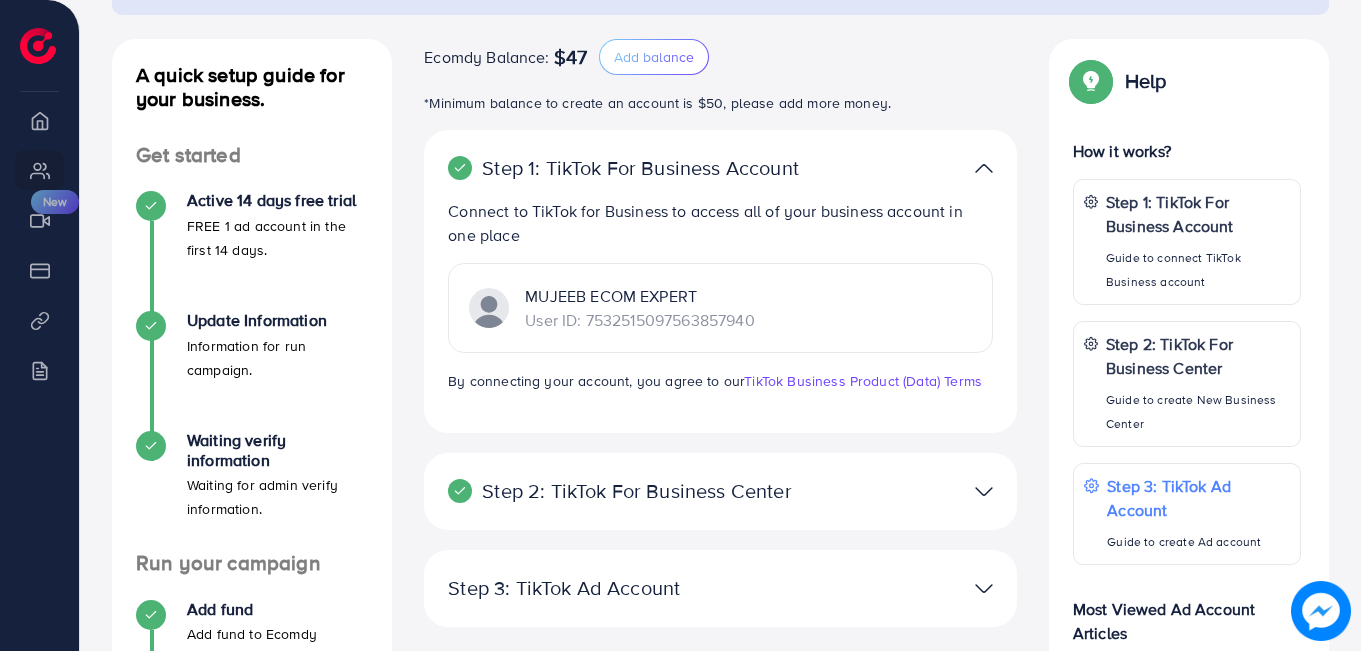 click at bounding box center (984, 168) 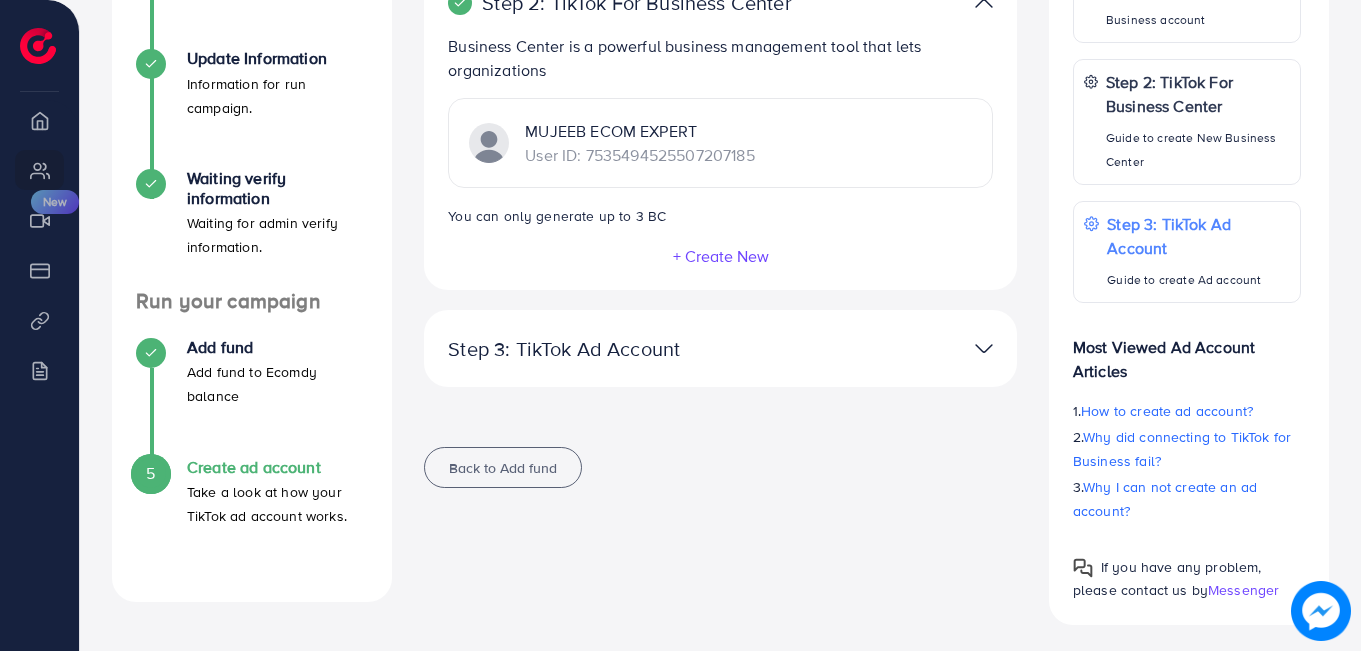 scroll, scrollTop: 468, scrollLeft: 0, axis: vertical 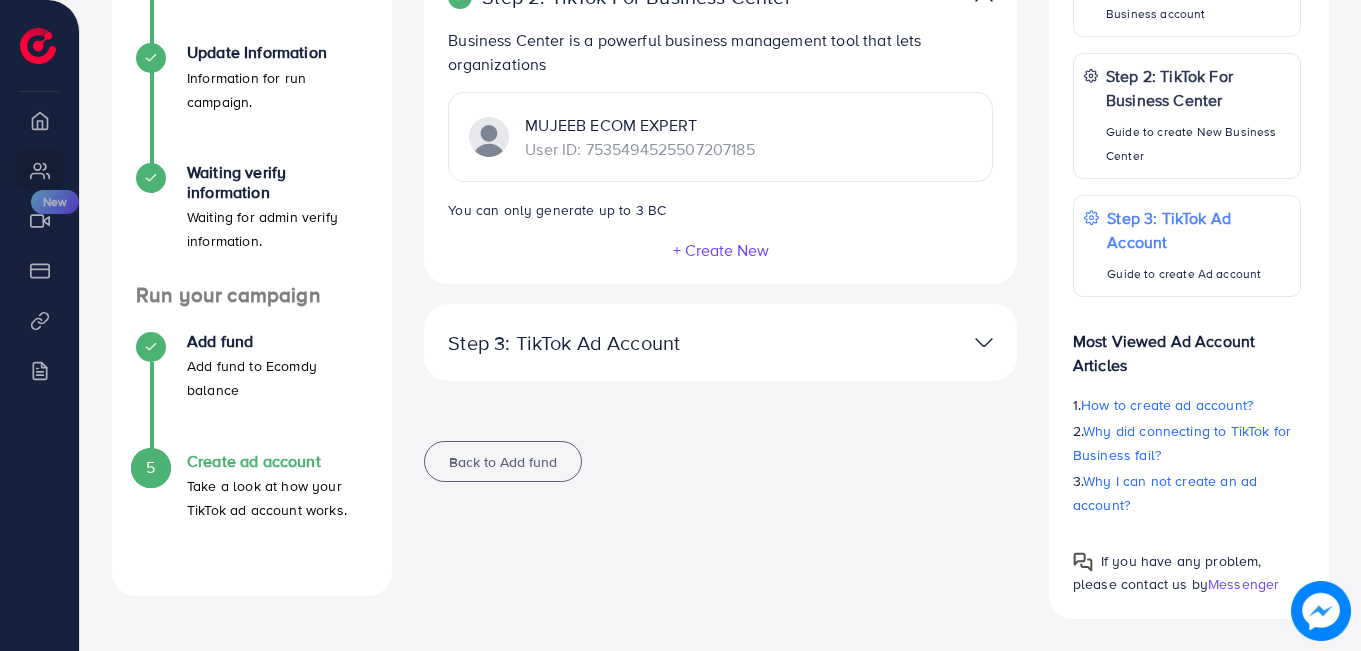 click at bounding box center [984, 342] 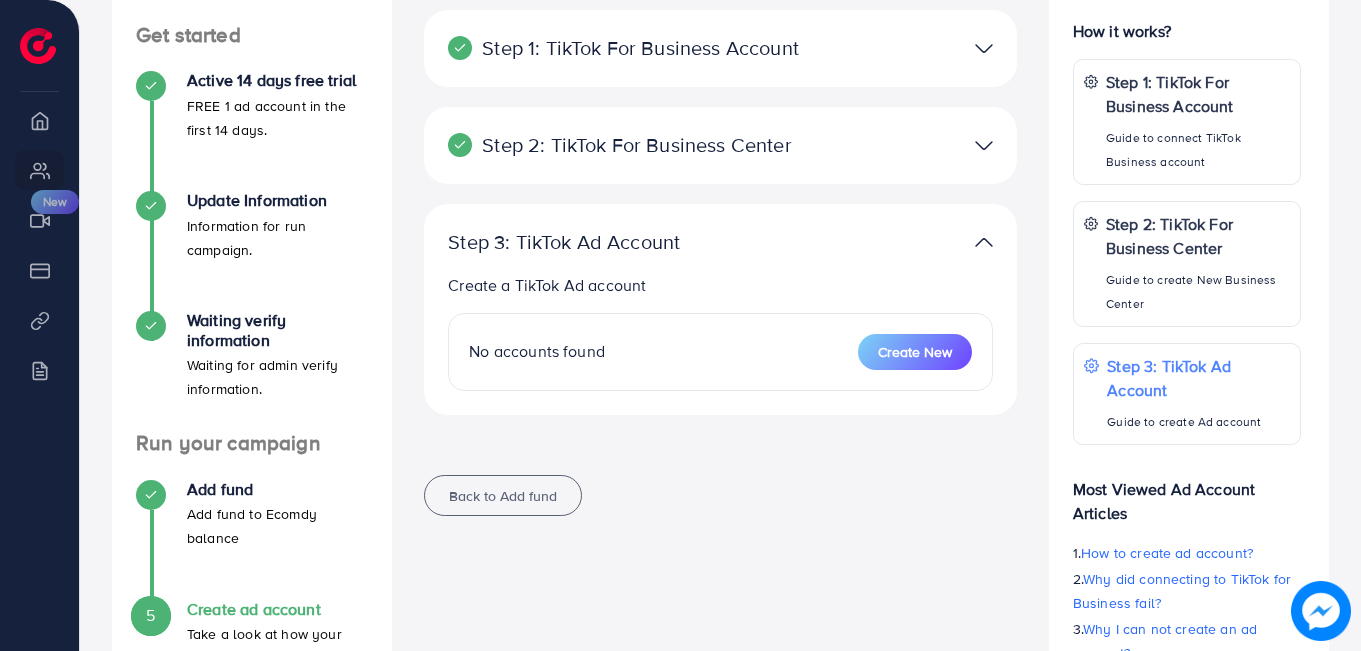 scroll, scrollTop: 268, scrollLeft: 0, axis: vertical 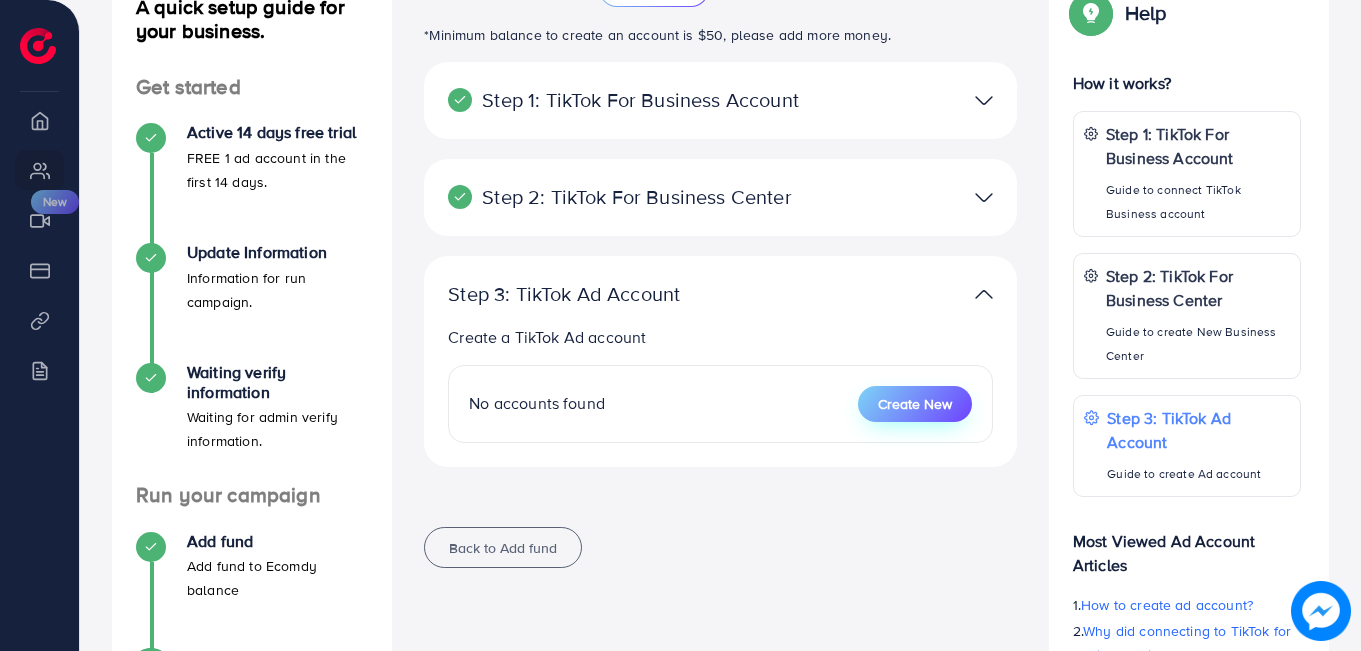 click on "Create New" at bounding box center (915, 404) 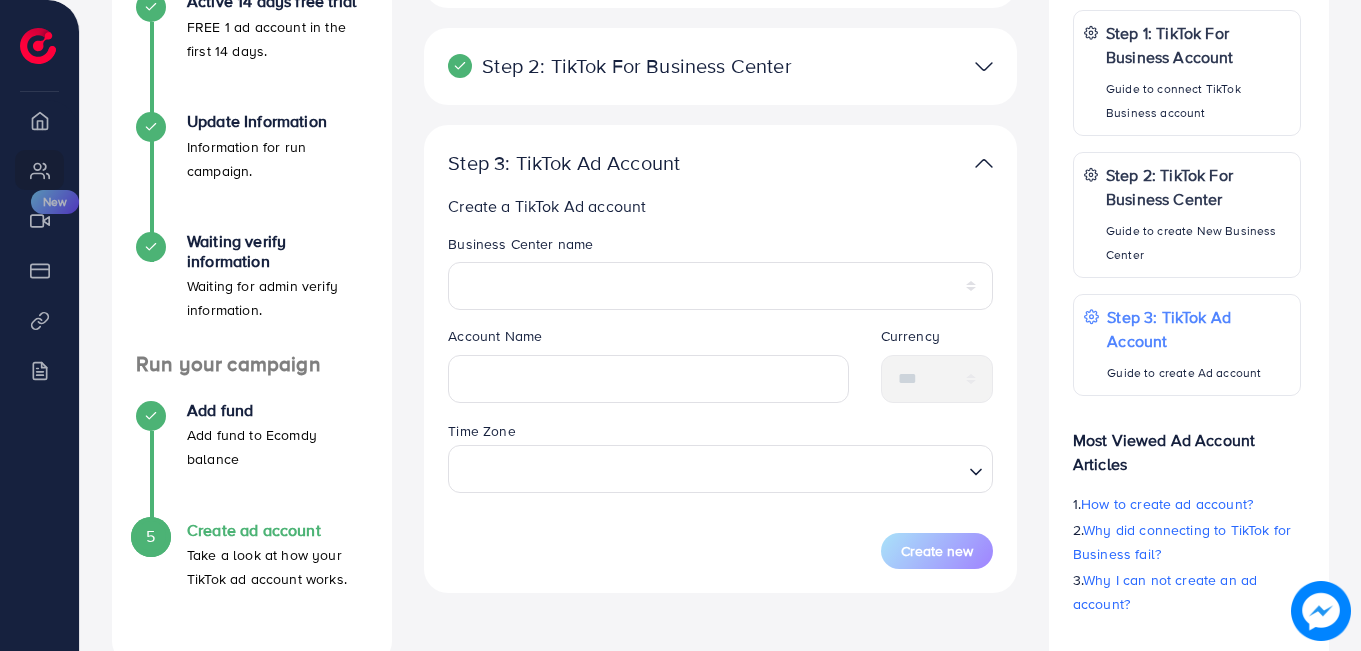 scroll, scrollTop: 498, scrollLeft: 0, axis: vertical 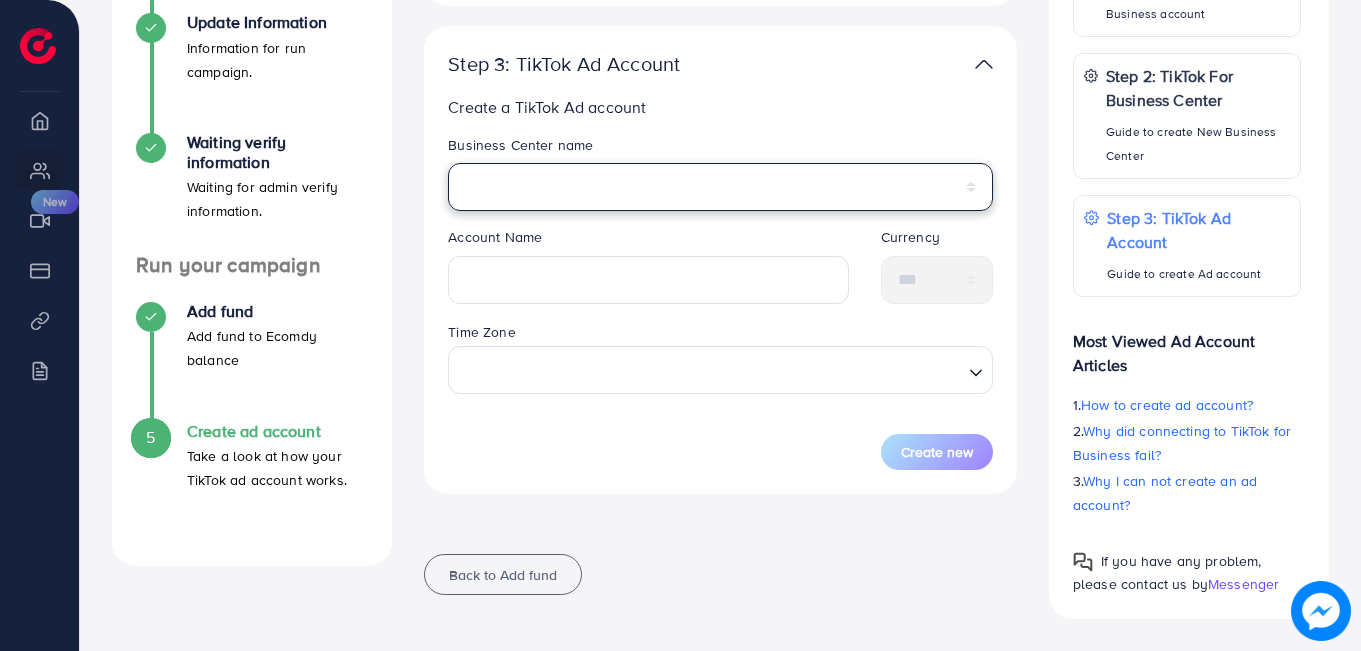 click on "**********" at bounding box center (720, 187) 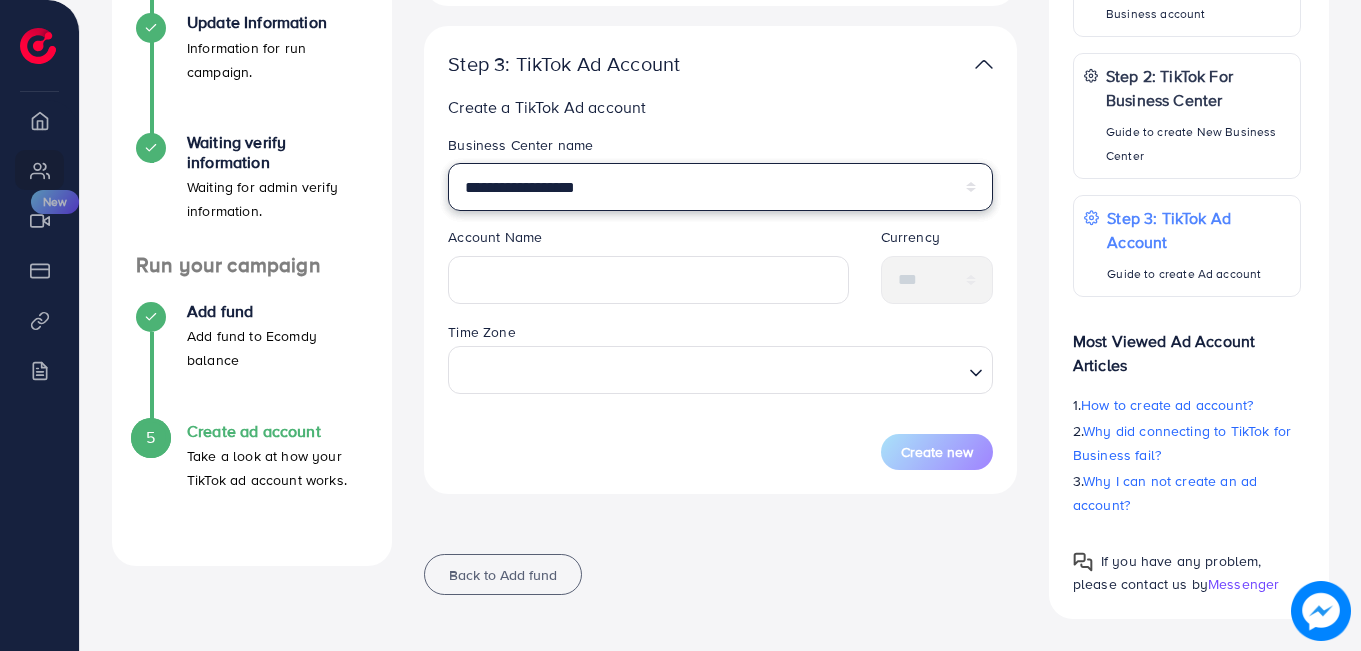 click on "**********" at bounding box center (720, 187) 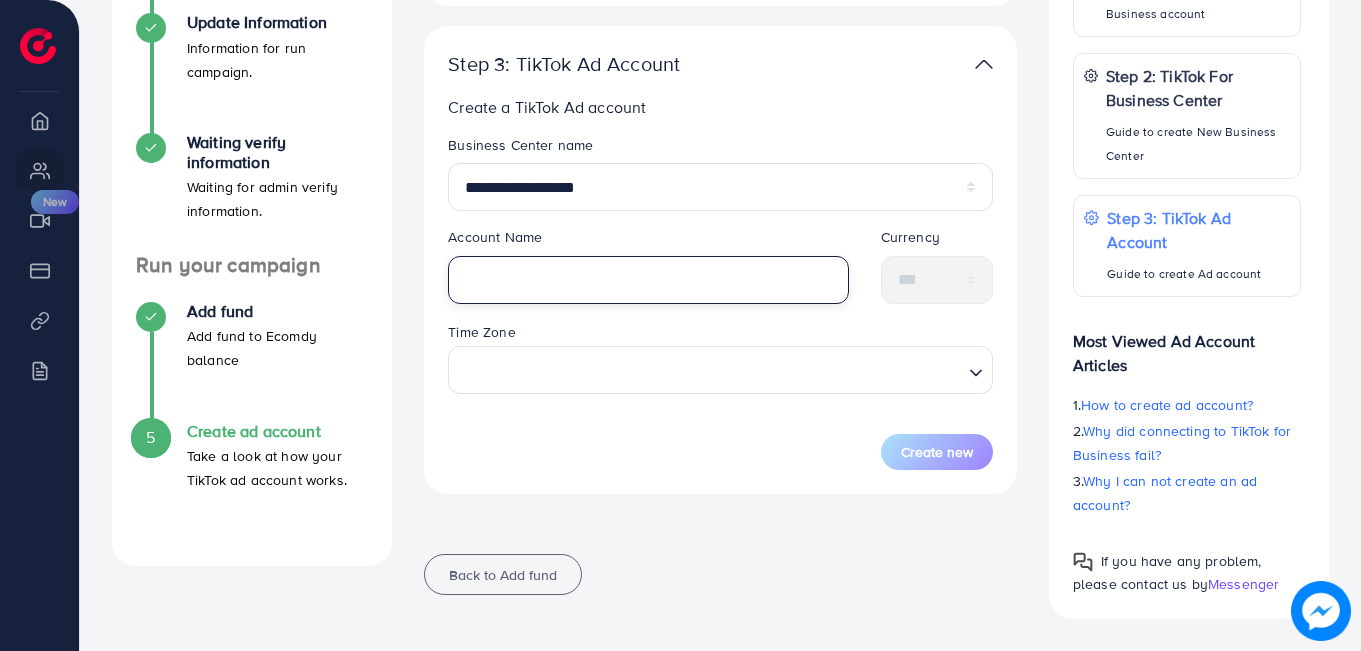 click at bounding box center [648, 280] 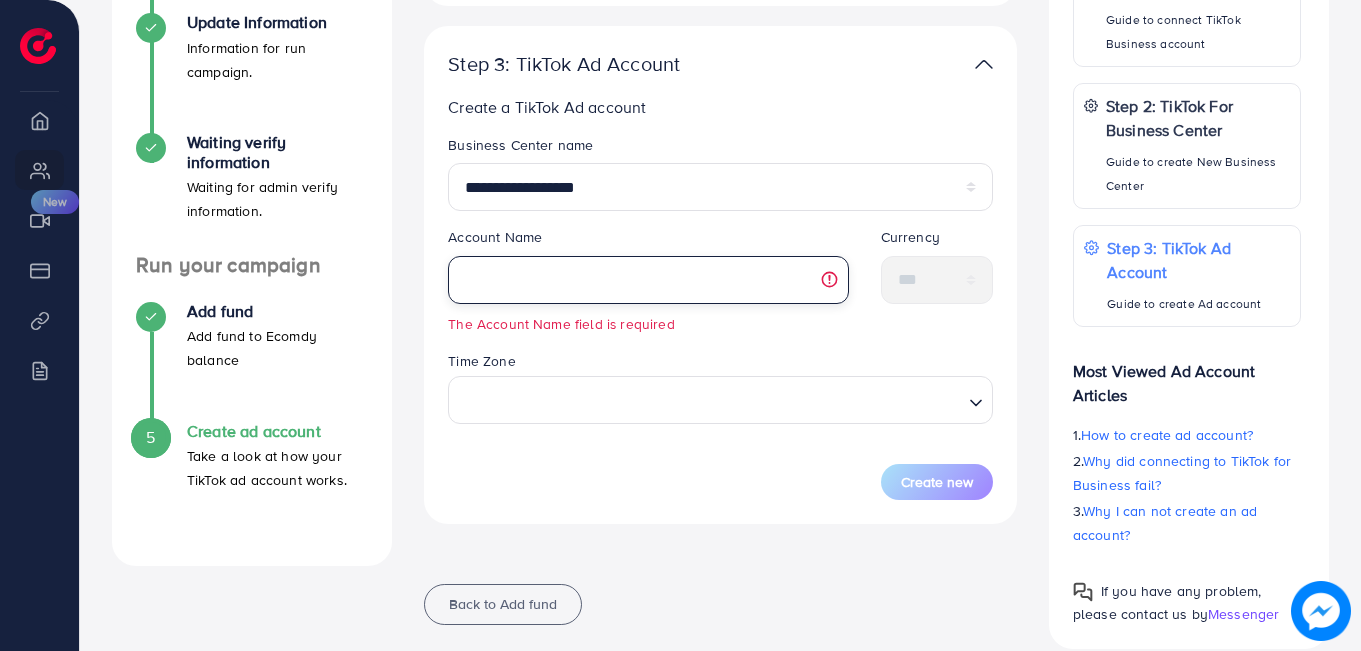 click at bounding box center (648, 280) 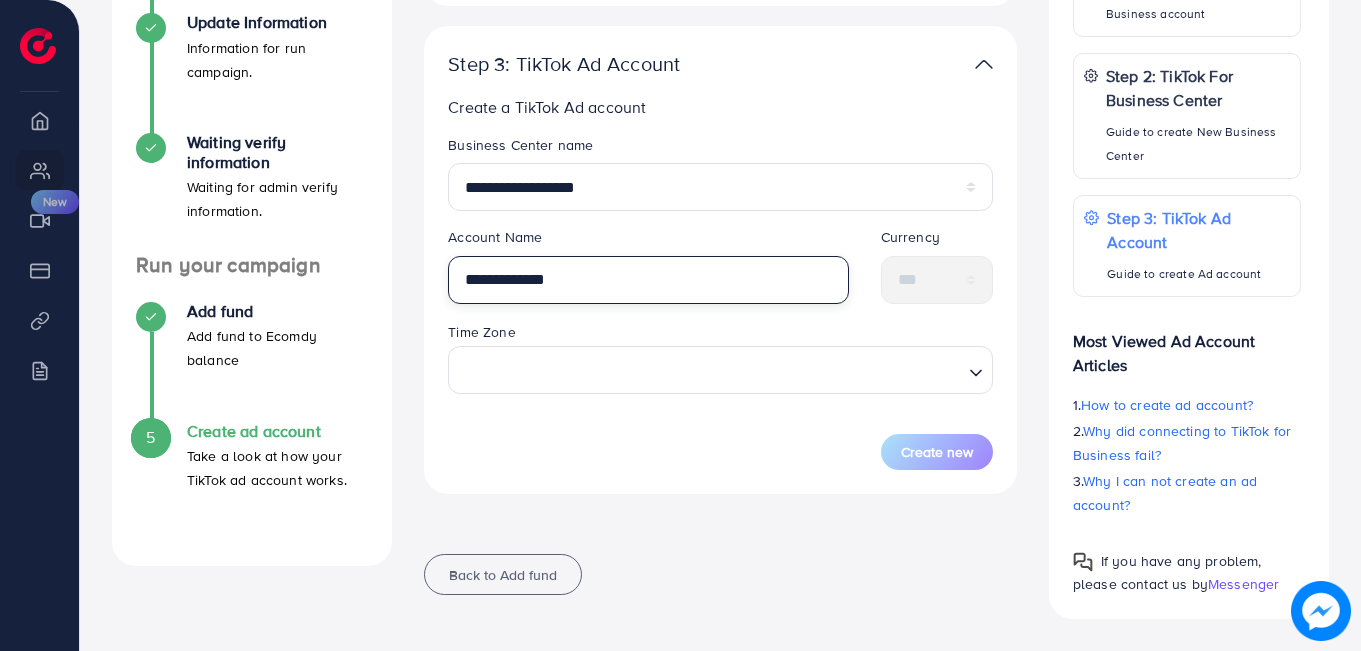 type on "**********" 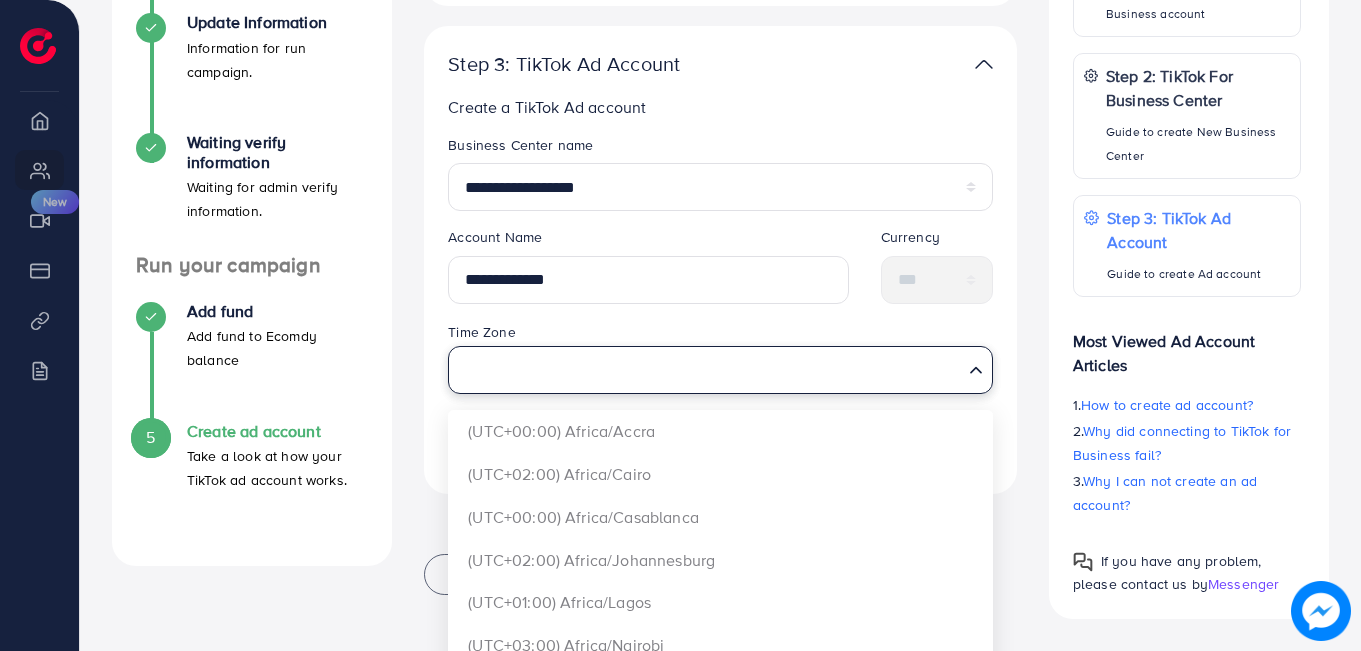 click at bounding box center (709, 370) 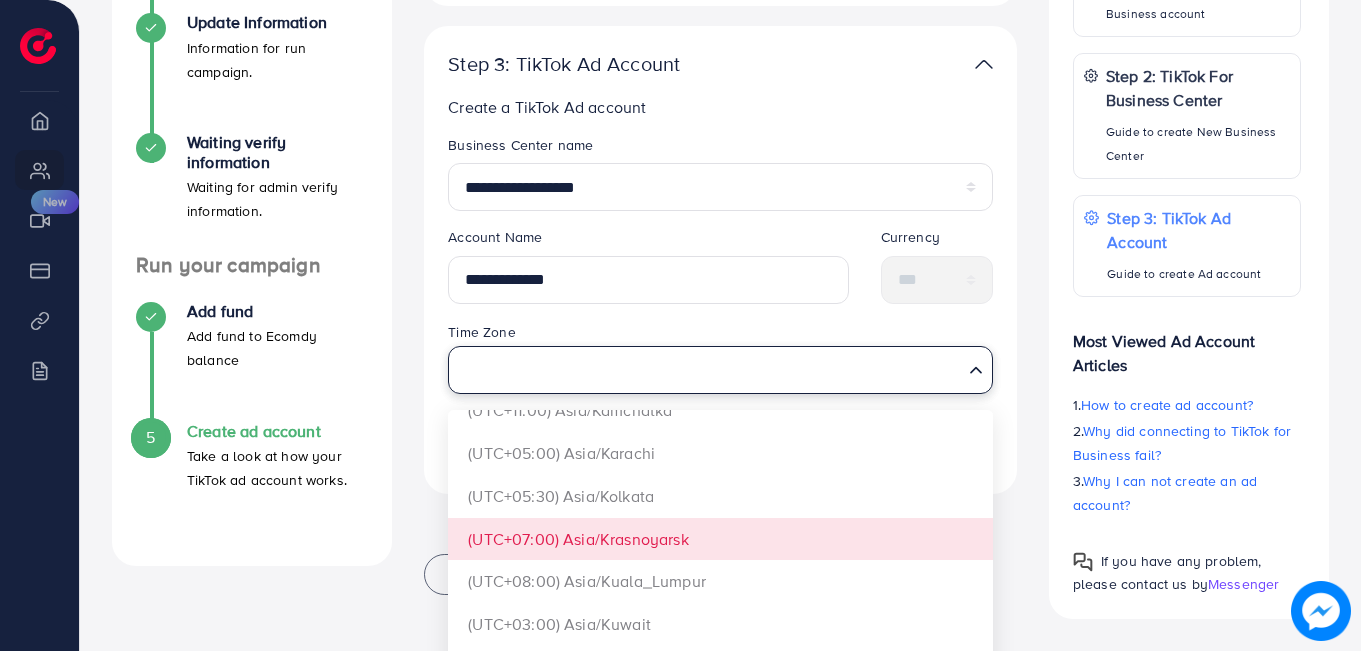scroll, scrollTop: 2972, scrollLeft: 0, axis: vertical 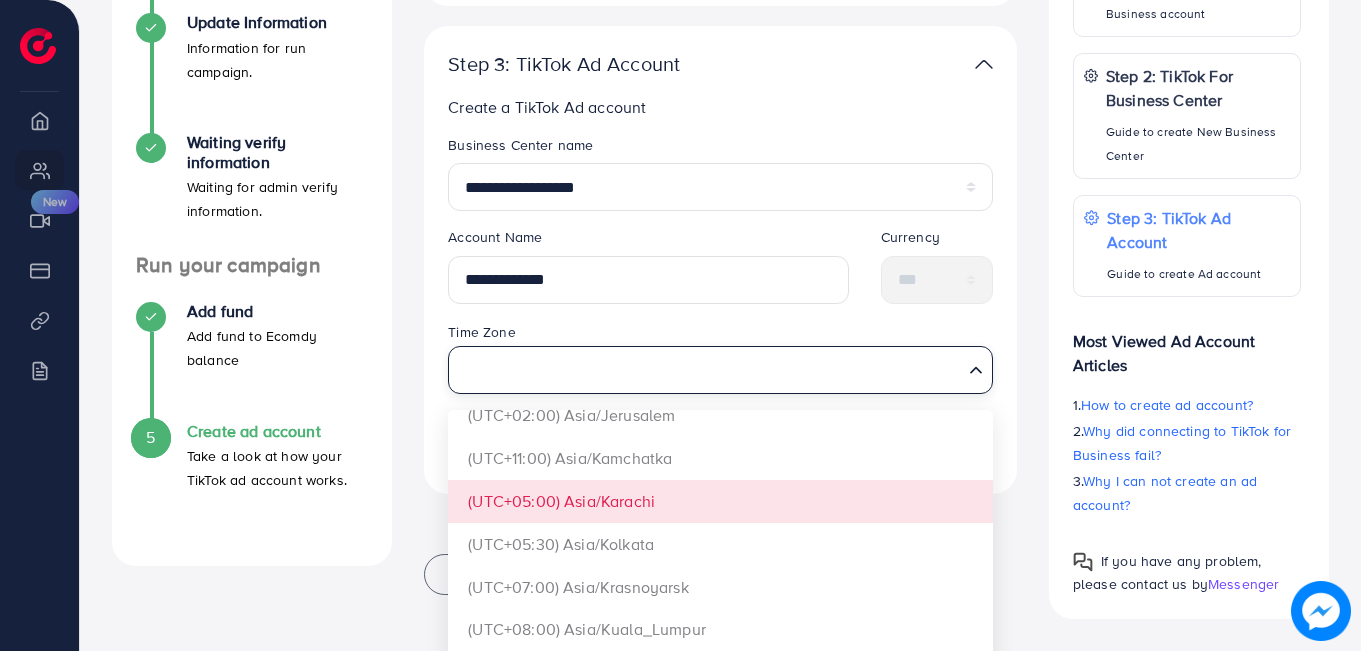 click on "**********" at bounding box center [720, 260] 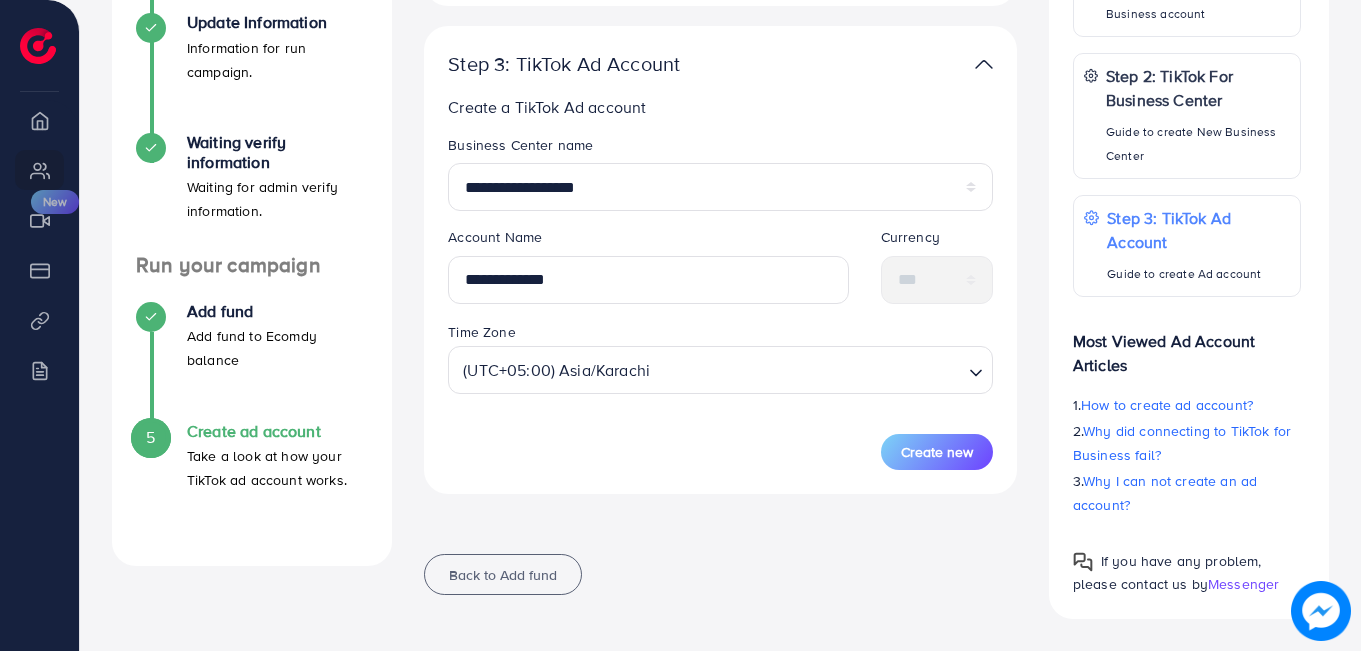 drag, startPoint x: 943, startPoint y: 451, endPoint x: 940, endPoint y: 483, distance: 32.140316 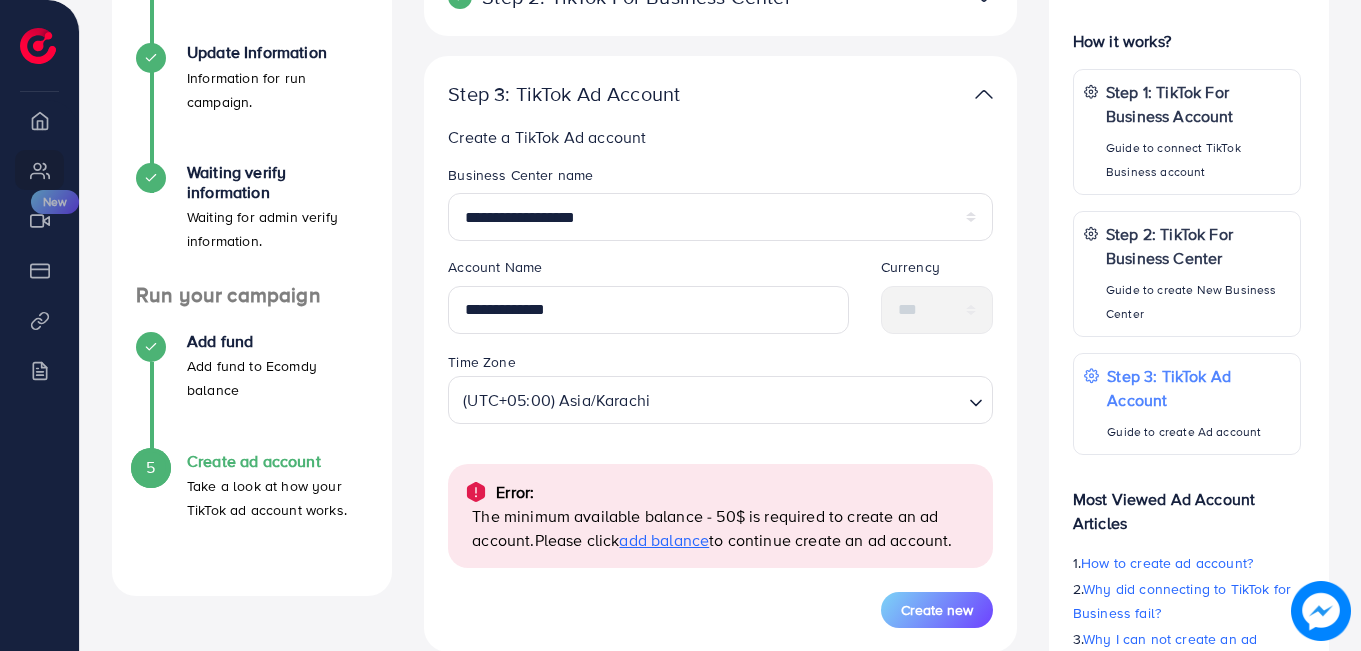 scroll, scrollTop: 498, scrollLeft: 0, axis: vertical 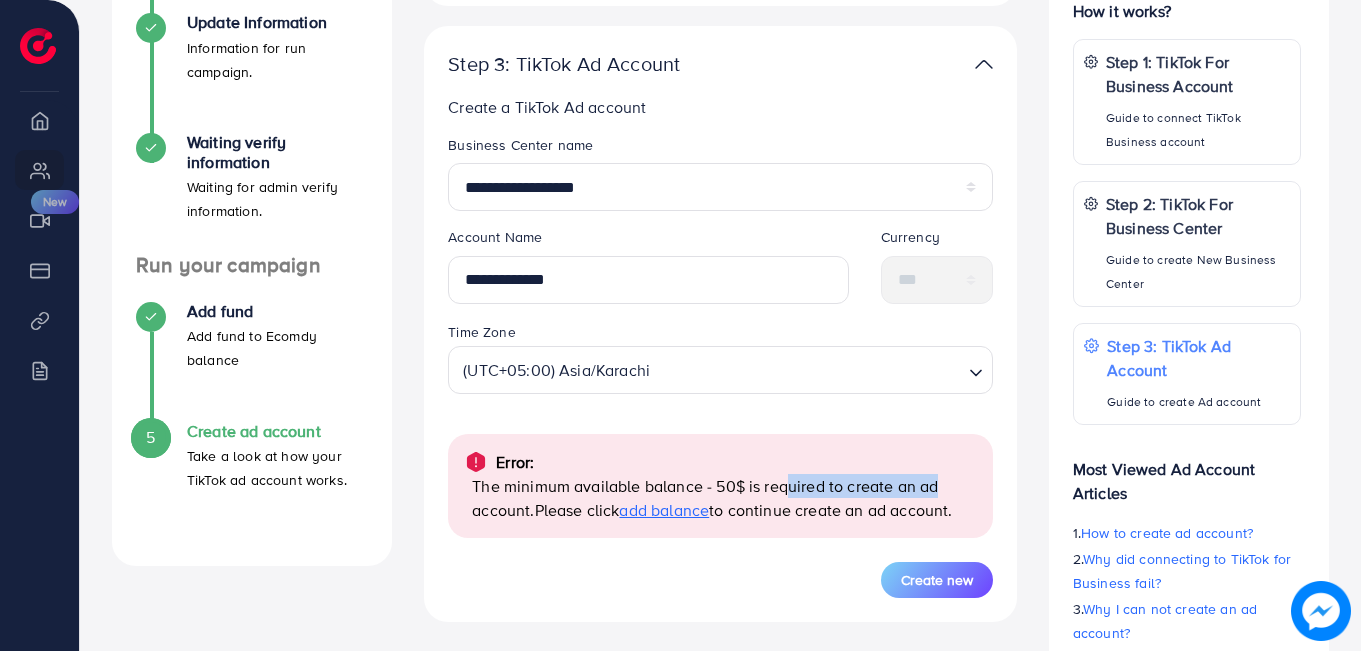 drag, startPoint x: 784, startPoint y: 488, endPoint x: 934, endPoint y: 478, distance: 150.33296 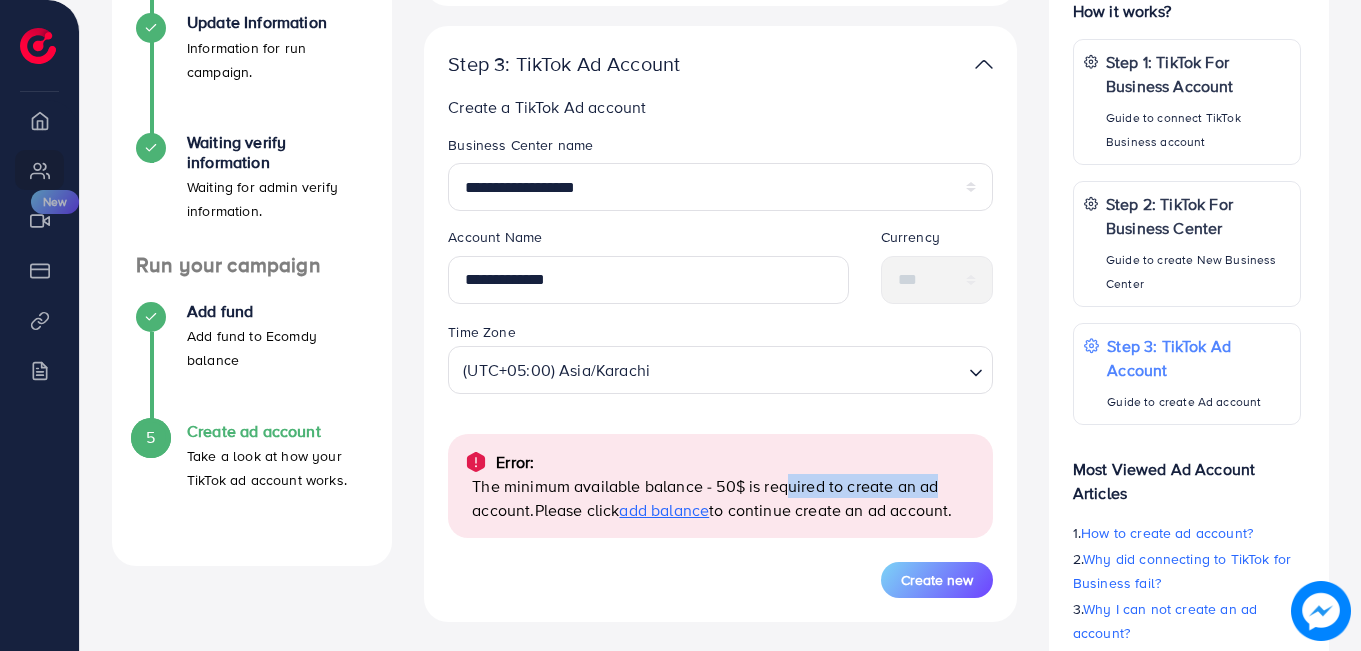 click on "The minimum available balance - 50$ is required to create an ad account.   Please click  add balance  to continue create an ad account." at bounding box center (724, 498) 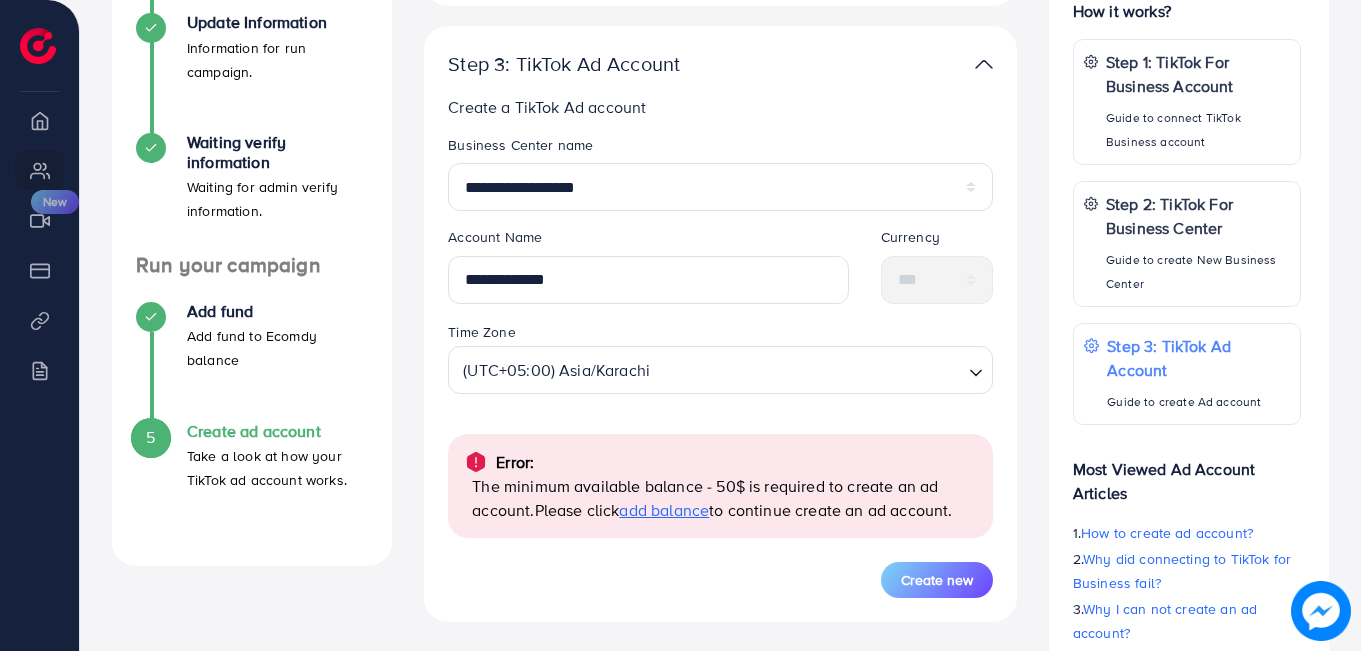 click on "Error:   The minimum available balance - 50$ is required to create an ad account.   Please click  add balance  to continue create an ad account." at bounding box center (720, 486) 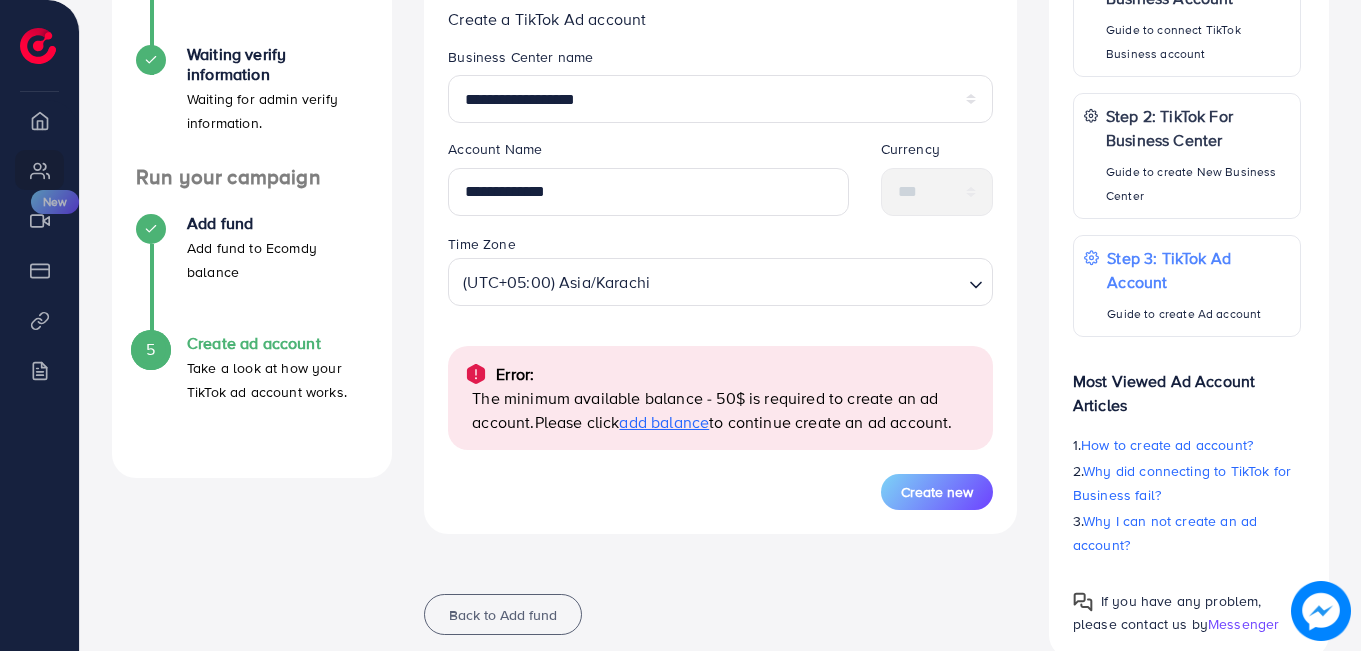 scroll, scrollTop: 598, scrollLeft: 0, axis: vertical 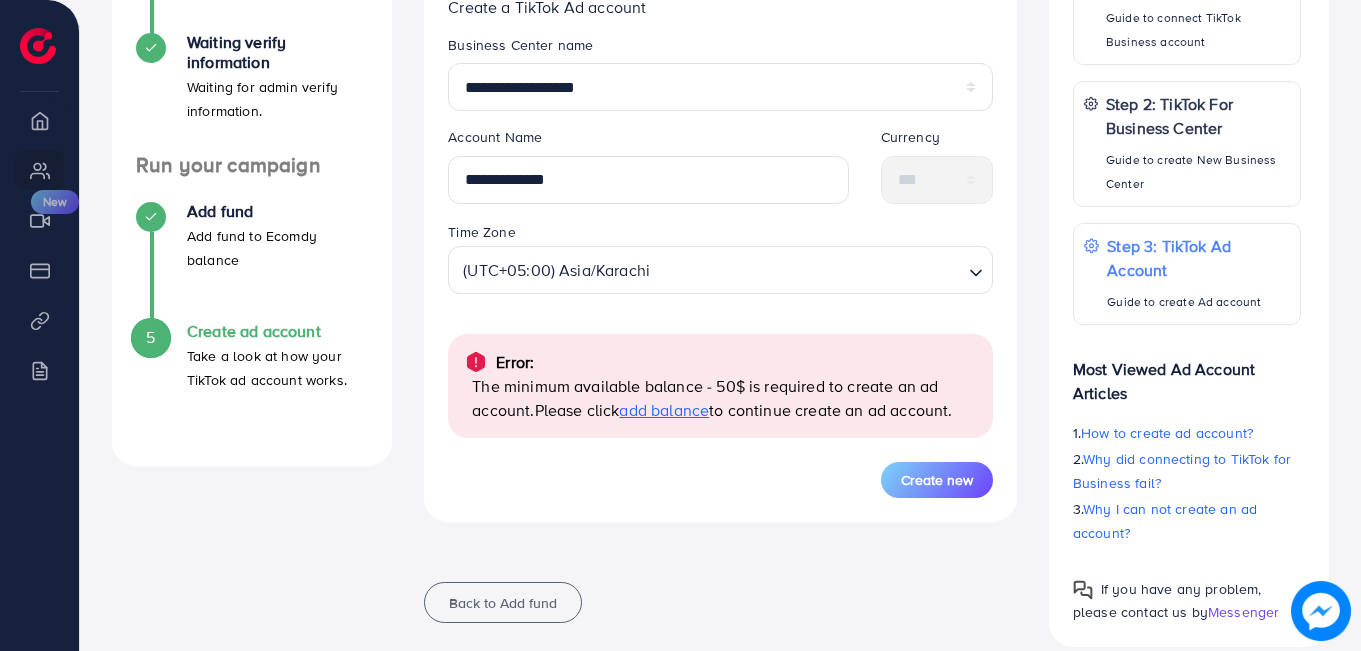 click on "**********" at bounding box center [720, 144] 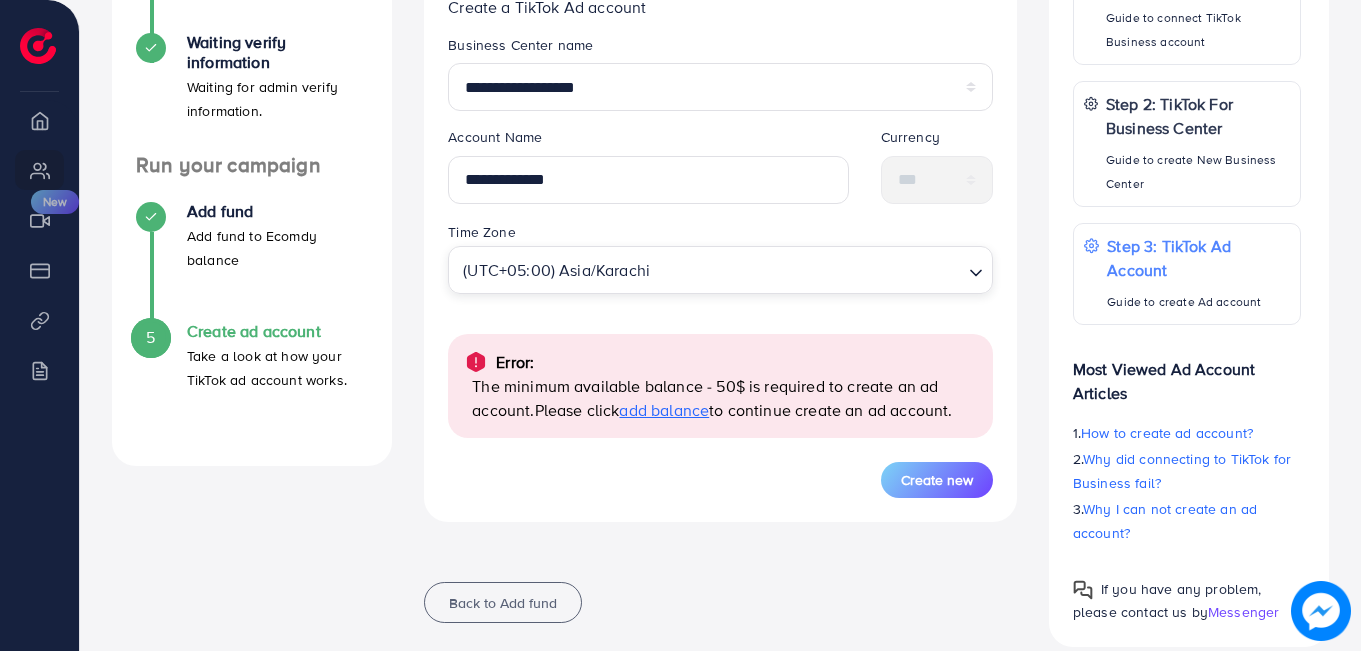 click 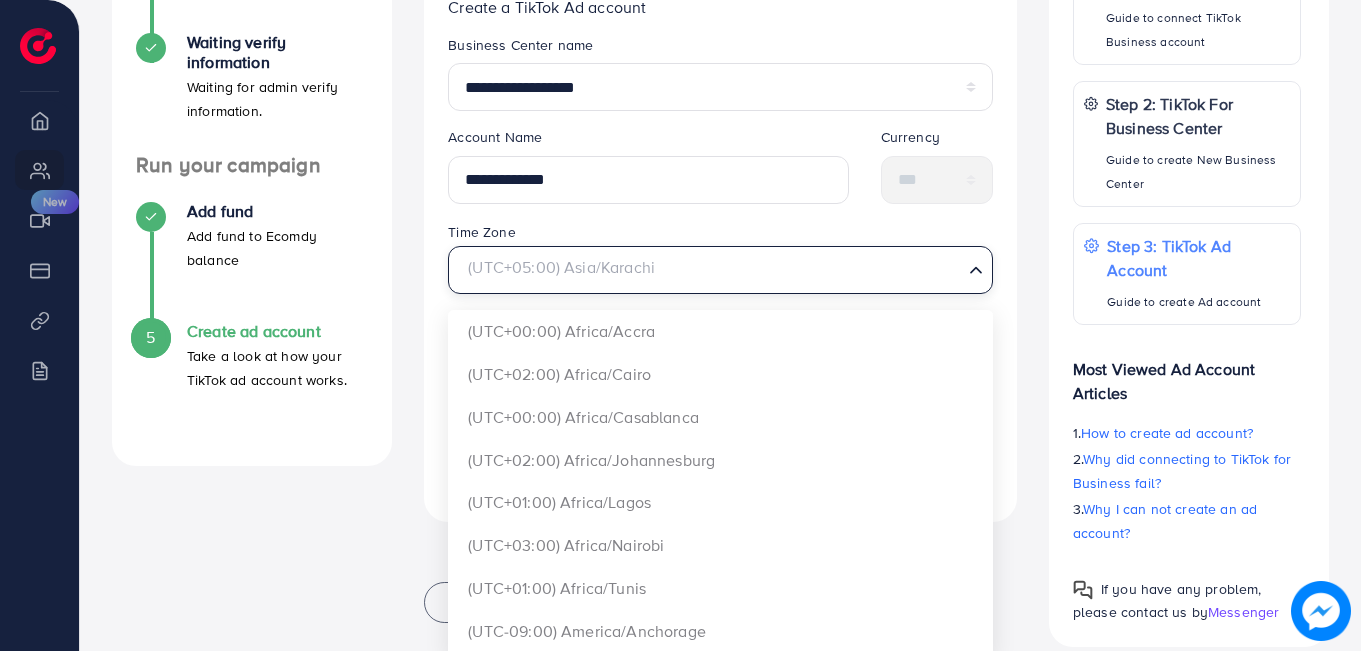 click 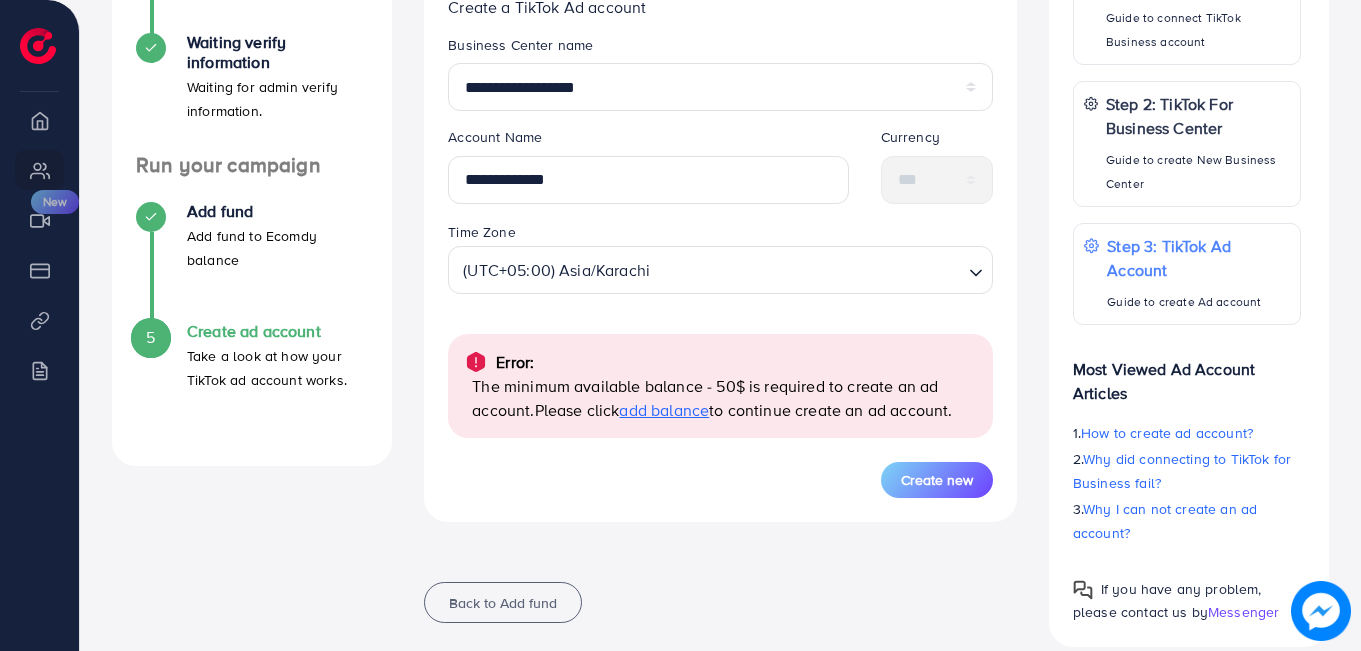 click on "**********" at bounding box center [720, 224] 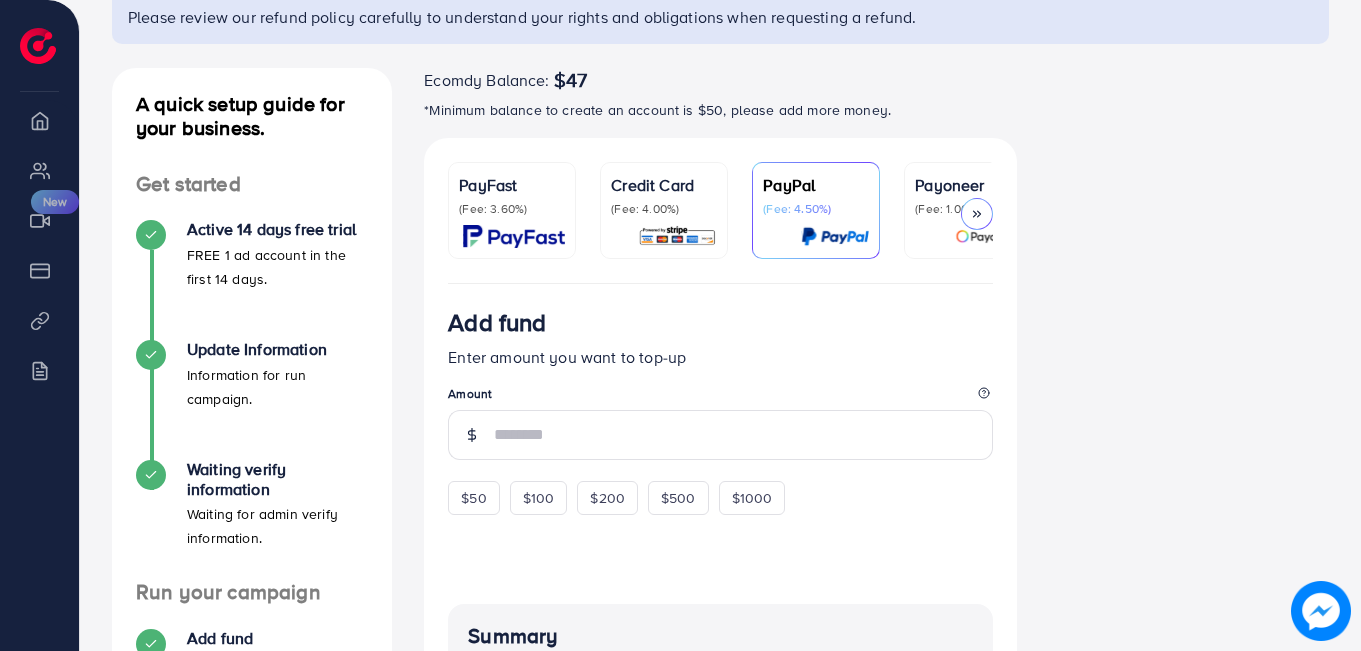 scroll, scrollTop: 200, scrollLeft: 0, axis: vertical 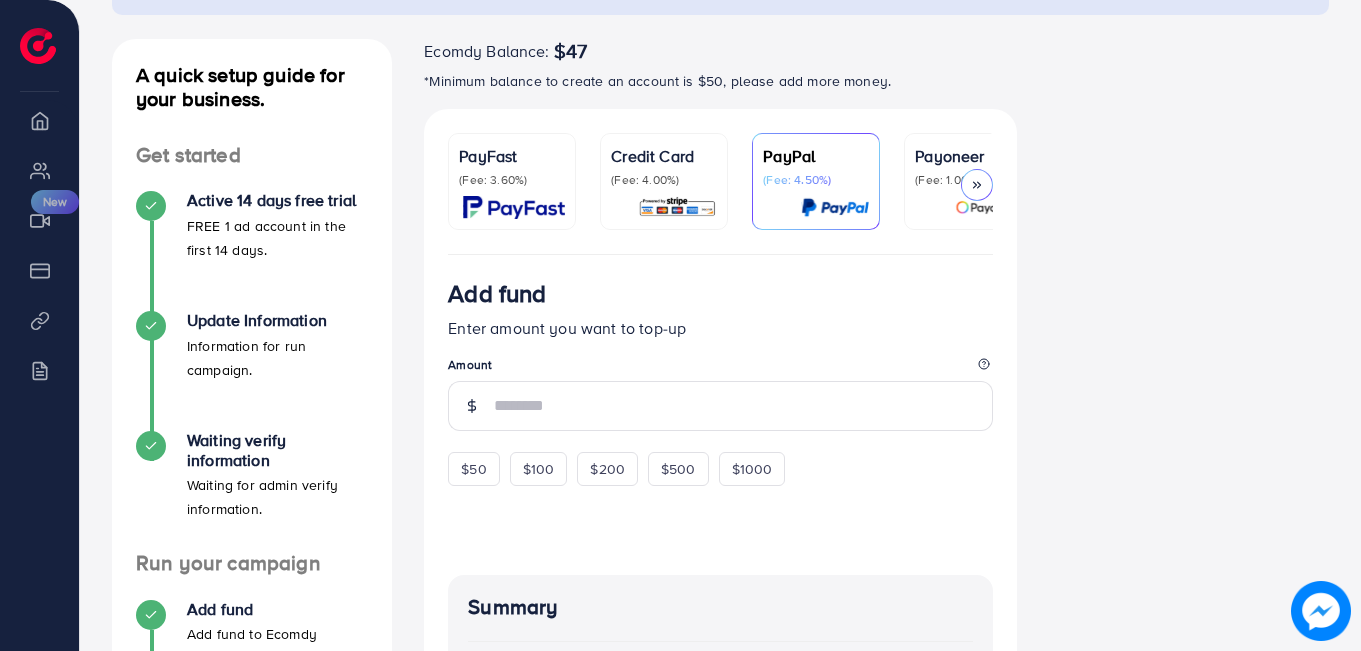 click on "Credit Card" at bounding box center (664, 156) 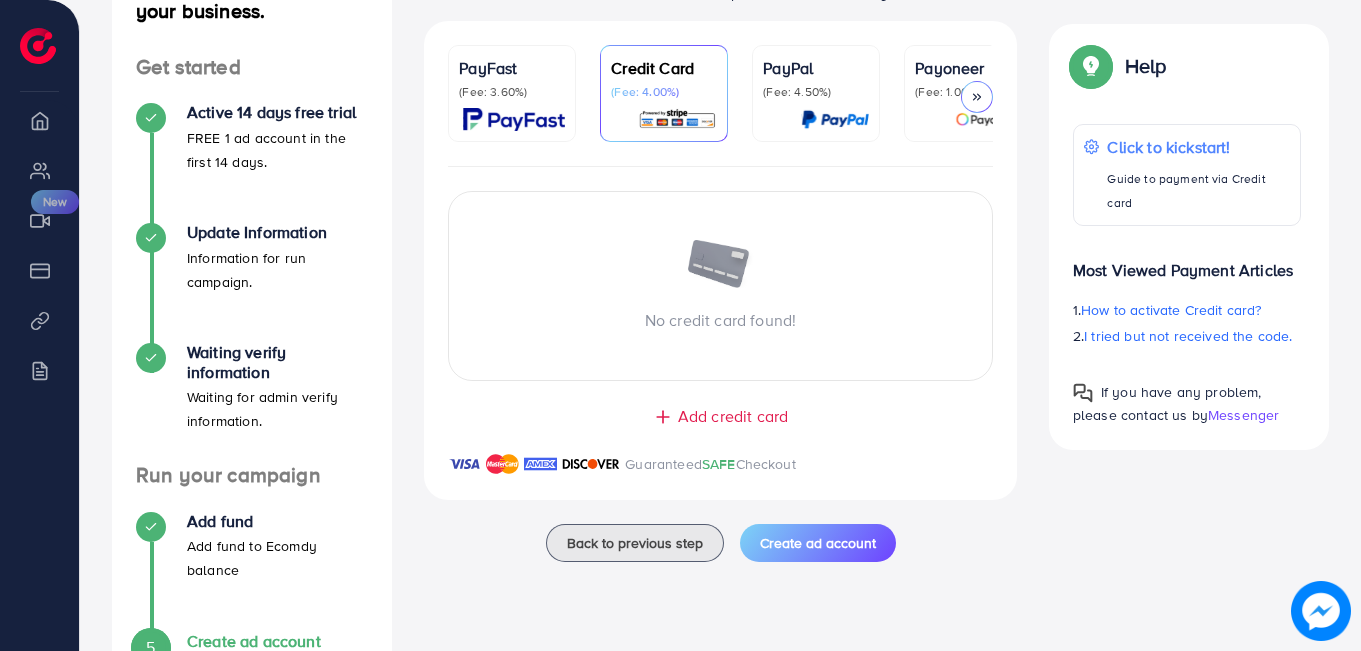 scroll, scrollTop: 300, scrollLeft: 0, axis: vertical 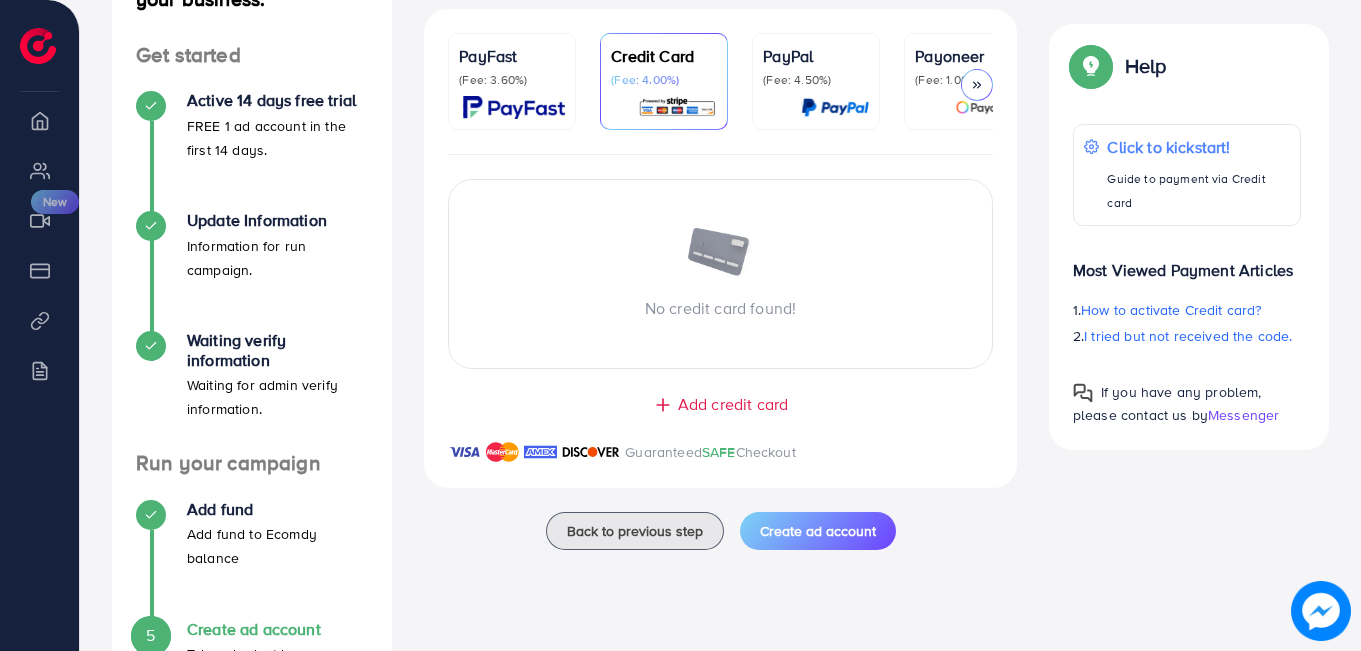 click on "Add credit card" at bounding box center (733, 404) 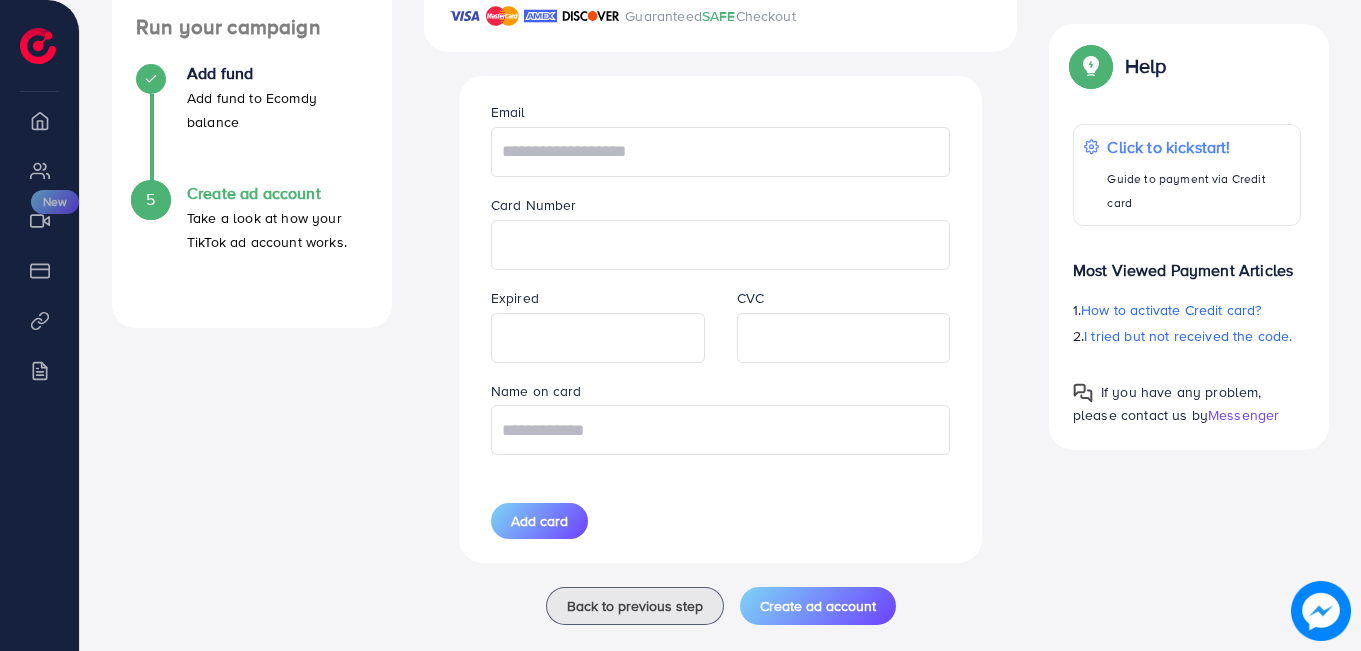 scroll, scrollTop: 771, scrollLeft: 0, axis: vertical 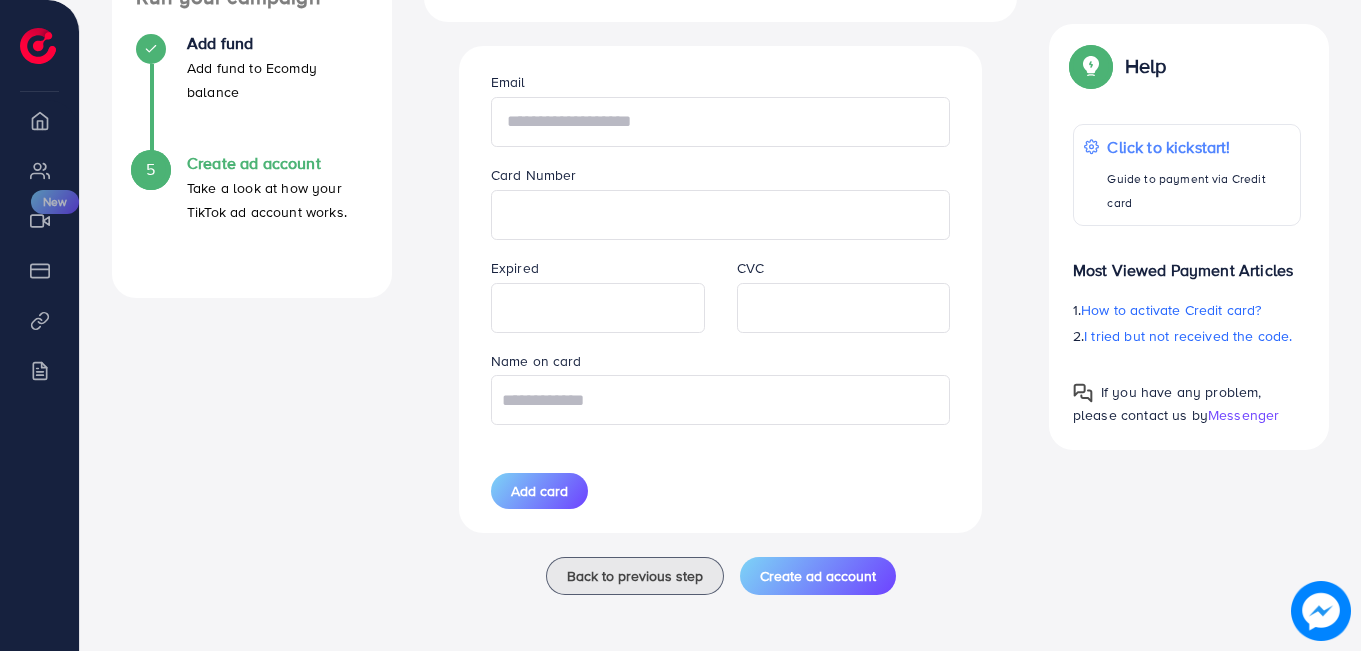 click at bounding box center (721, 122) 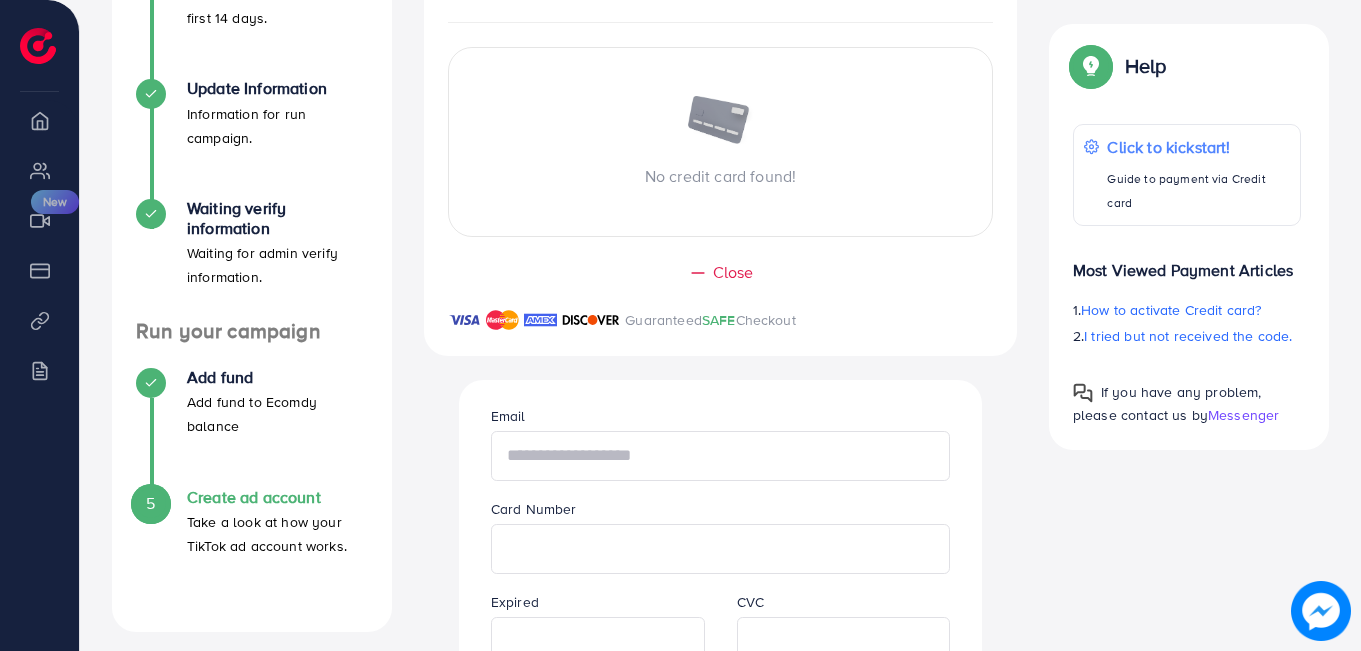 scroll, scrollTop: 371, scrollLeft: 0, axis: vertical 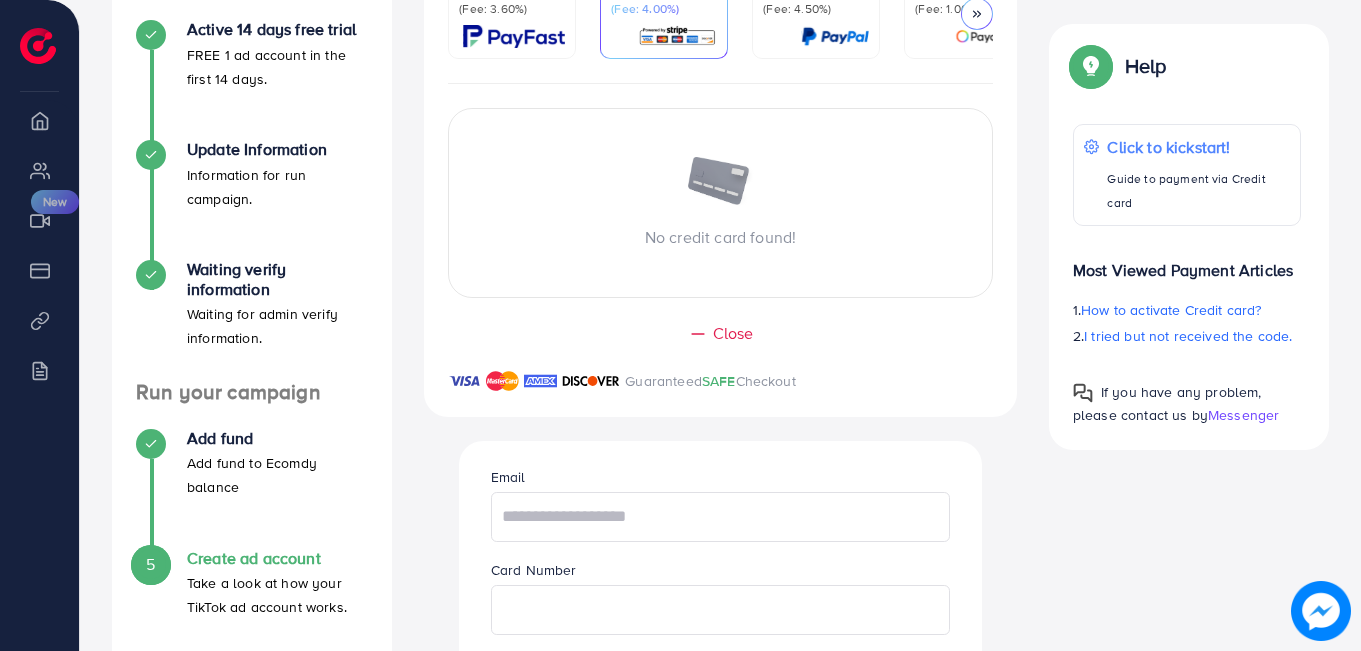click on "Close" at bounding box center [733, 333] 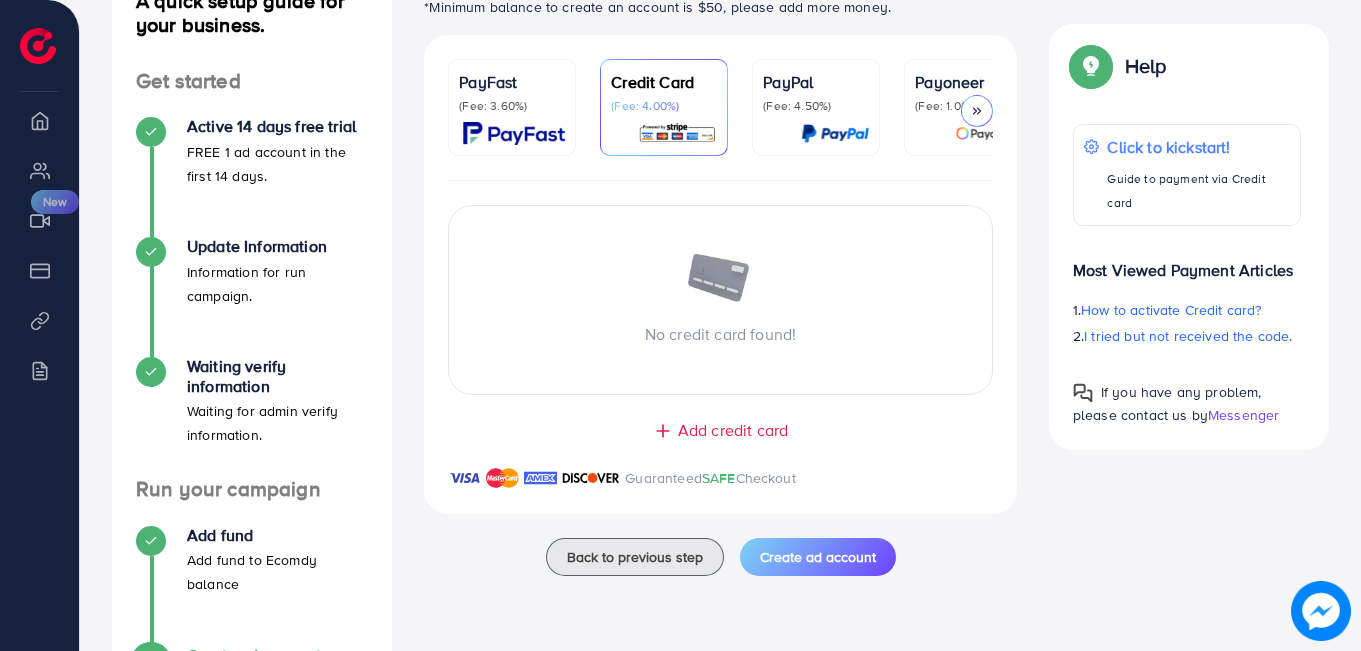 scroll, scrollTop: 171, scrollLeft: 0, axis: vertical 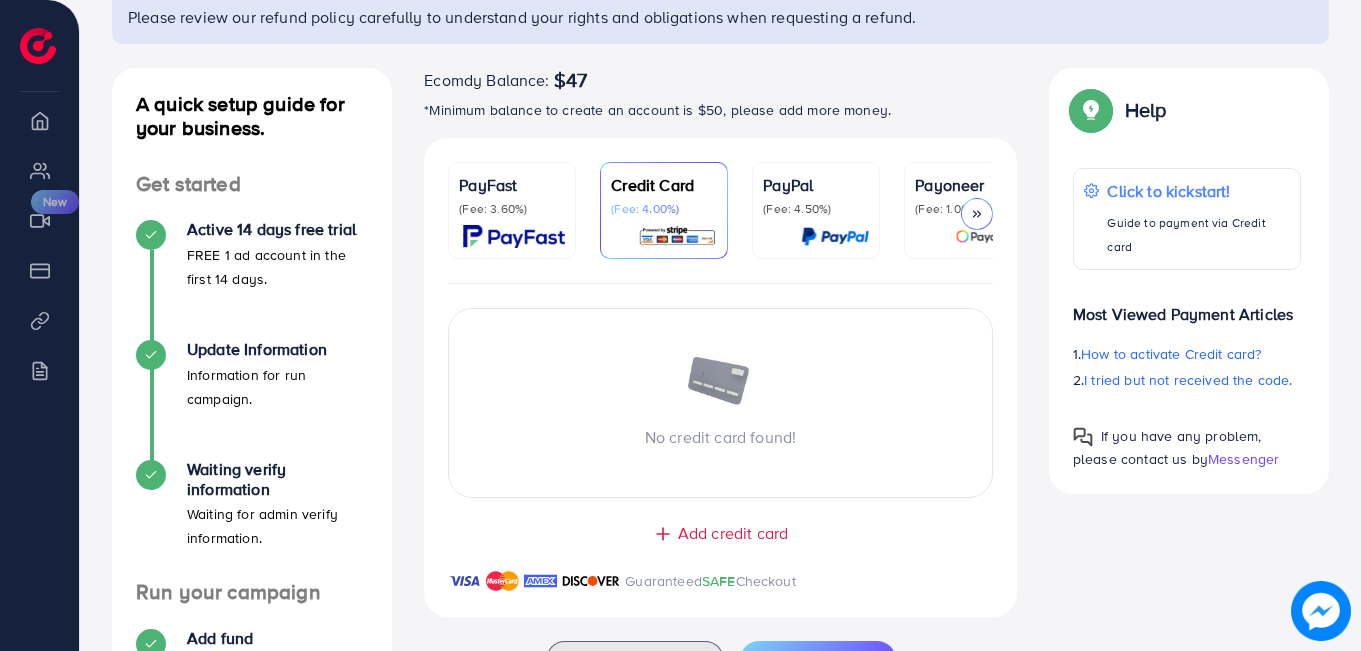click 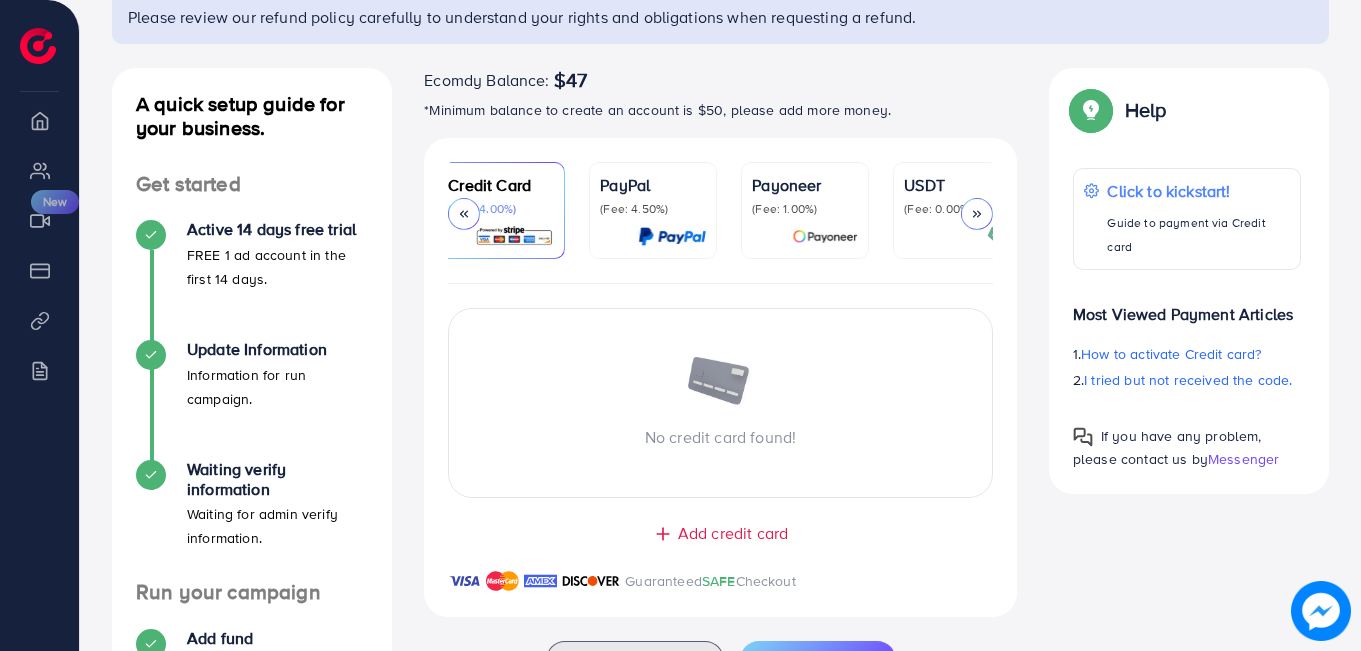 scroll, scrollTop: 0, scrollLeft: 343, axis: horizontal 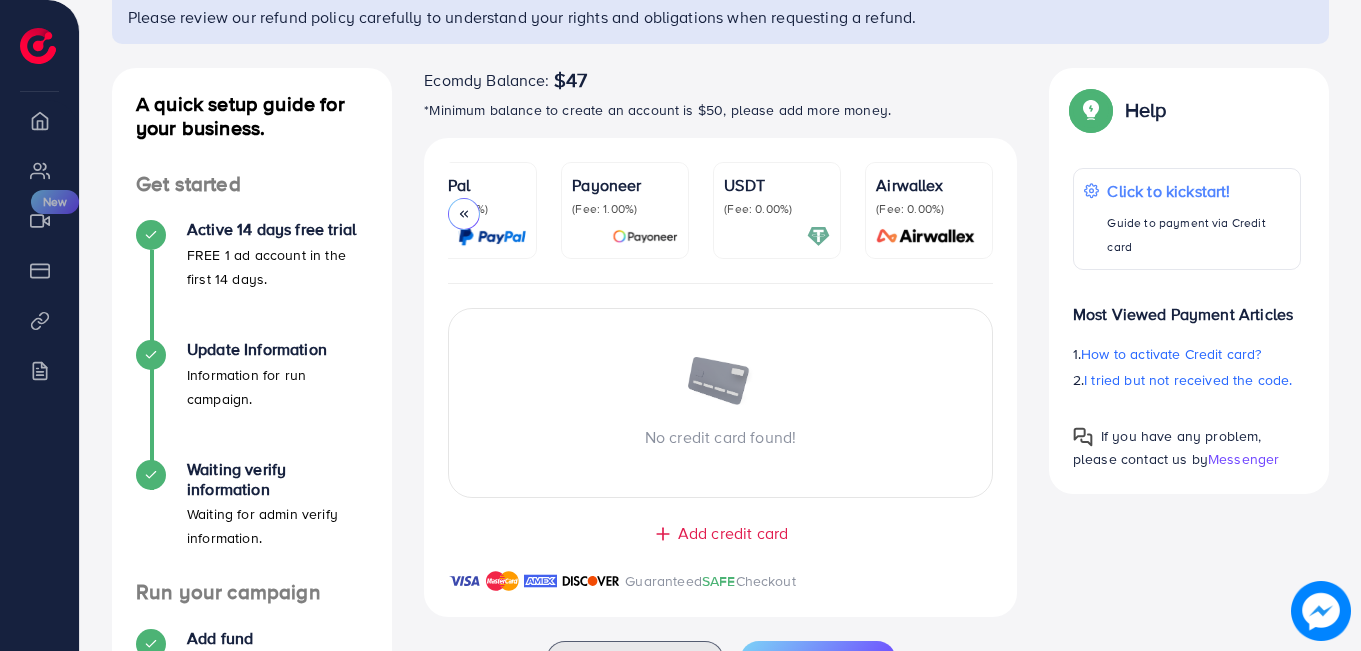click 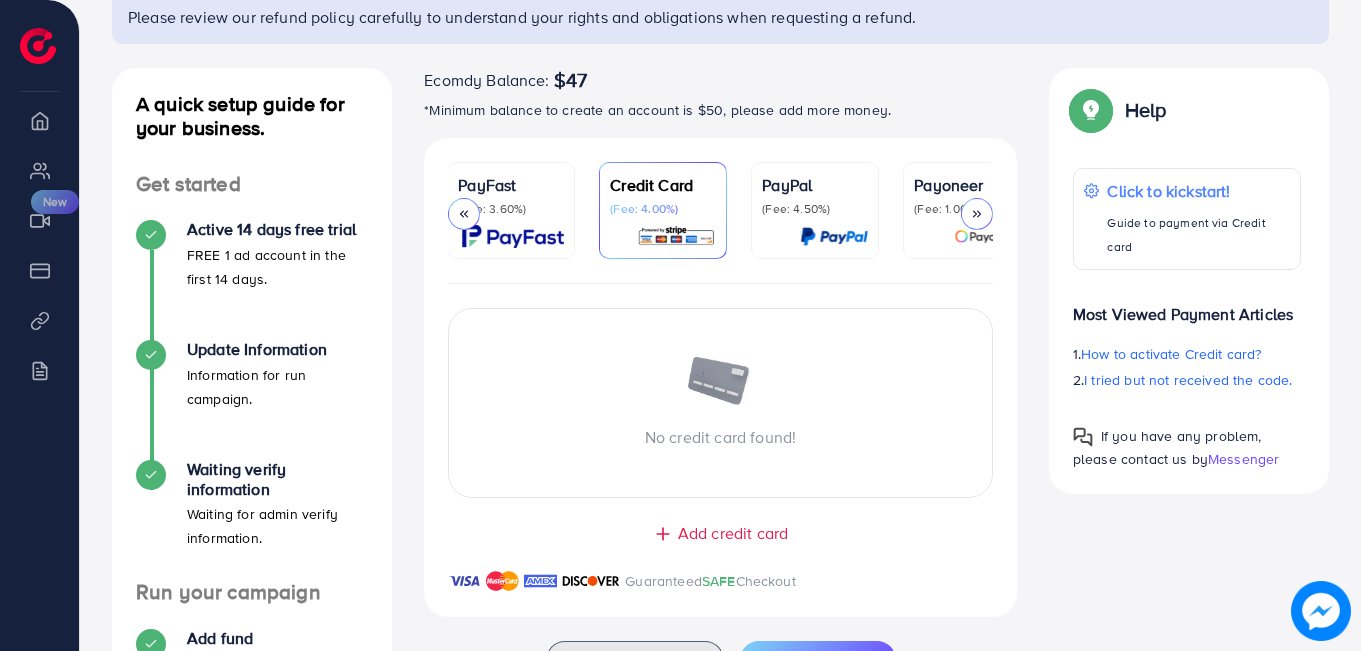 scroll, scrollTop: 0, scrollLeft: 0, axis: both 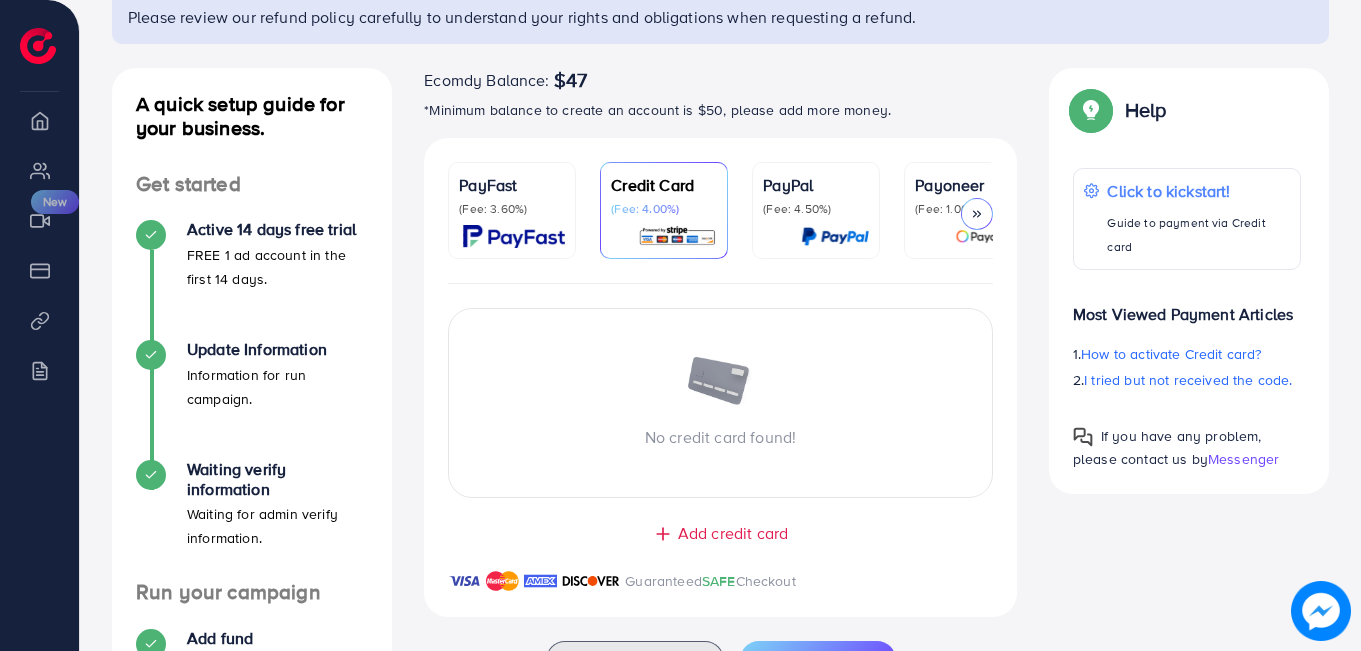 click at bounding box center (677, 236) 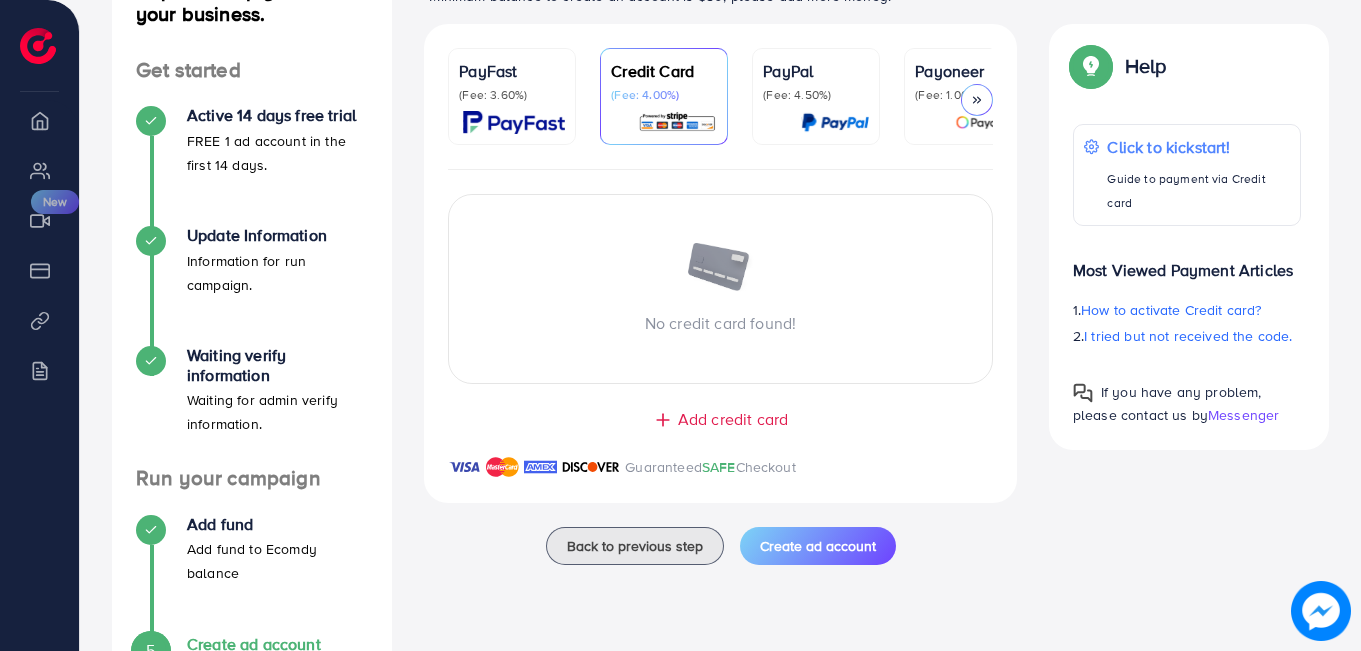 scroll, scrollTop: 371, scrollLeft: 0, axis: vertical 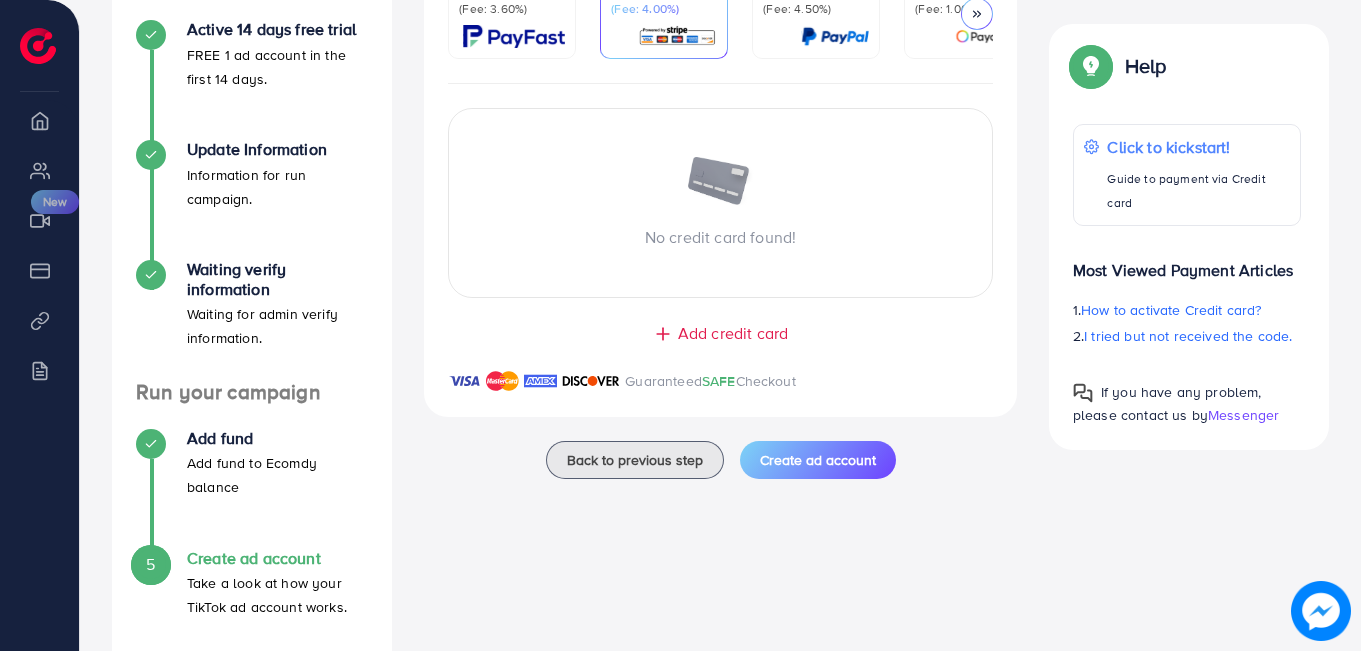 click on "Add credit card" at bounding box center [733, 333] 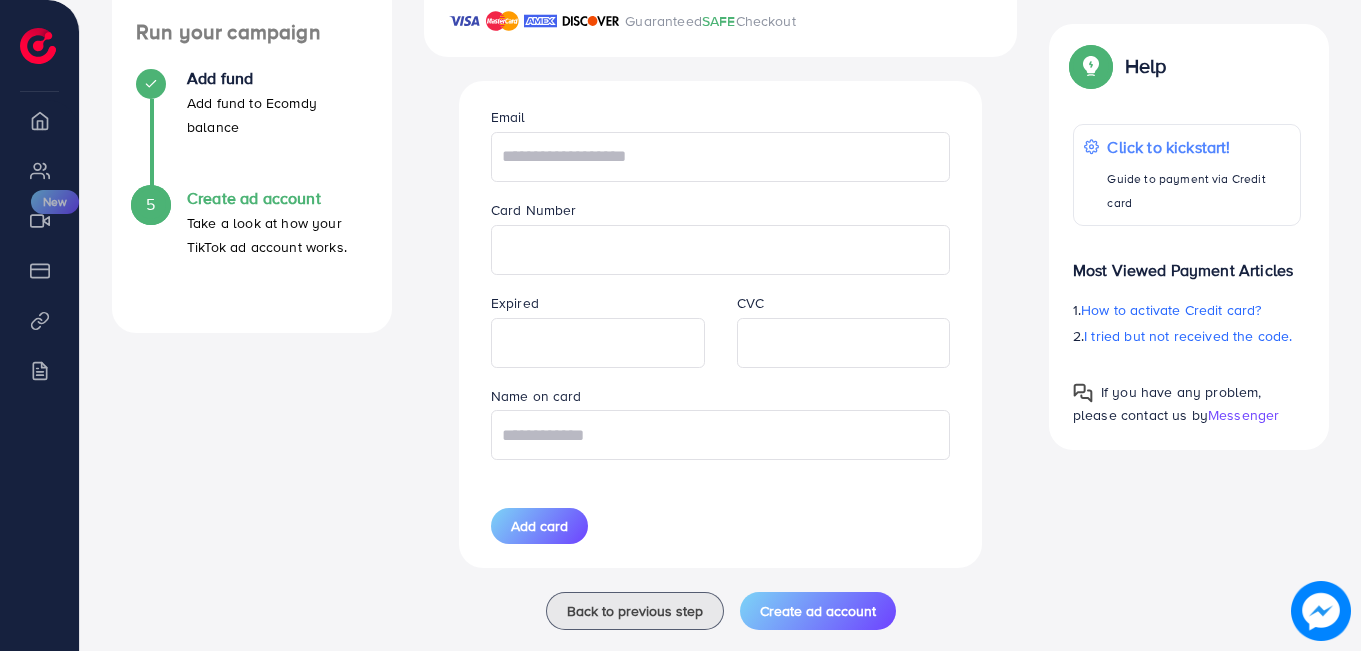 scroll, scrollTop: 771, scrollLeft: 0, axis: vertical 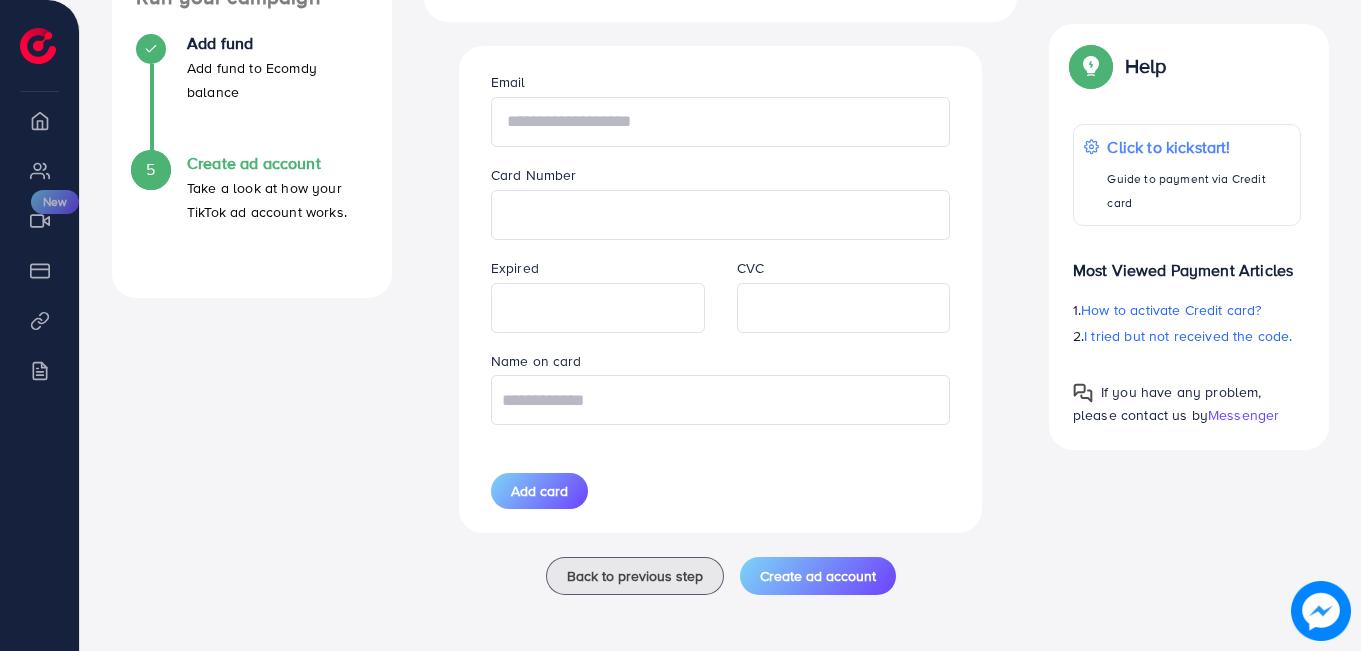 click at bounding box center (721, 122) 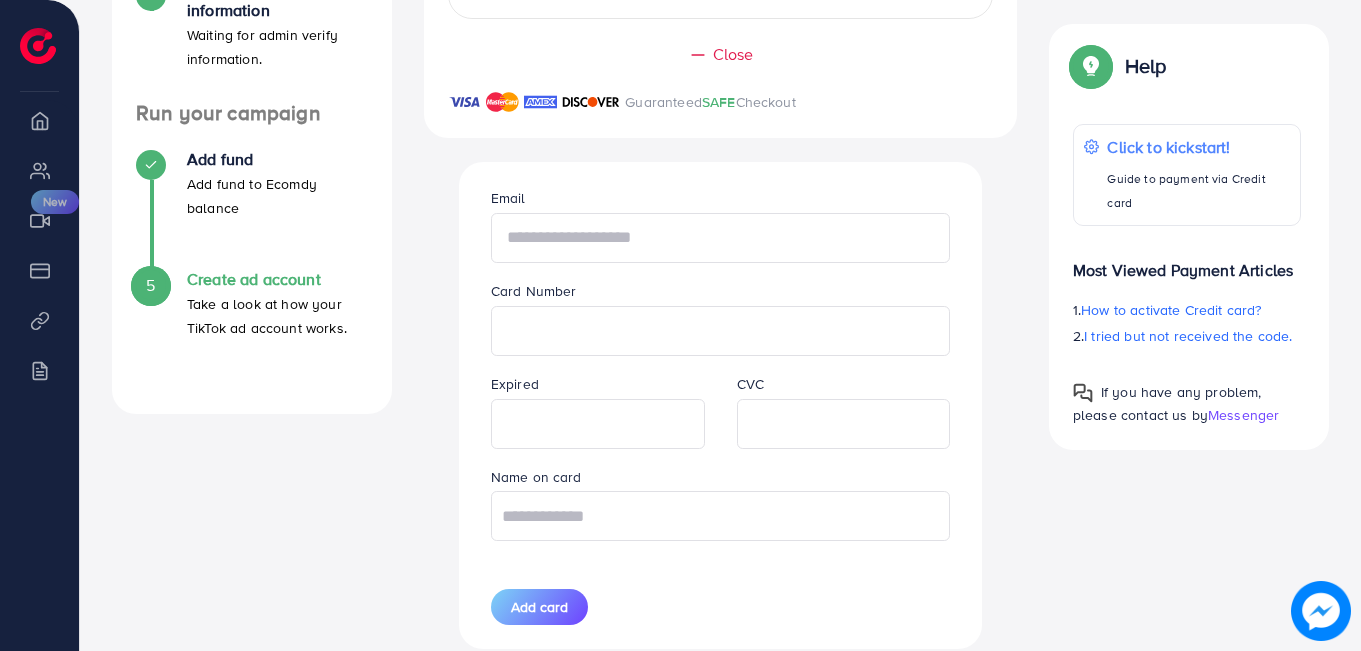 scroll, scrollTop: 671, scrollLeft: 0, axis: vertical 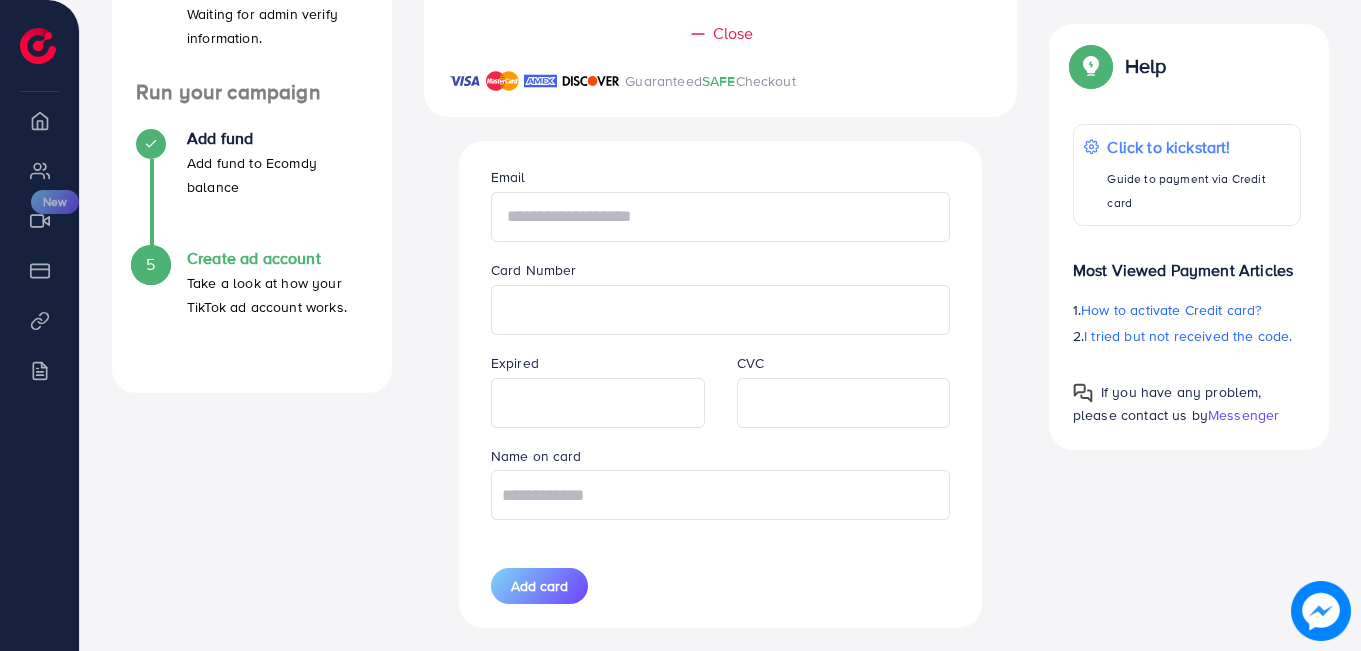 click at bounding box center [721, 217] 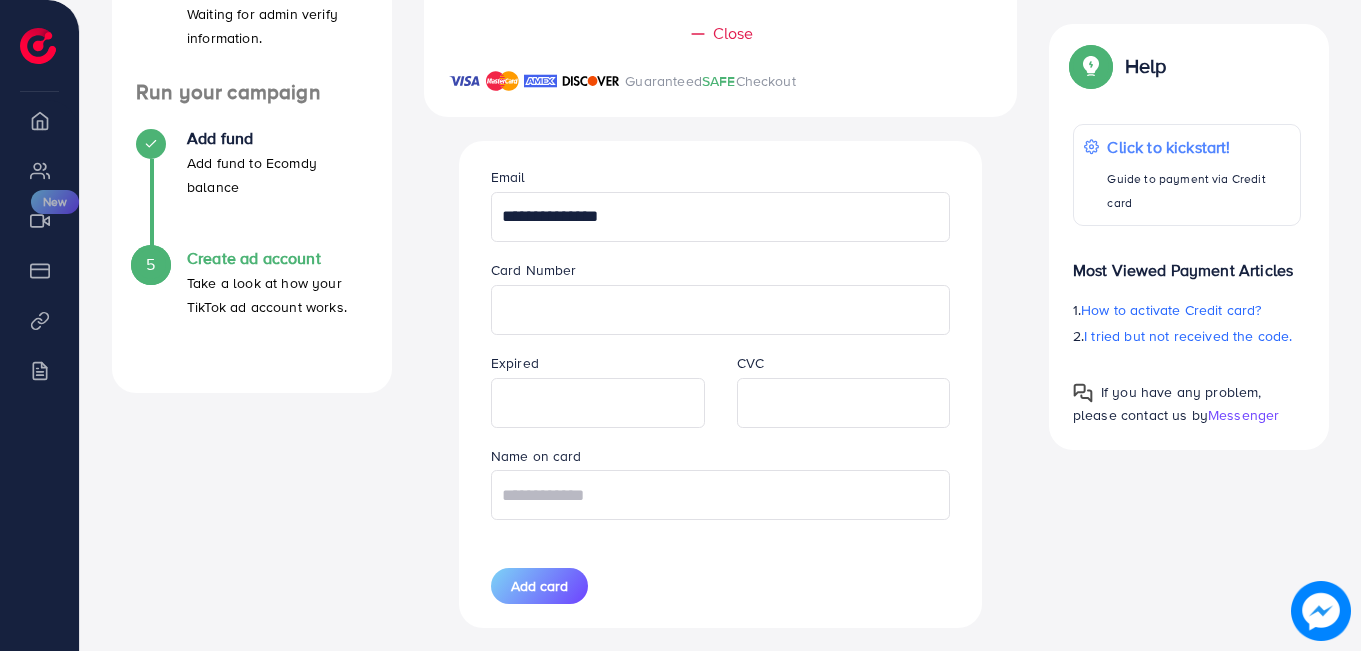 type on "**********" 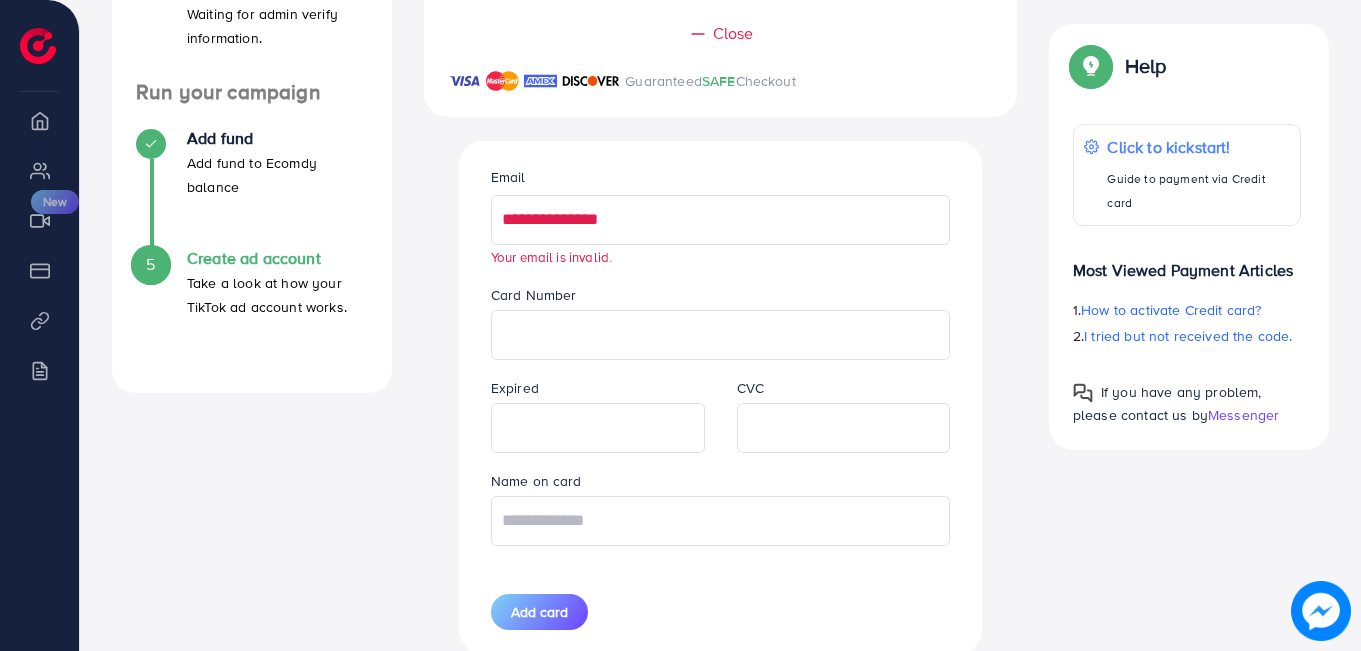 drag, startPoint x: 686, startPoint y: 217, endPoint x: 486, endPoint y: 221, distance: 200.04 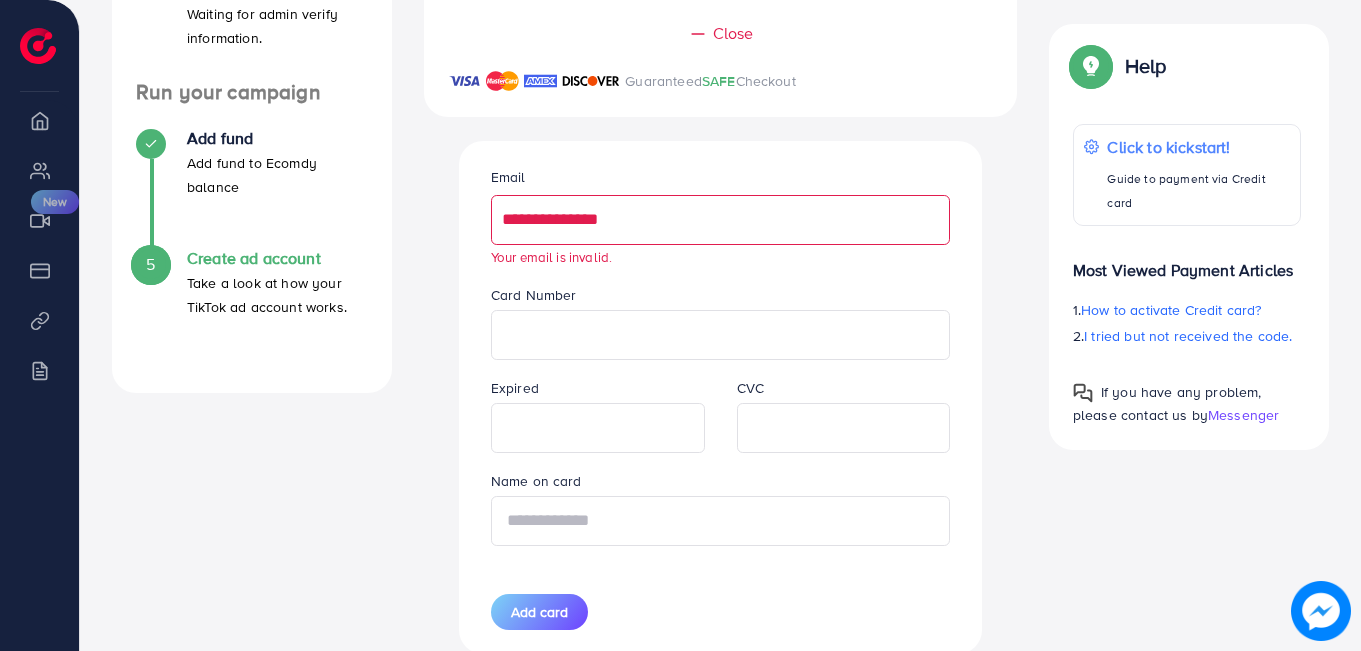 click at bounding box center (721, 521) 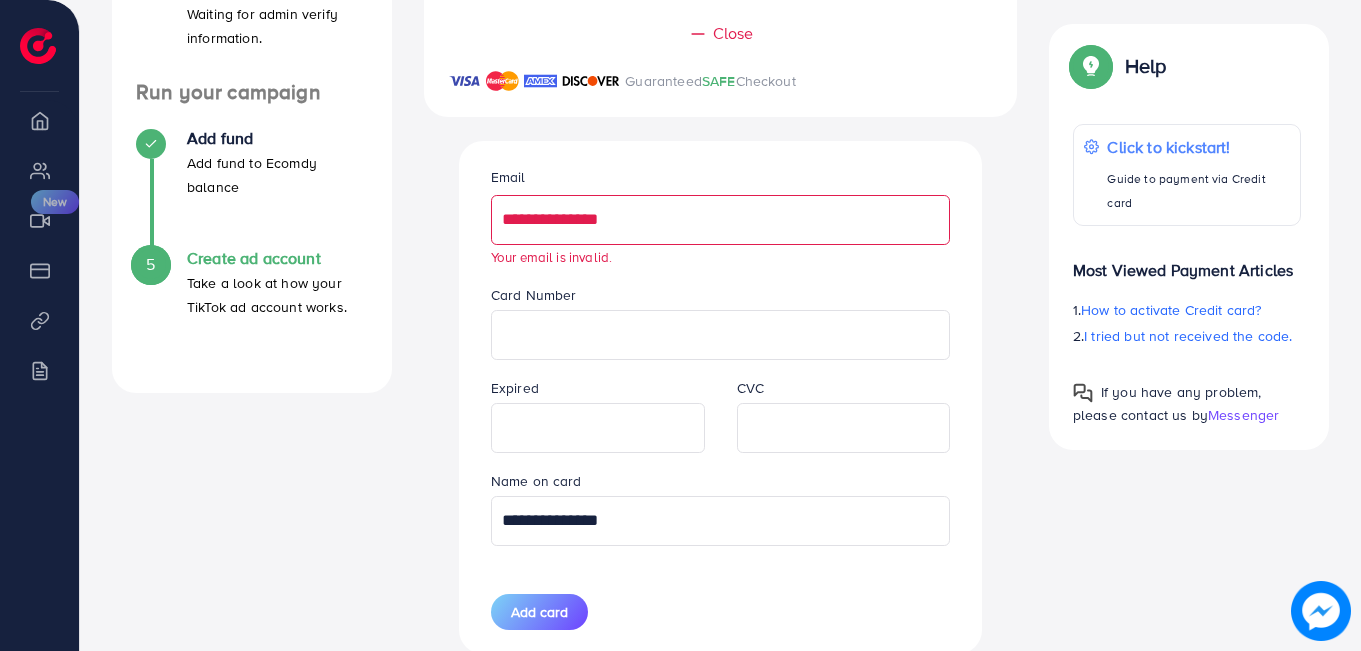 type on "**********" 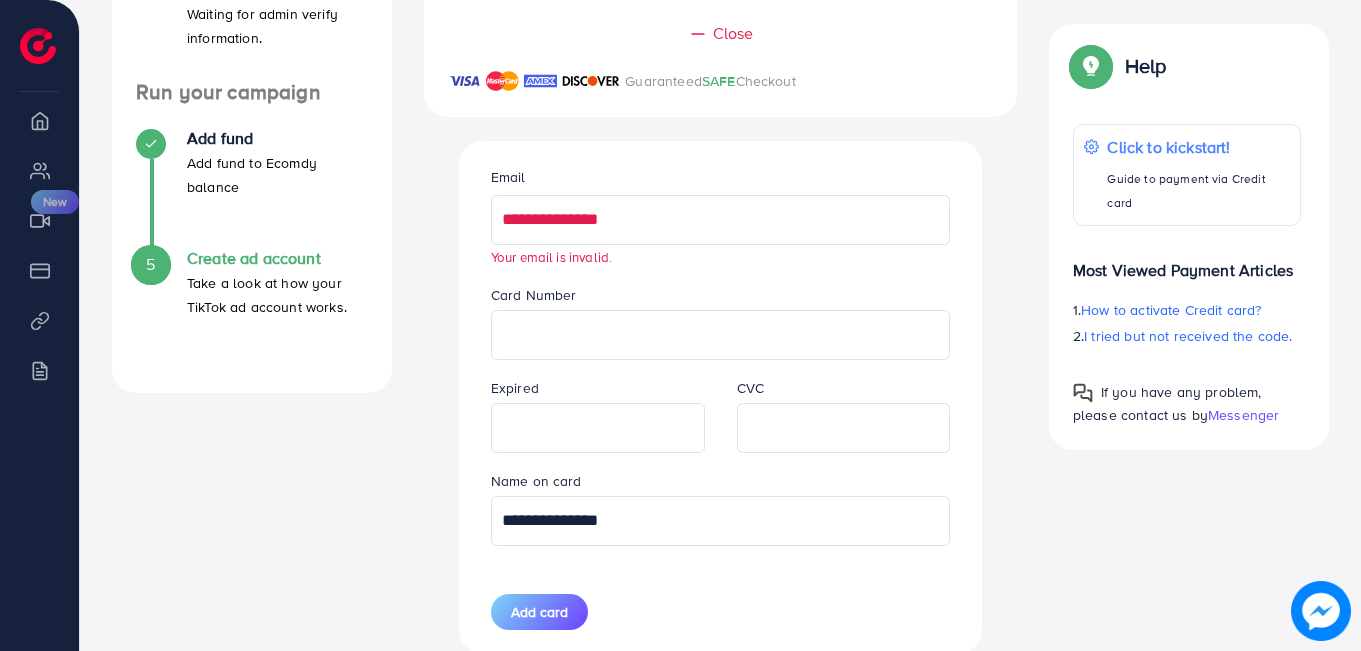 drag, startPoint x: 683, startPoint y: 232, endPoint x: 502, endPoint y: 227, distance: 181.06905 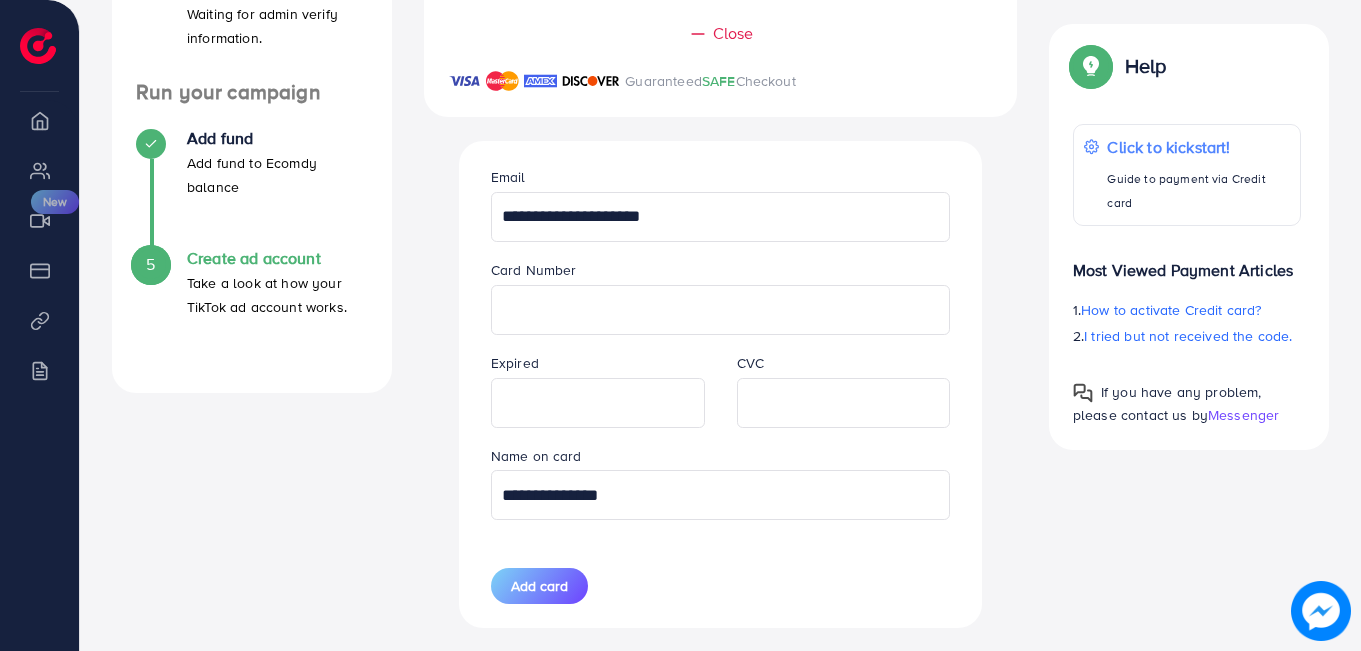 type on "**********" 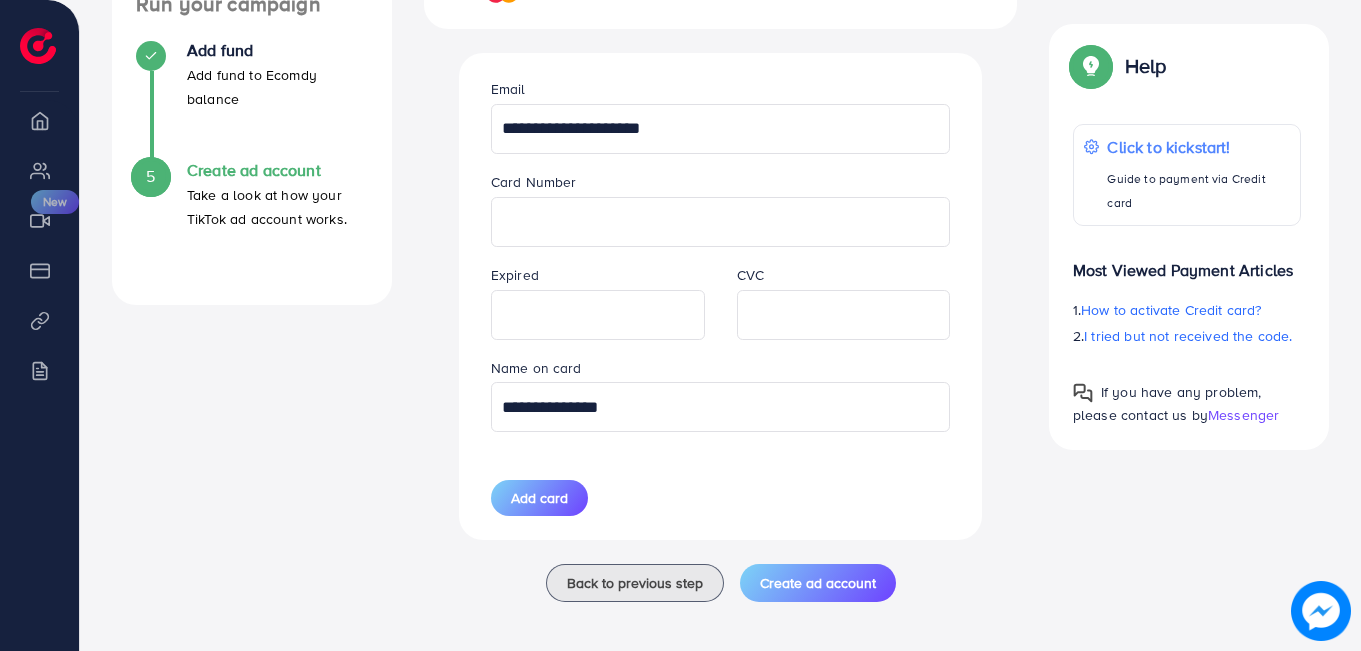 scroll, scrollTop: 771, scrollLeft: 0, axis: vertical 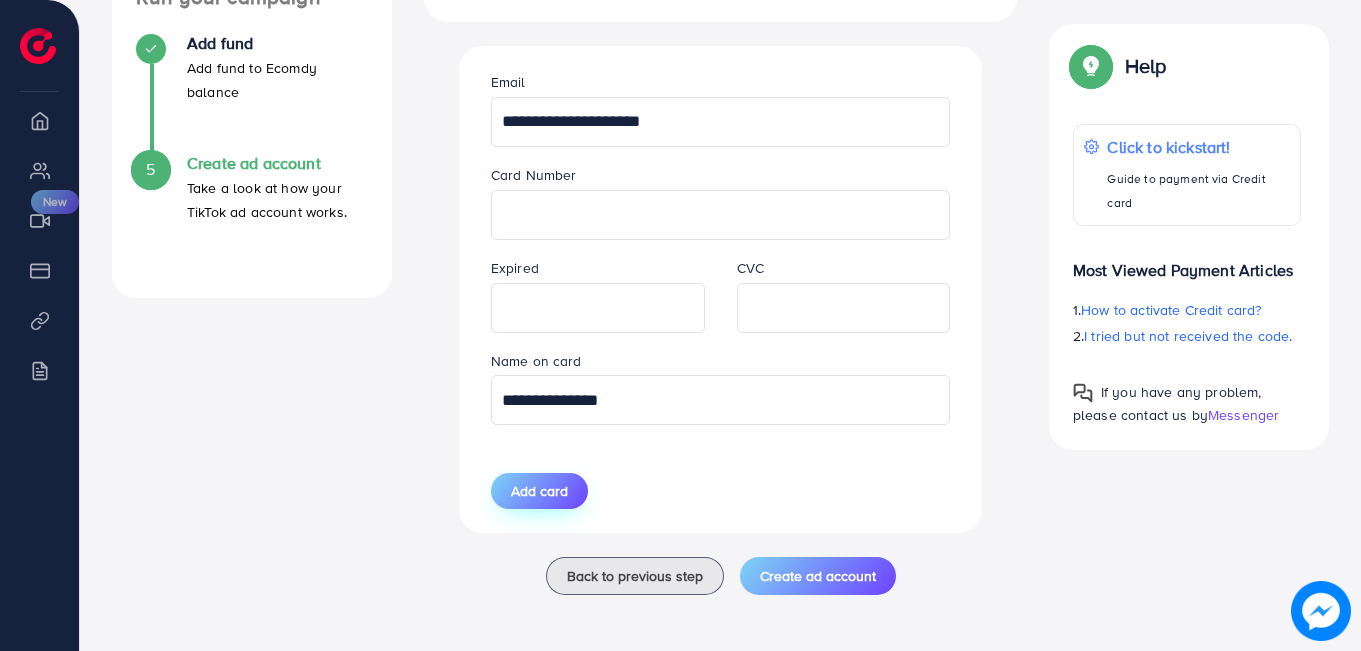 click on "Add card" at bounding box center (539, 491) 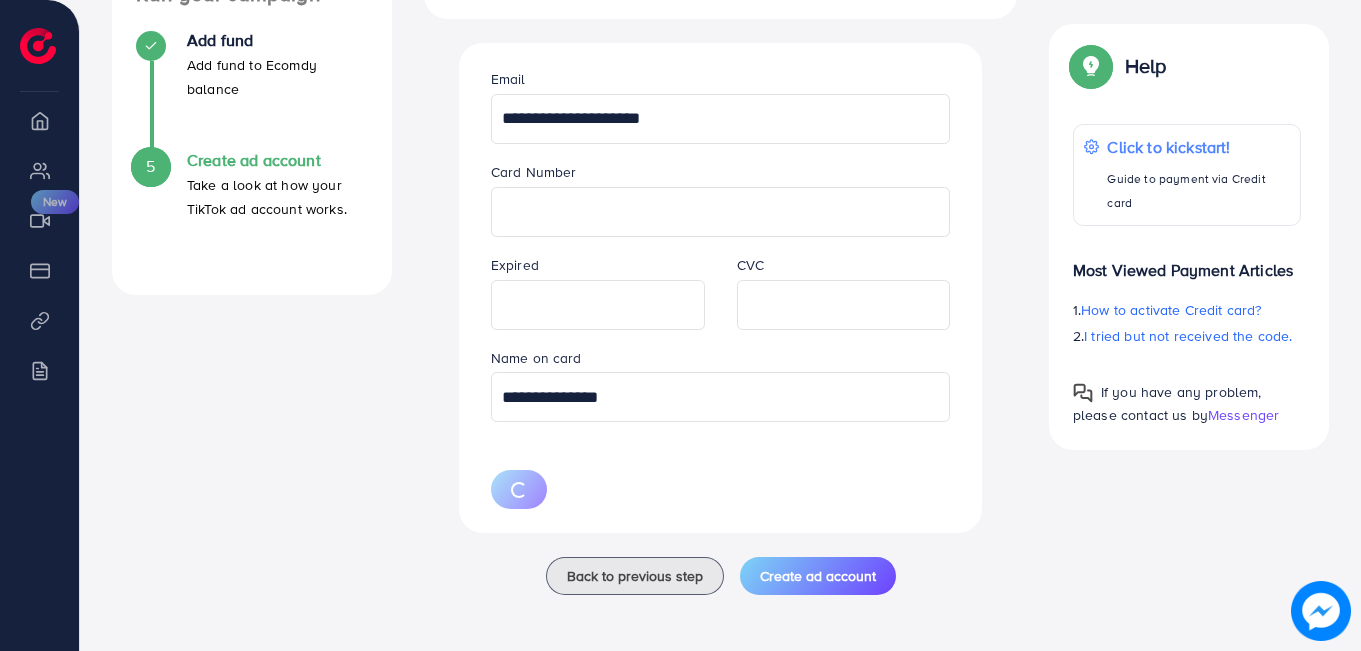 type 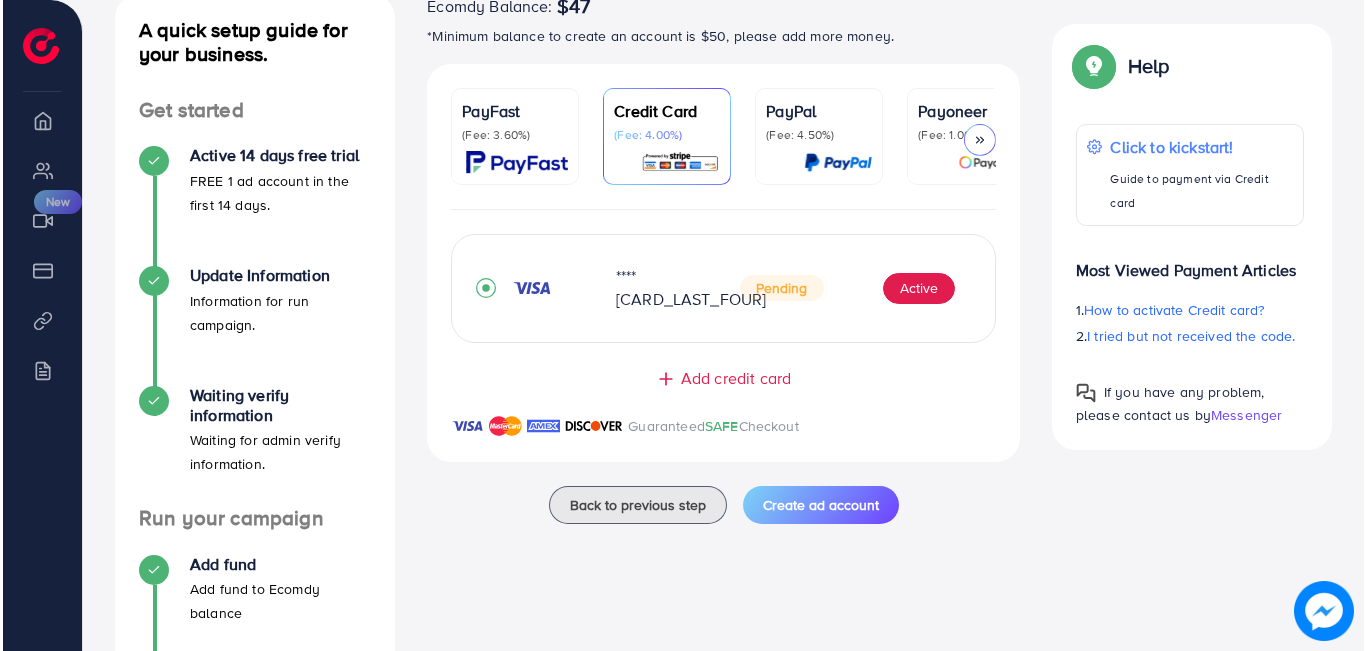 scroll, scrollTop: 145, scrollLeft: 0, axis: vertical 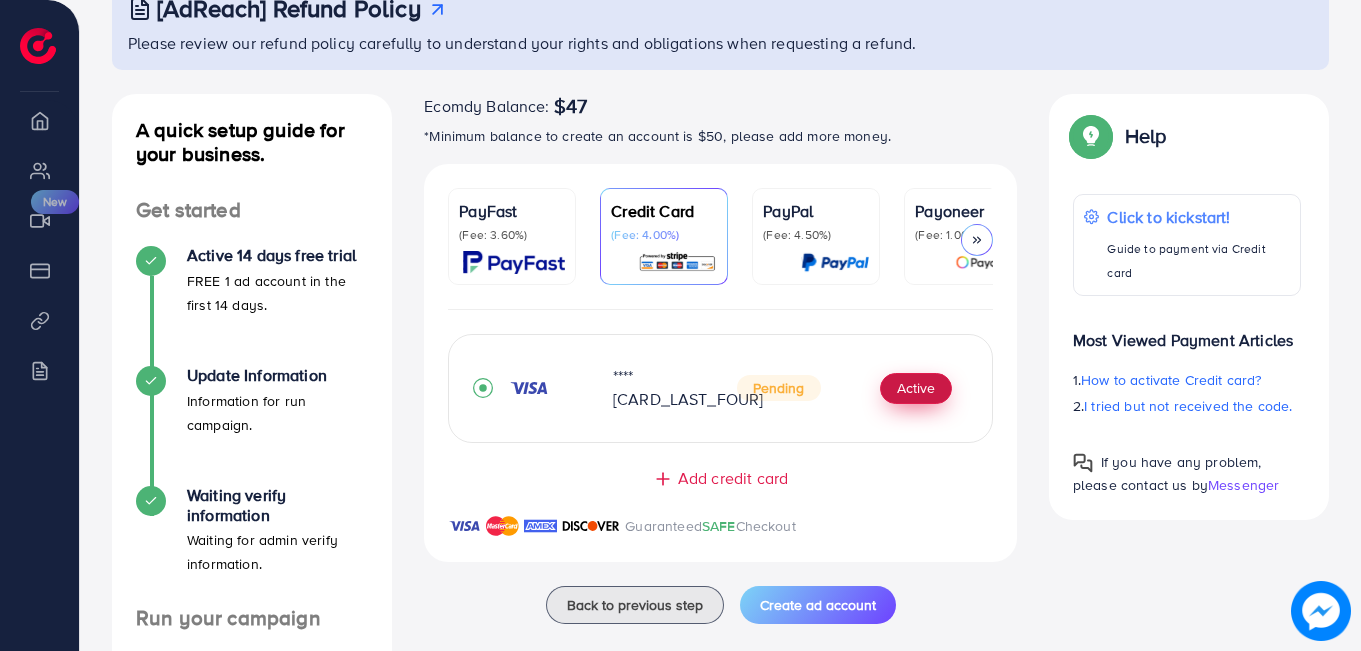 click on "Active" at bounding box center (916, 389) 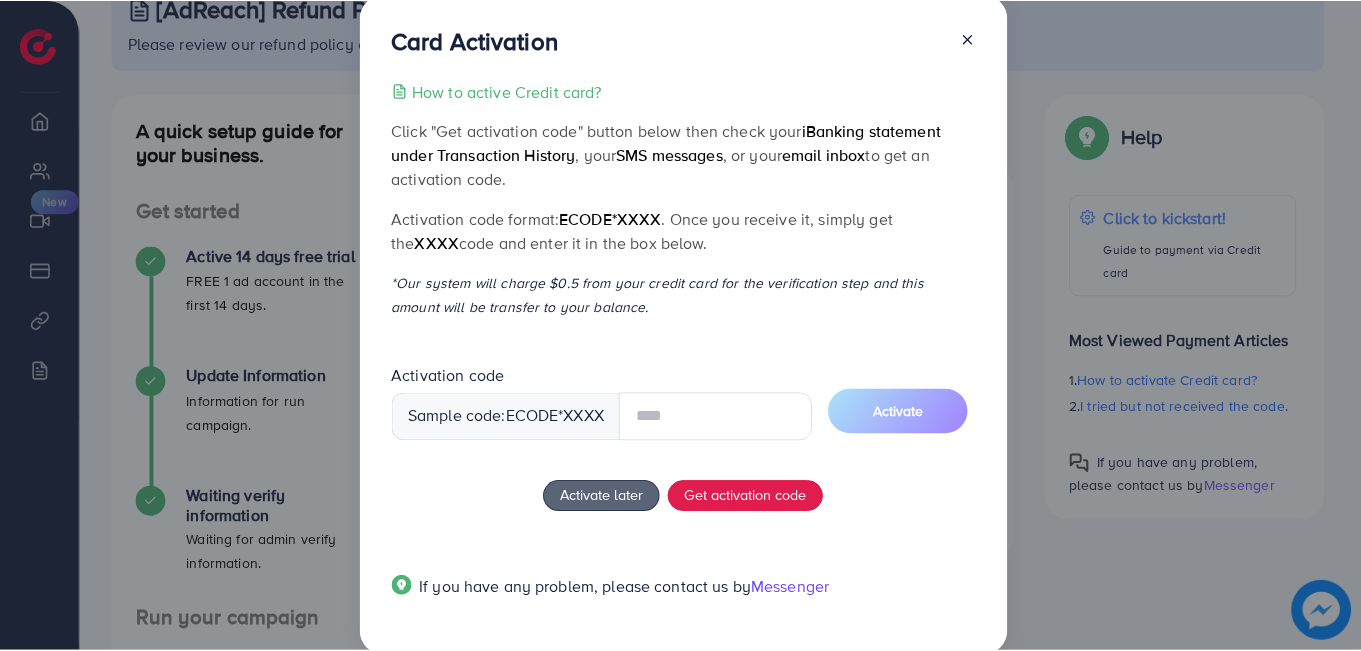 scroll, scrollTop: 67, scrollLeft: 0, axis: vertical 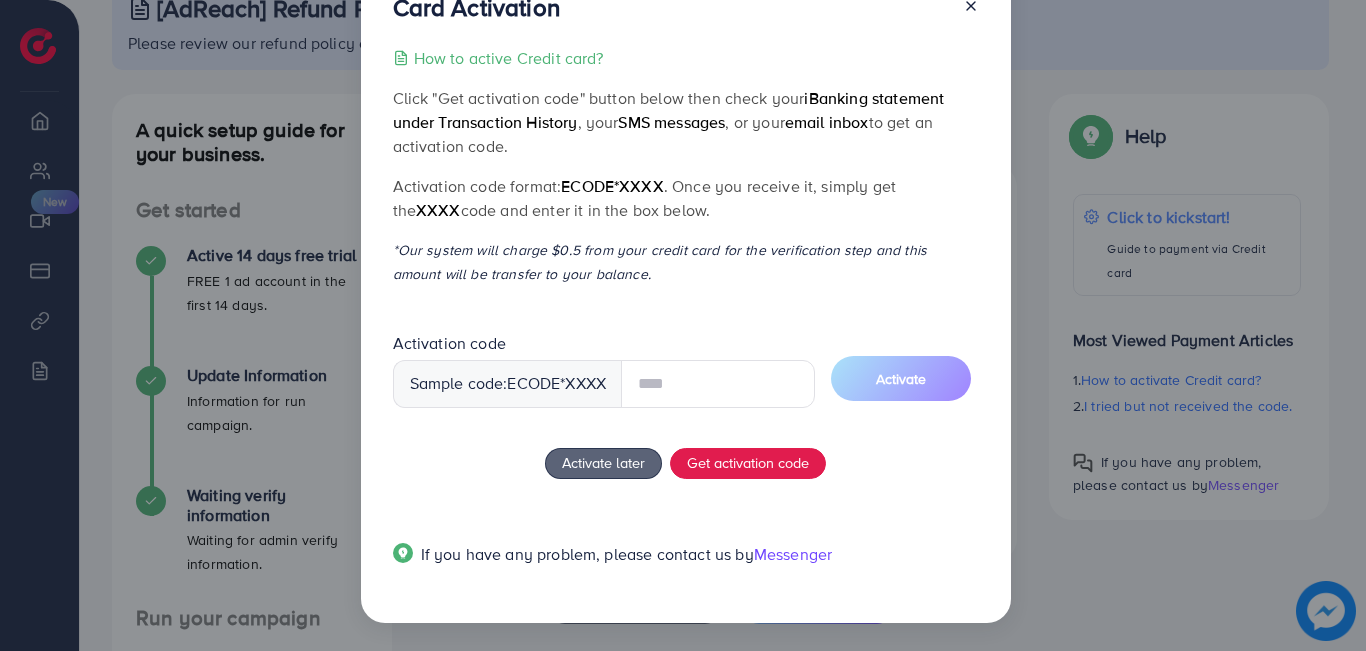 click at bounding box center (718, 384) 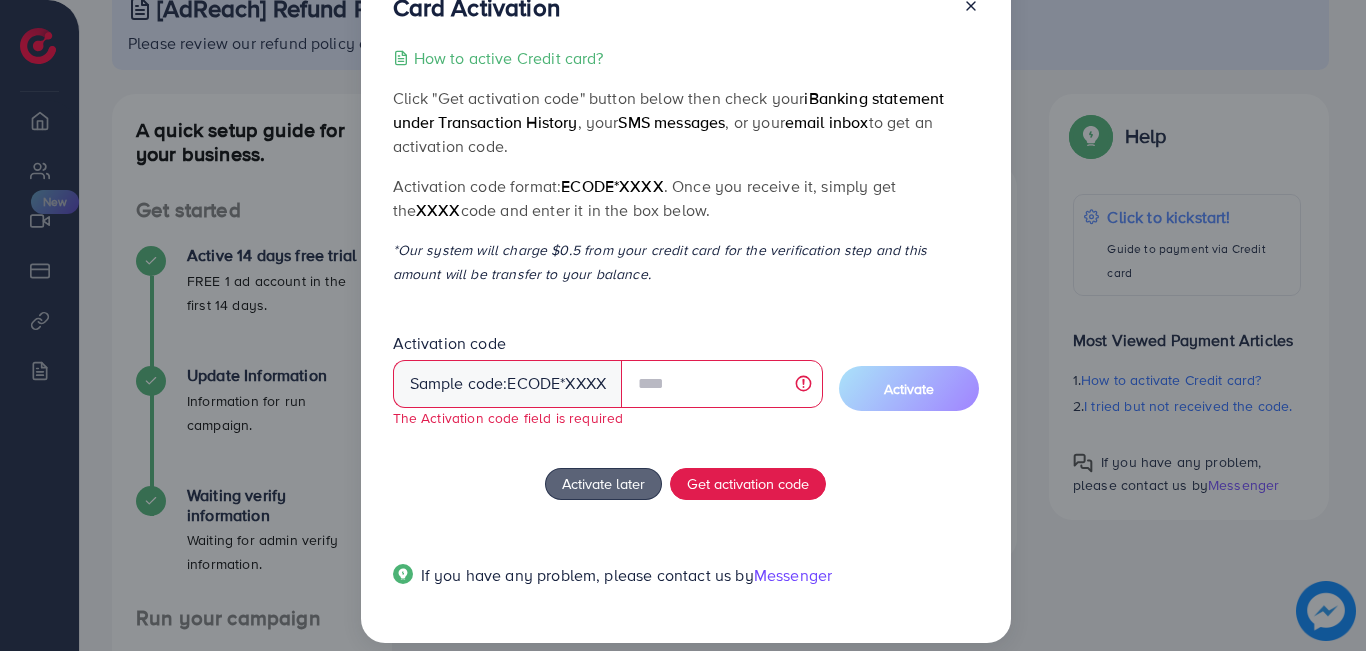 click 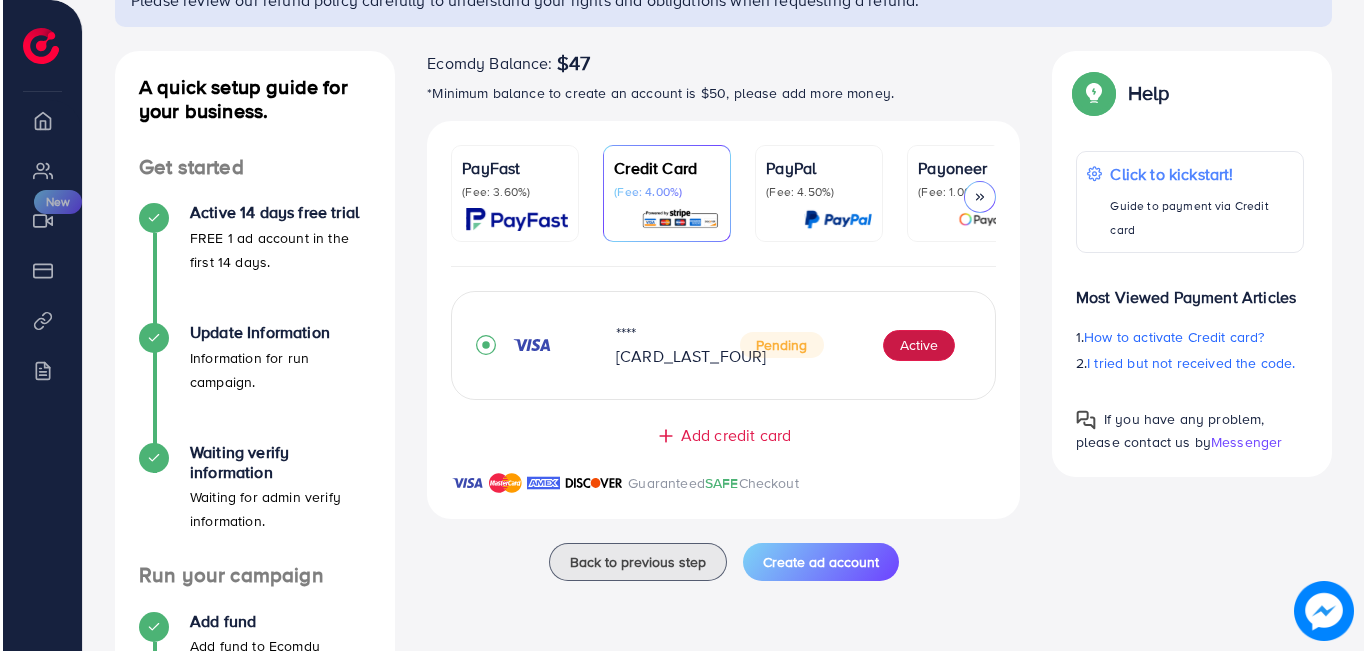 scroll, scrollTop: 200, scrollLeft: 0, axis: vertical 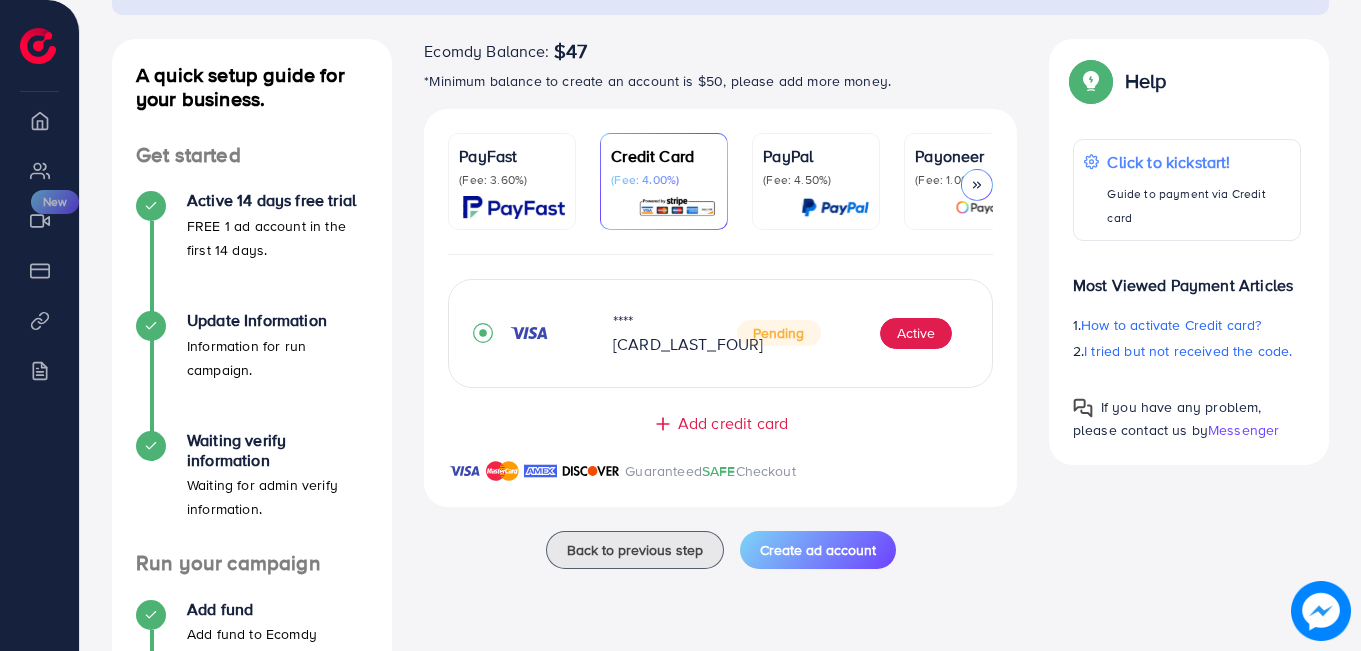 click at bounding box center [529, 333] 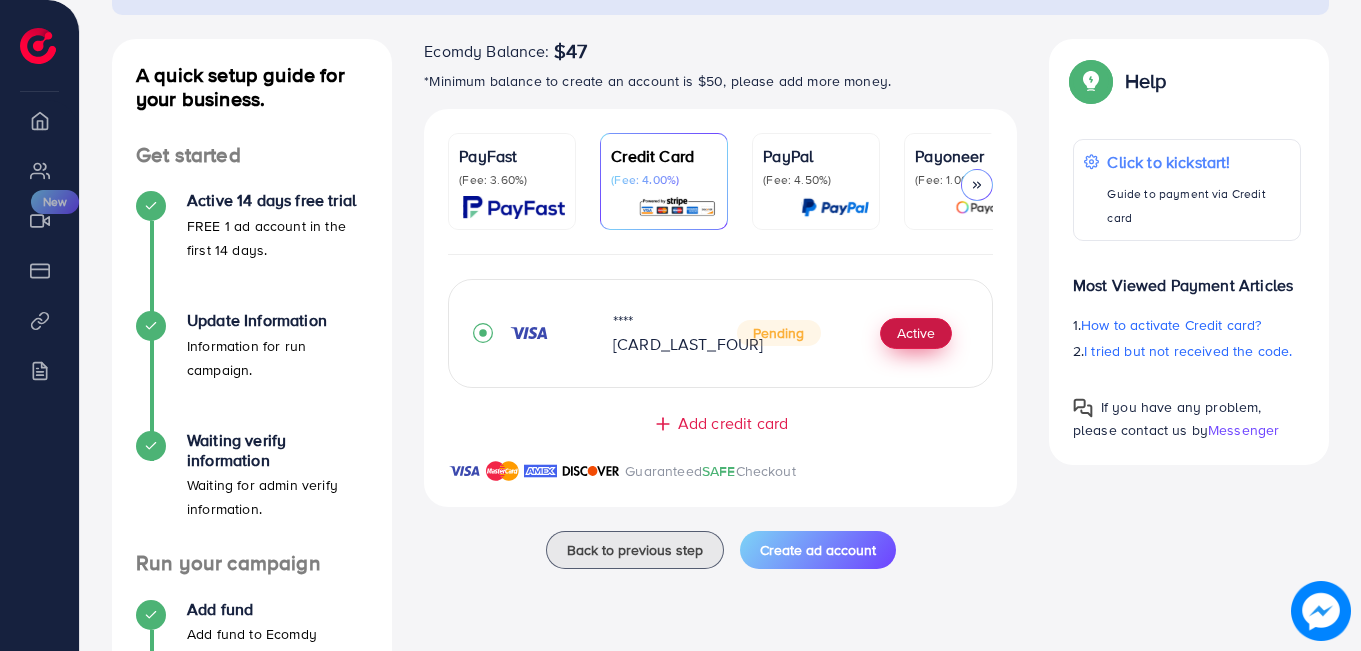 click on "Active" at bounding box center [916, 334] 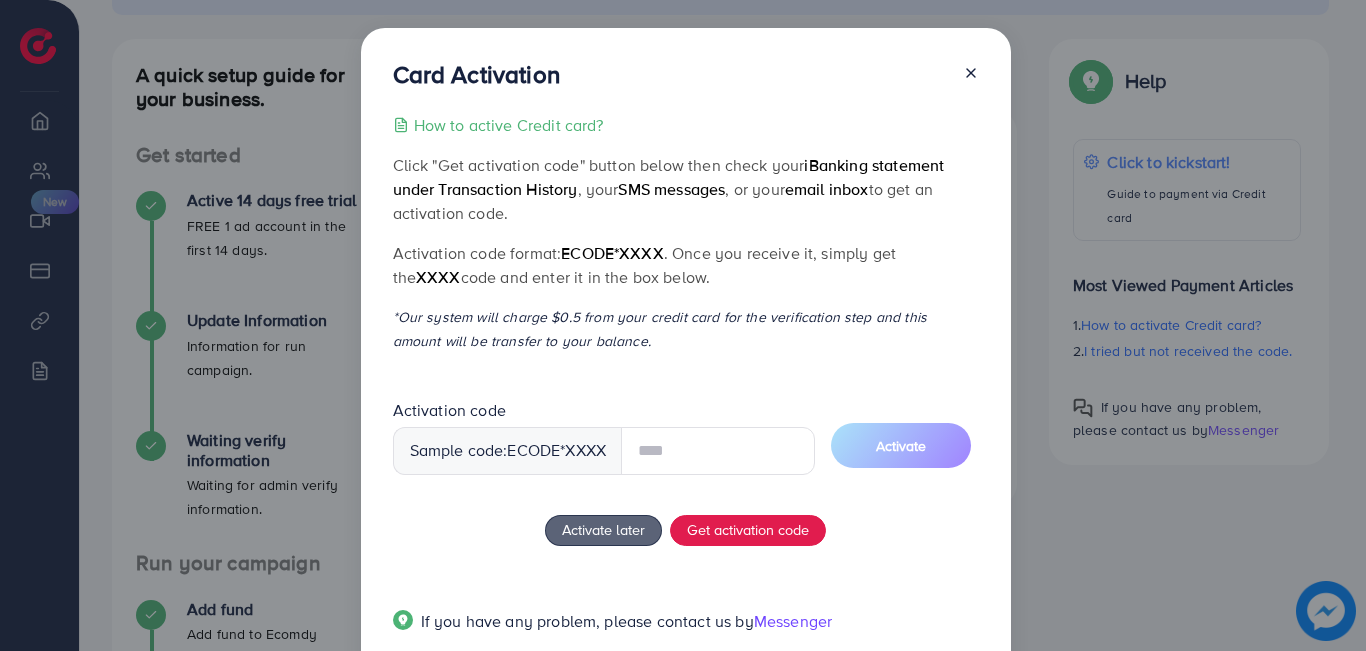 click at bounding box center (718, 451) 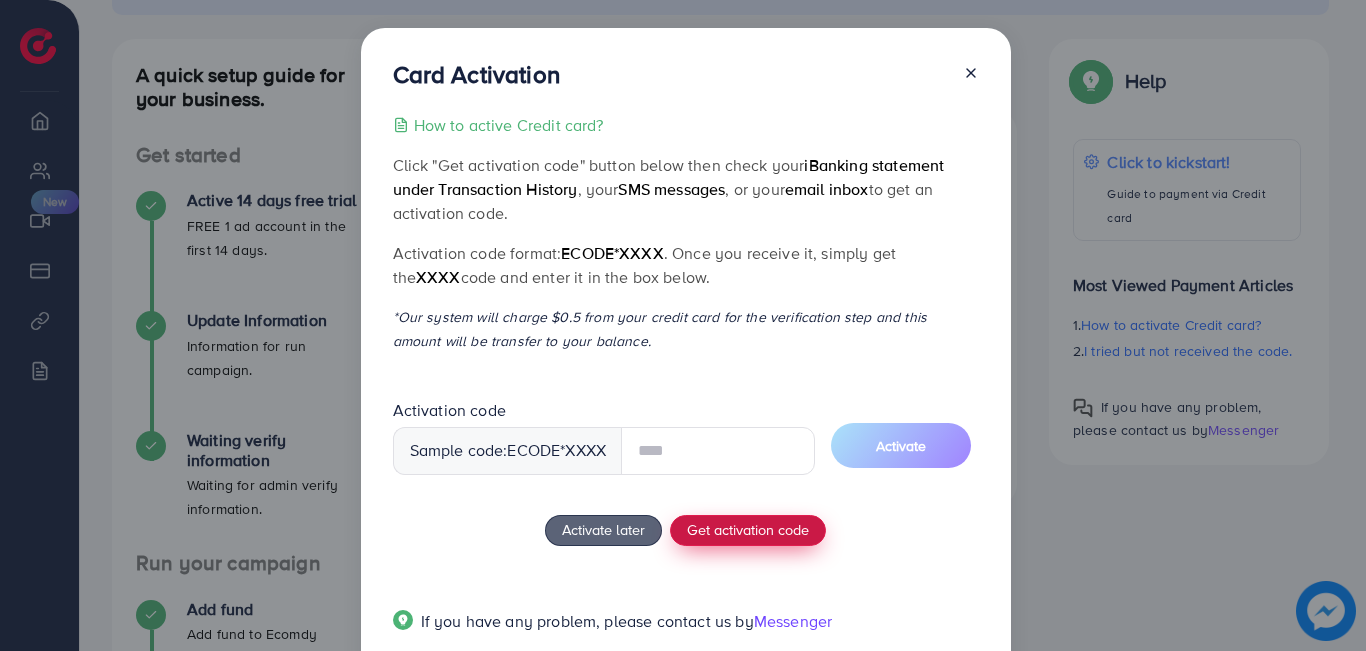 click on "How to active Credit card?   Click "Get activation code" button below then check your  iBanking statement under Transaction History , your  SMS messages , or your  email inbox  to get an activation code.   Activation code format:  ecode*XXXX . Once you receive it, simply get the  XXXX  code and enter it in the box below.   *Our system will charge $0.5 from your credit card for the verification step and this amount will be transfer to your balance.   Activation code   Sample code:  ecode *XXXX   Activate   Activate later   Get activation code   If you have any problem, please contact us by   Messenger" at bounding box center [686, 385] 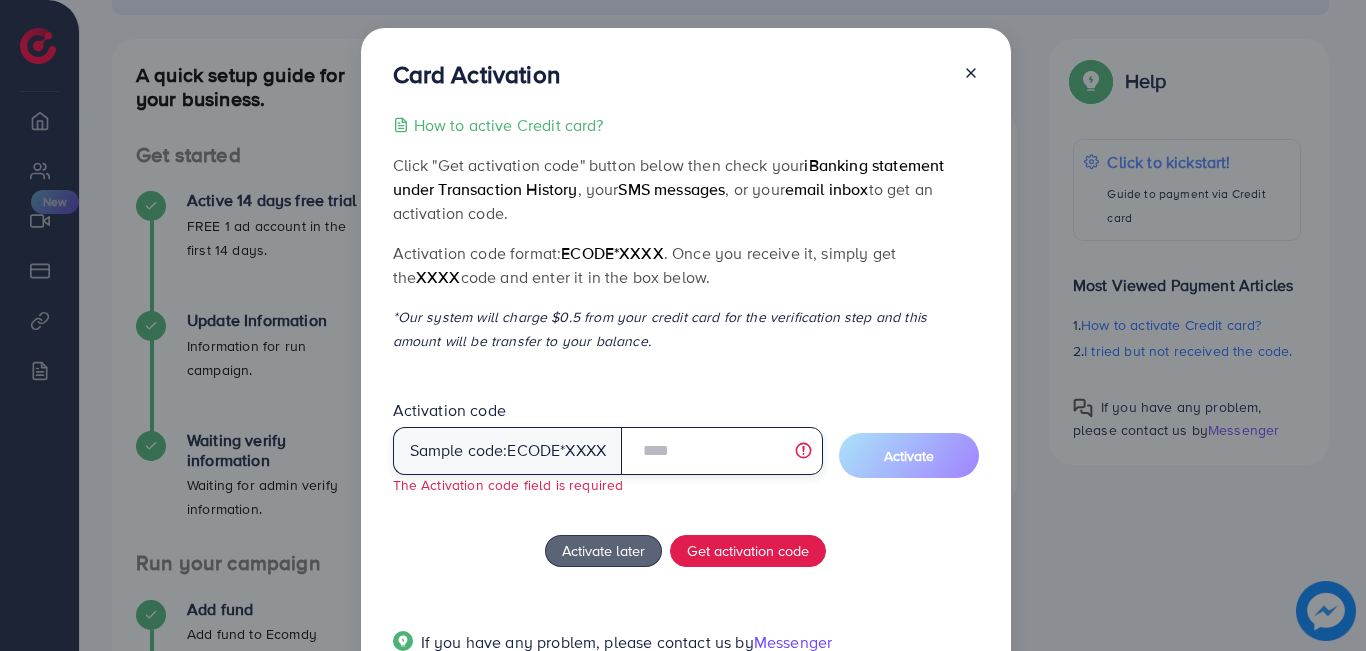 click at bounding box center (721, 451) 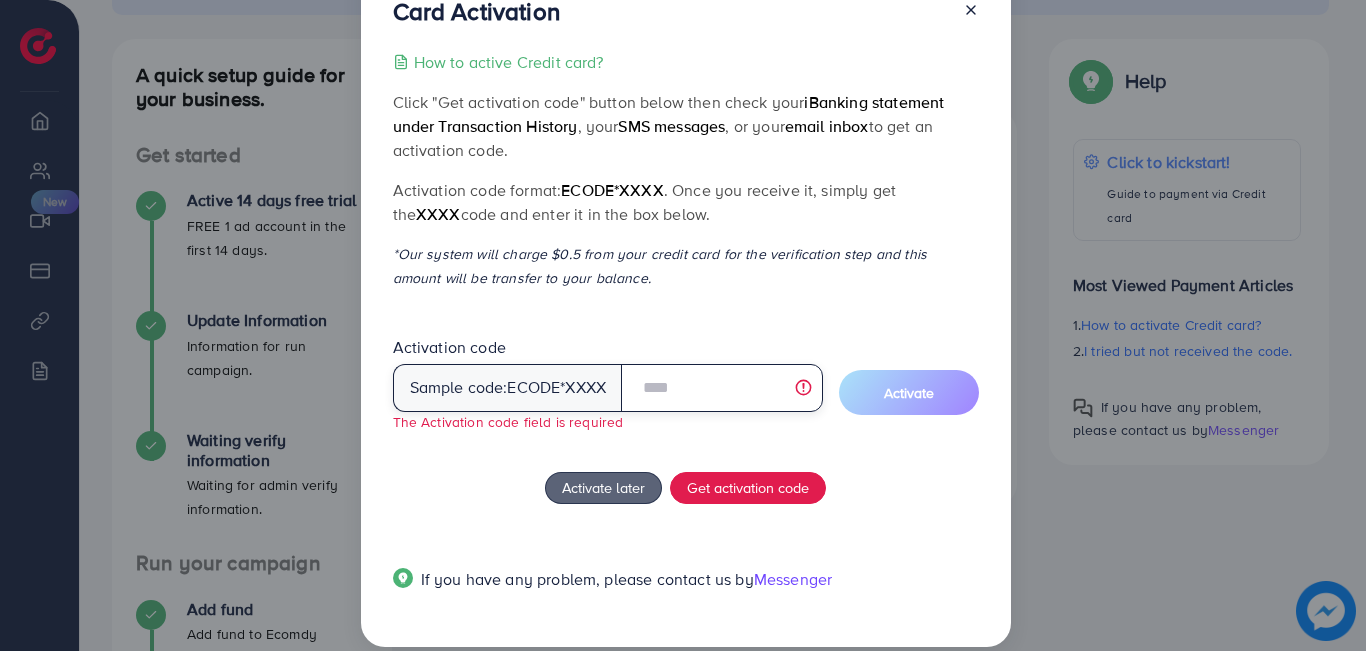 scroll, scrollTop: 87, scrollLeft: 0, axis: vertical 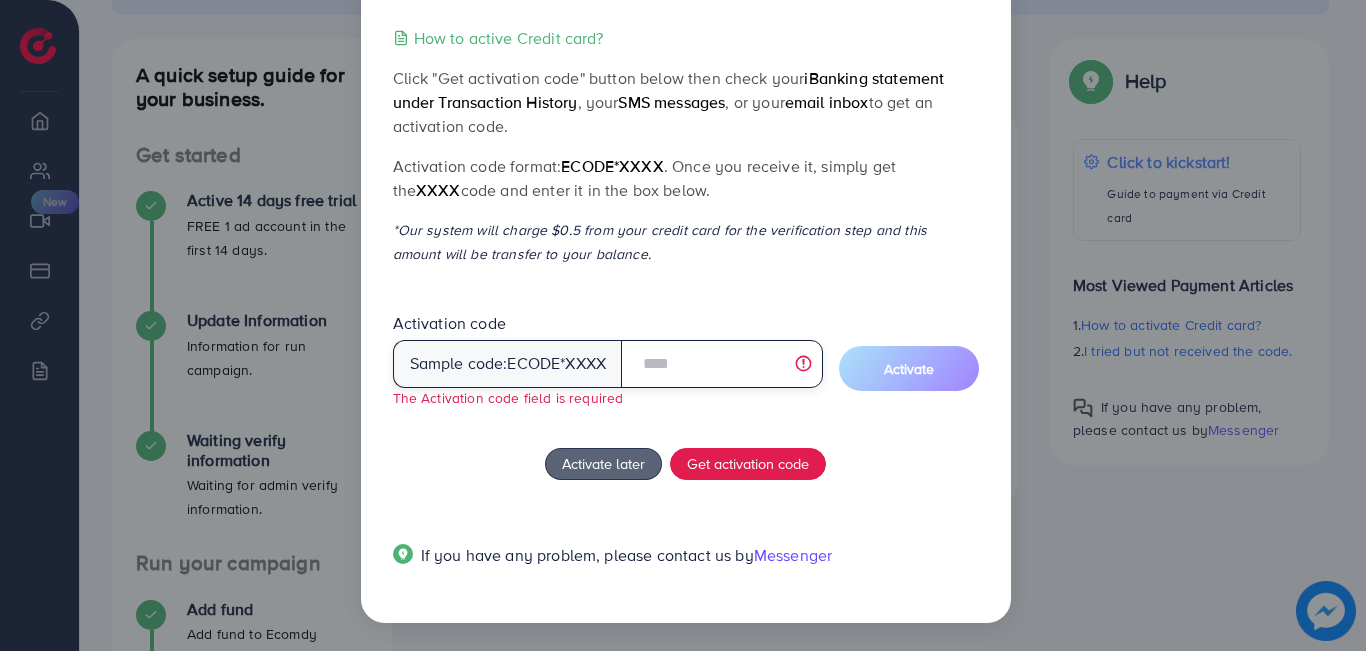 click at bounding box center [721, 364] 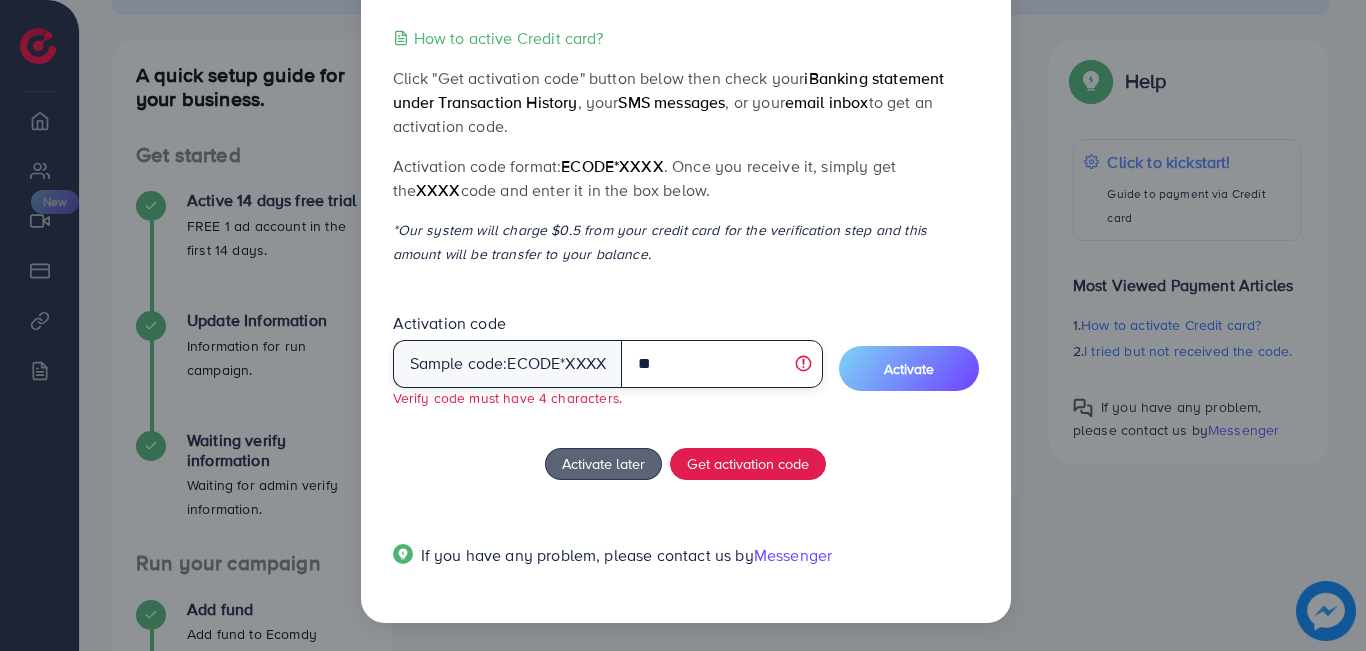 type on "*" 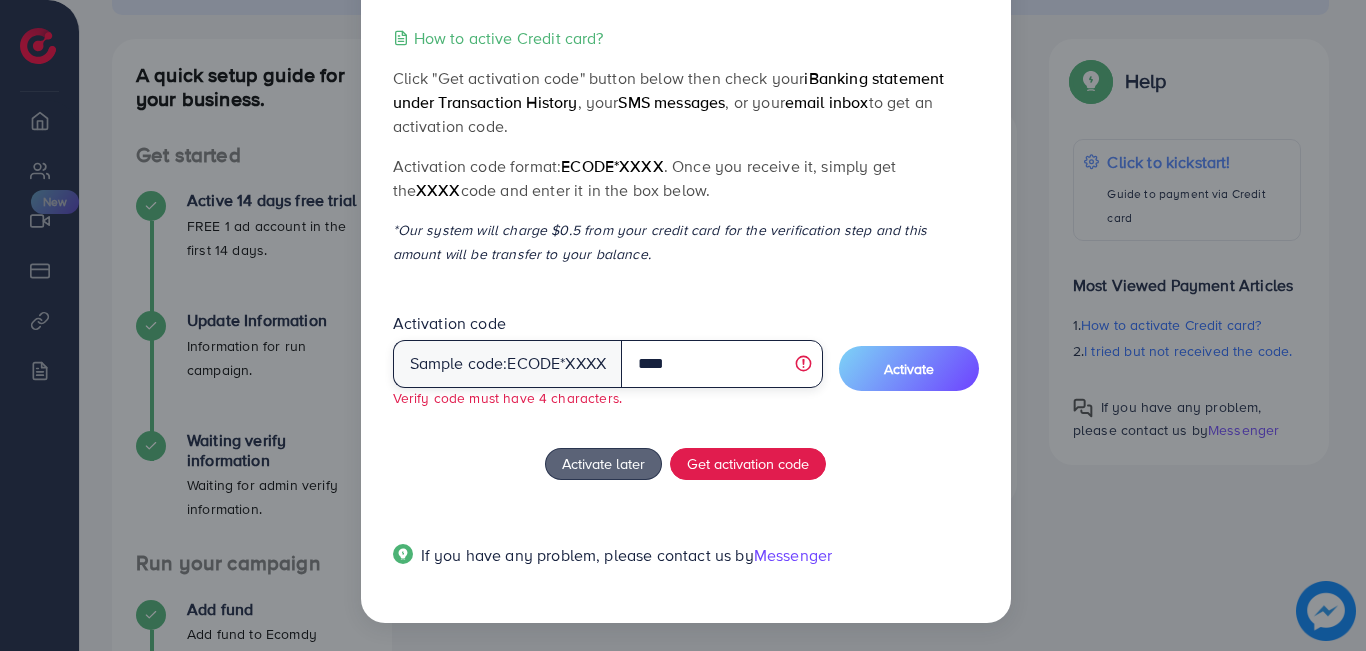 scroll, scrollTop: 67, scrollLeft: 0, axis: vertical 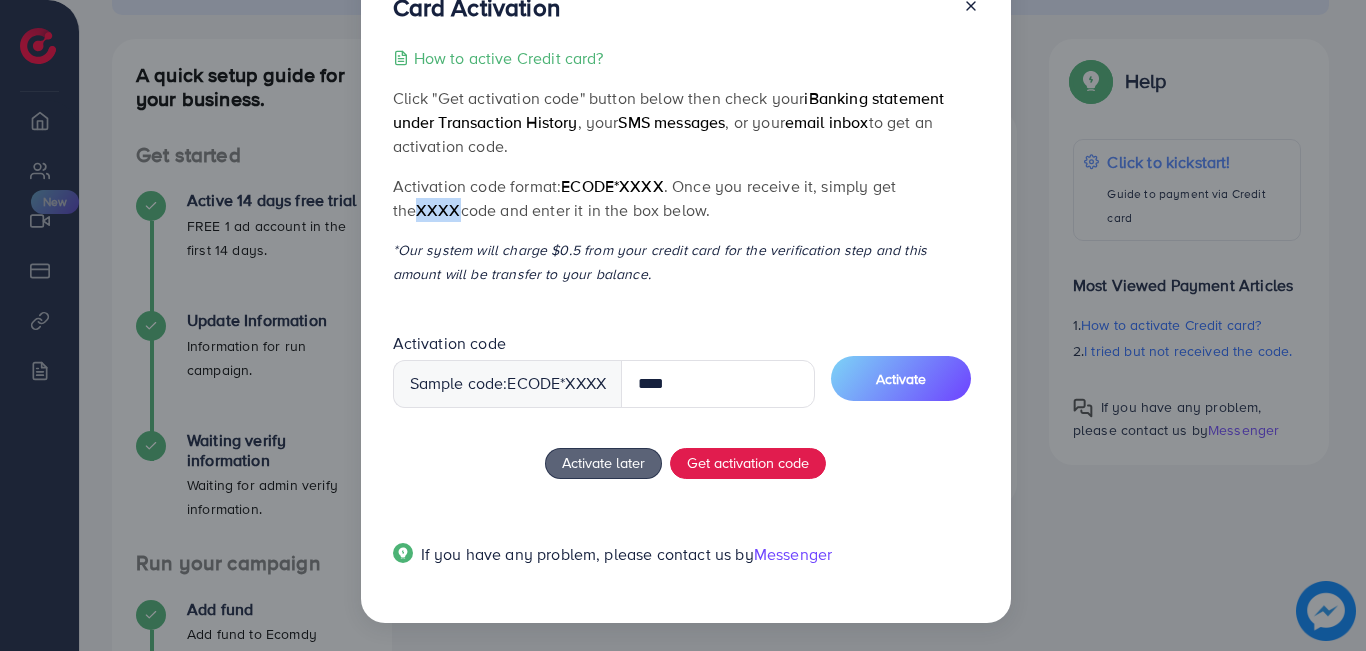 drag, startPoint x: 985, startPoint y: 189, endPoint x: 927, endPoint y: 187, distance: 58.034473 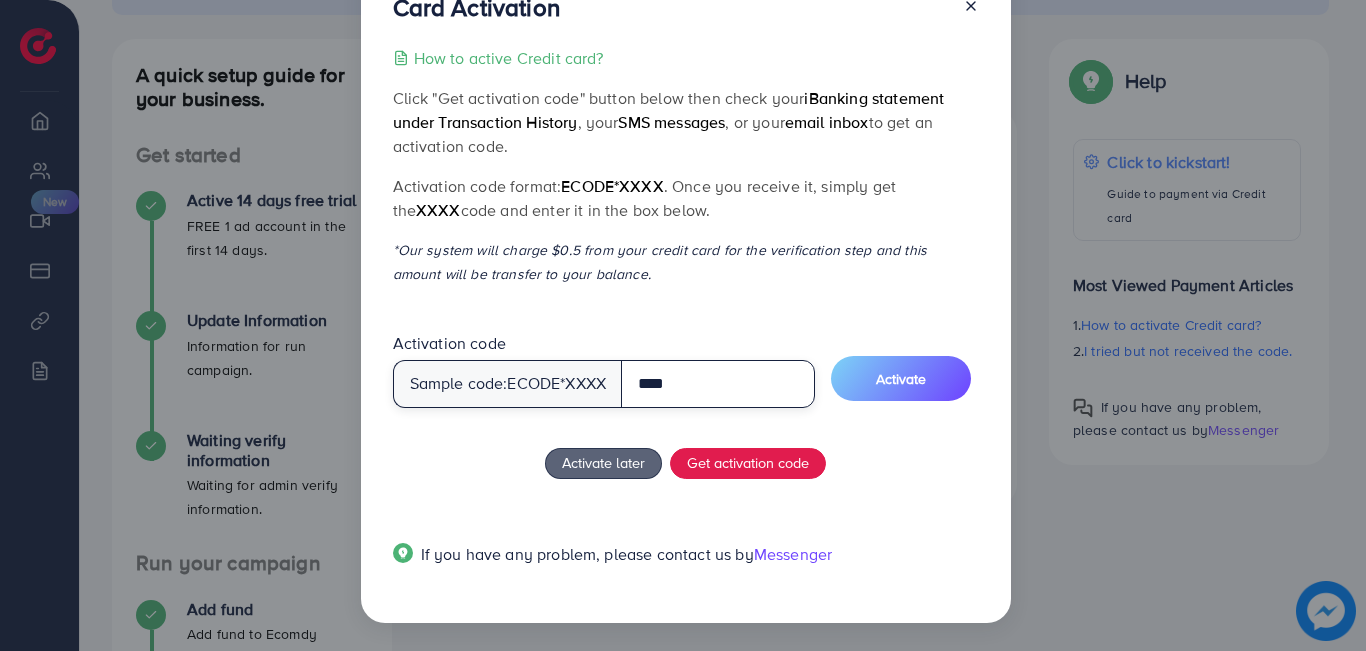 click on "****" at bounding box center [718, 384] 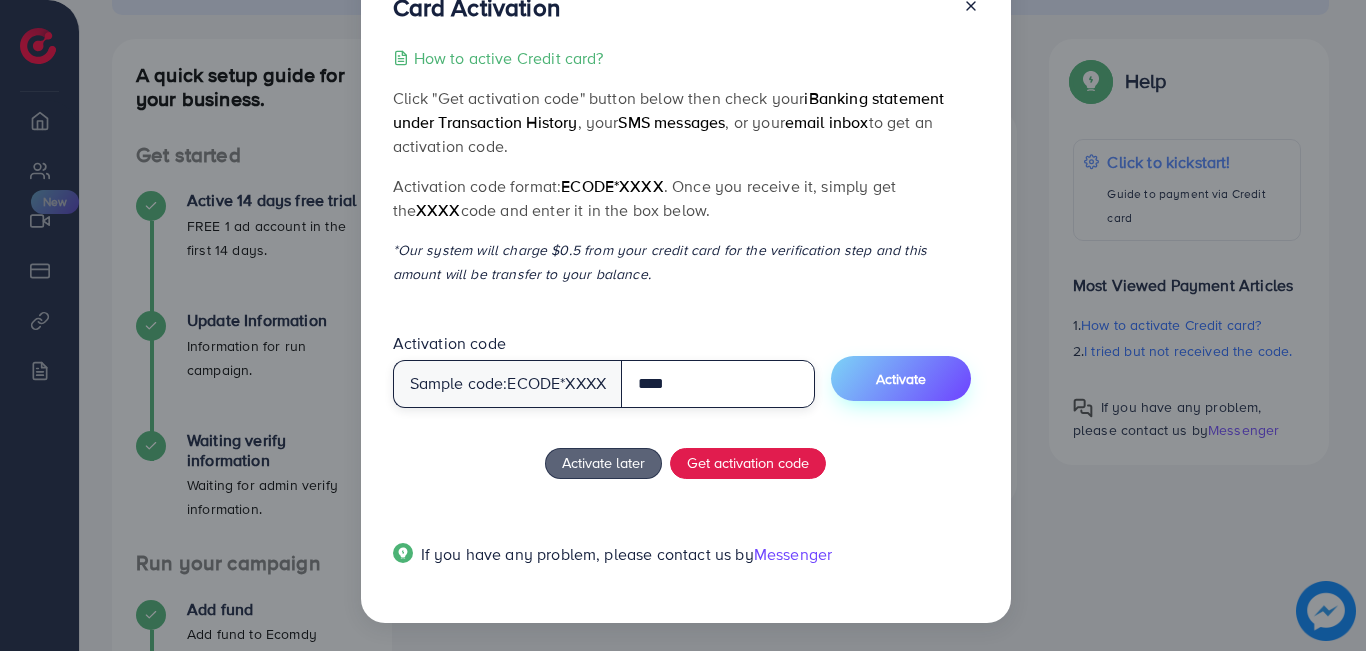 type on "****" 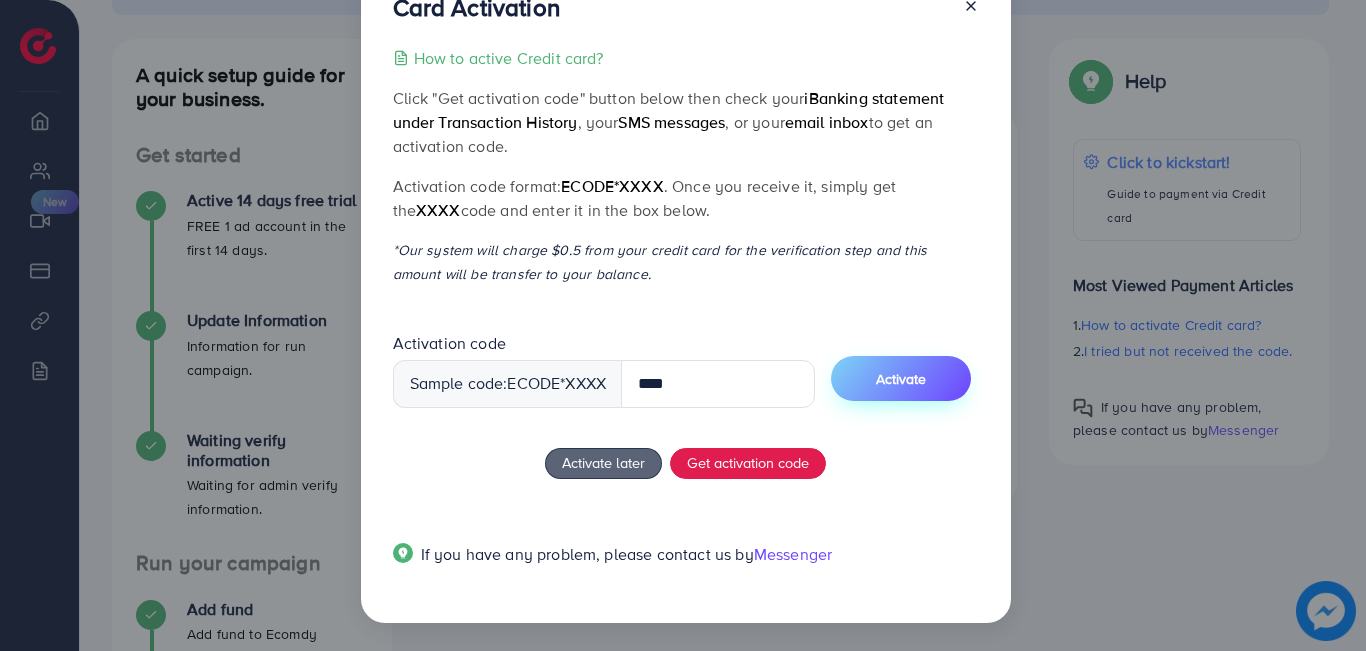click on "Activate" at bounding box center [901, 378] 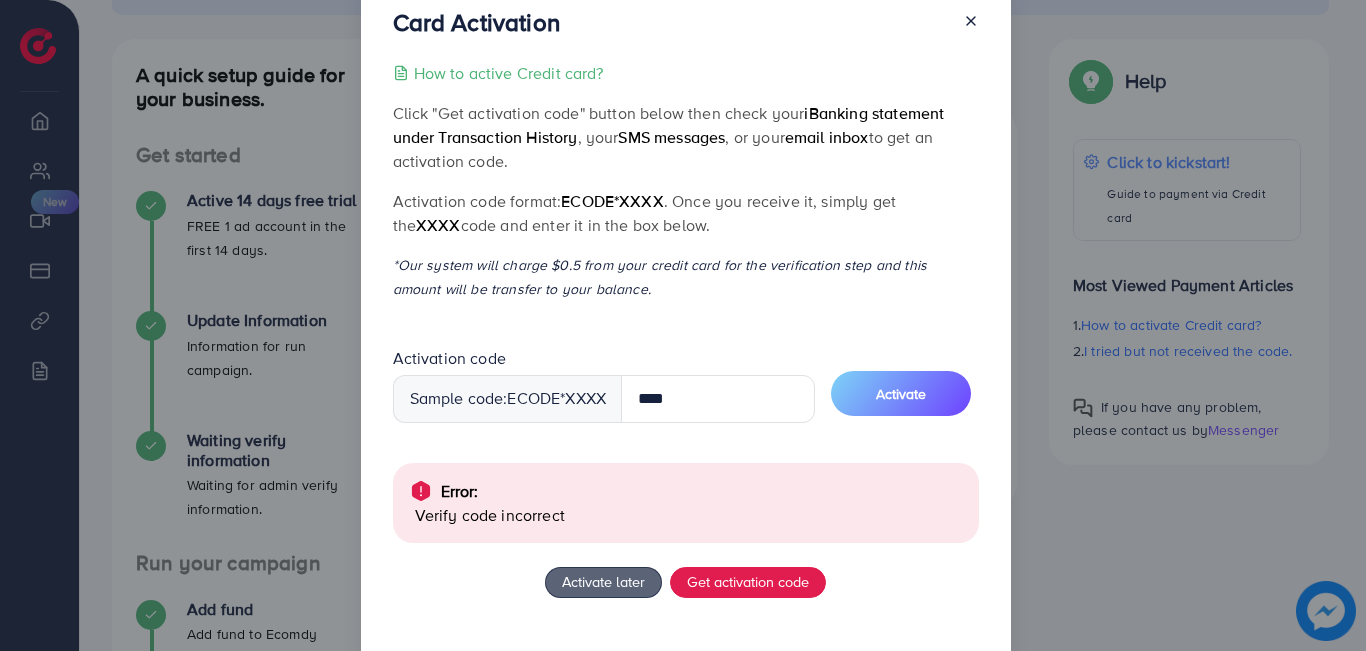 scroll, scrollTop: 0, scrollLeft: 0, axis: both 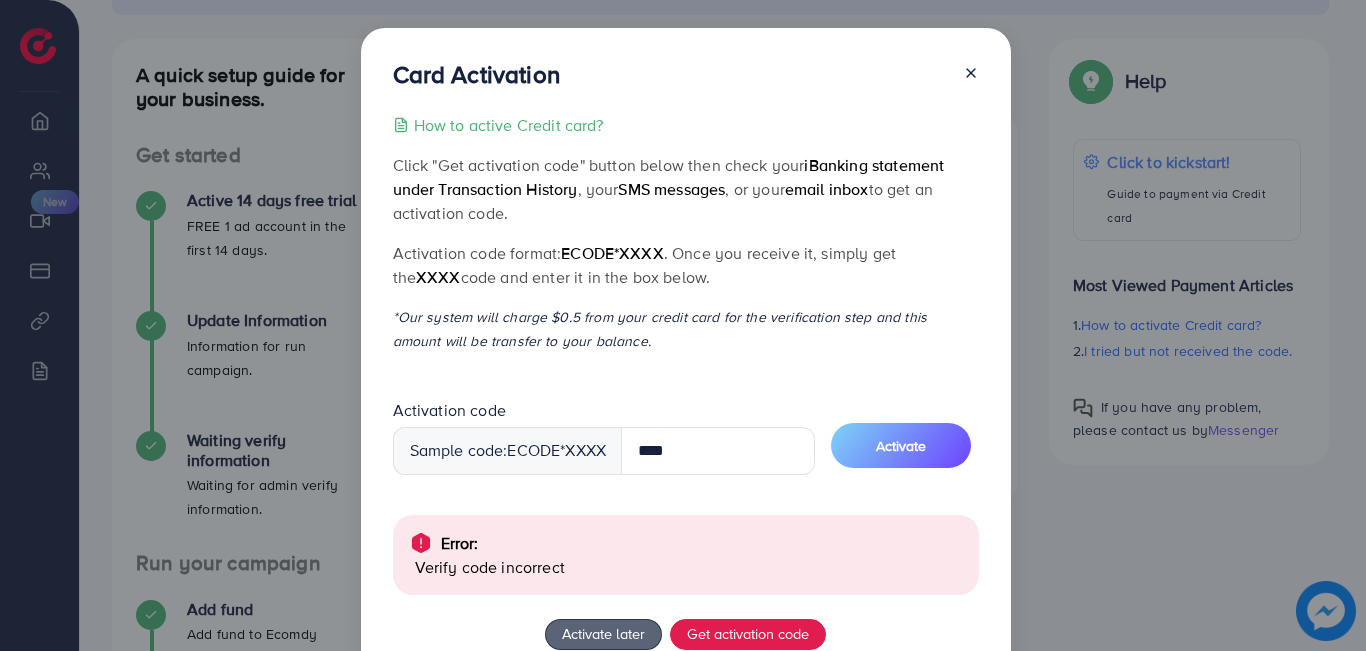 click 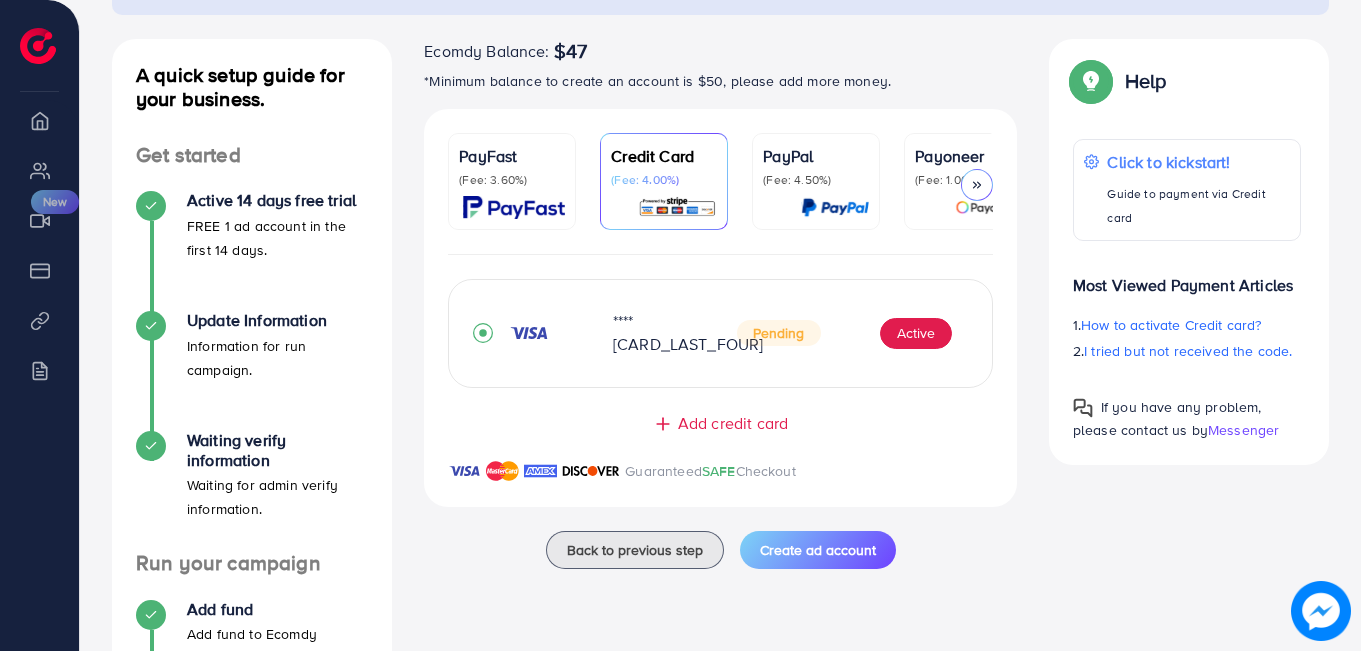 click on "**** [CARD_LAST_FOUR]   Pending   Active" at bounding box center [720, 333] 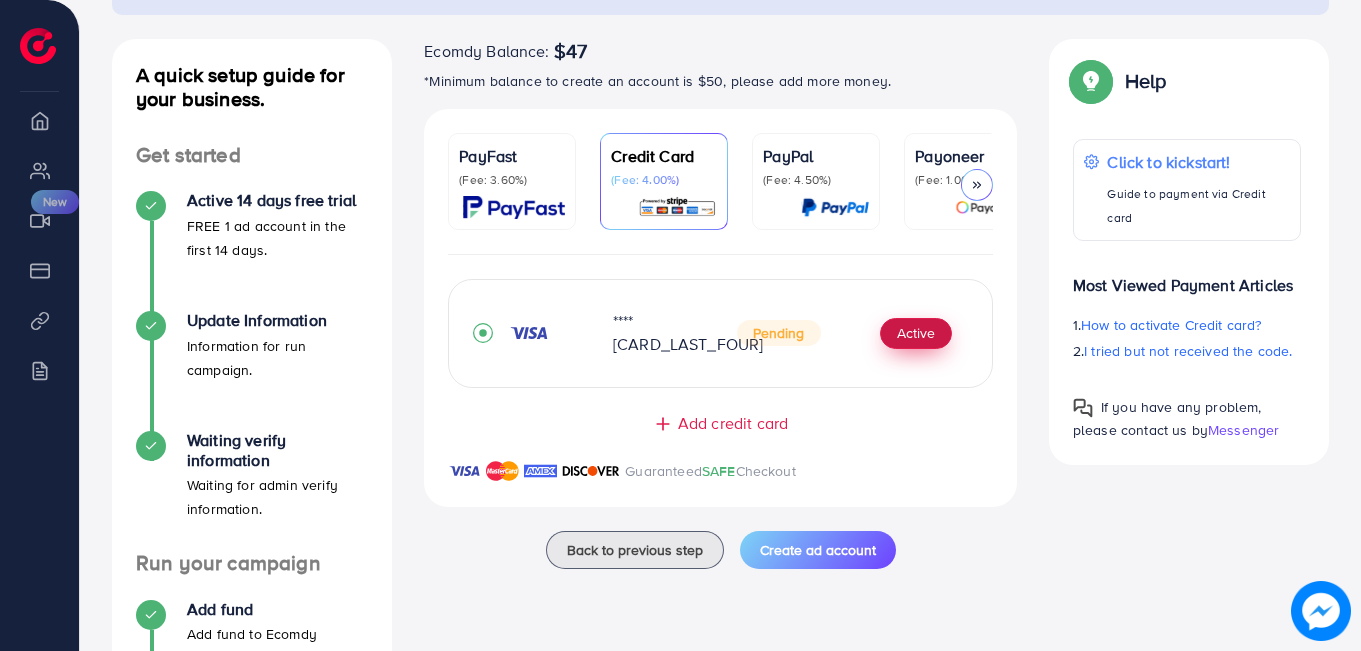 click on "Active" at bounding box center (916, 334) 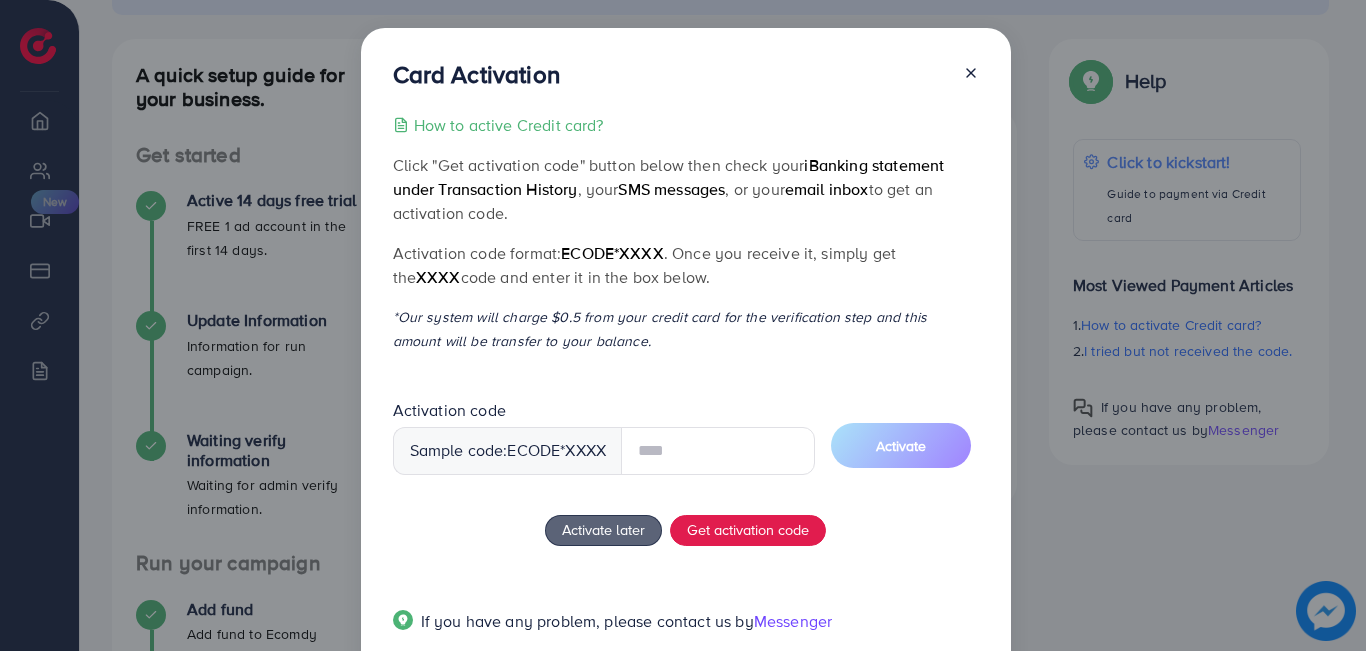 click at bounding box center (718, 451) 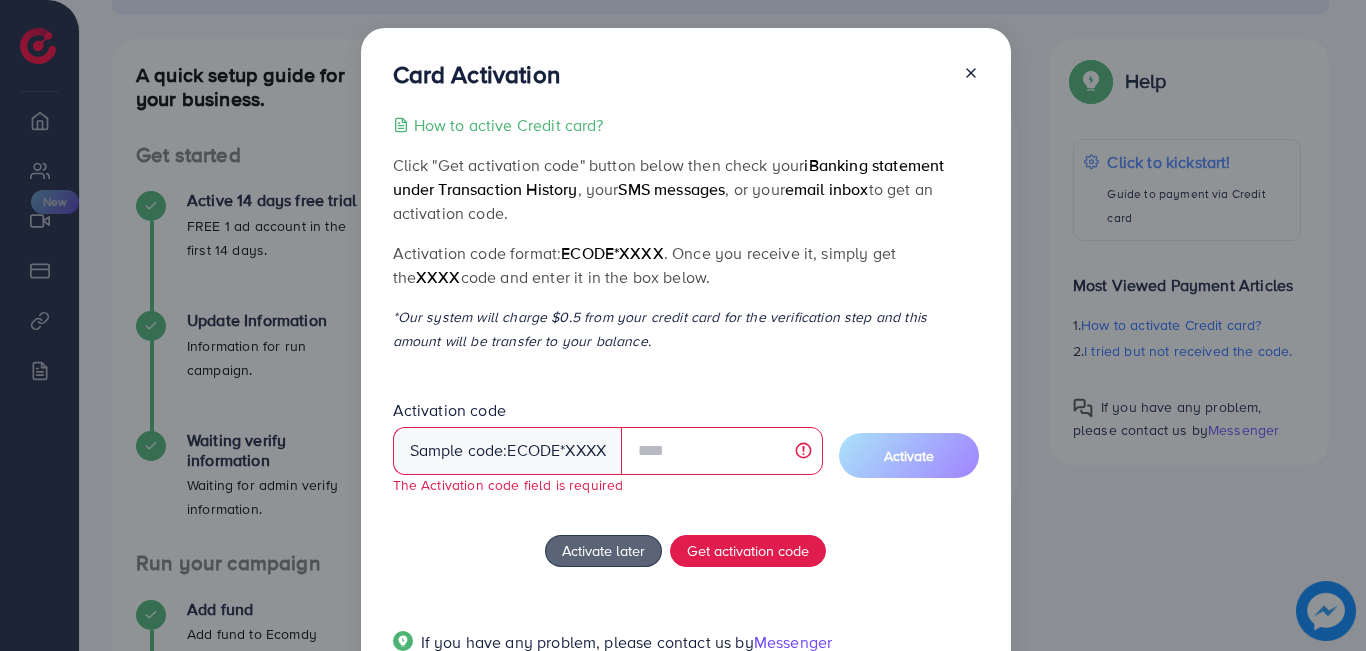 click on "ecode" at bounding box center (533, 450) 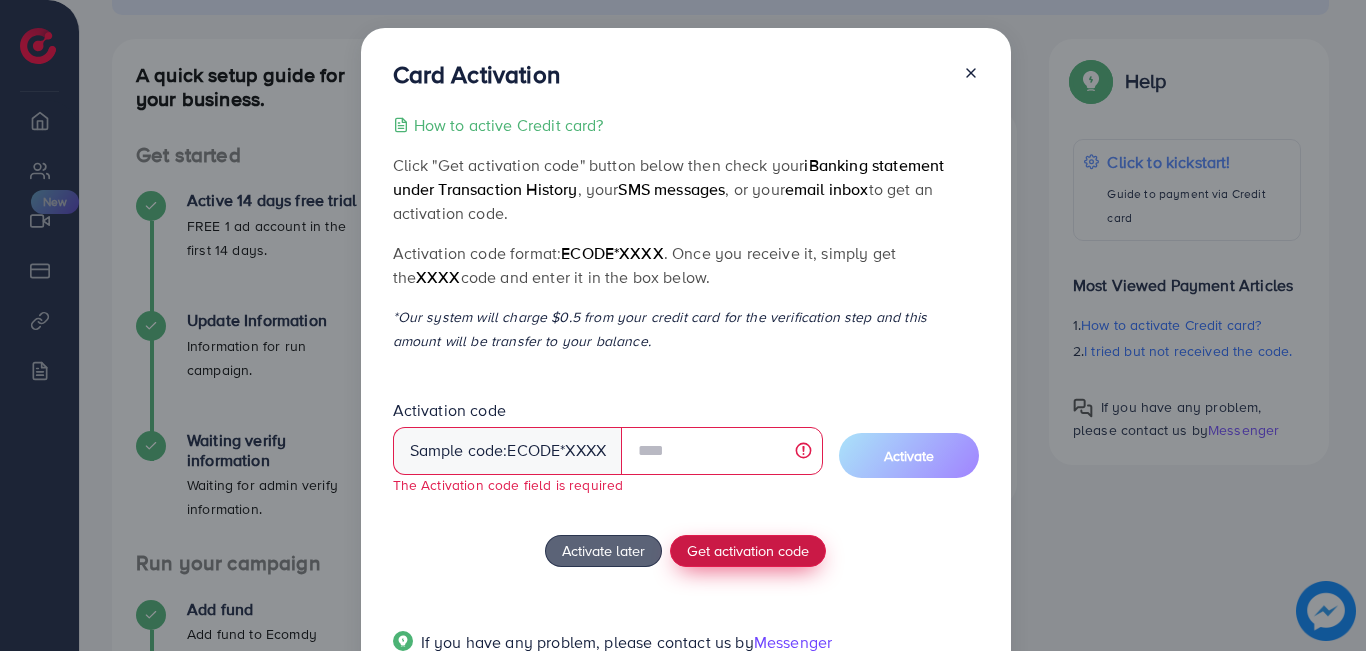 click on "Get activation code" at bounding box center [748, 550] 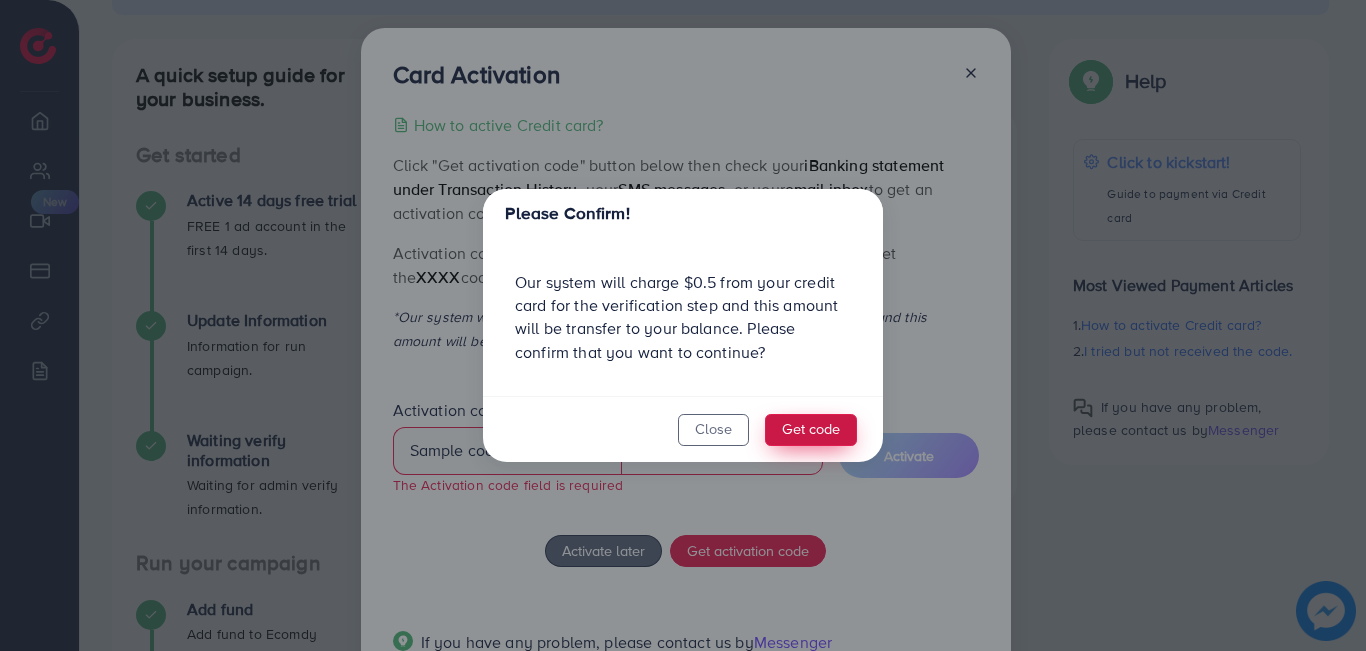 click on "Get code" at bounding box center (811, 430) 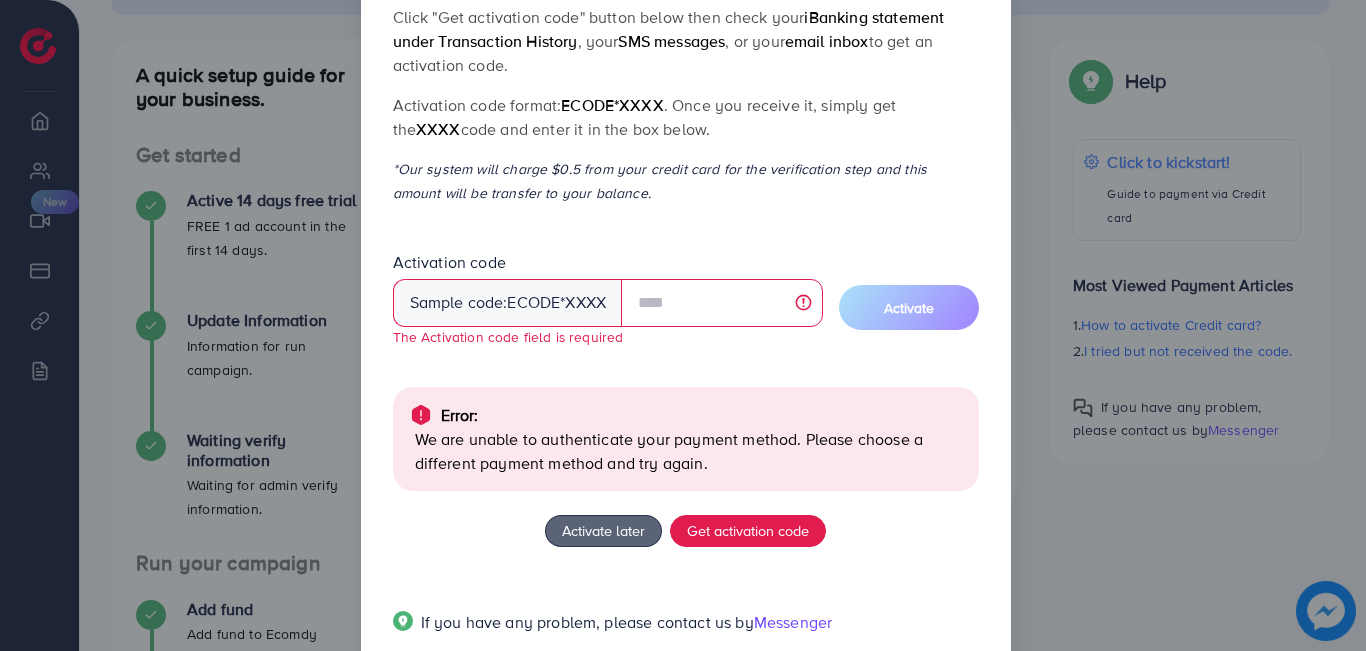scroll, scrollTop: 215, scrollLeft: 0, axis: vertical 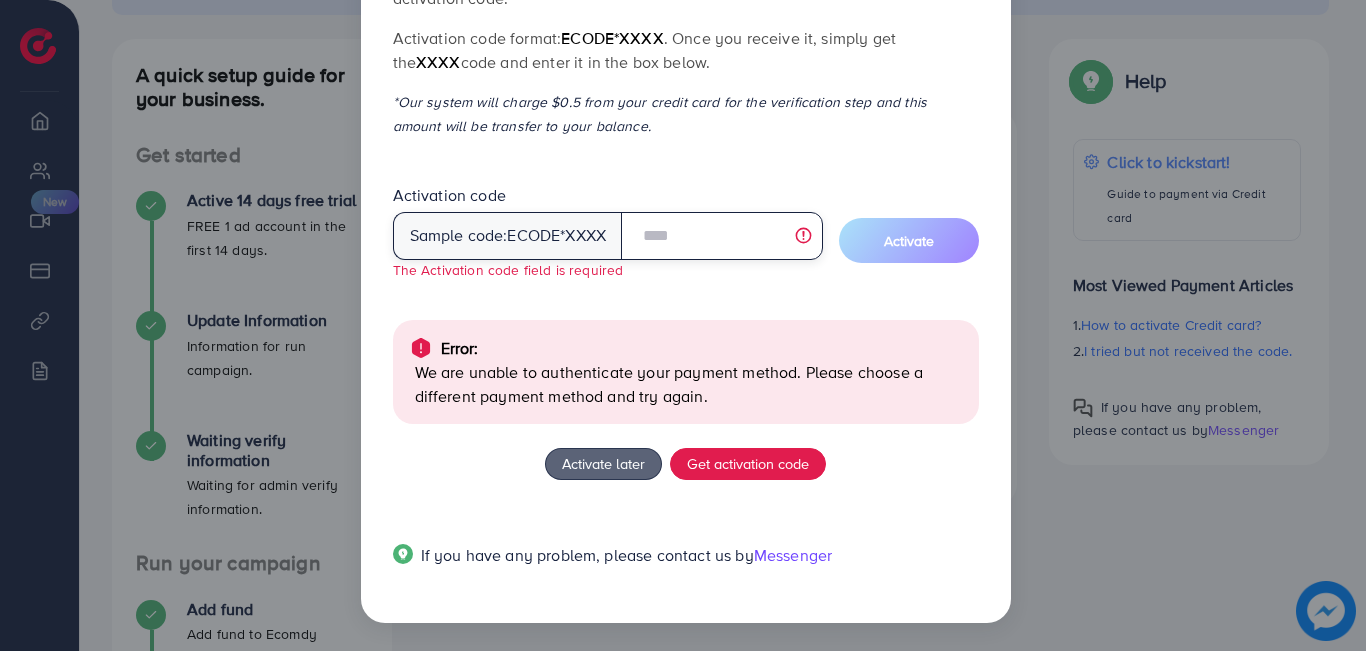 click at bounding box center (721, 236) 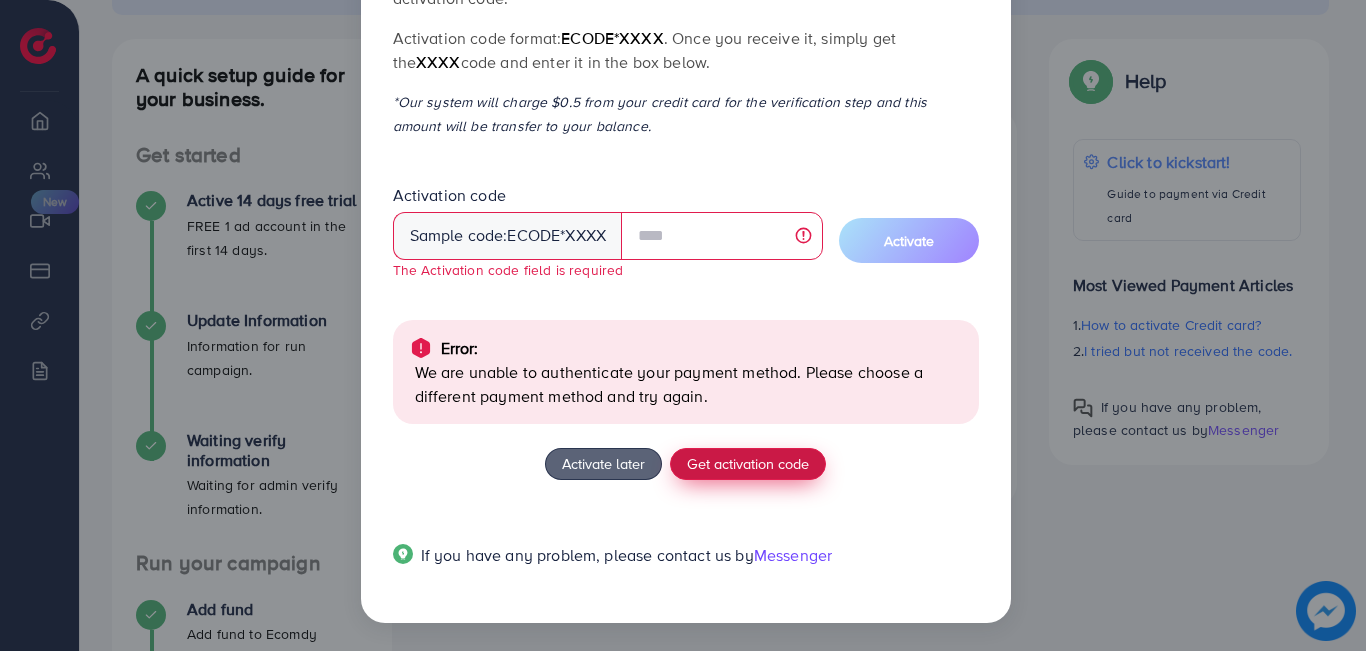 click on "Get activation code" at bounding box center (748, 463) 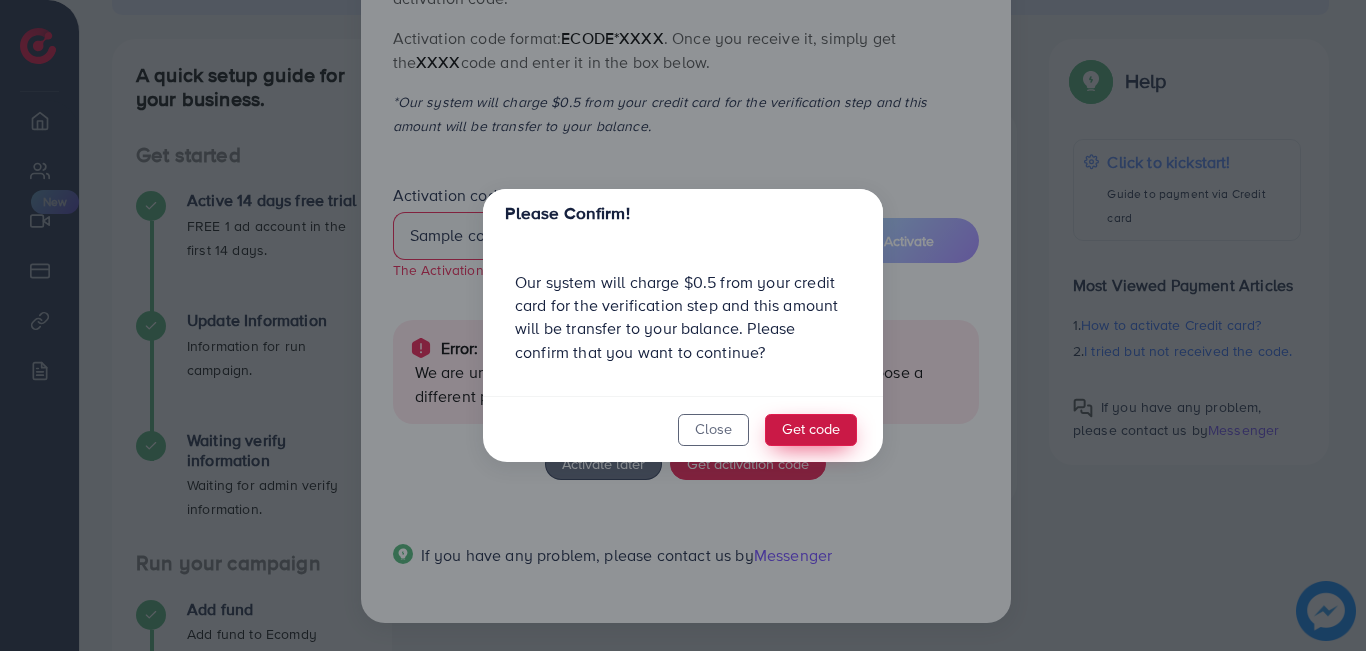 click on "Get code" at bounding box center [811, 430] 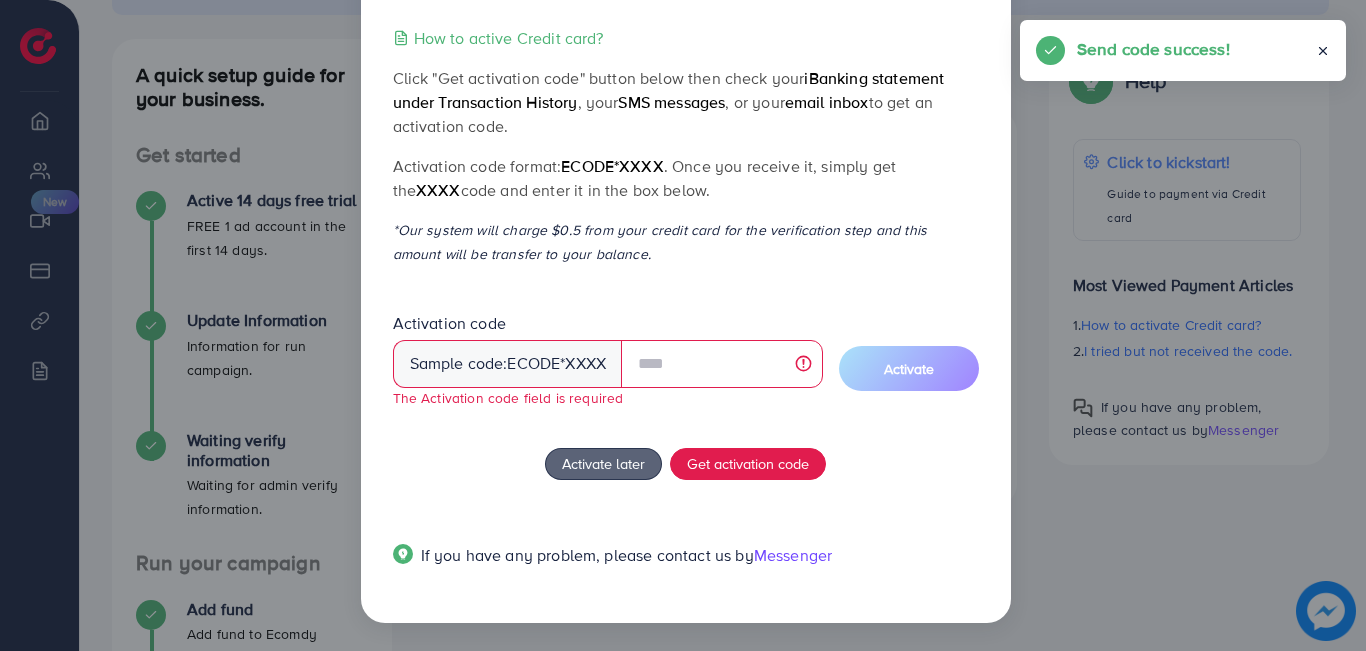 scroll, scrollTop: 87, scrollLeft: 0, axis: vertical 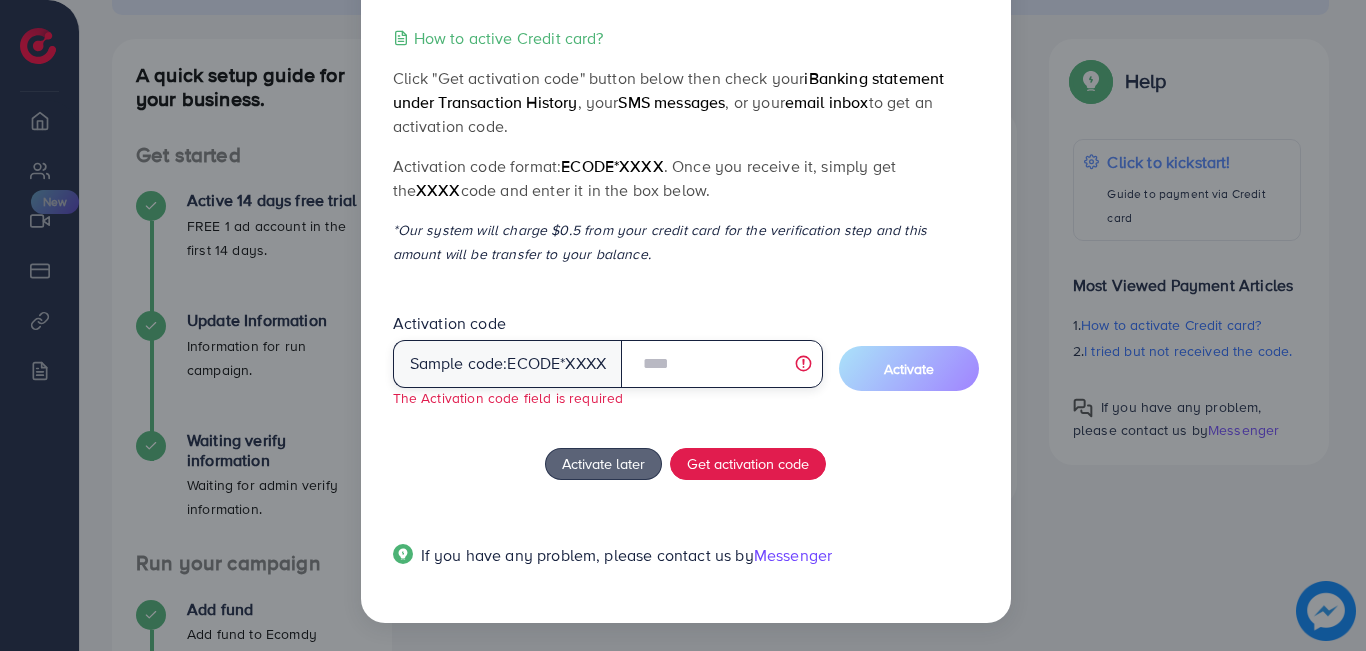 click at bounding box center (721, 364) 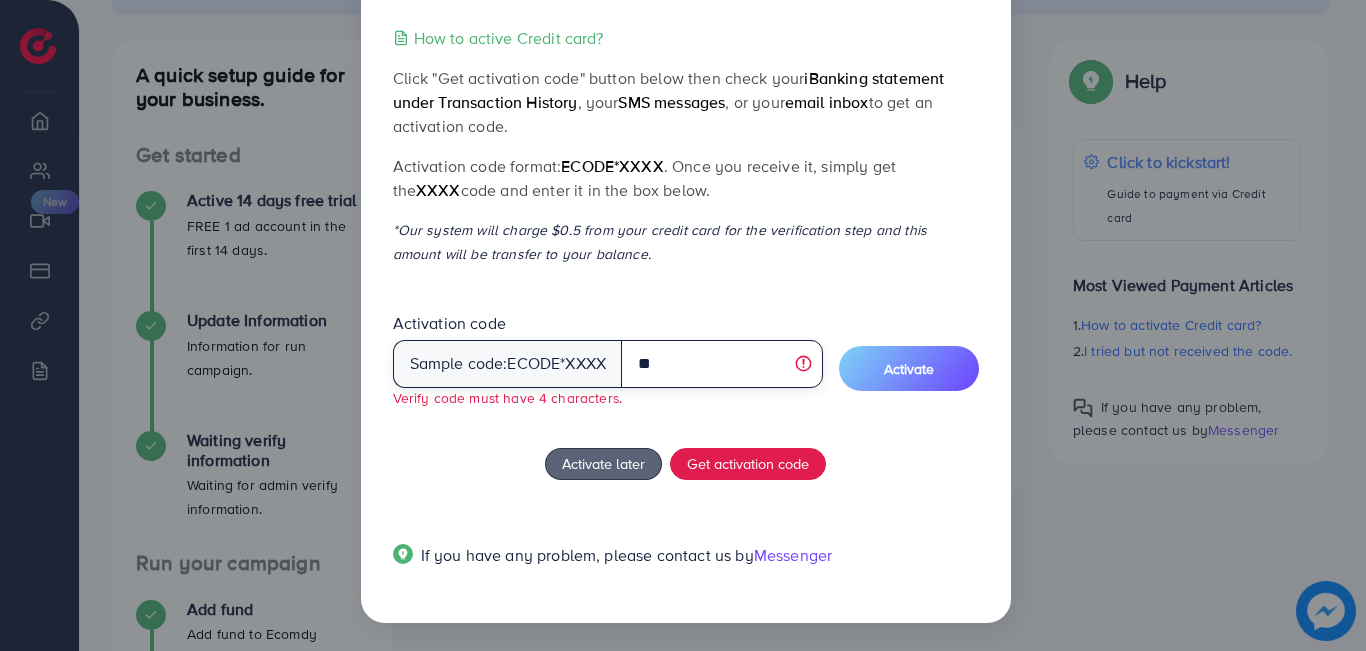 type on "*" 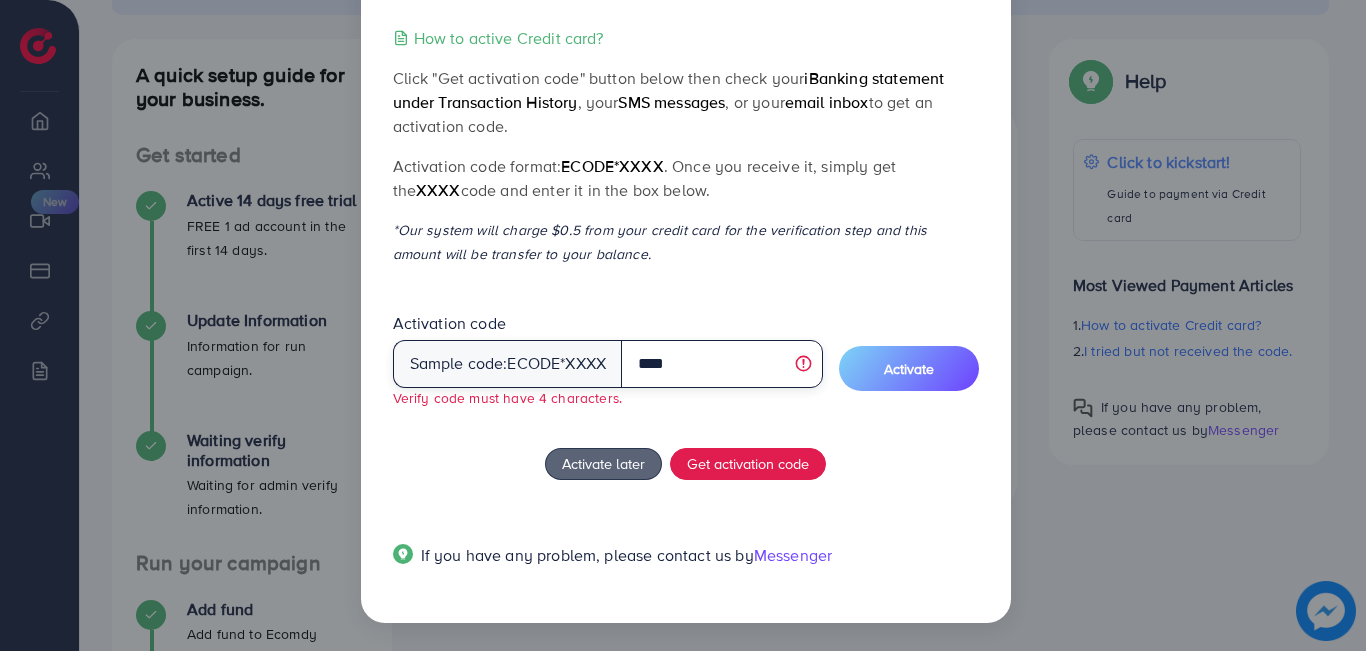 scroll, scrollTop: 67, scrollLeft: 0, axis: vertical 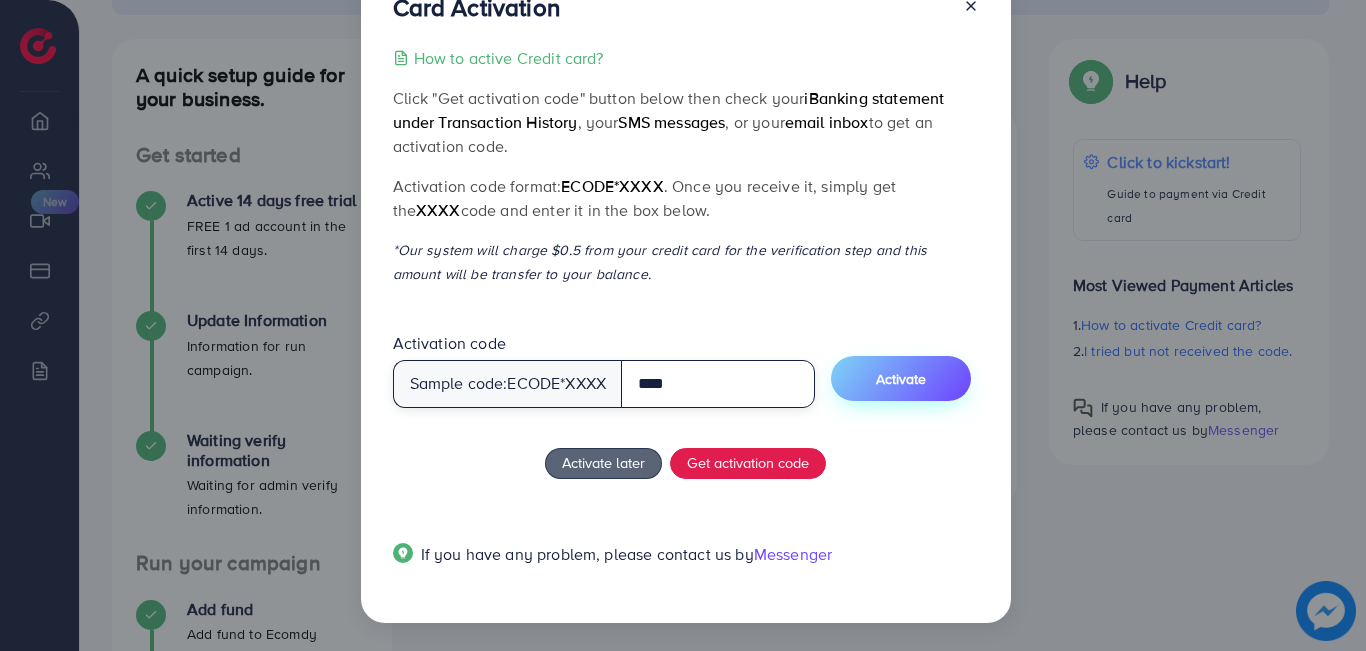 type on "****" 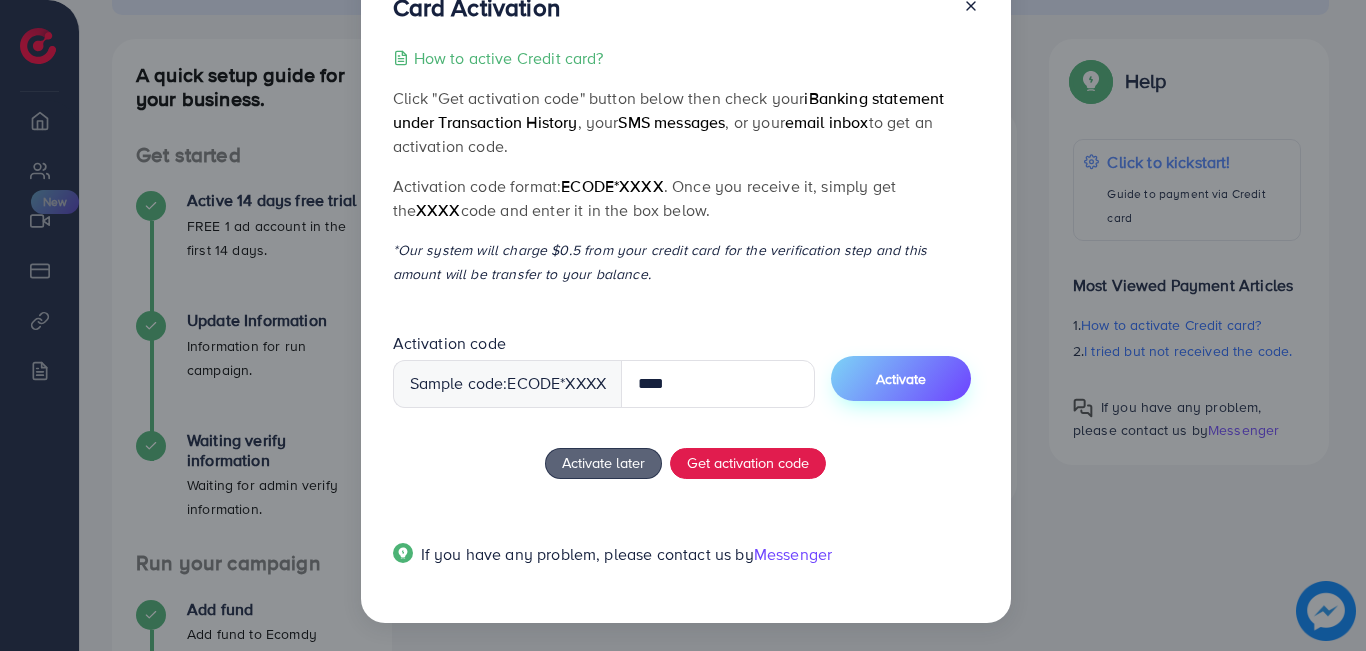 click on "Activate" at bounding box center (901, 379) 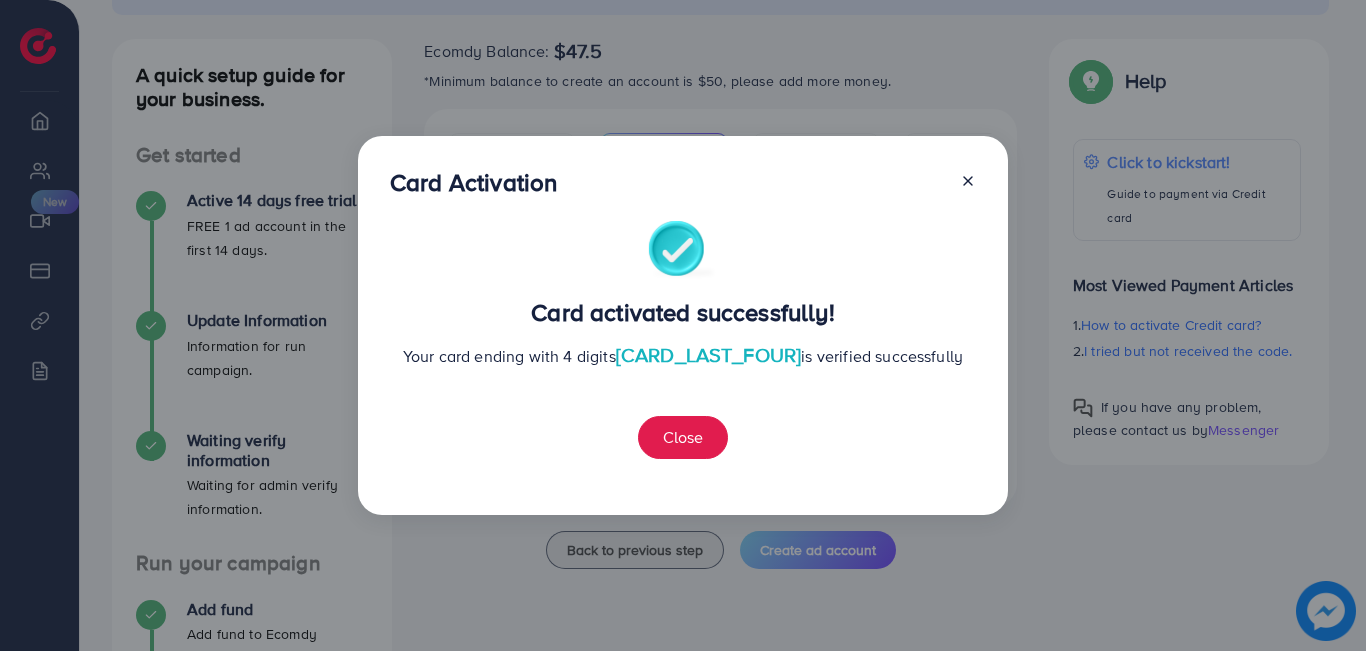 scroll, scrollTop: 0, scrollLeft: 0, axis: both 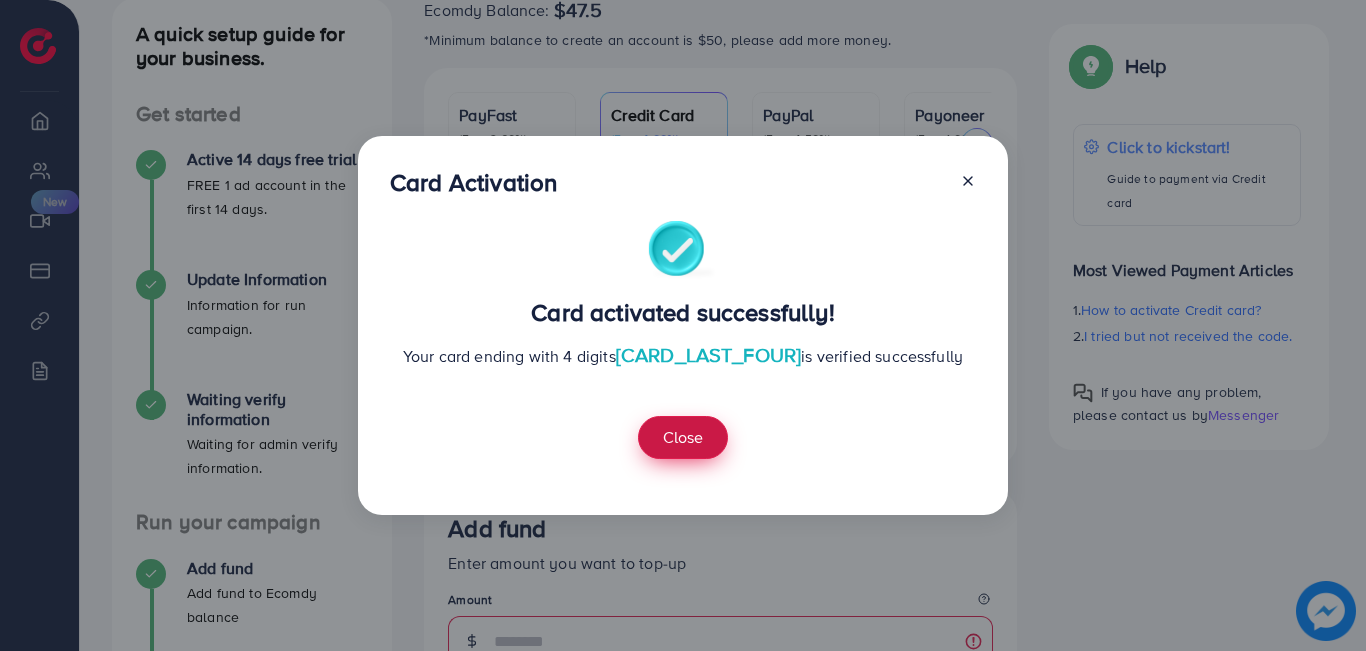click on "Close" at bounding box center (683, 437) 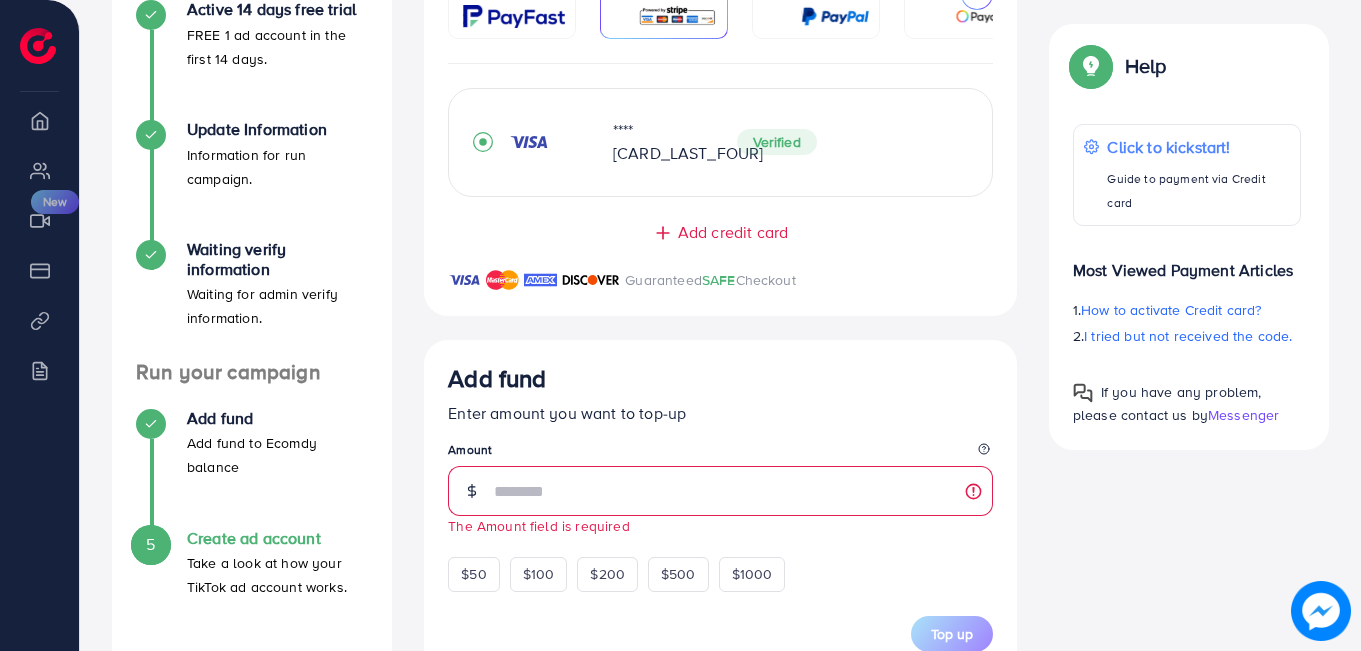 scroll, scrollTop: 441, scrollLeft: 0, axis: vertical 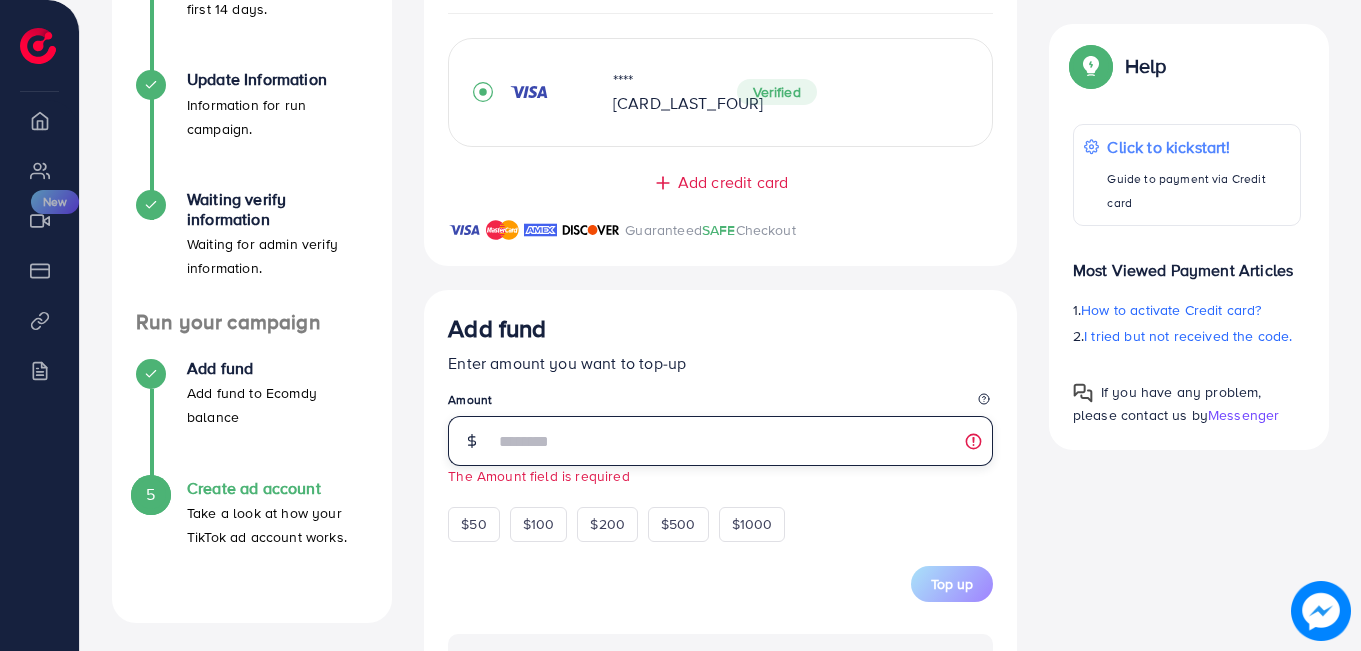 click at bounding box center (743, 441) 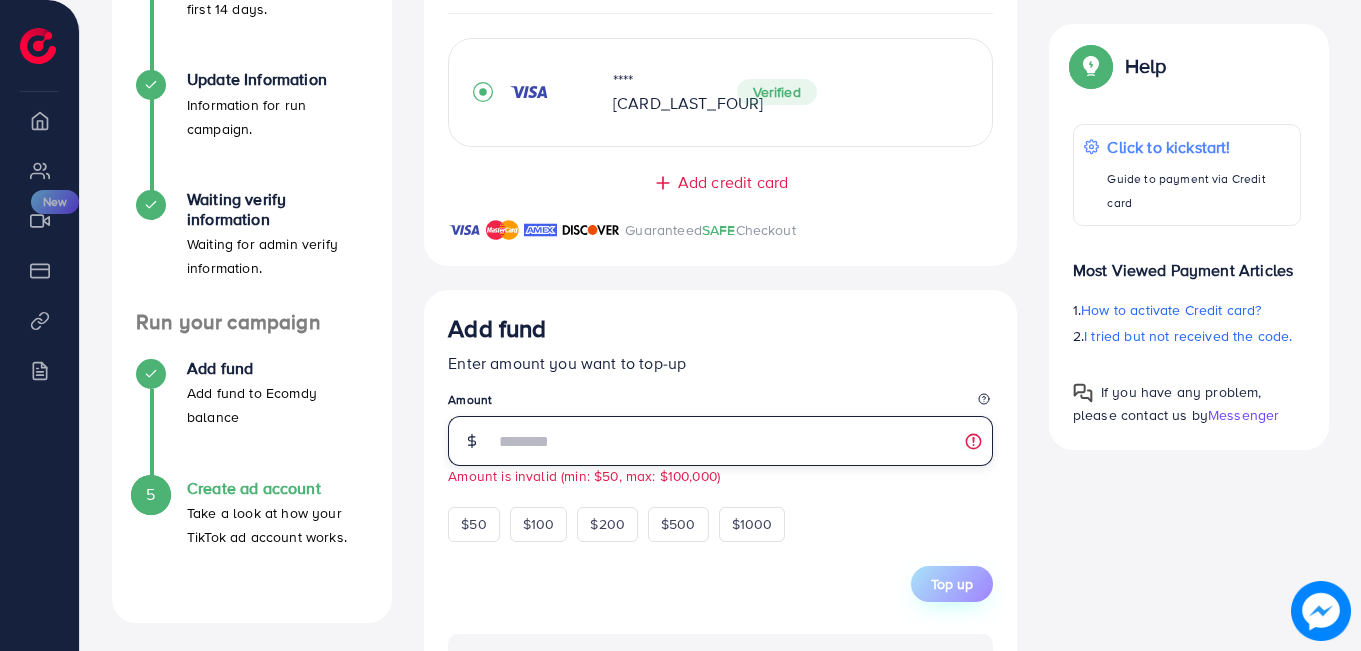 type on "*" 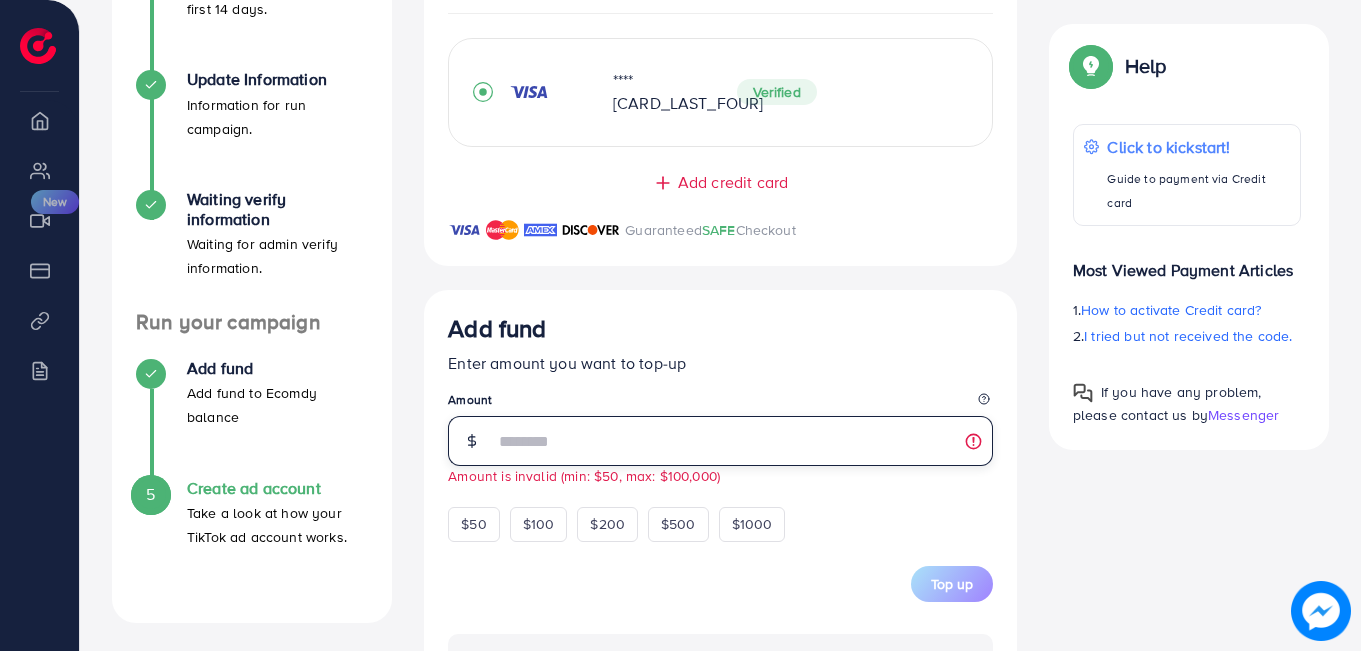 click on "*" at bounding box center [743, 441] 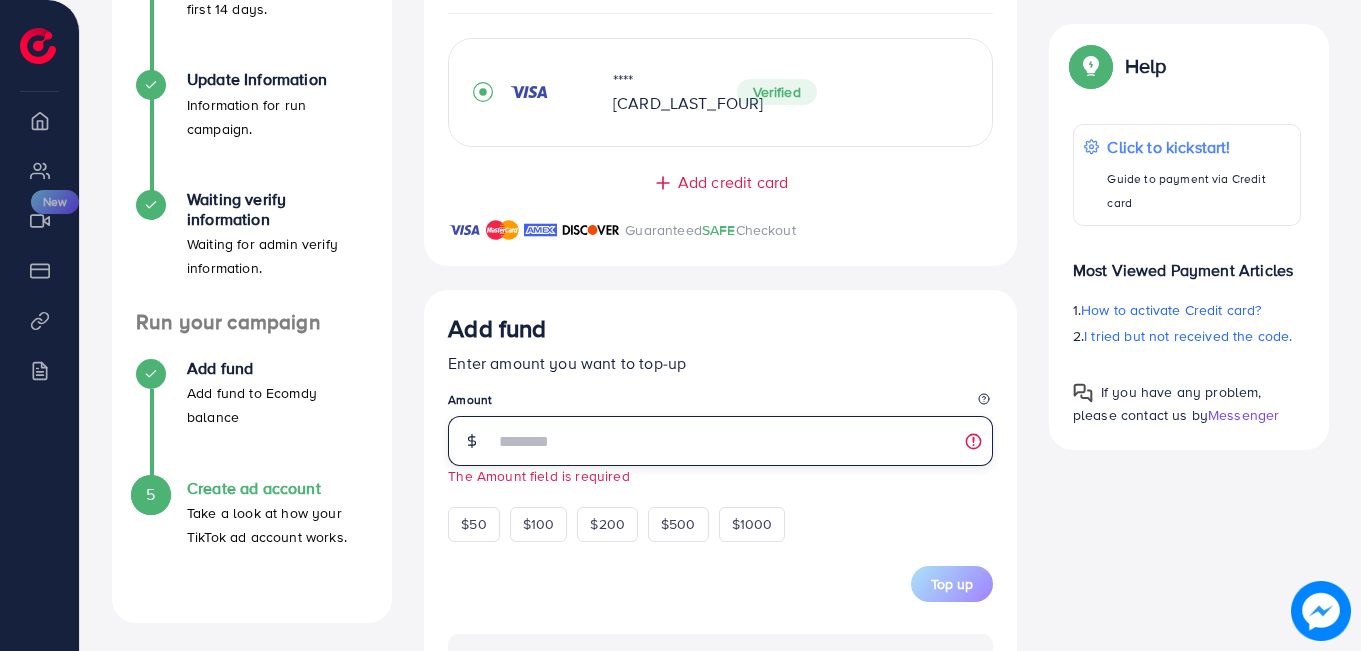 type on "*" 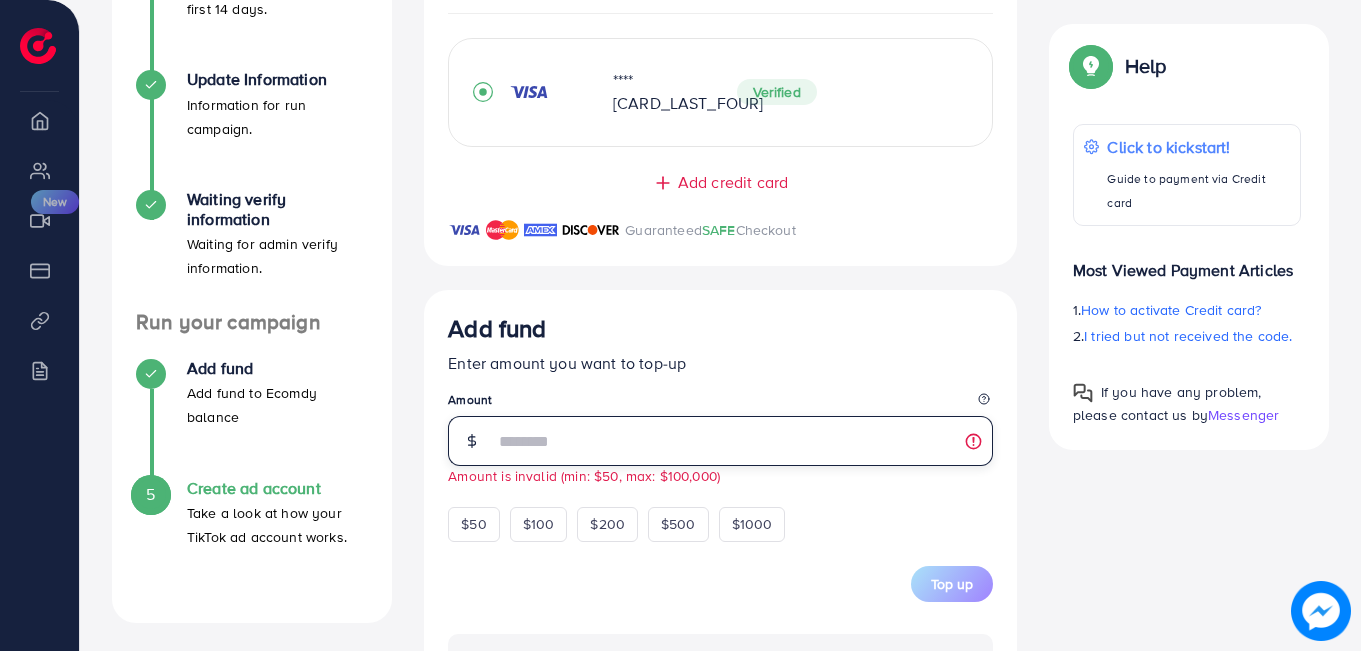 type on "*" 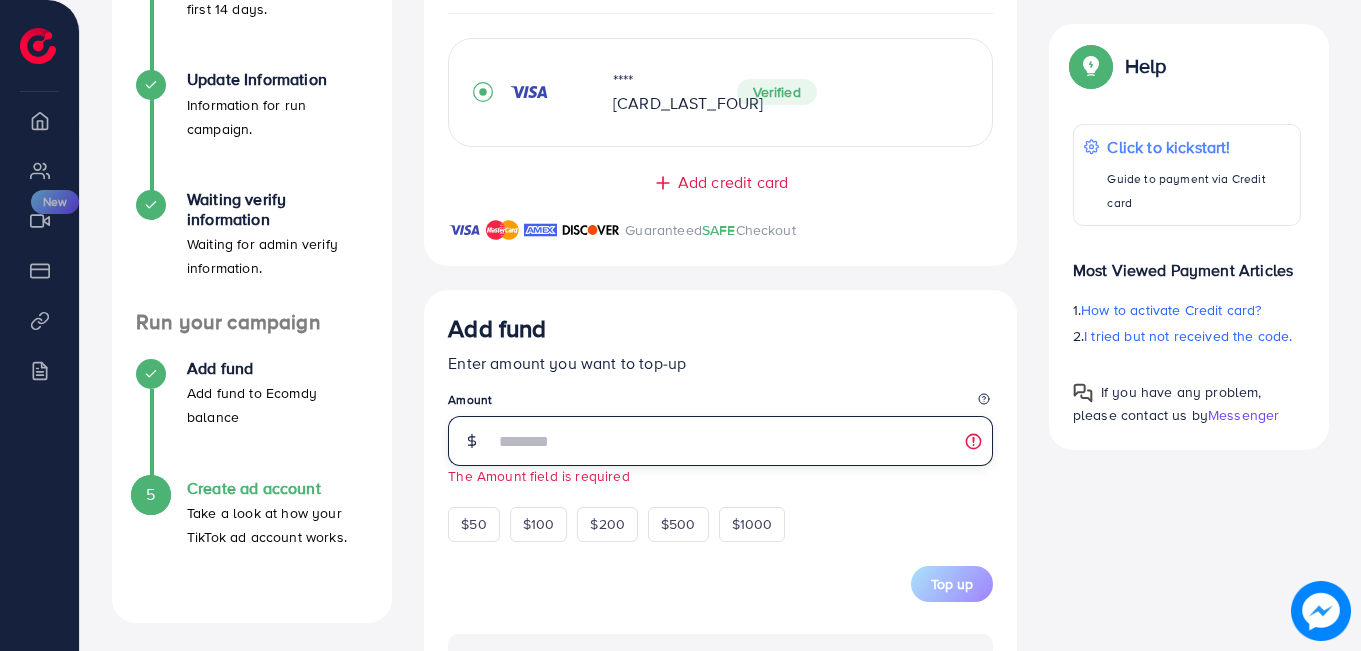 type 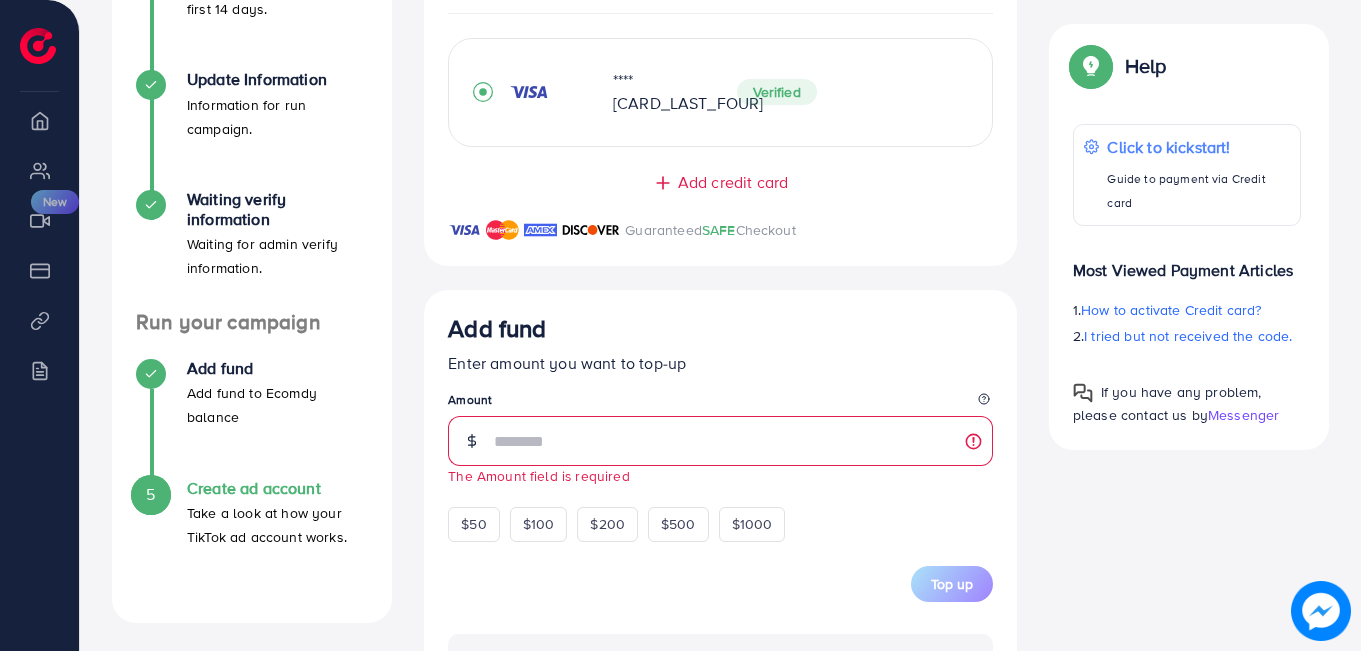 click at bounding box center (1321, 611) 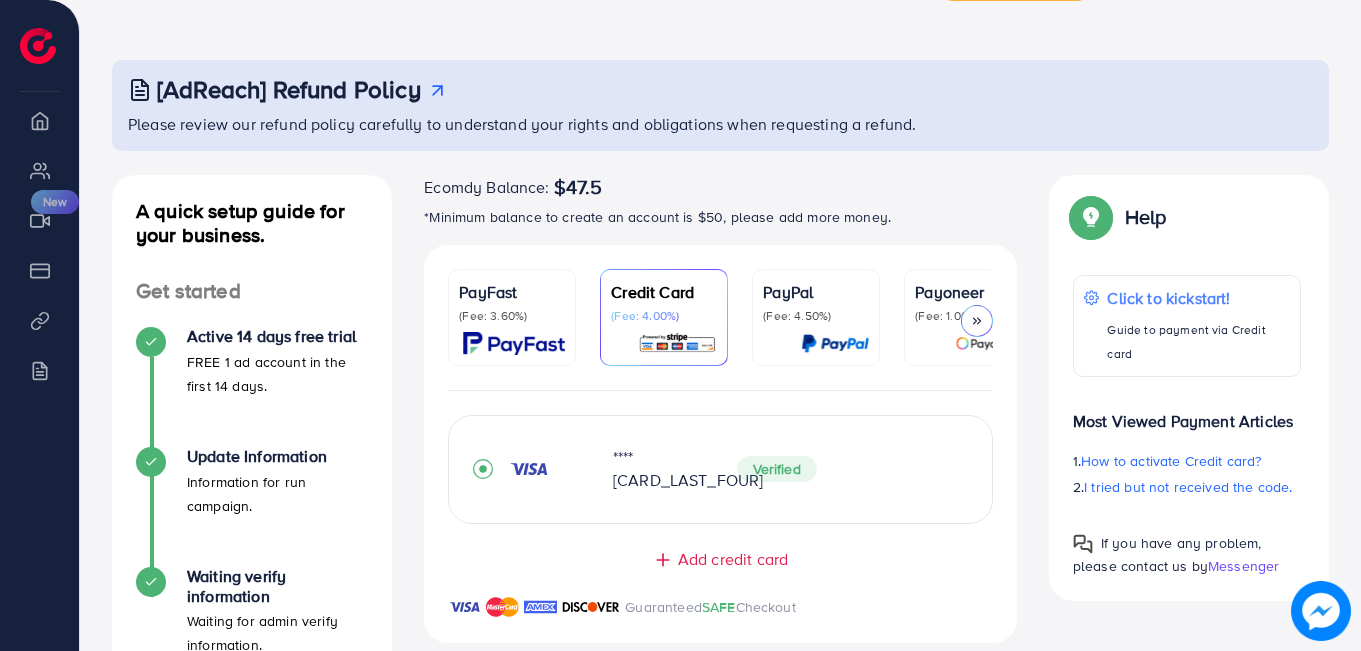scroll, scrollTop: 0, scrollLeft: 0, axis: both 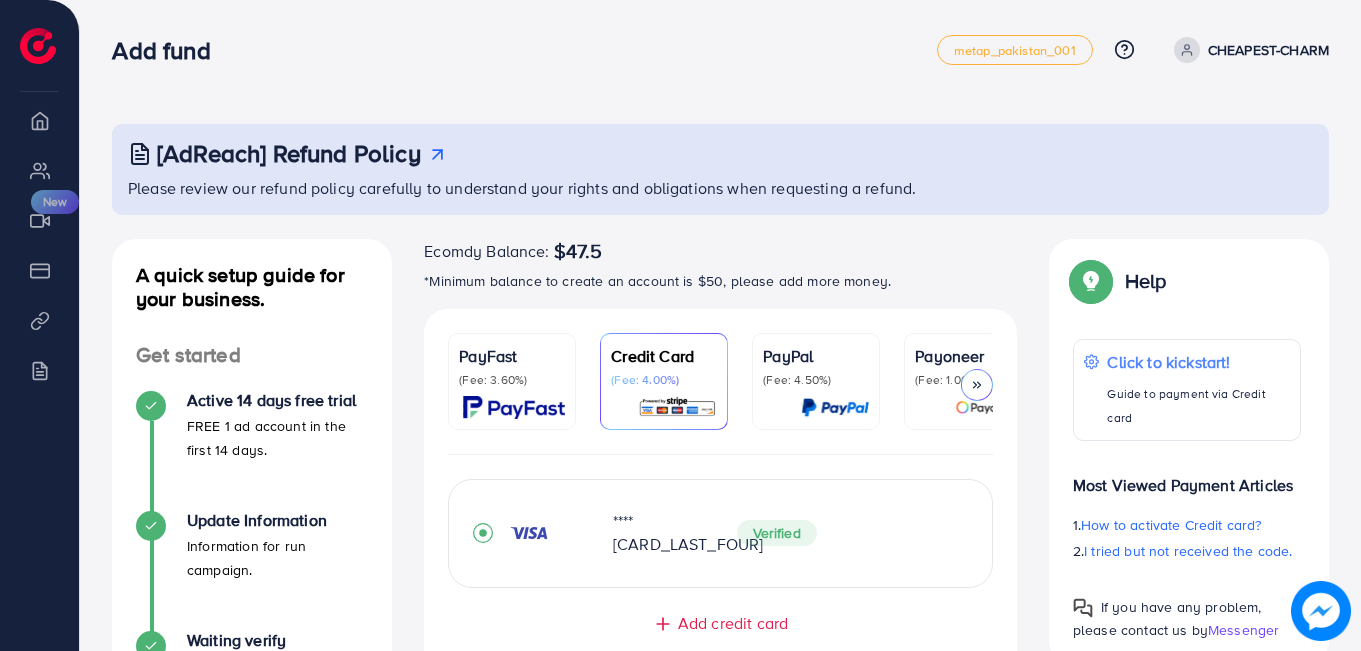 click on "CHEAPEST-CHARM" at bounding box center (1268, 50) 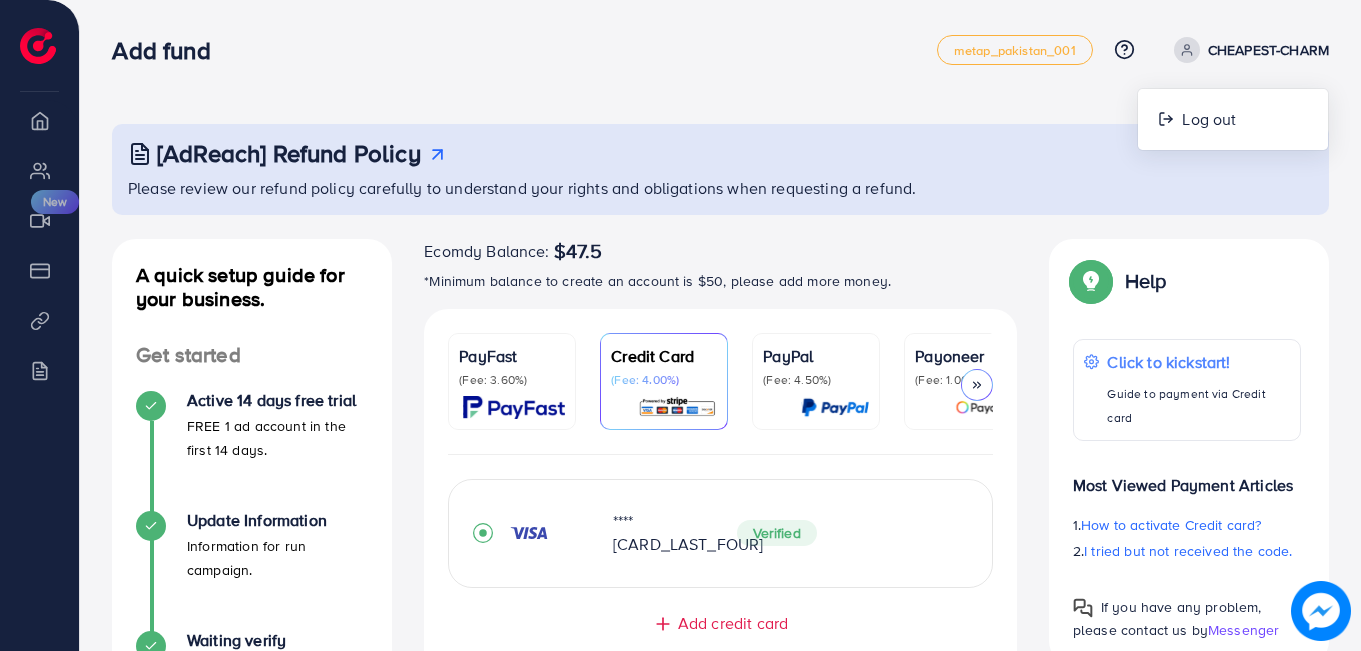 click on "CHEAPEST-CHARM" at bounding box center (1247, 50) 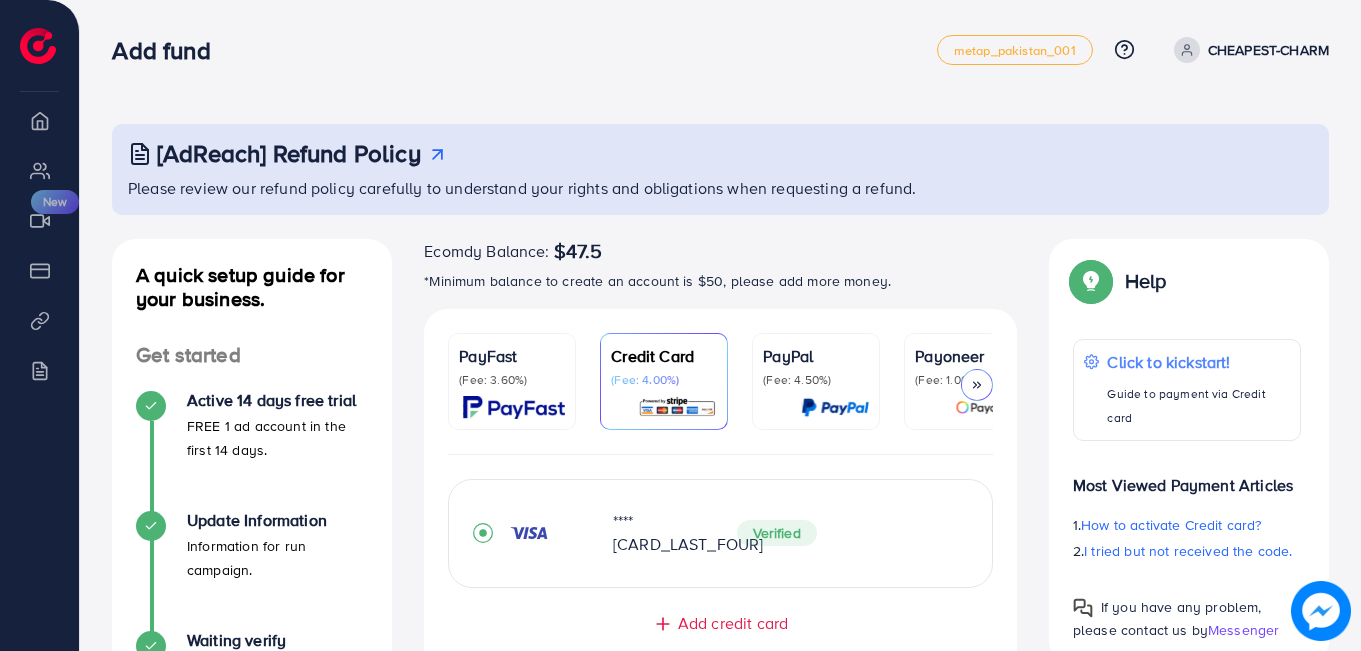 click 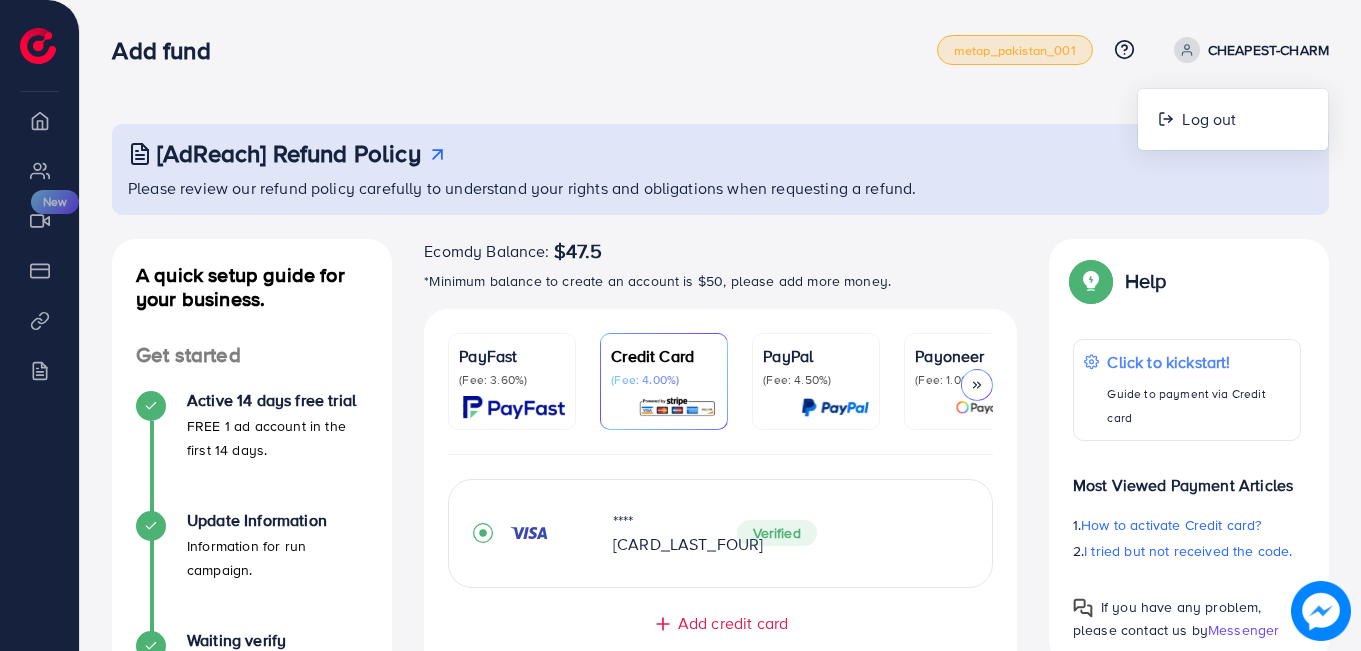 click on "metap_pakistan_001" at bounding box center (1015, 50) 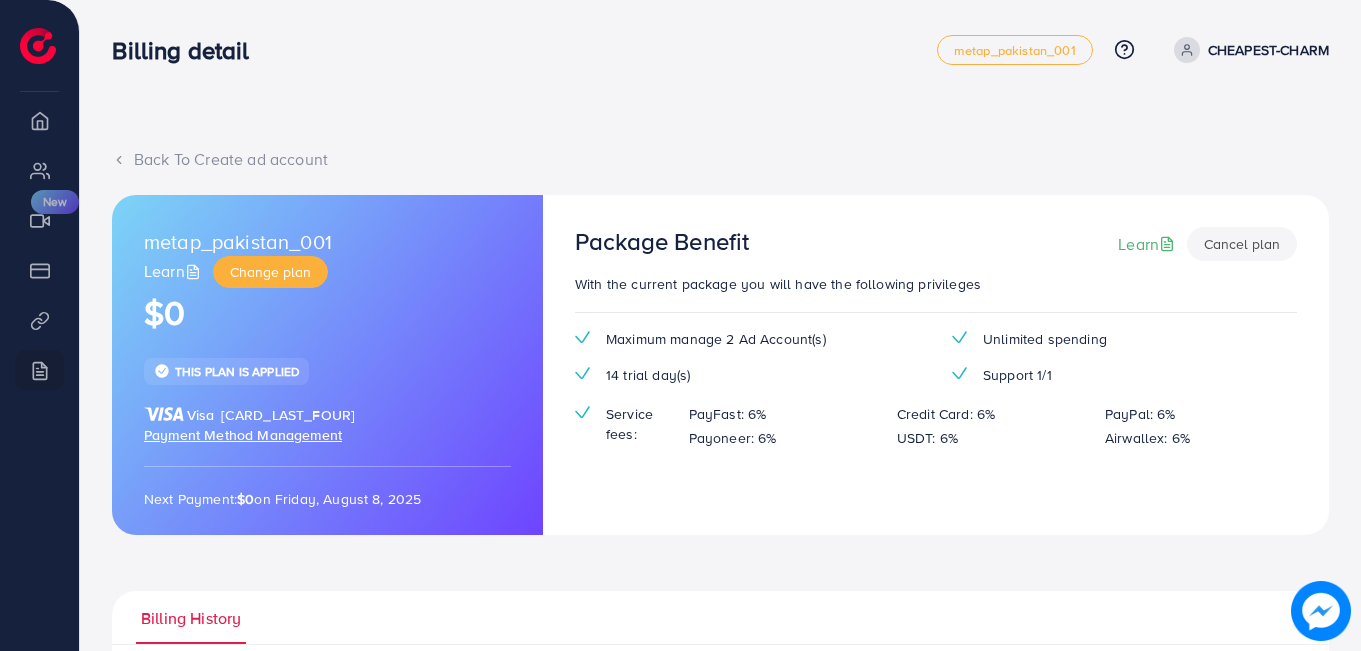 drag, startPoint x: 344, startPoint y: 240, endPoint x: 94, endPoint y: 219, distance: 250.88045 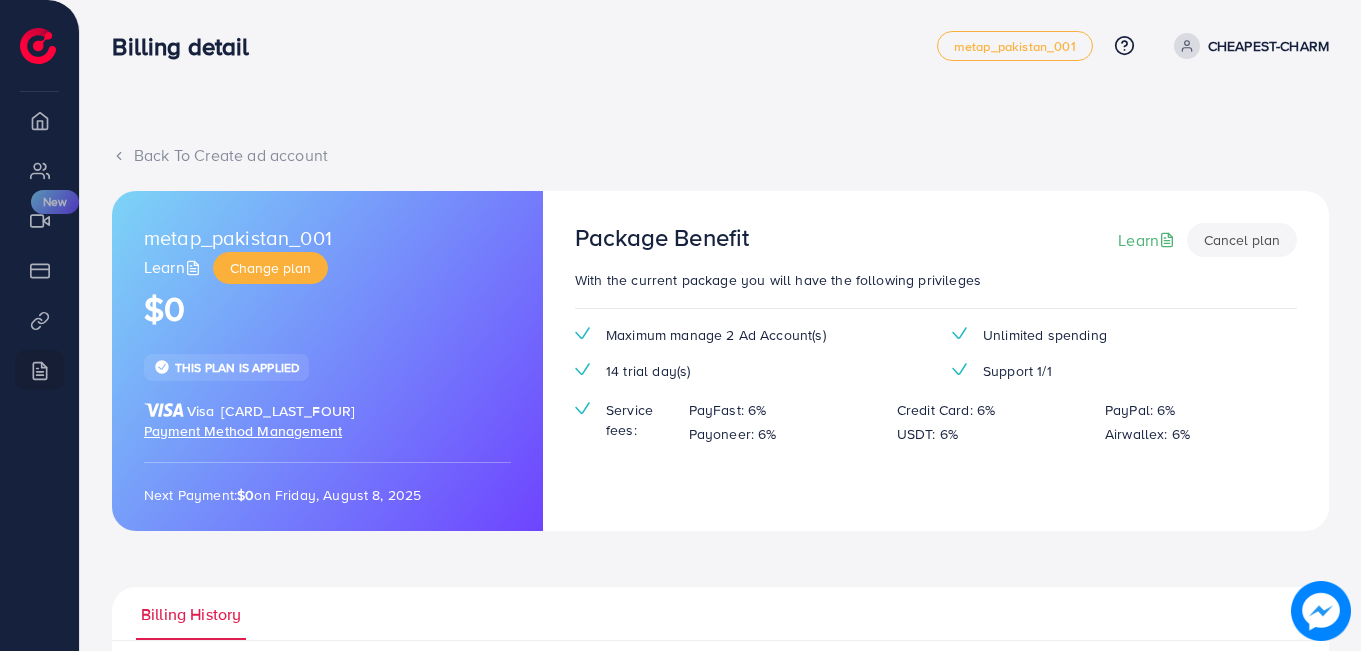 scroll, scrollTop: 0, scrollLeft: 0, axis: both 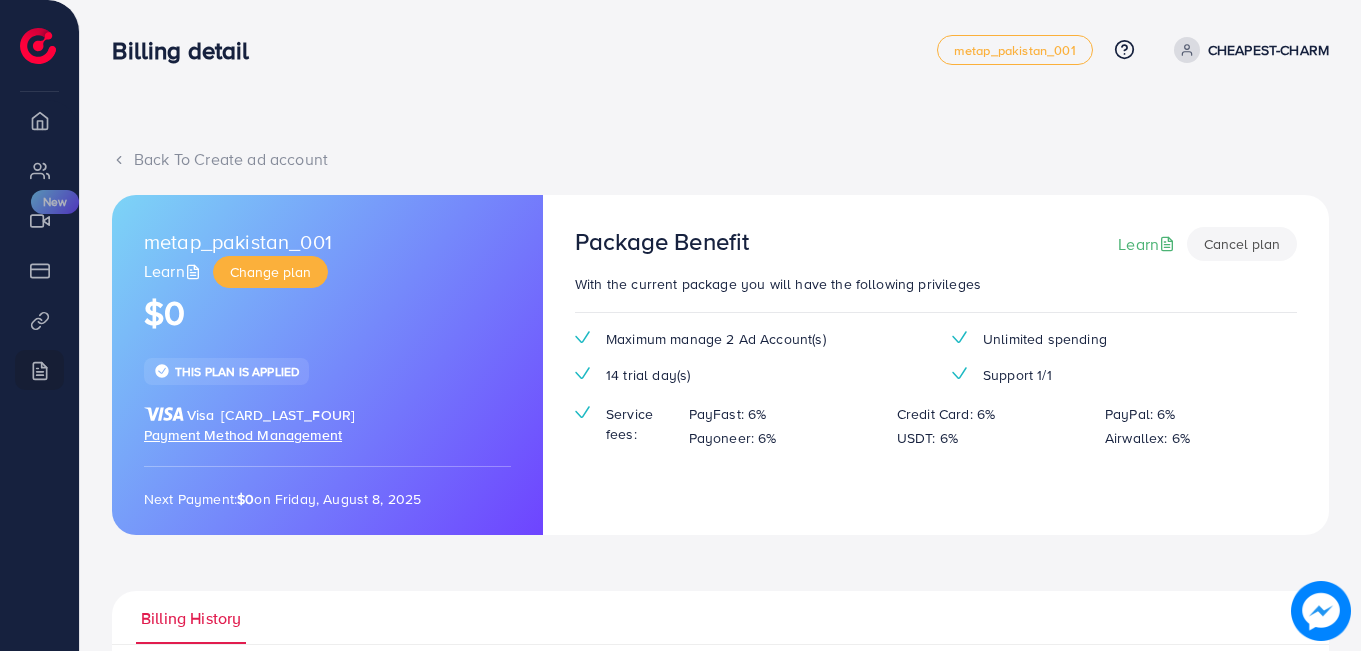 click on "Back To Create ad account   metap_pakistan_001   Learn   Change plan   $0  This plan is applied  Visa 3681  Payment Method Management   Next Payment:  $0  on Friday, August 8, 2025   Package Benefit   Learn   Cancel plan   With the current package you will have the following privileges  Maximum manage 2 Ad Account(s) Unlimited spending 14 trial day(s)  Support 1/1 Service fees:  PayFast: 6%   Credit Card: 6%   PayPal: 6%   Payoneer: 6%   USDT: 6%   Airwallex: 6%  Billing History               Plan Subscription Date Amount Status Download Invoice               Ecomdy Media  Business Number  202113175W   68 CIRCULAR ROAD #02-01   Singapore   049422   +84944399996   support@ecomdymedia.com   Invoice   N/A   Date   Invalid Date   Due   On Receipt   balance due   USD $0   BILL TO      Zipcode:    (+)      Description   Rate   qty   amount   Subscription Plan    $0   1   $0   subtotal   $0   service charge   $0   tax   $0   Total   $0   balance due   USD $0     Ecomdy Media  Business Number  202113175W   049422" at bounding box center [720, 504] 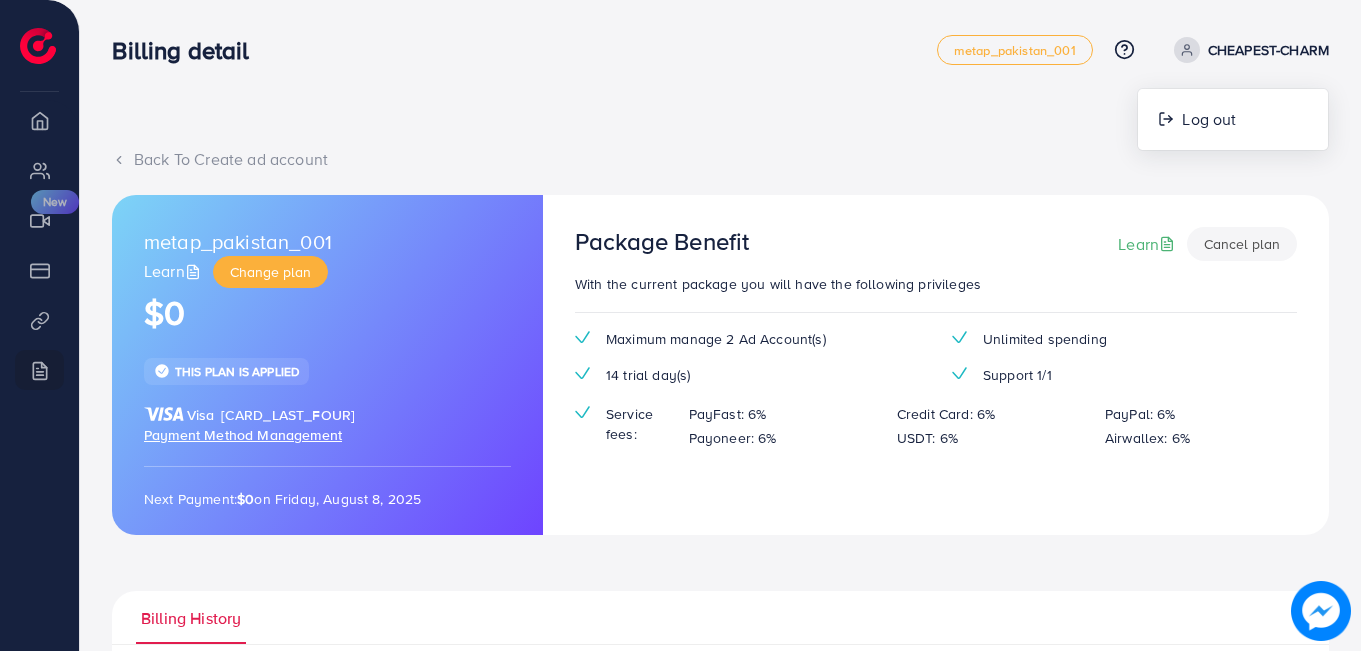 click on "Billing detail" at bounding box center [524, 50] 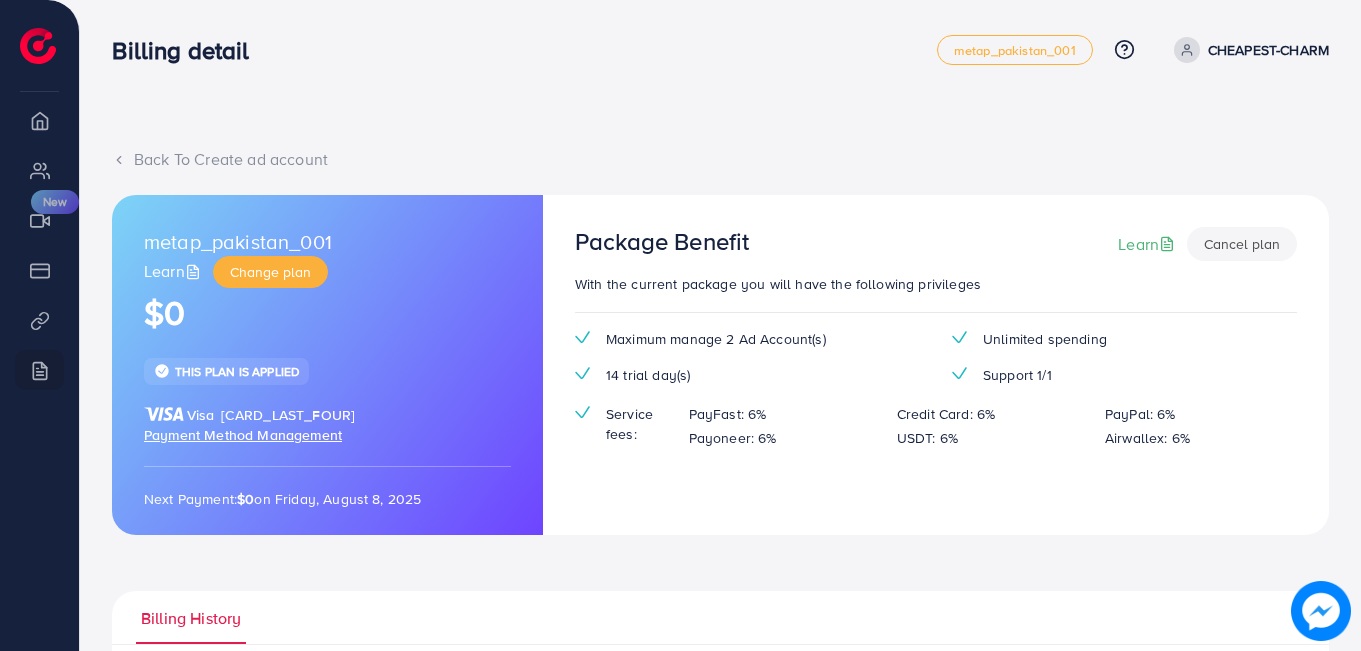 click on "Overview" at bounding box center (39, 120) 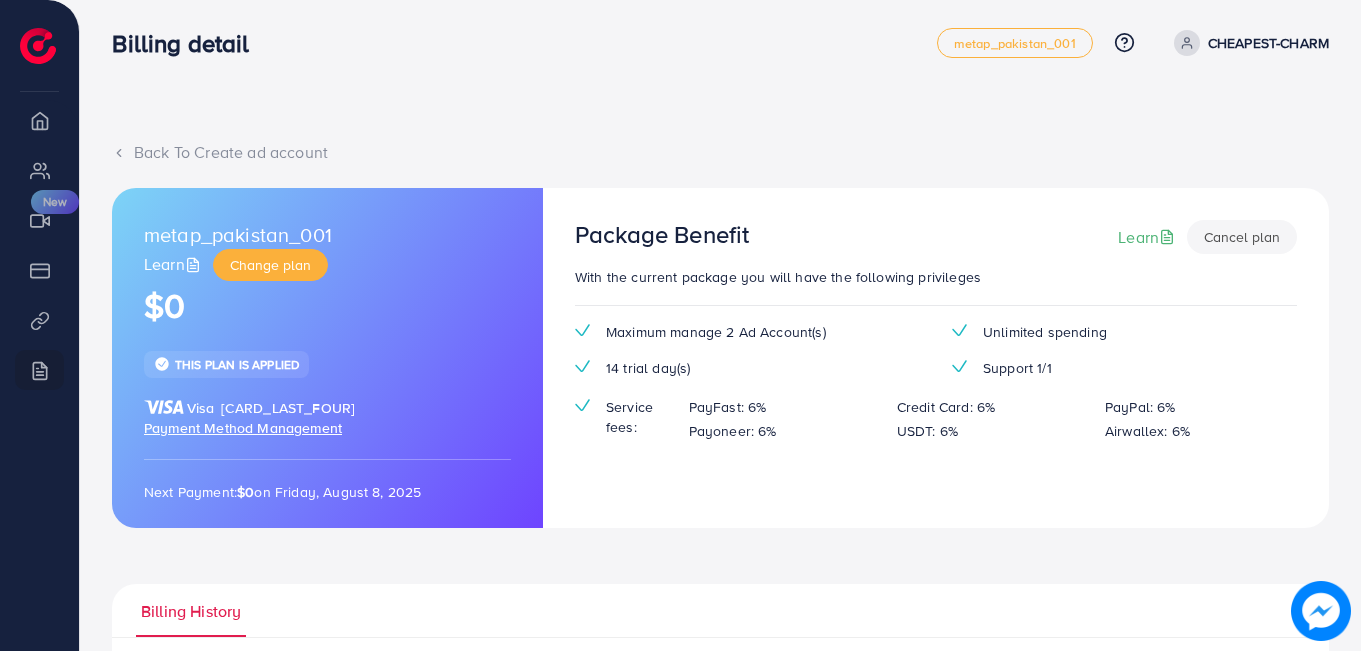 scroll, scrollTop: 0, scrollLeft: 0, axis: both 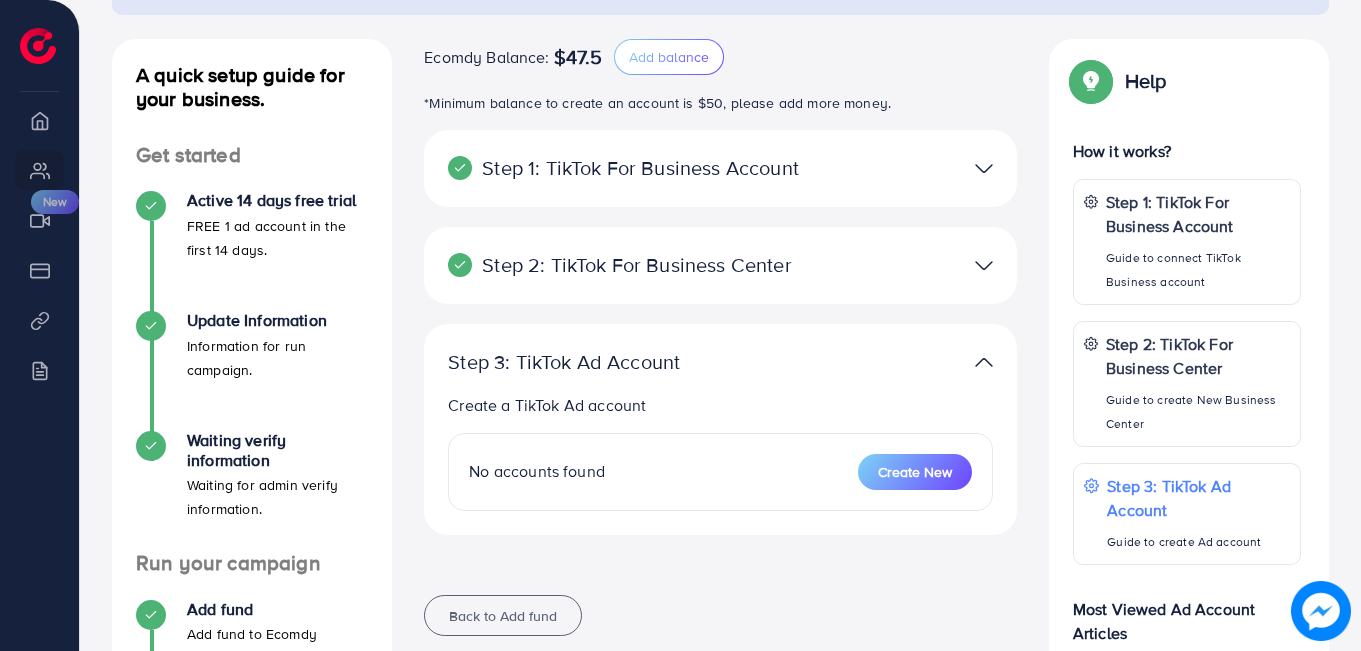 click on "Ecomdy Balance:  $47.5  Add balance" at bounding box center [720, 57] 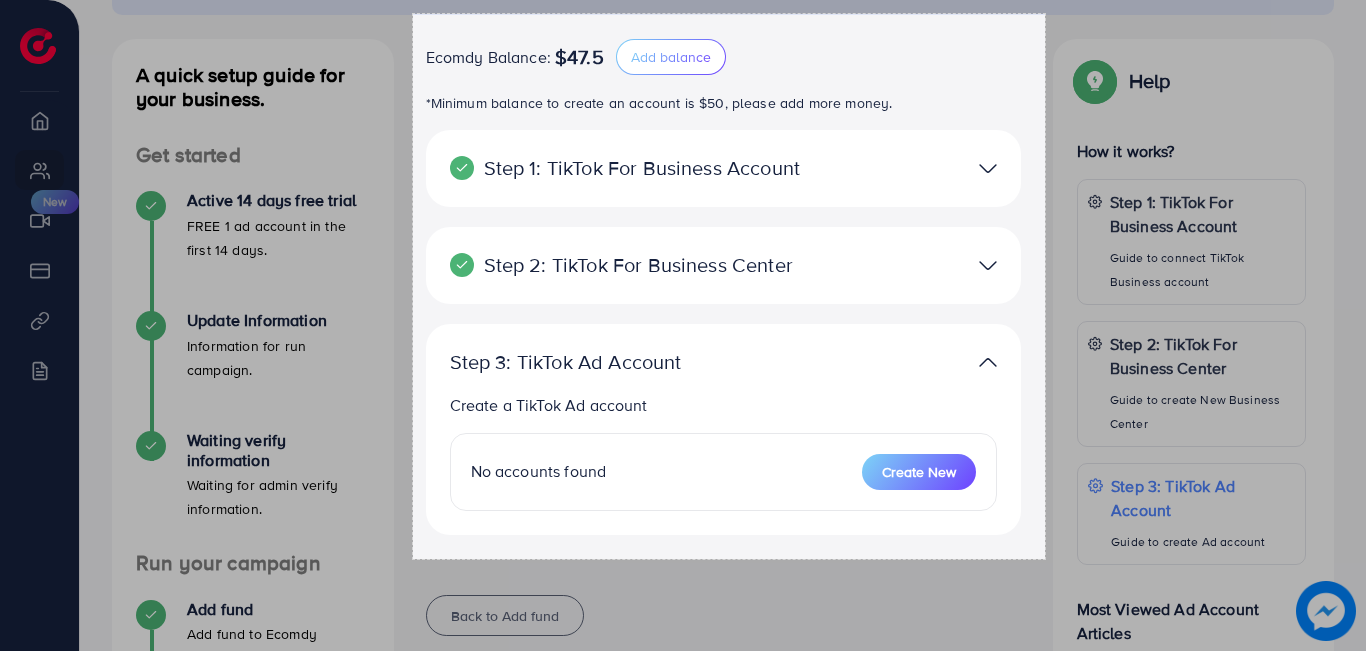drag, startPoint x: 413, startPoint y: 14, endPoint x: 1045, endPoint y: 559, distance: 834.5352 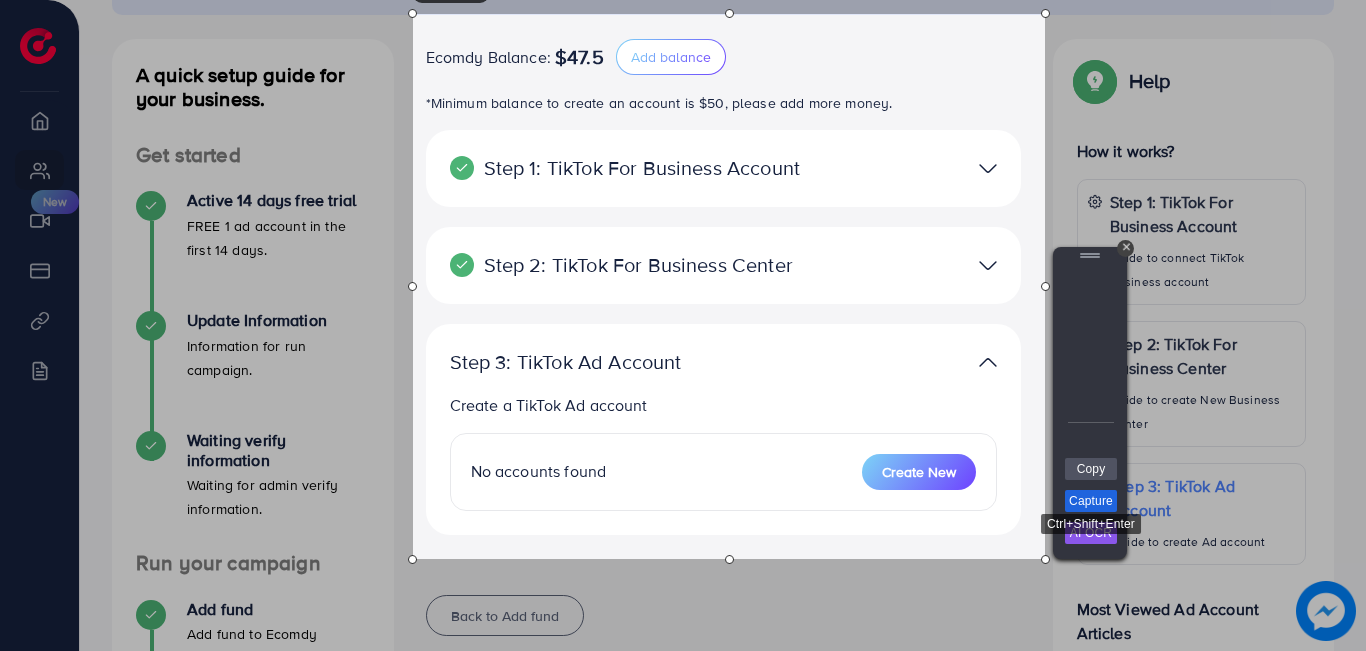 click on "Capture" at bounding box center [1091, 501] 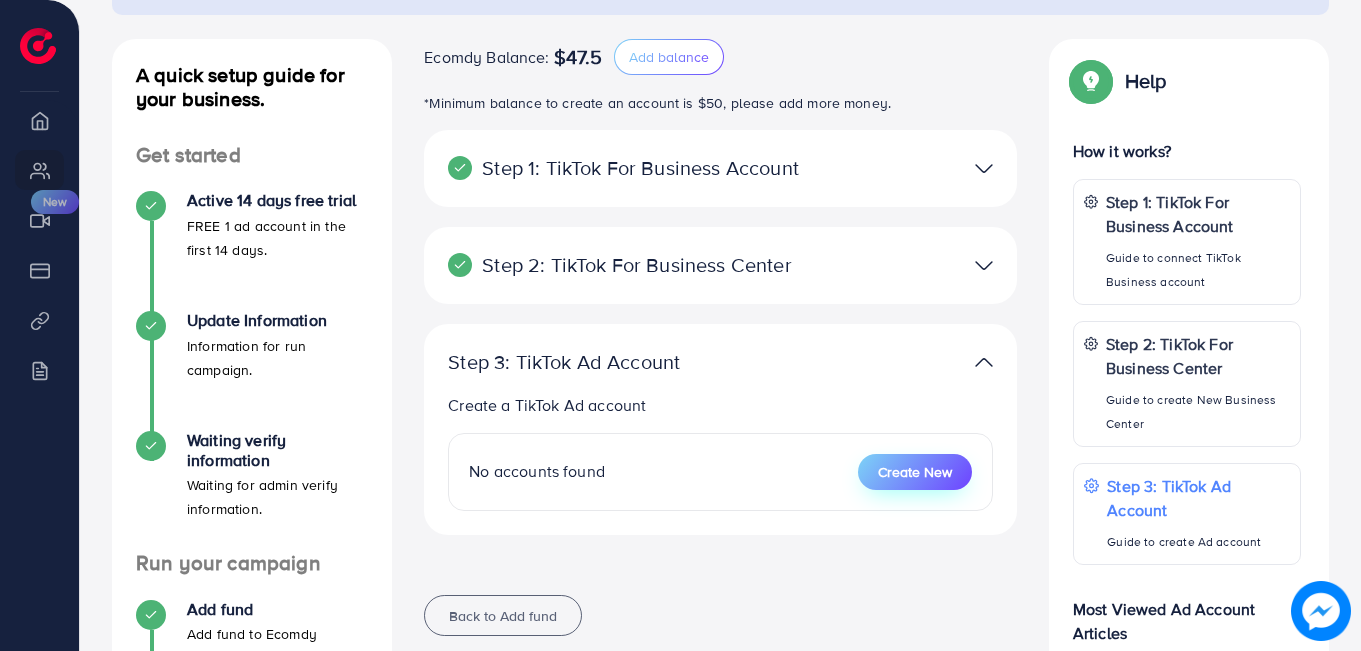 click on "Create New" at bounding box center (915, 472) 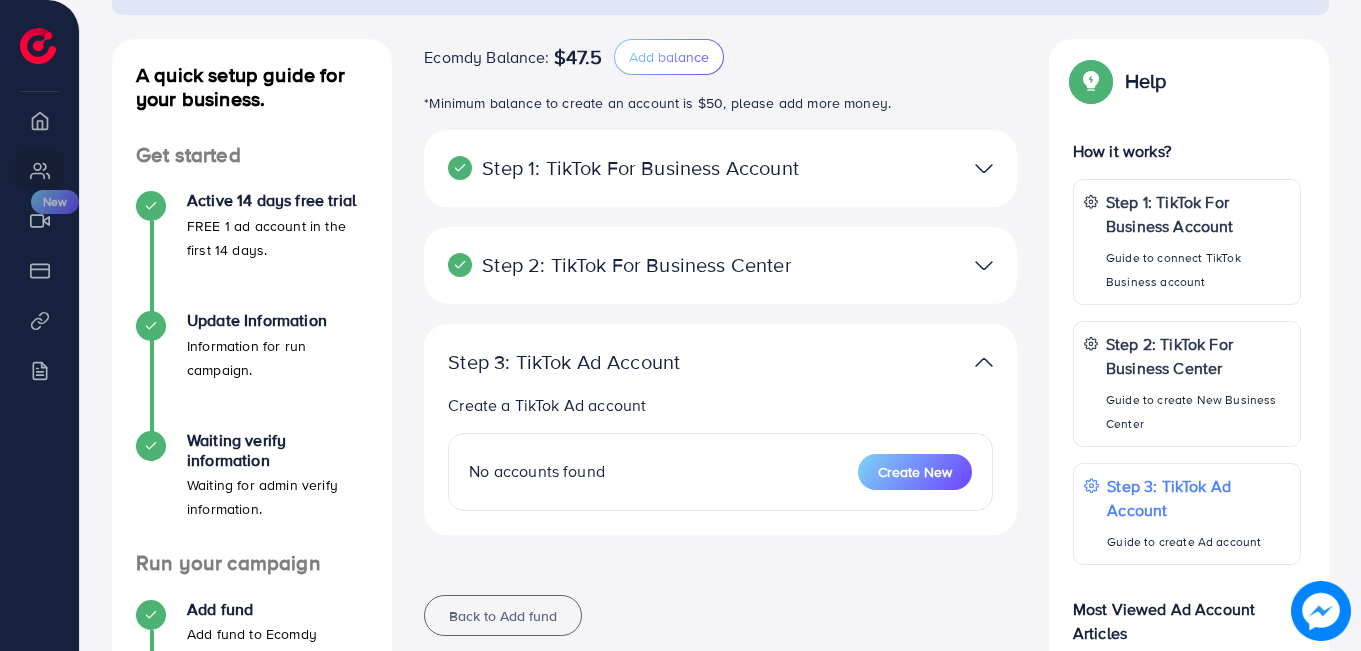 select 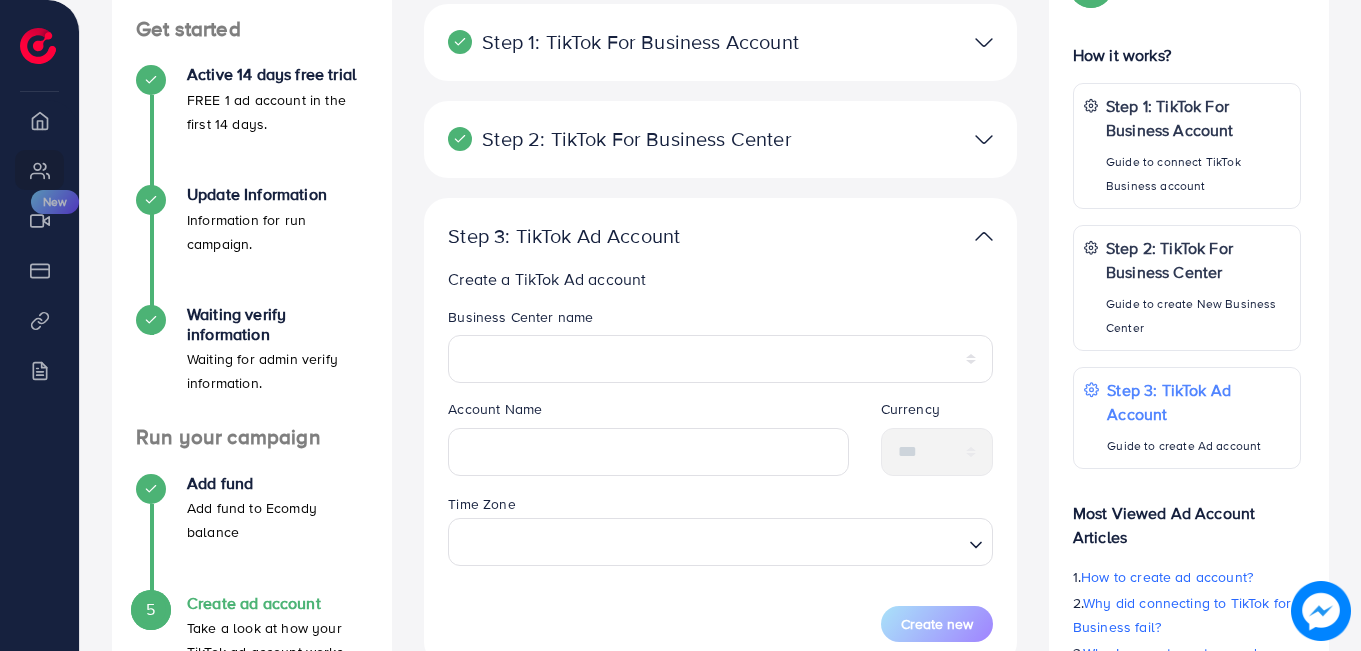 scroll, scrollTop: 498, scrollLeft: 0, axis: vertical 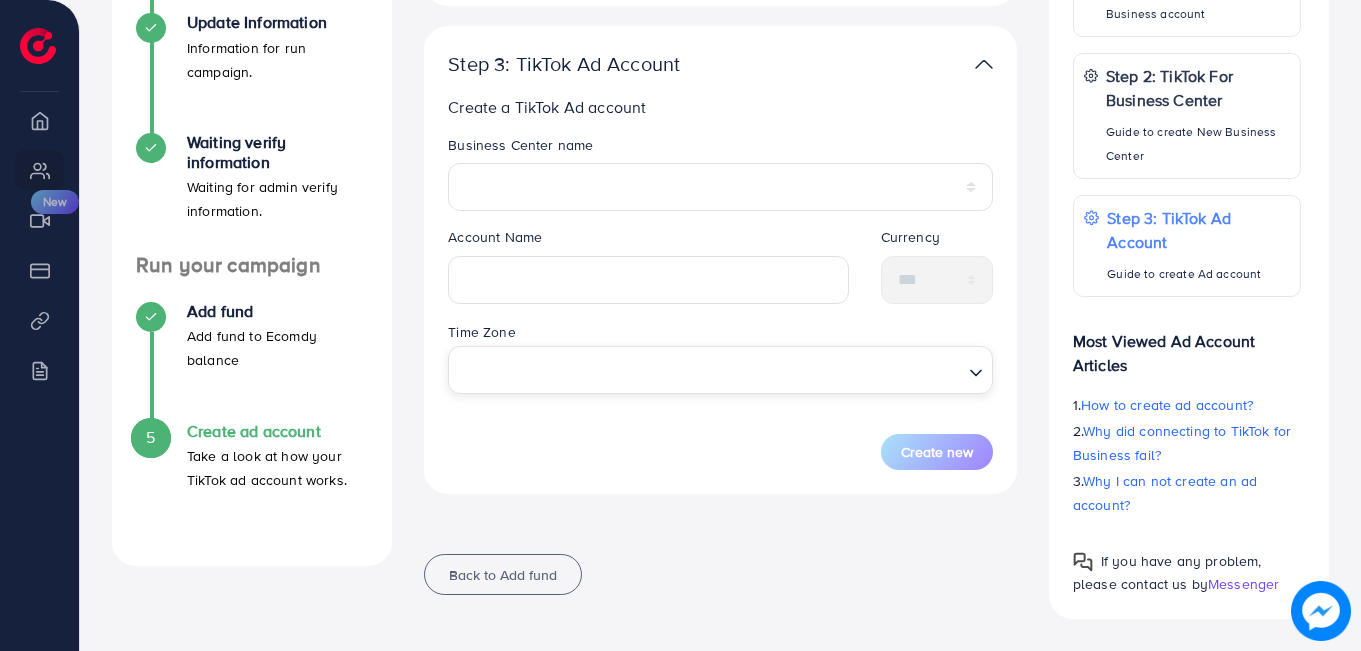 click at bounding box center (709, 370) 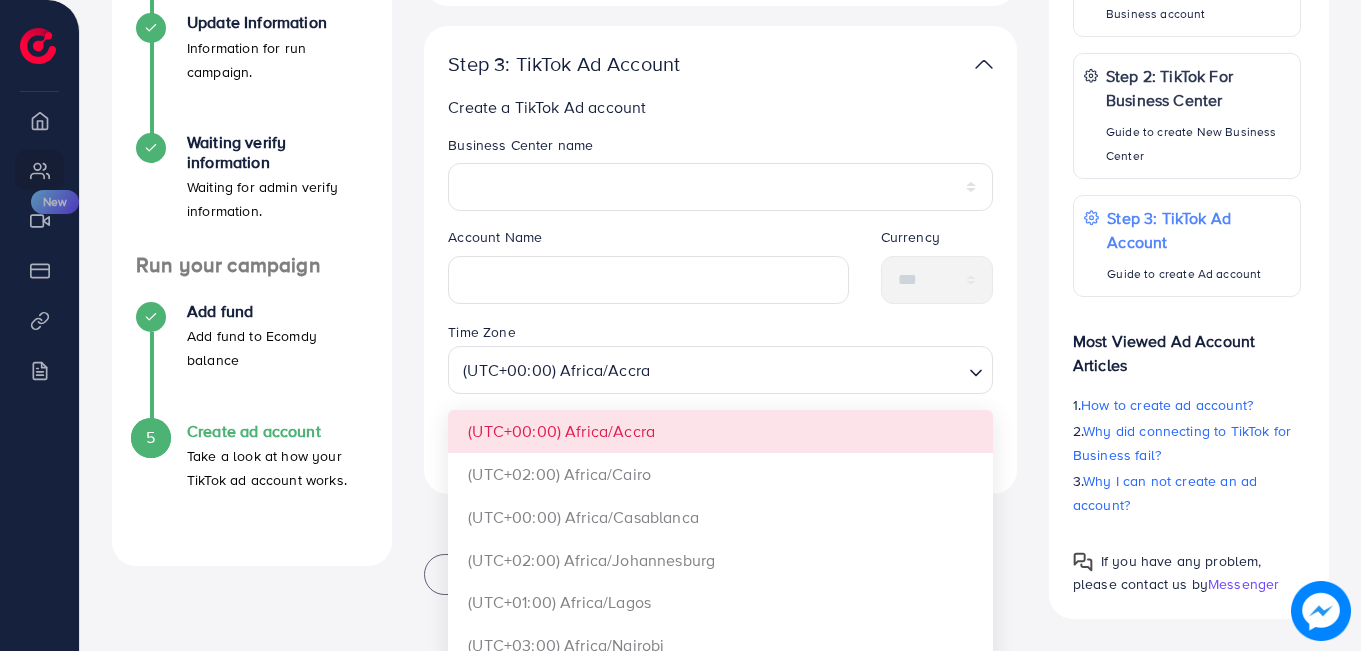 drag, startPoint x: 987, startPoint y: 421, endPoint x: 986, endPoint y: 497, distance: 76.00658 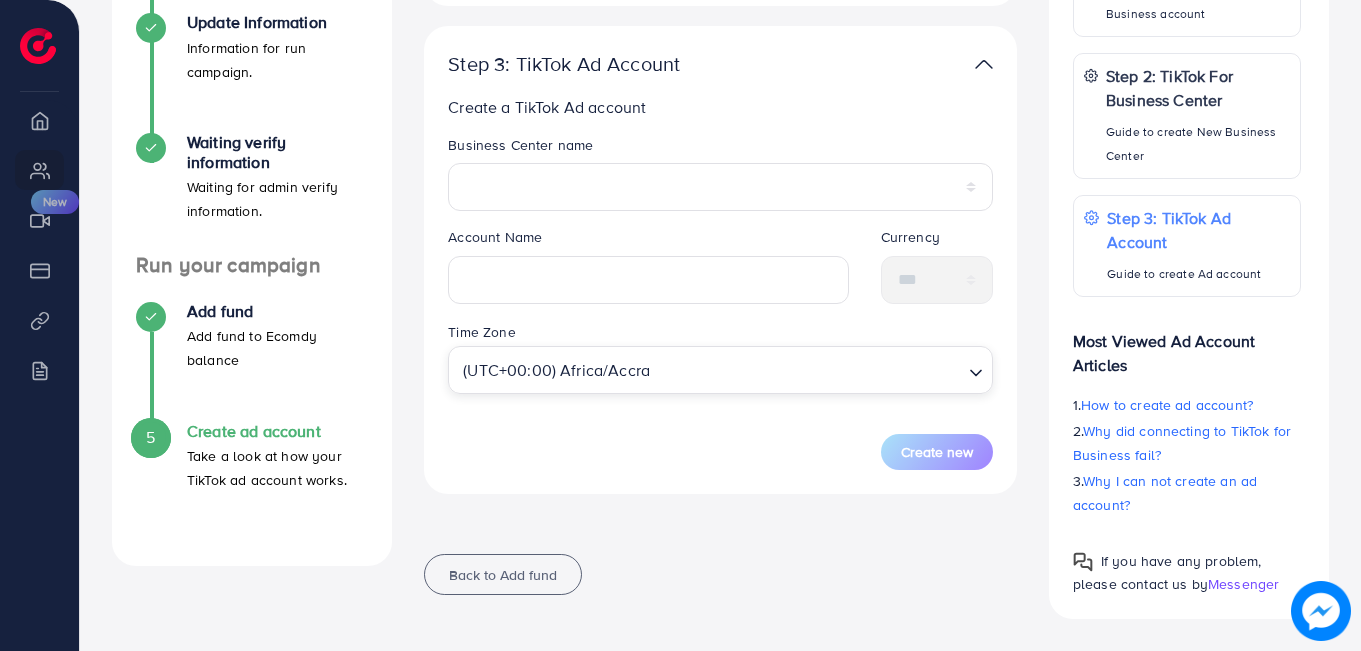 click 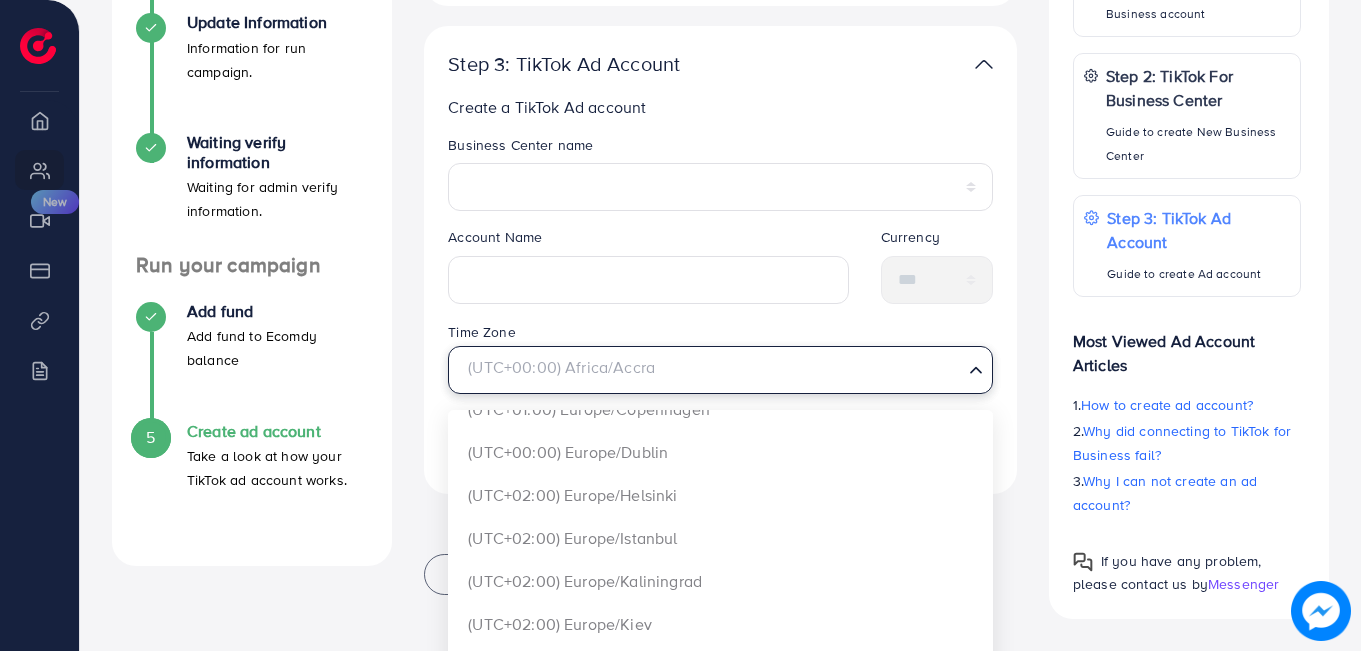 scroll, scrollTop: 4652, scrollLeft: 0, axis: vertical 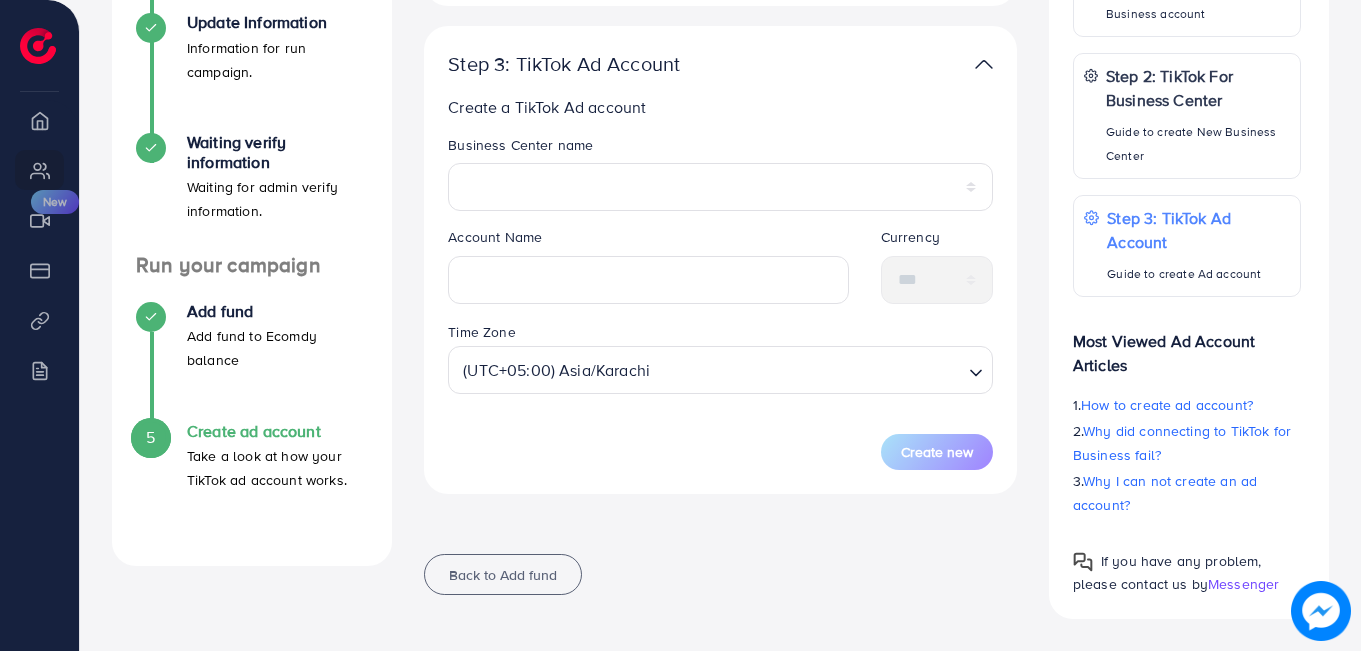 click on "**********" at bounding box center [720, 302] 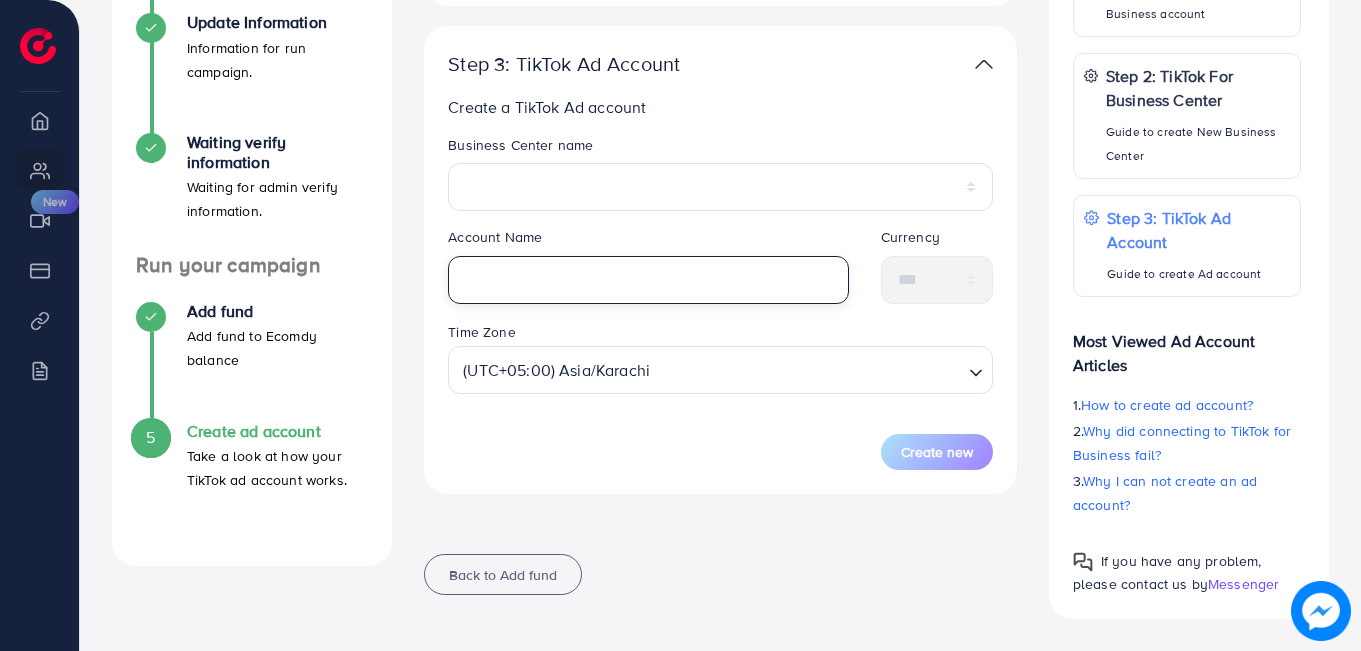 click at bounding box center (648, 280) 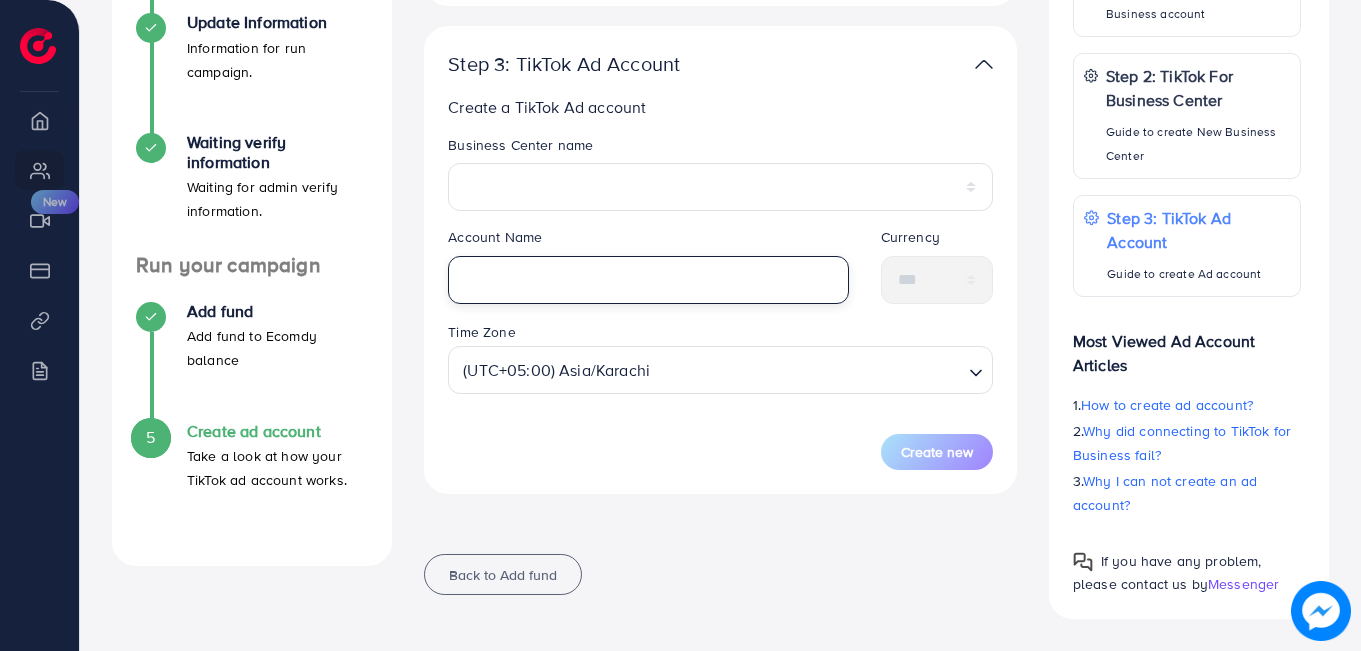 click at bounding box center [648, 280] 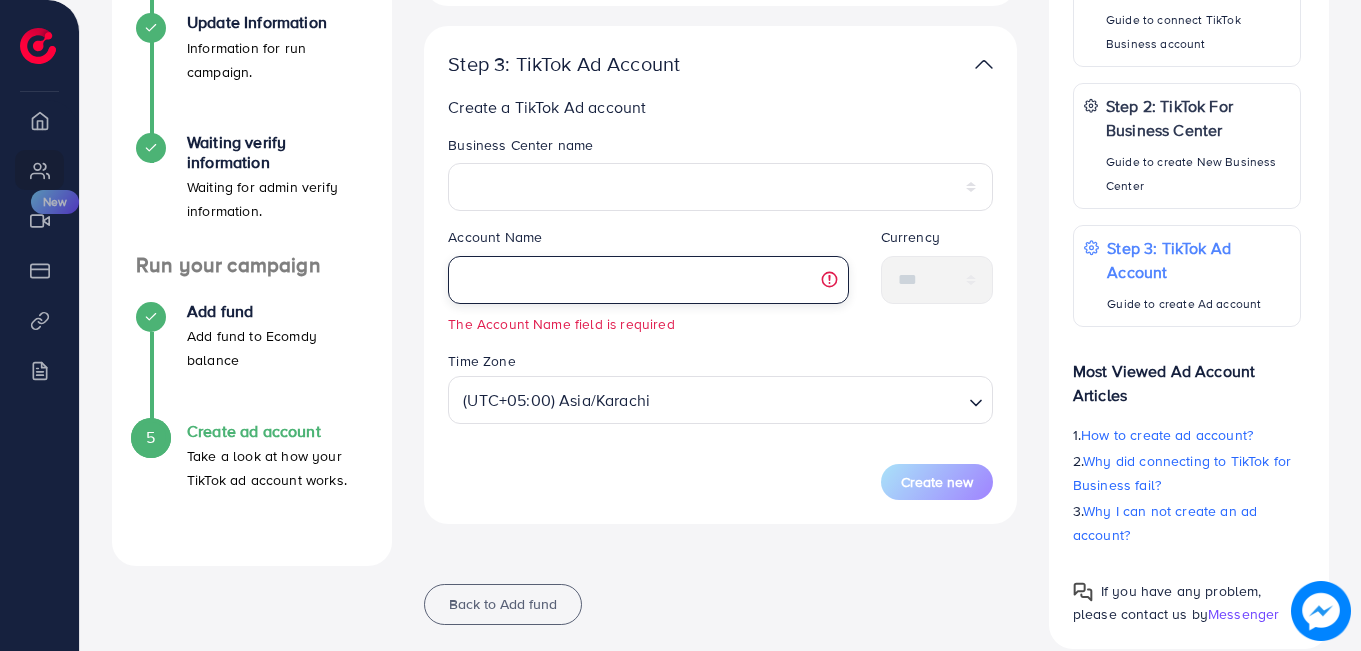 click at bounding box center [648, 280] 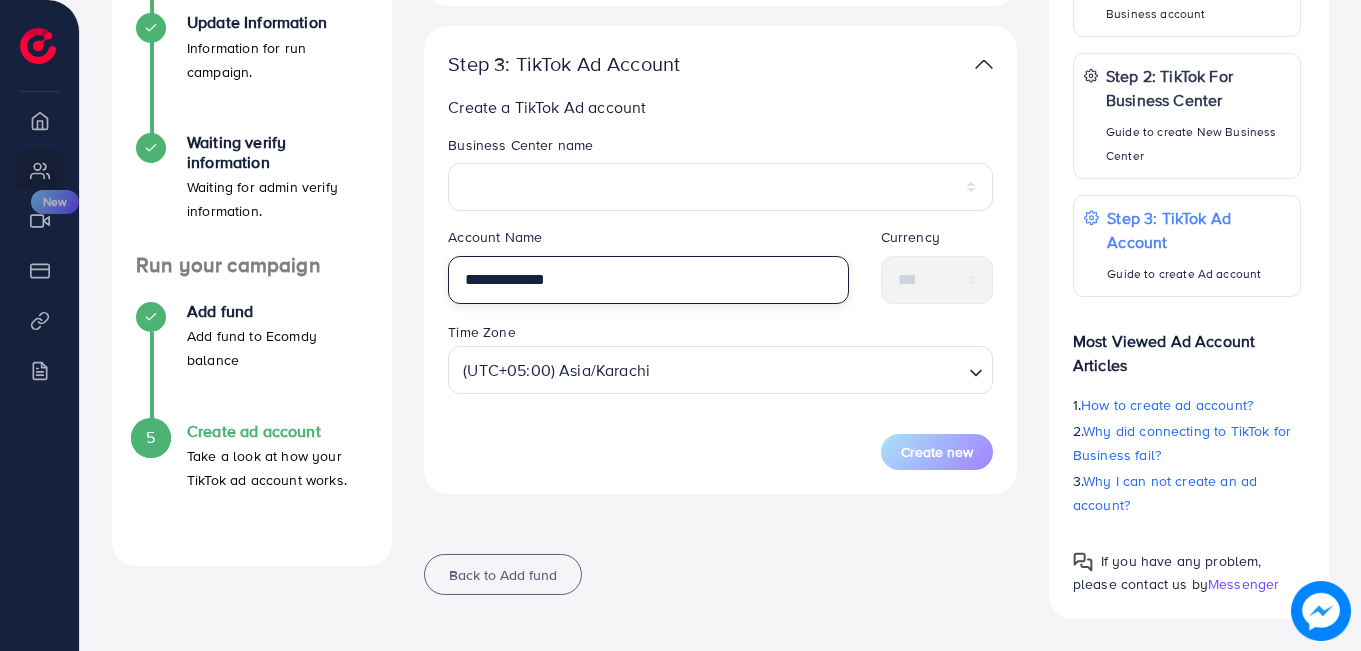 type on "**********" 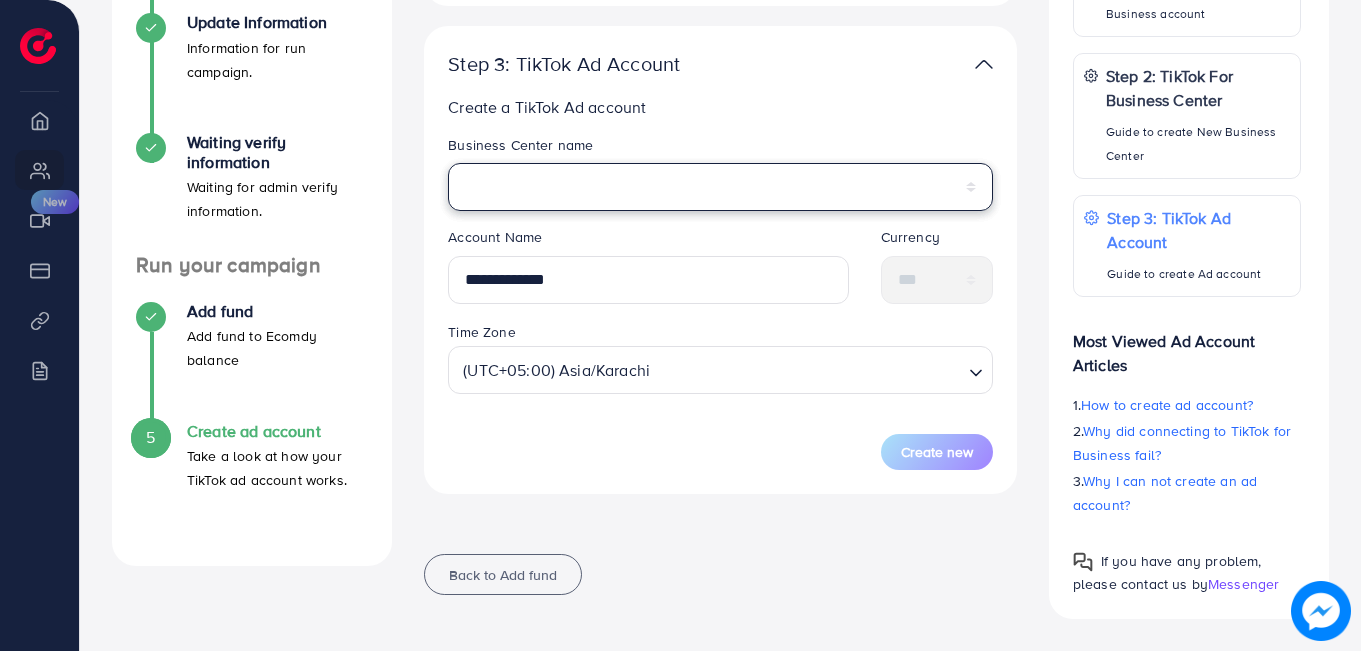click on "**********" at bounding box center [720, 187] 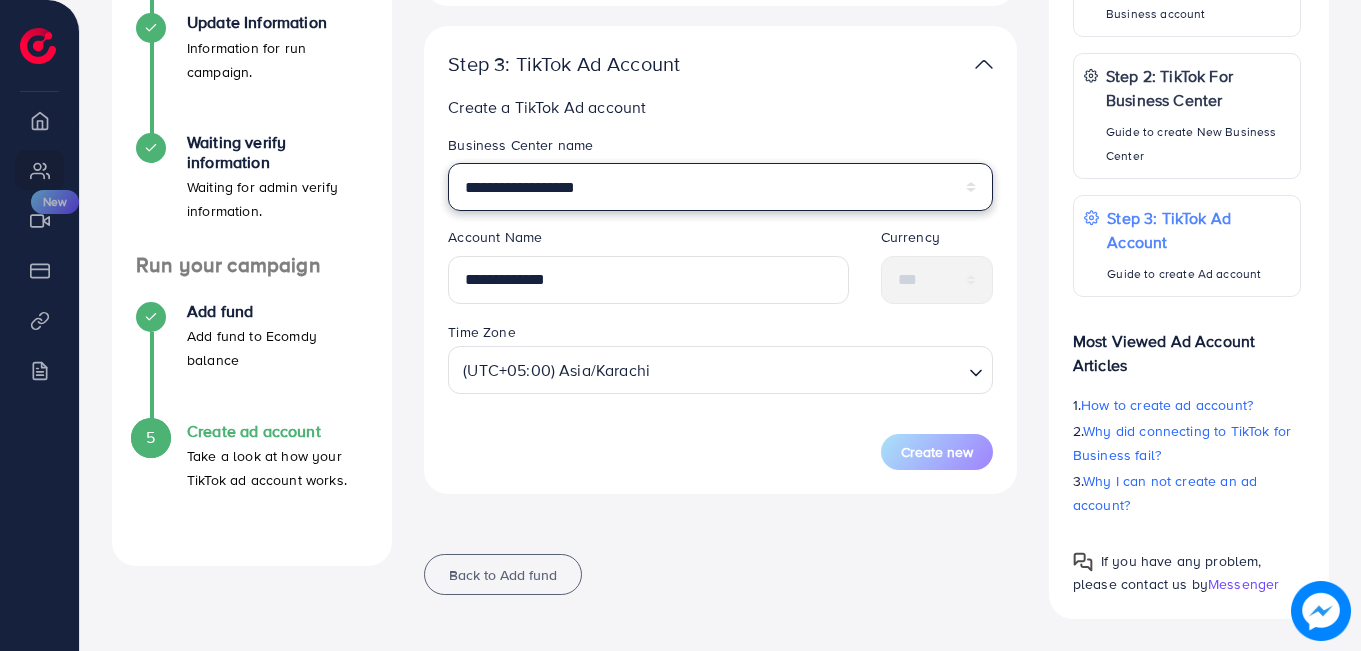 click on "**********" at bounding box center (720, 187) 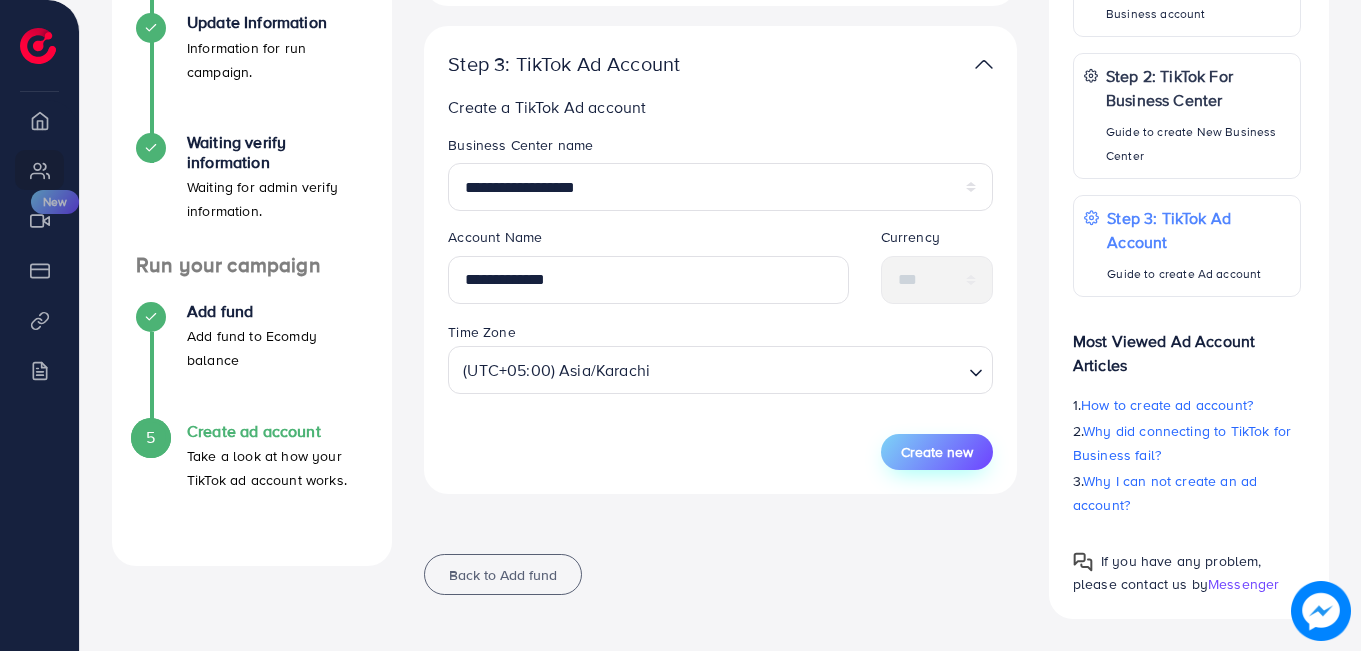 click on "Create new" at bounding box center (937, 452) 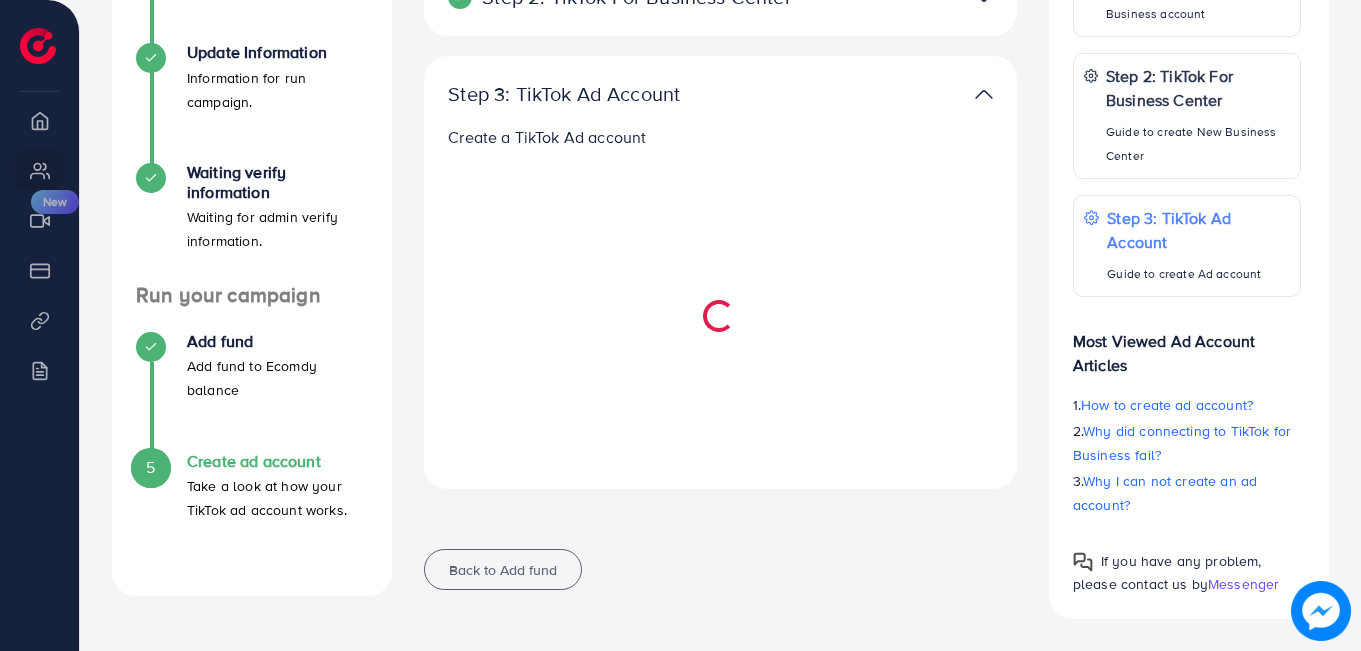 scroll, scrollTop: 498, scrollLeft: 0, axis: vertical 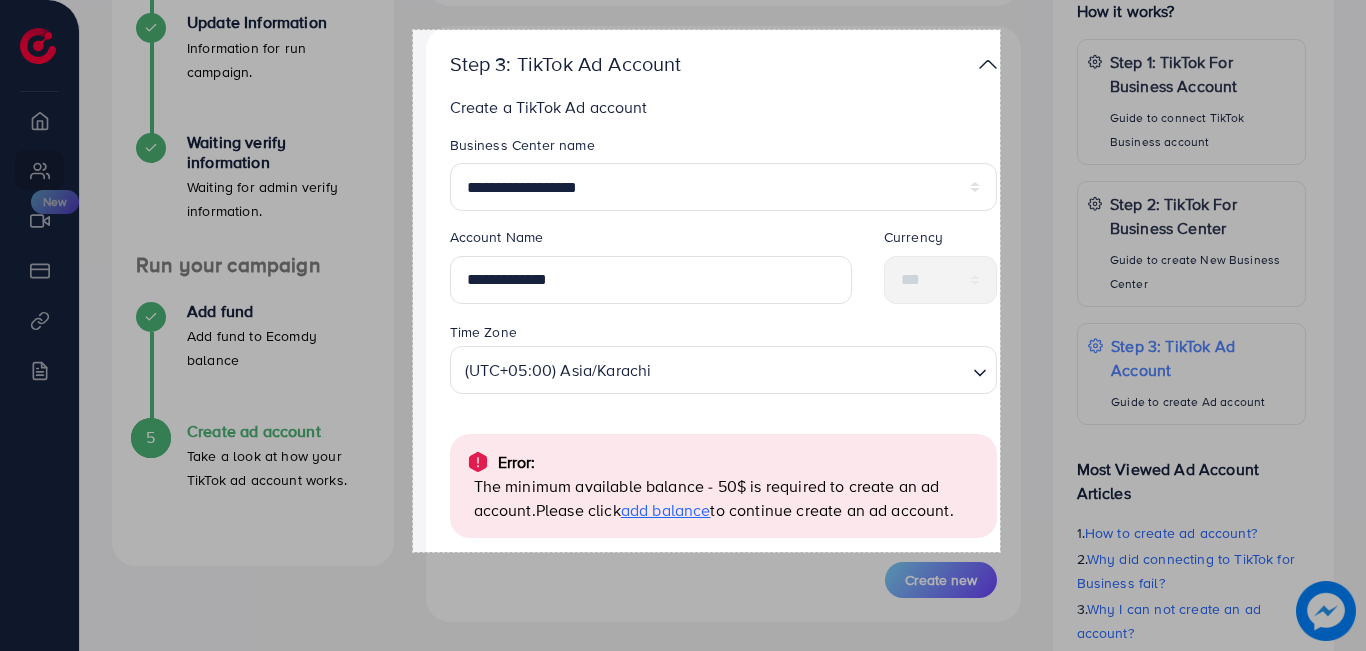drag, startPoint x: 1000, startPoint y: 552, endPoint x: 413, endPoint y: 30, distance: 785.5272 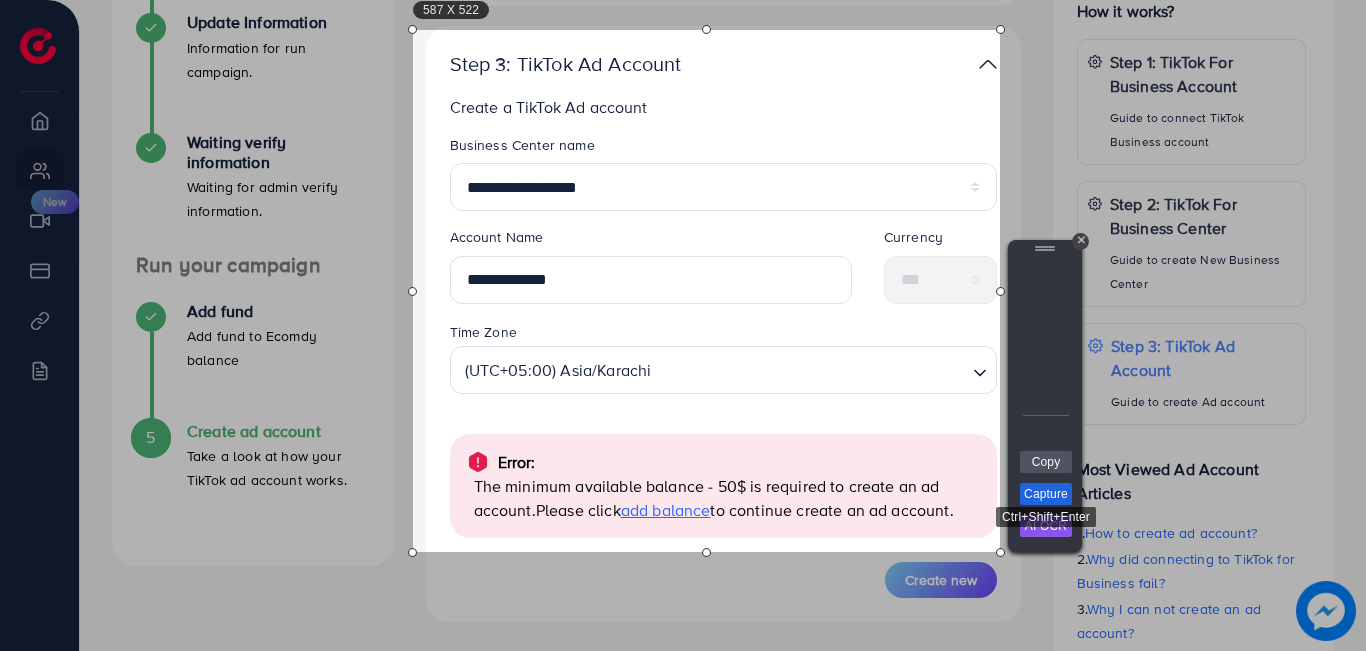 click on "Capture" at bounding box center (1046, 494) 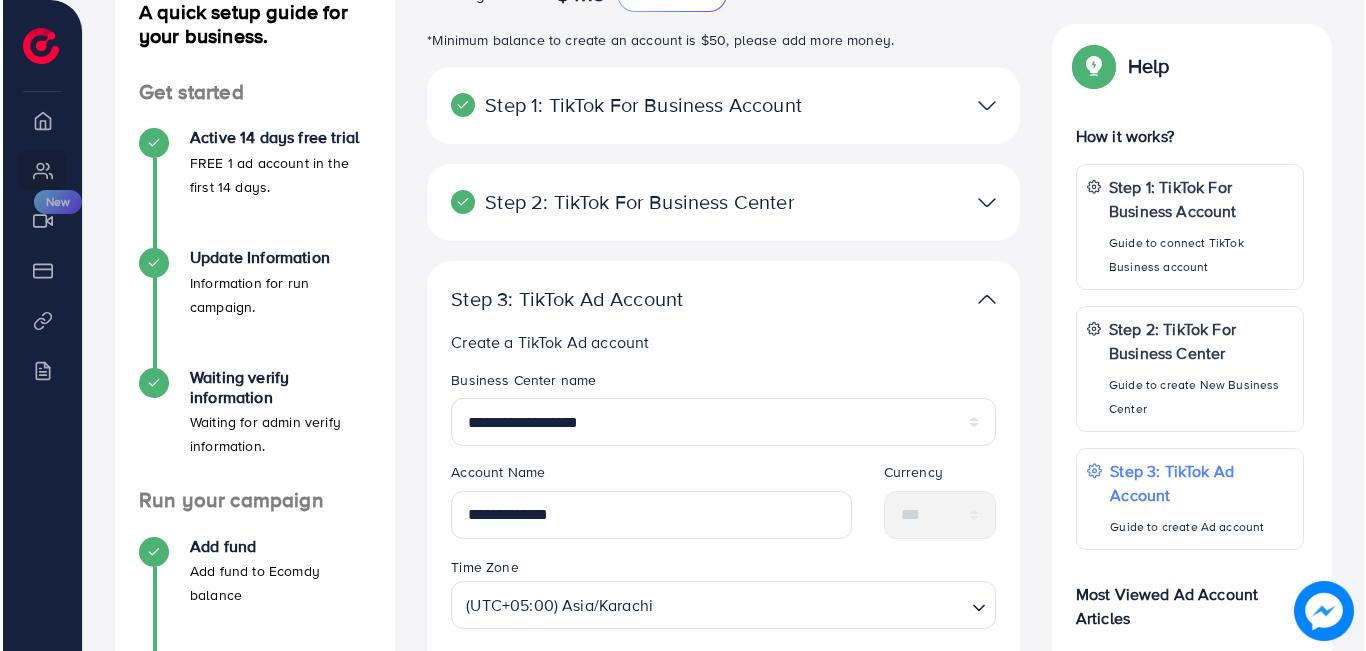 scroll, scrollTop: 261, scrollLeft: 0, axis: vertical 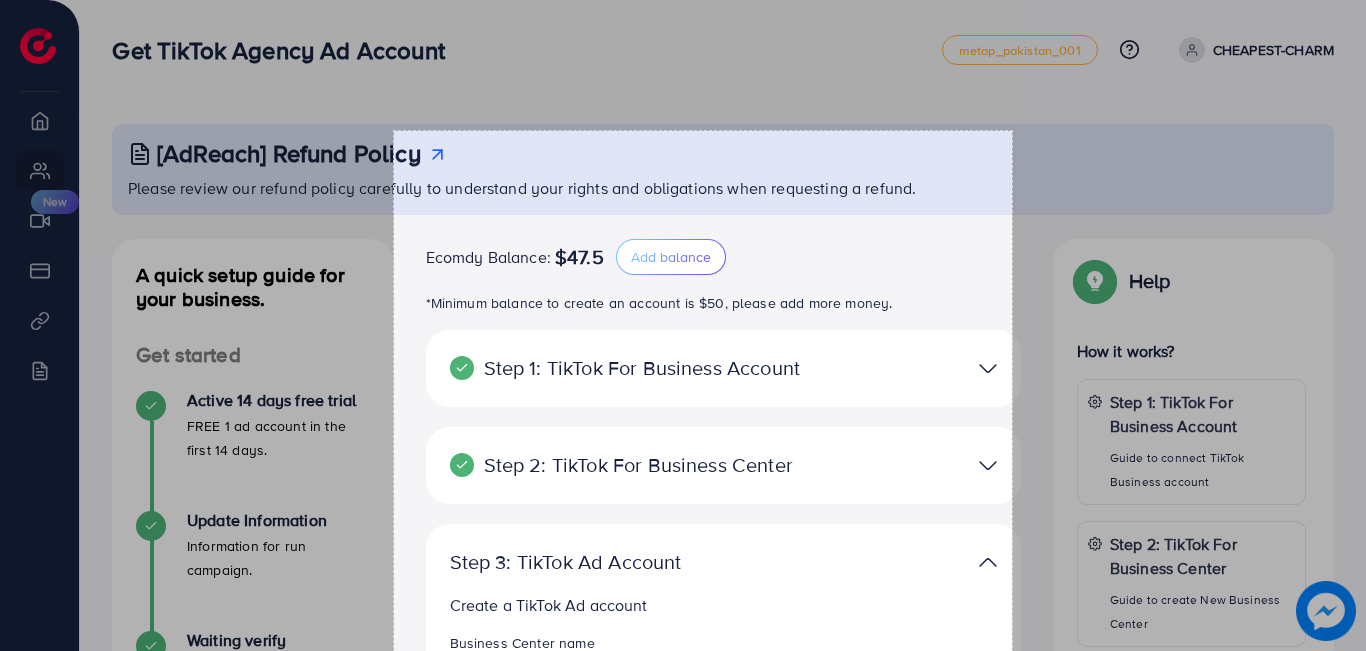 drag, startPoint x: 1012, startPoint y: 626, endPoint x: 394, endPoint y: 131, distance: 791.8011 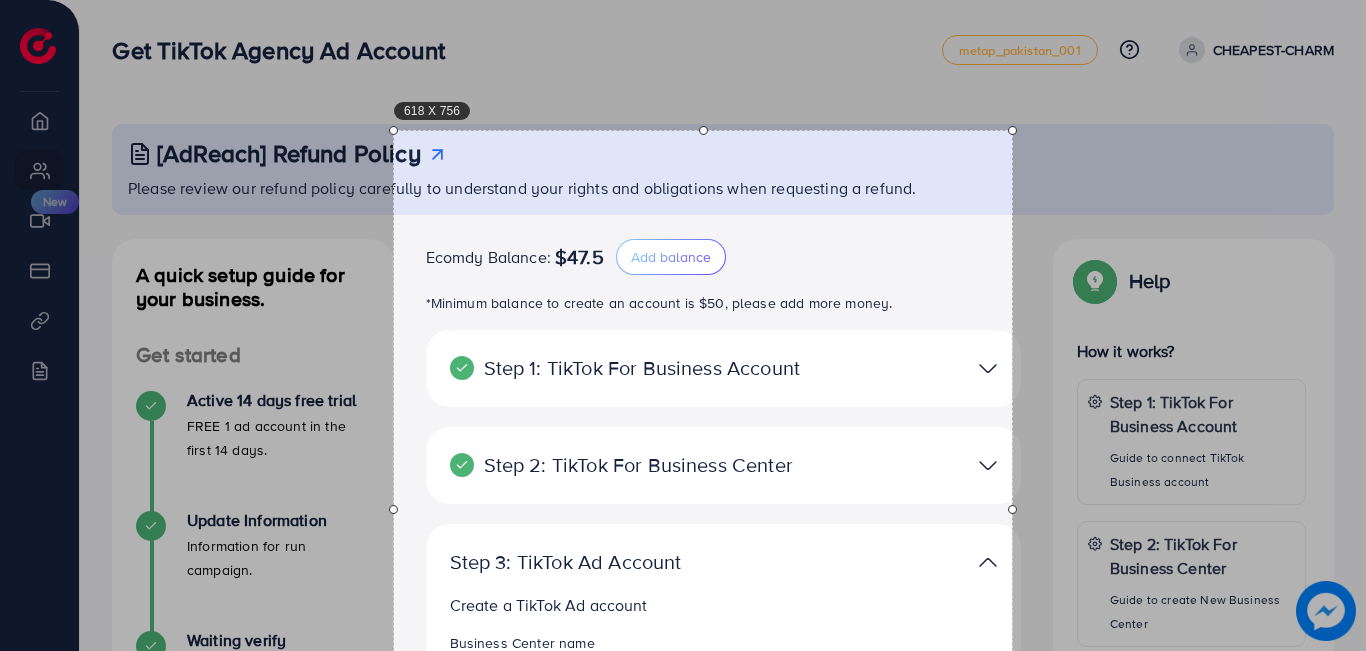 click on "618 X 756" at bounding box center (703, 509) 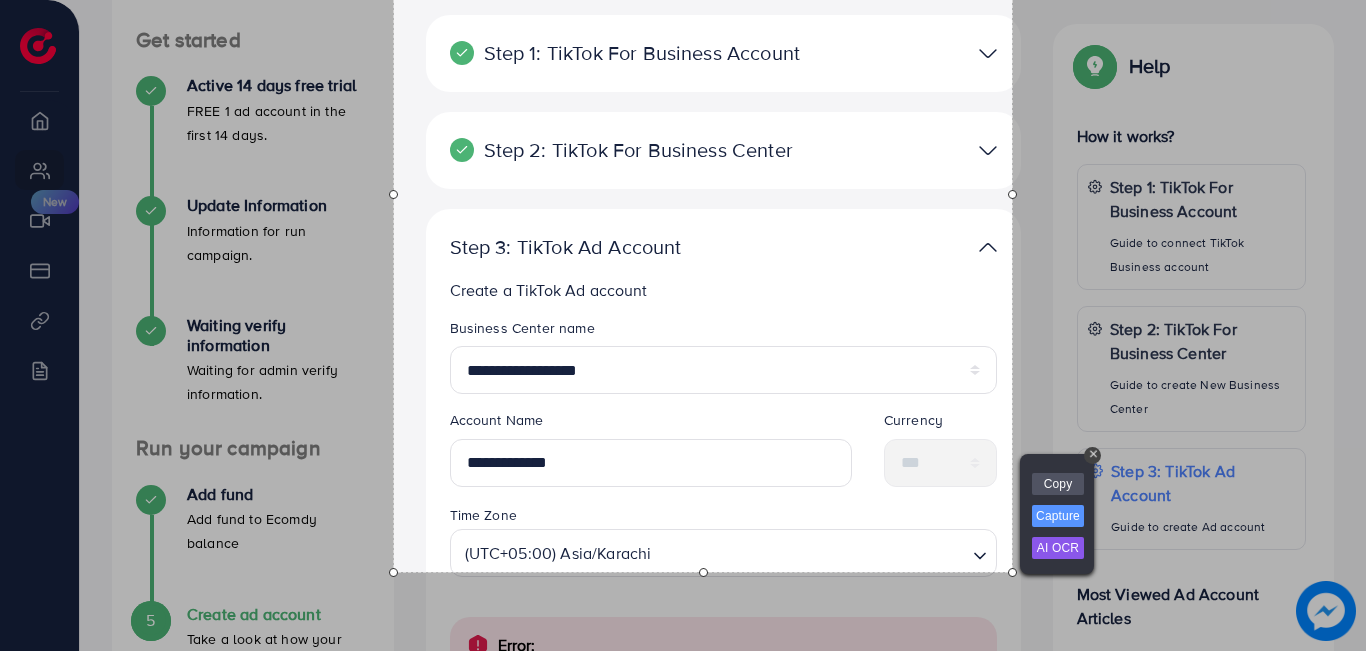 scroll, scrollTop: 400, scrollLeft: 0, axis: vertical 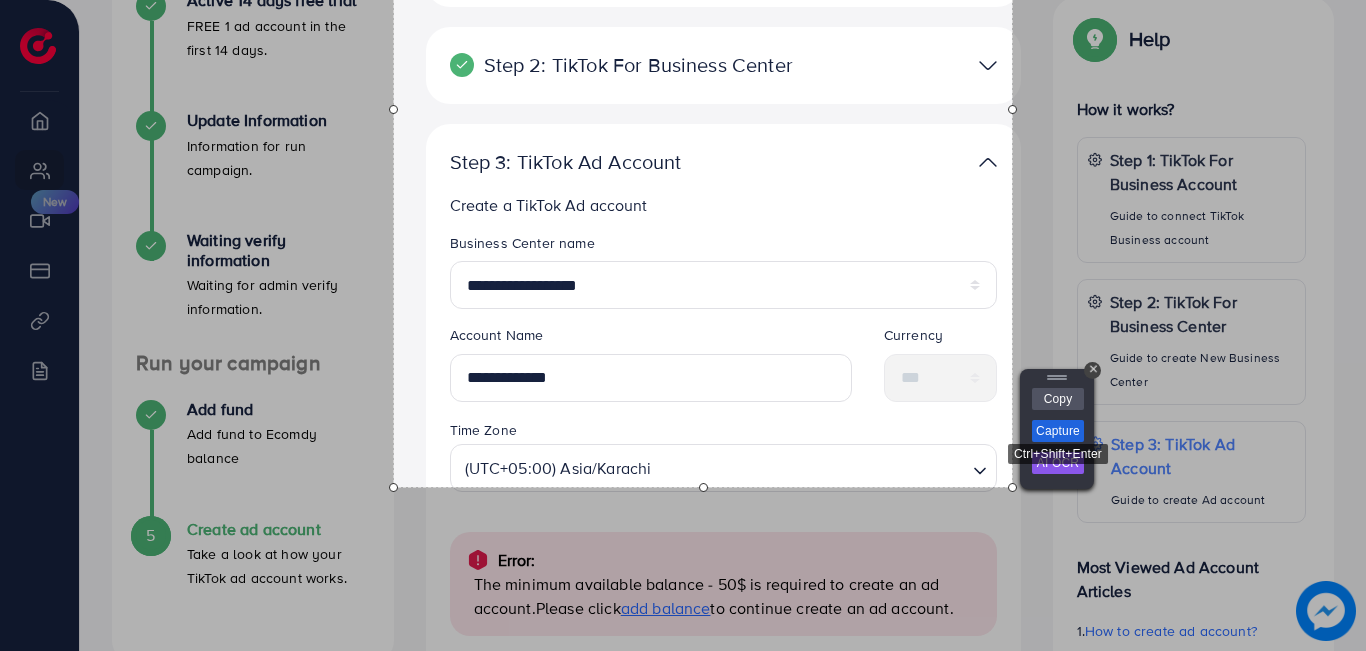 click on "Capture" at bounding box center [1058, 431] 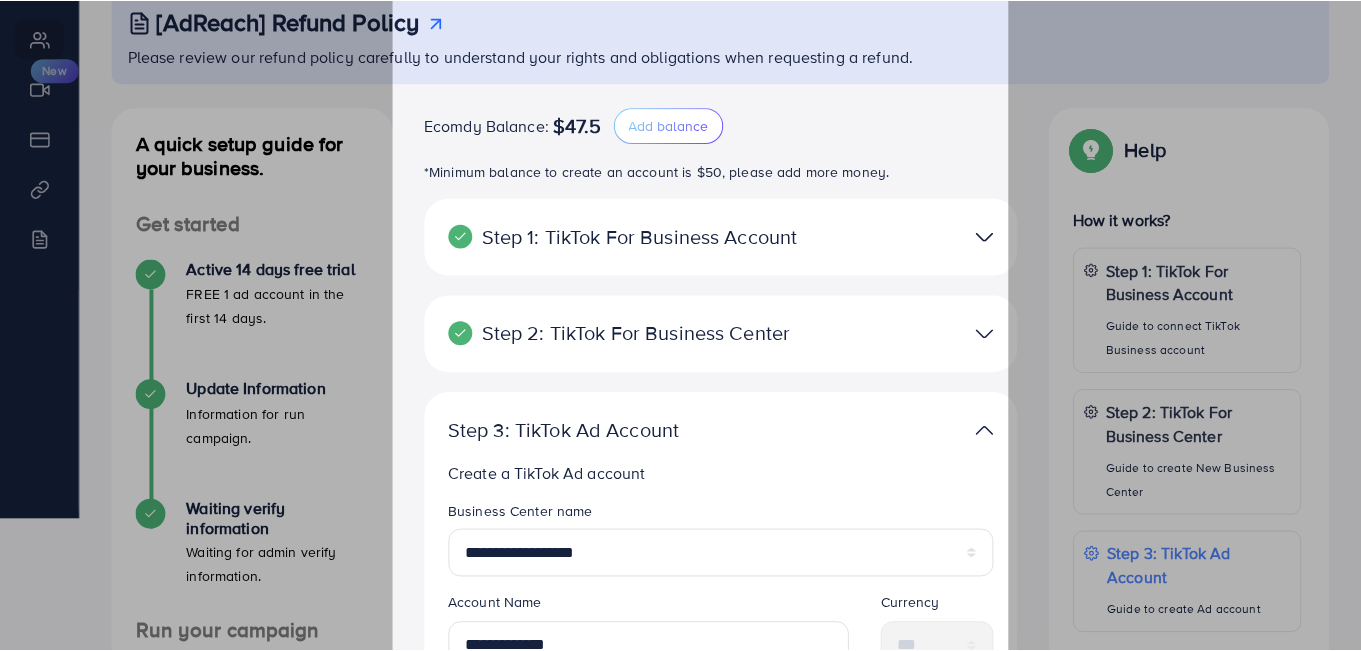 scroll, scrollTop: 236, scrollLeft: 0, axis: vertical 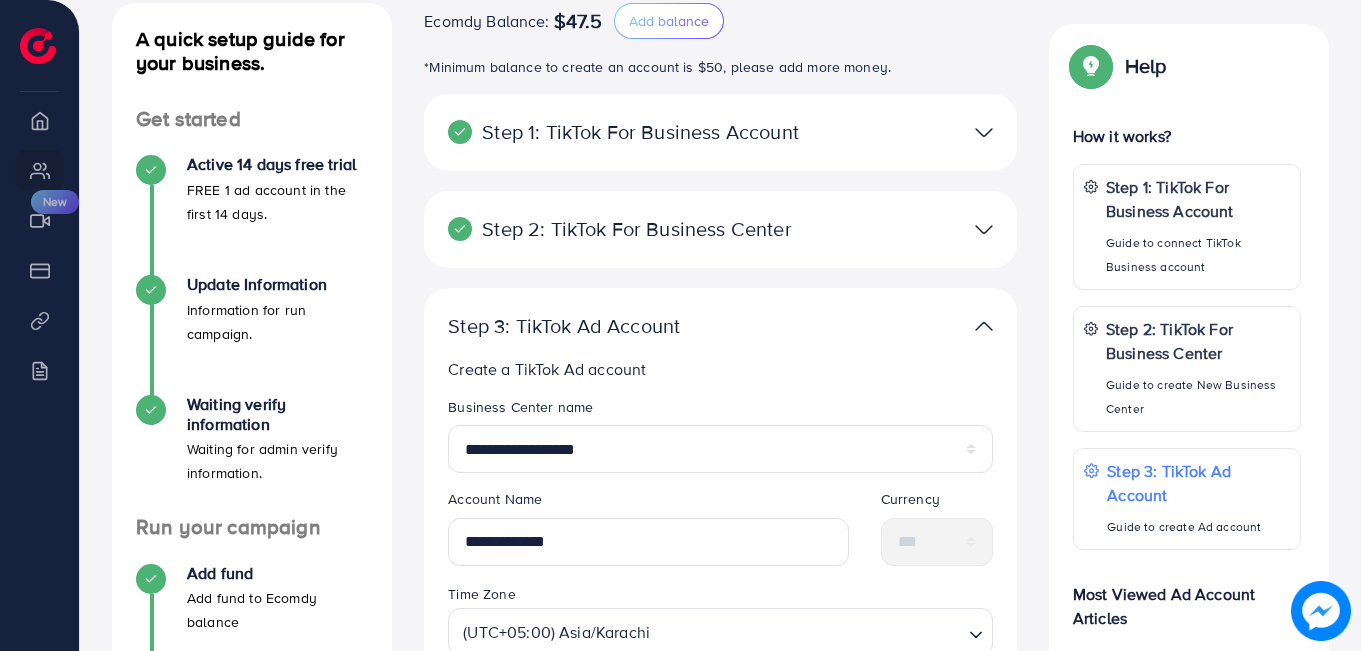click at bounding box center (984, 229) 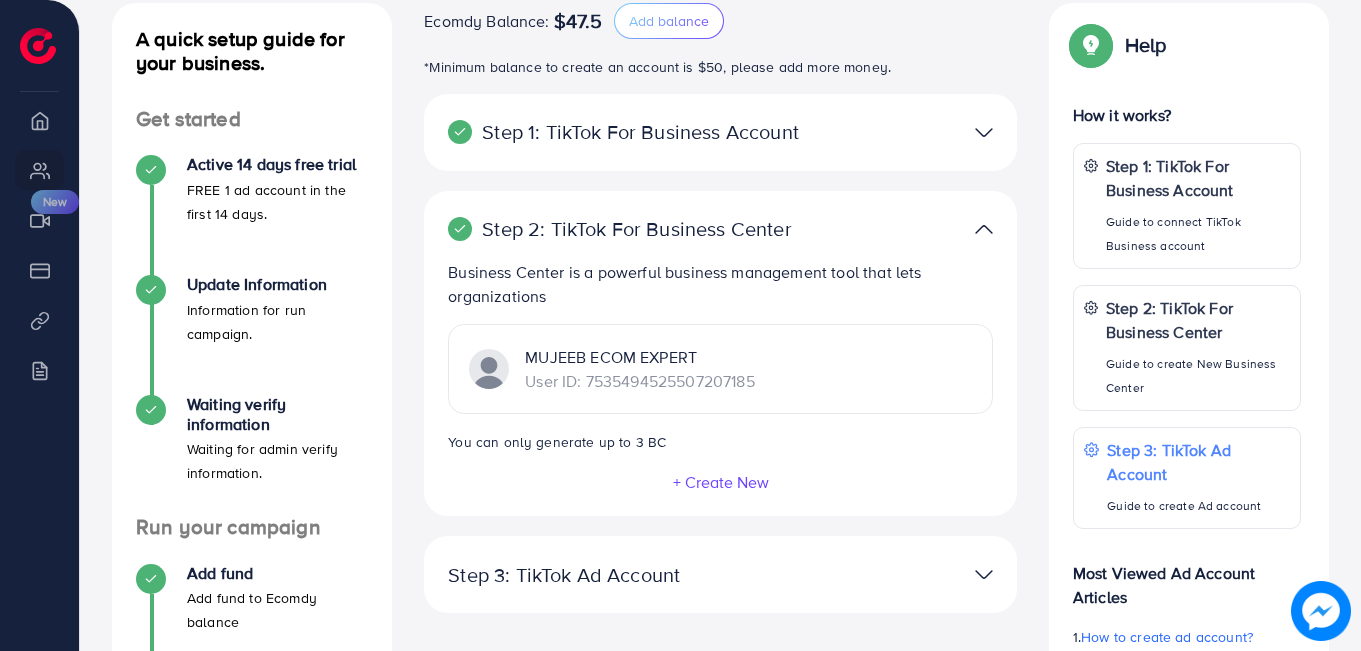click on "MUJEEB ECOM EXPERT" at bounding box center [639, 357] 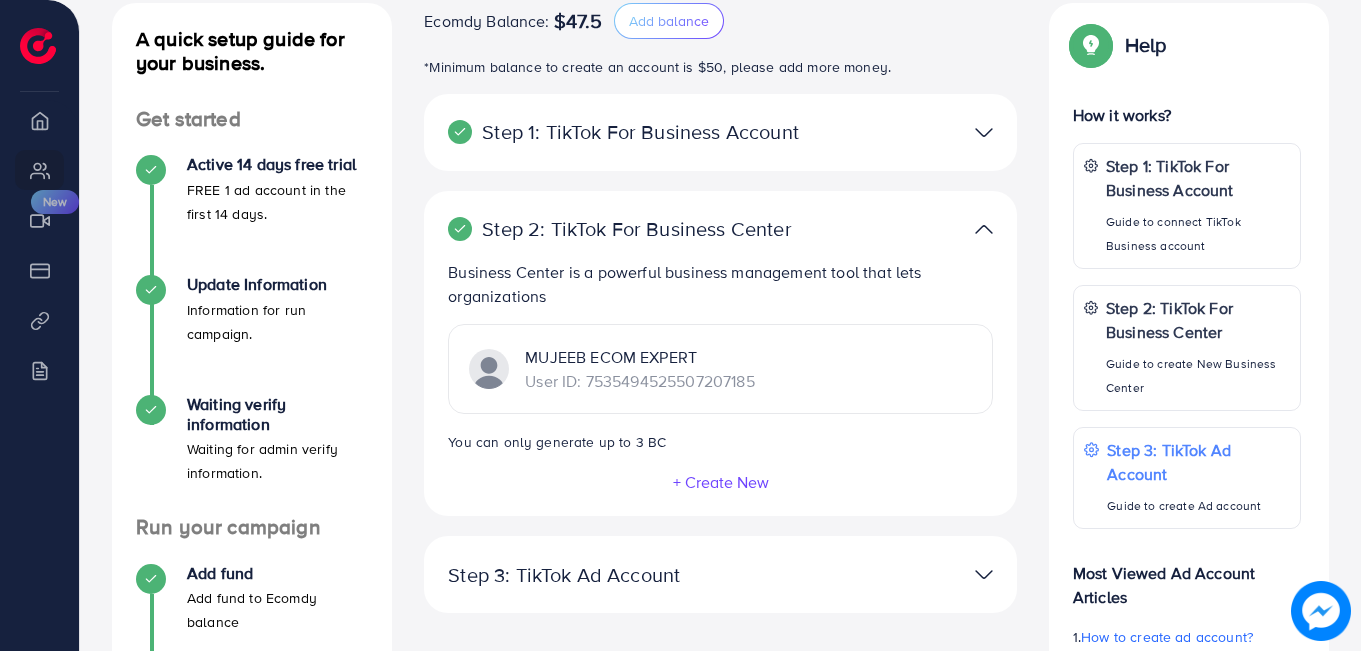 drag, startPoint x: 763, startPoint y: 379, endPoint x: 516, endPoint y: 346, distance: 249.1947 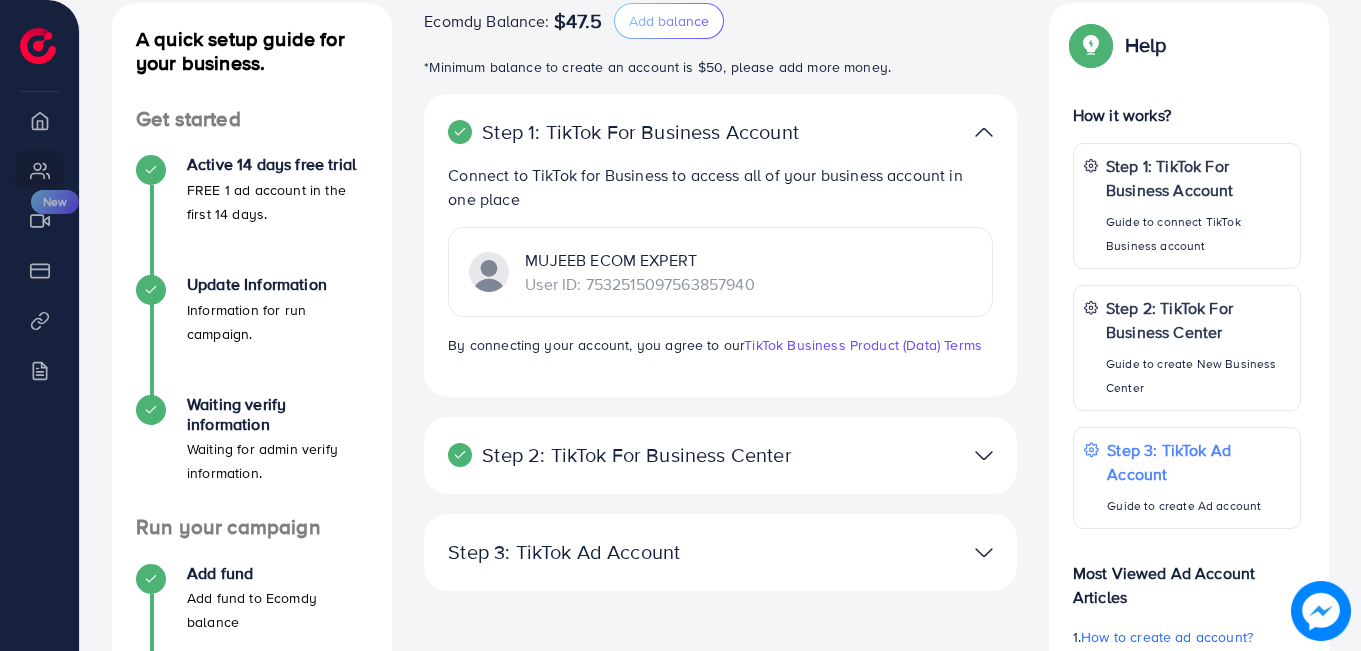 drag, startPoint x: 805, startPoint y: 301, endPoint x: 498, endPoint y: 131, distance: 350.9259 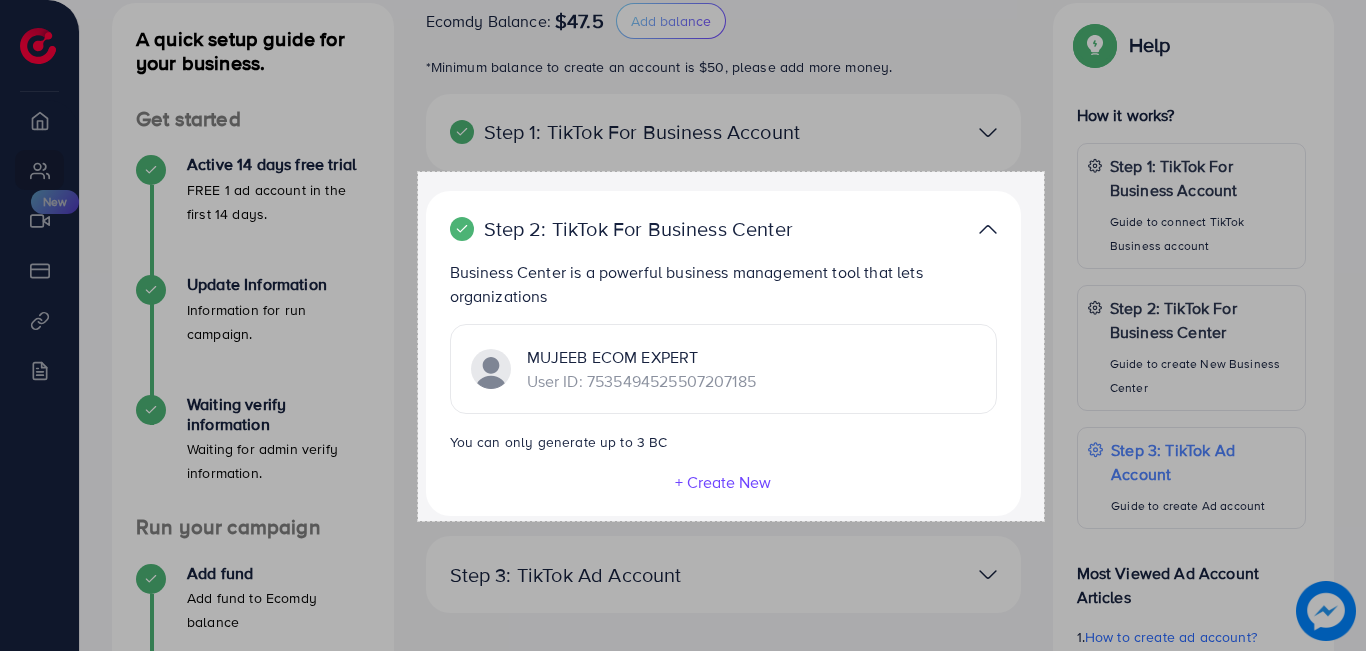drag, startPoint x: 1044, startPoint y: 521, endPoint x: 417, endPoint y: 180, distance: 713.7296 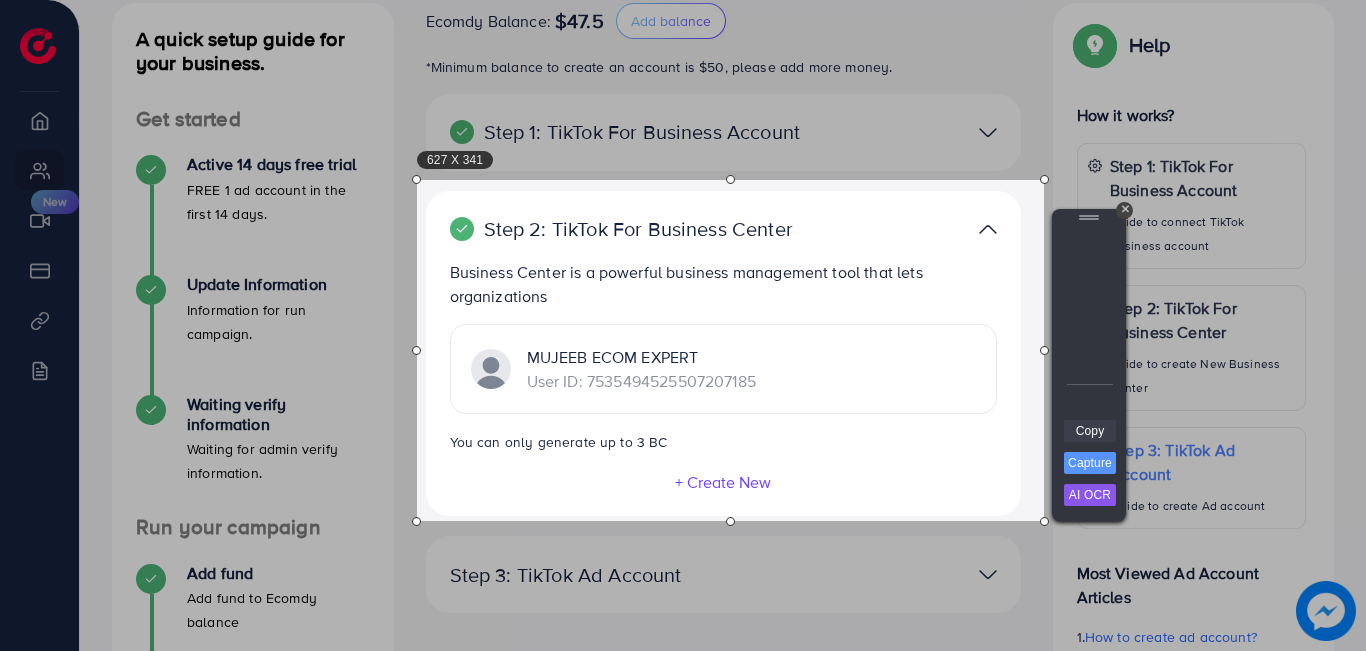 click on "Copy" at bounding box center (1090, 431) 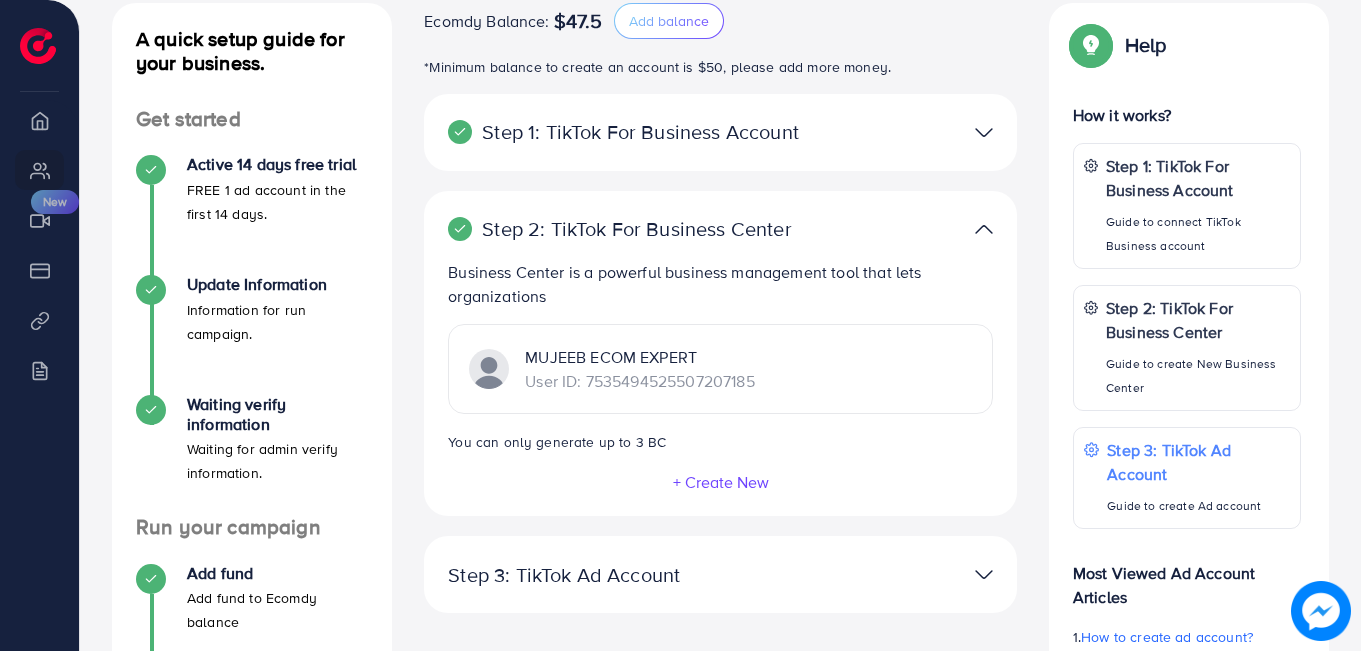 click at bounding box center (984, 132) 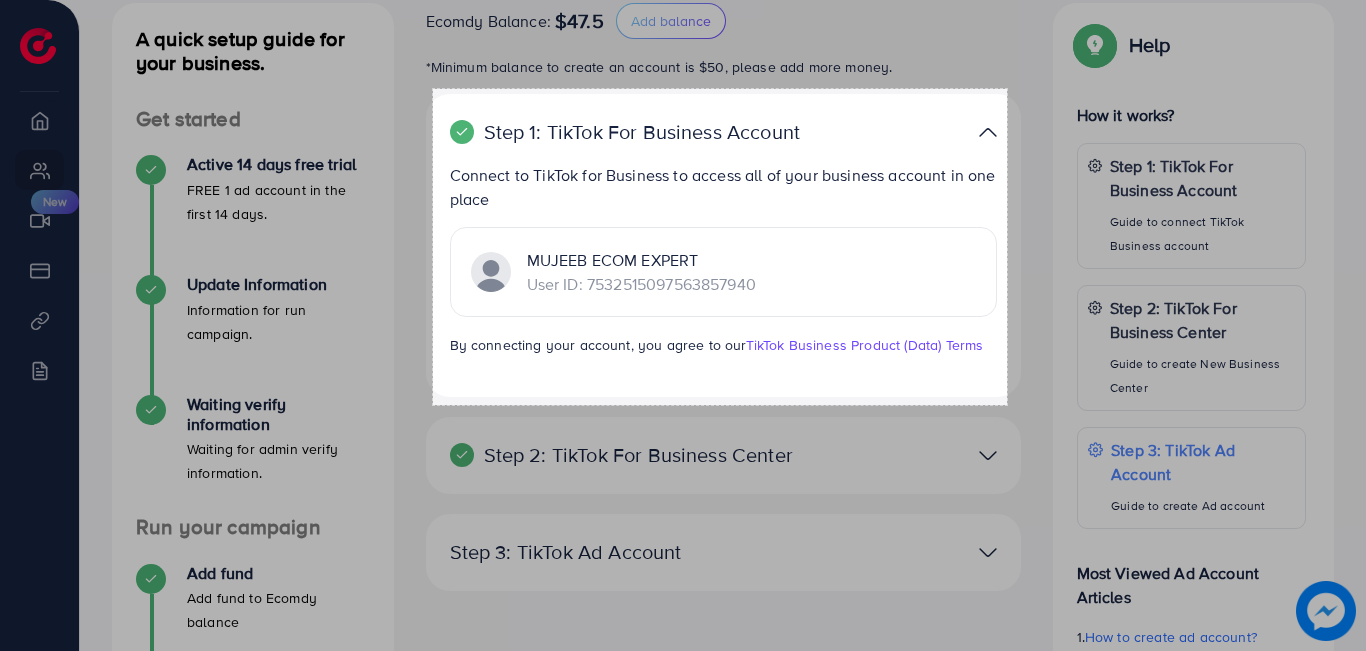 drag, startPoint x: 1006, startPoint y: 403, endPoint x: 433, endPoint y: 89, distance: 653.39496 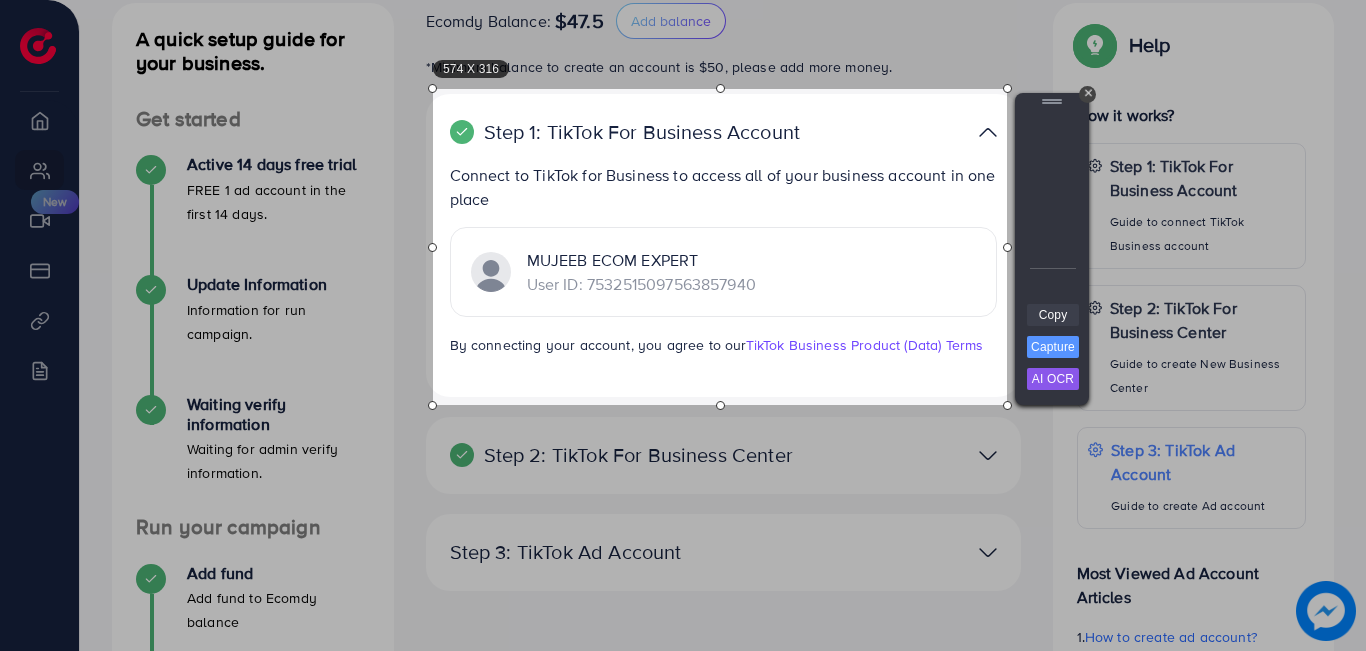 click on "Copy" at bounding box center (1053, 315) 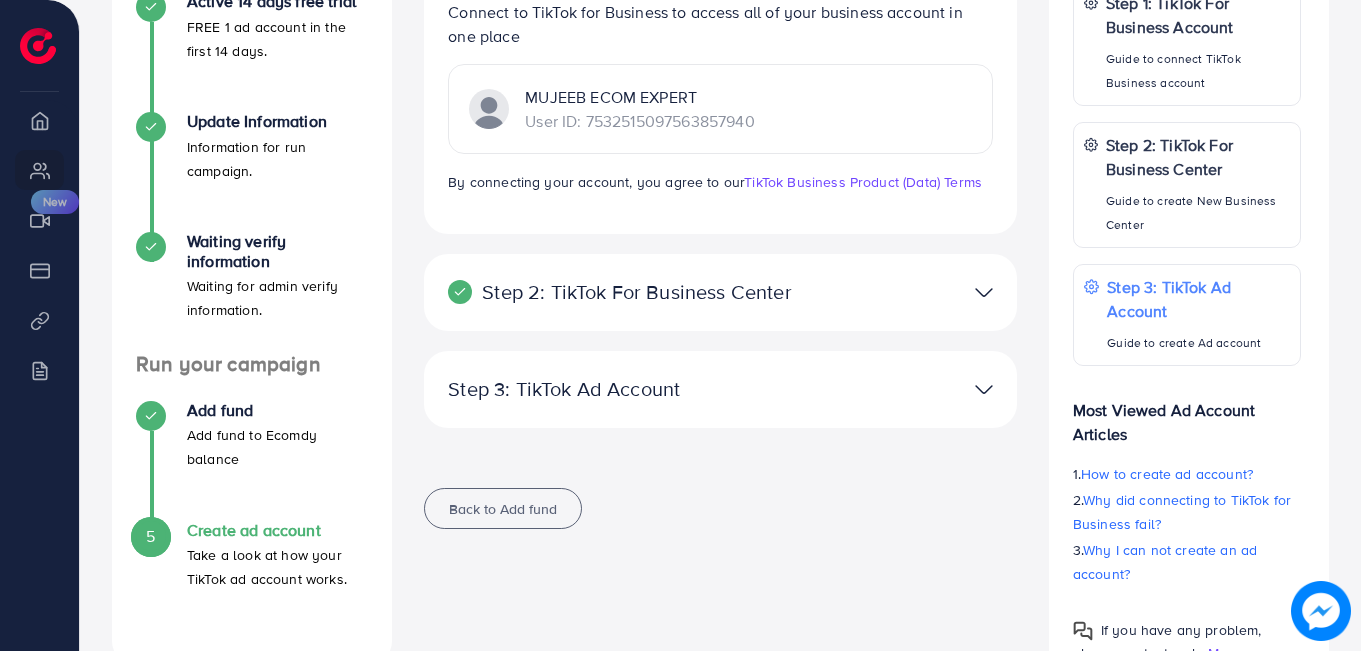 scroll, scrollTop: 411, scrollLeft: 0, axis: vertical 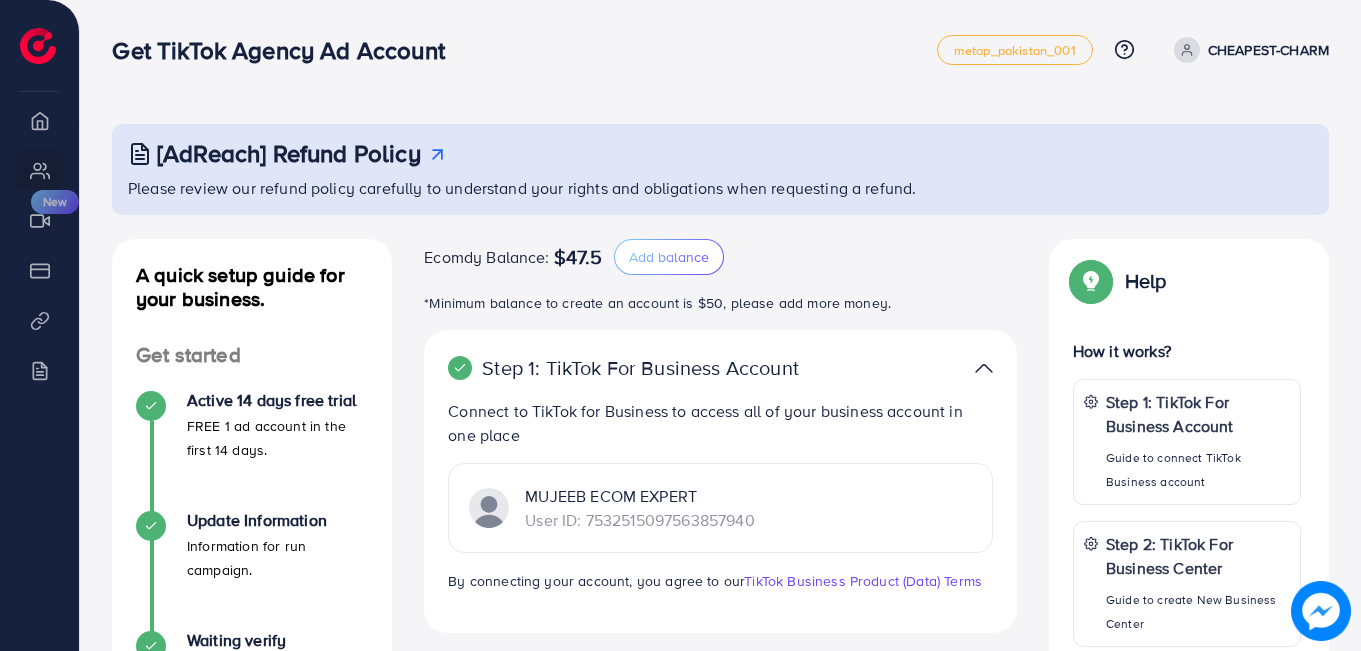 click on "CHEAPEST-CHARM" at bounding box center [1268, 50] 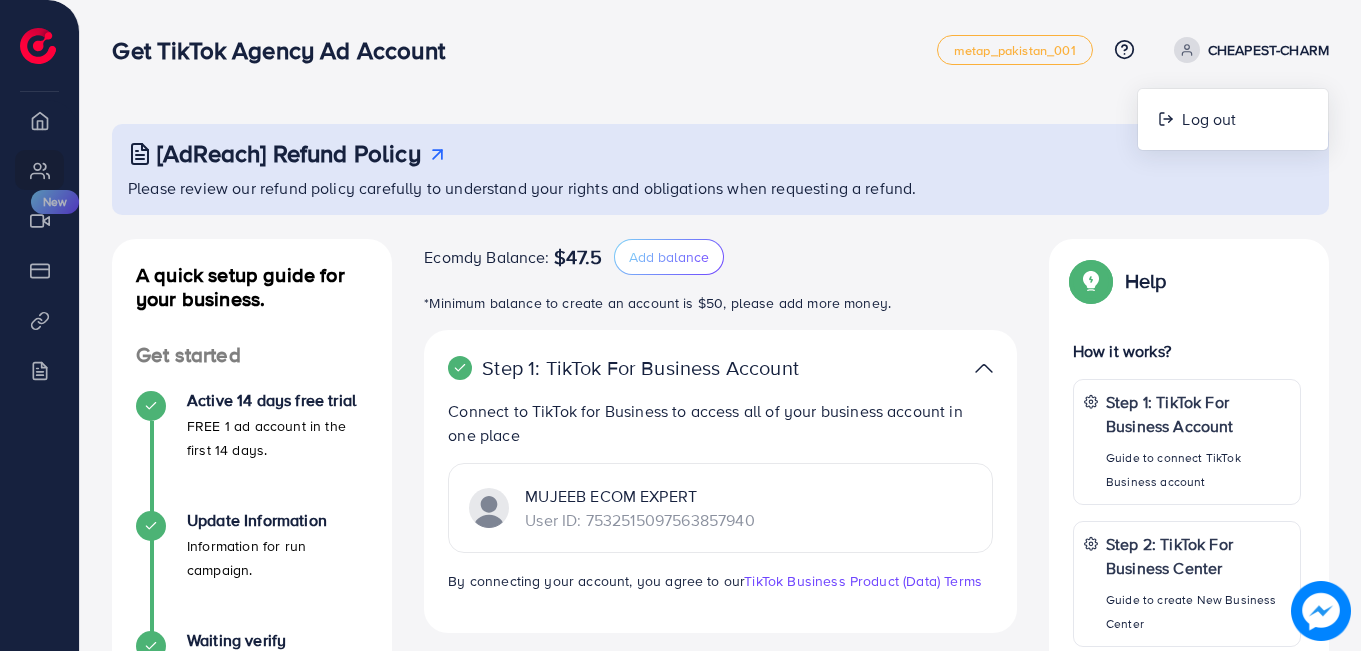 click on "CHEAPEST-CHARM" at bounding box center [1268, 50] 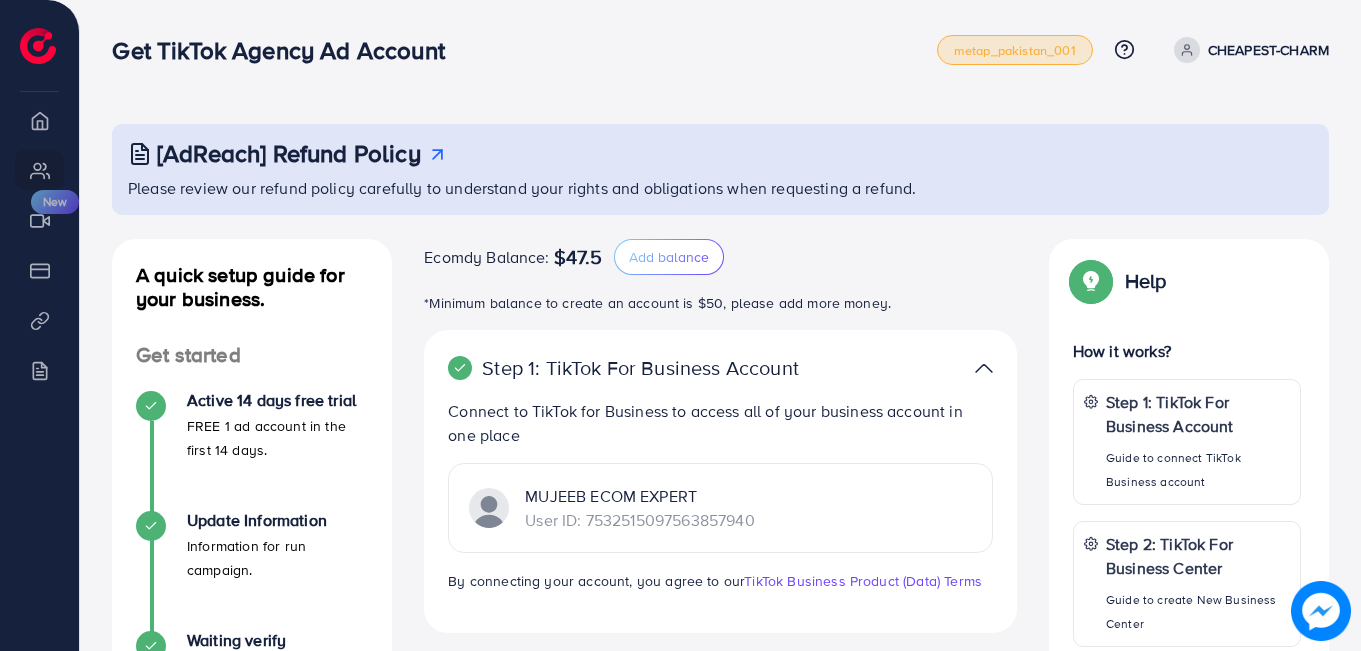click on "metap_pakistan_001" at bounding box center [1015, 50] 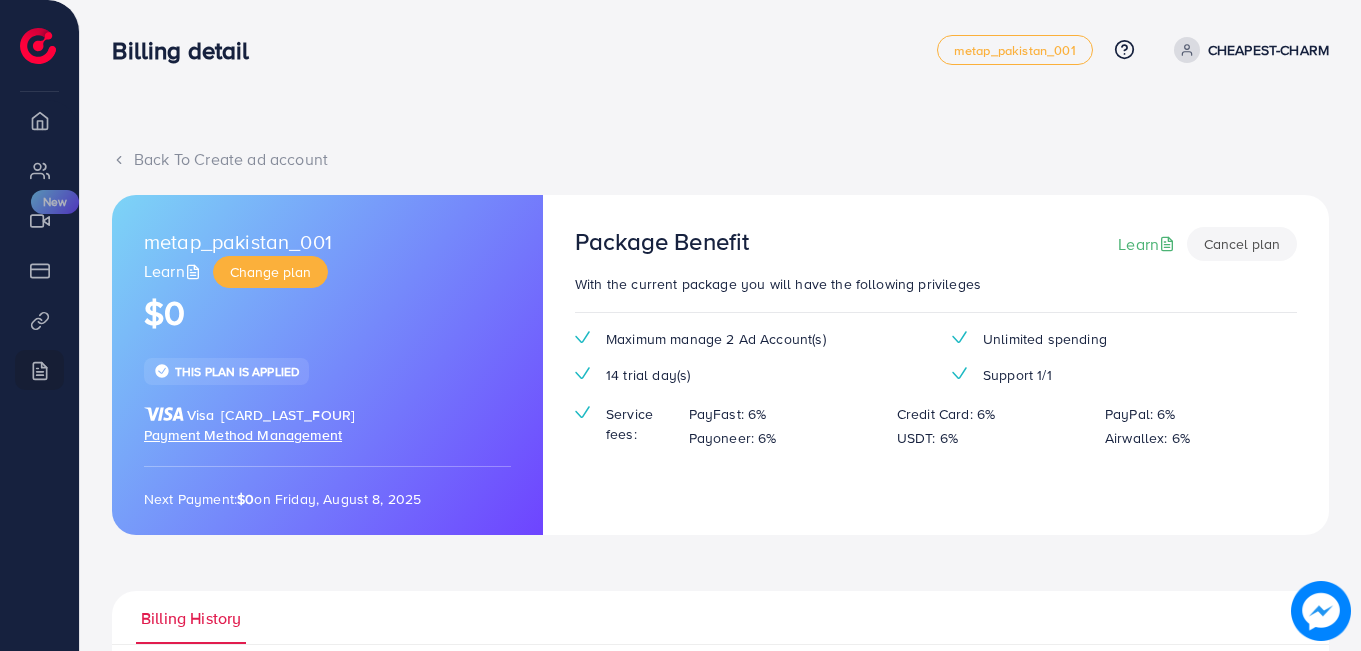 click on "Payment Method Management" at bounding box center [243, 435] 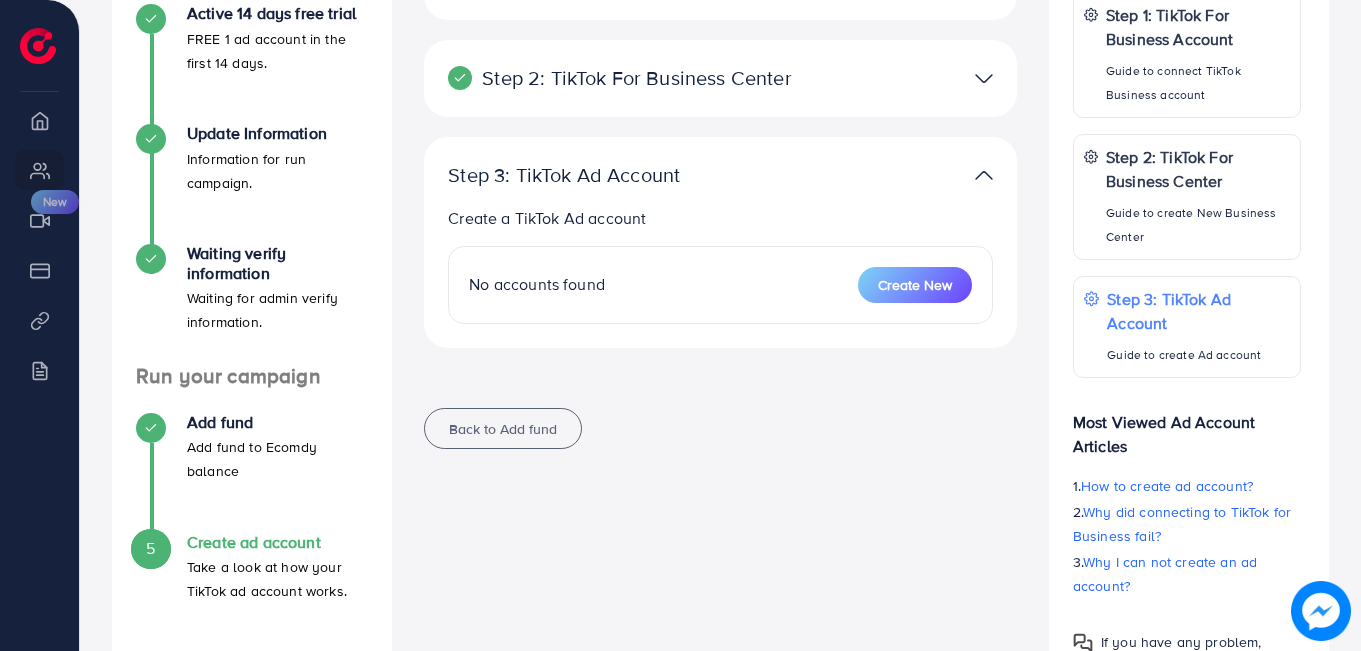scroll, scrollTop: 270, scrollLeft: 0, axis: vertical 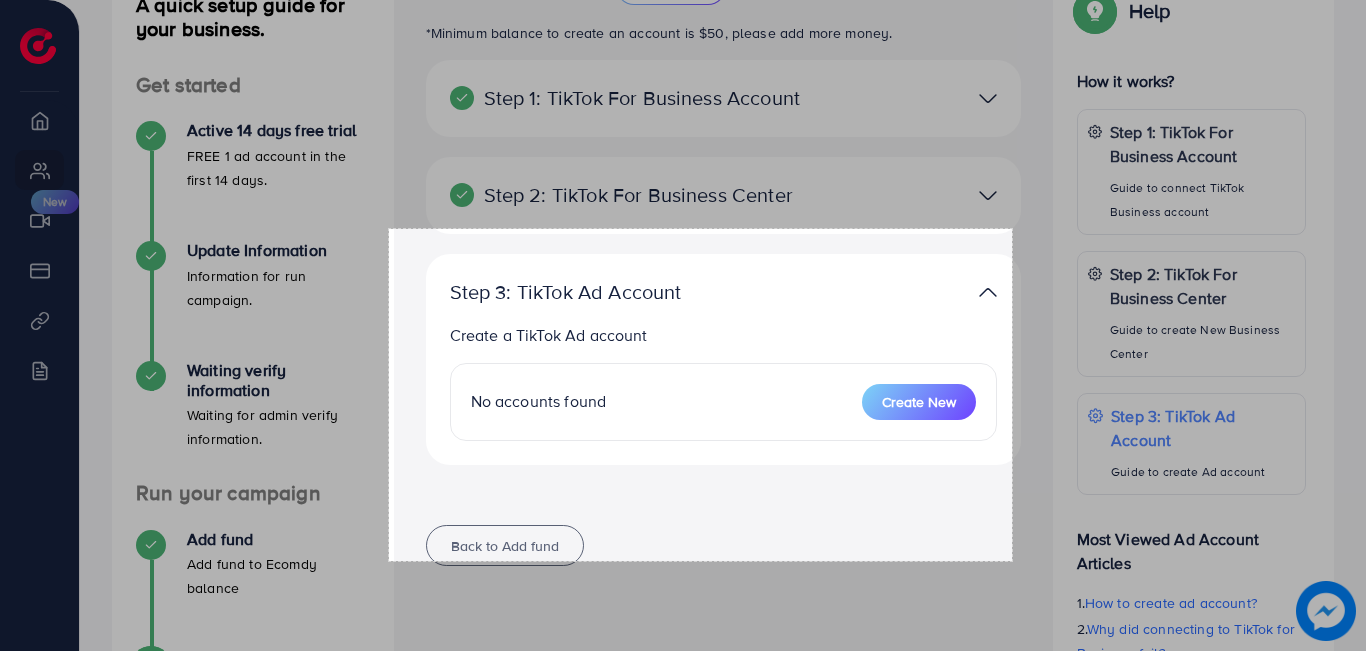 drag, startPoint x: 1012, startPoint y: 561, endPoint x: 391, endPoint y: 229, distance: 704.1768 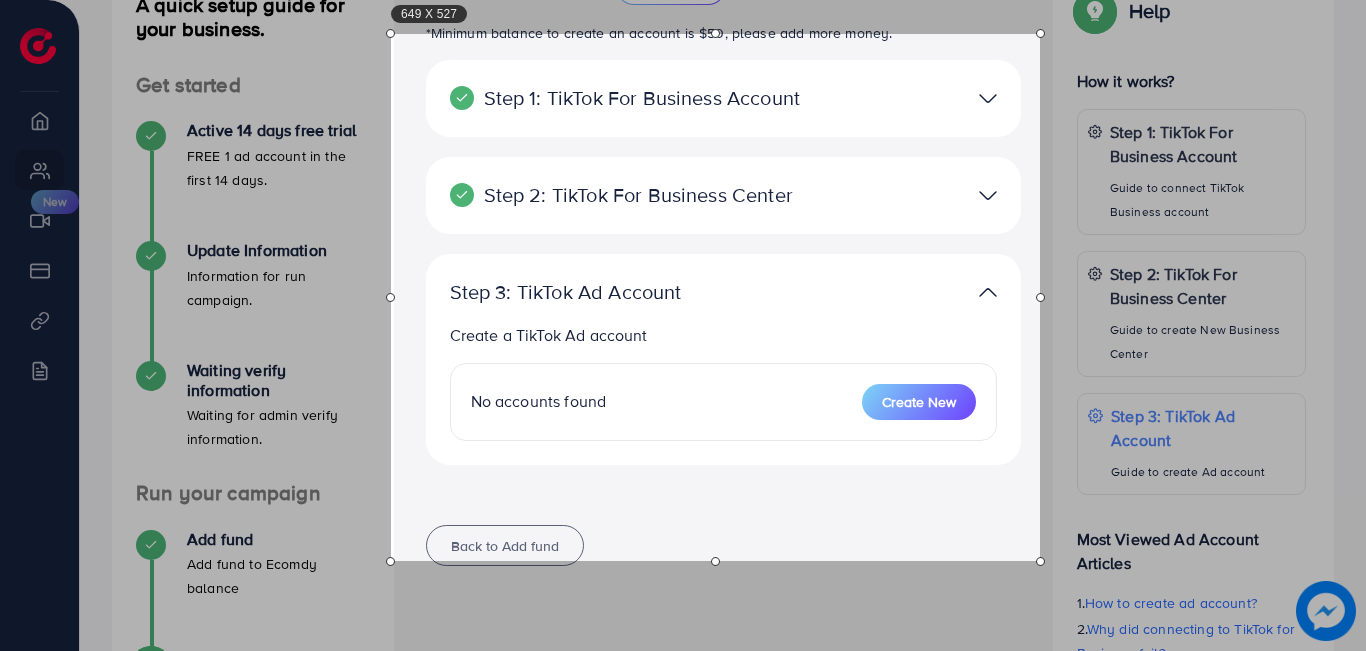 drag, startPoint x: 1012, startPoint y: 228, endPoint x: 1040, endPoint y: 33, distance: 197 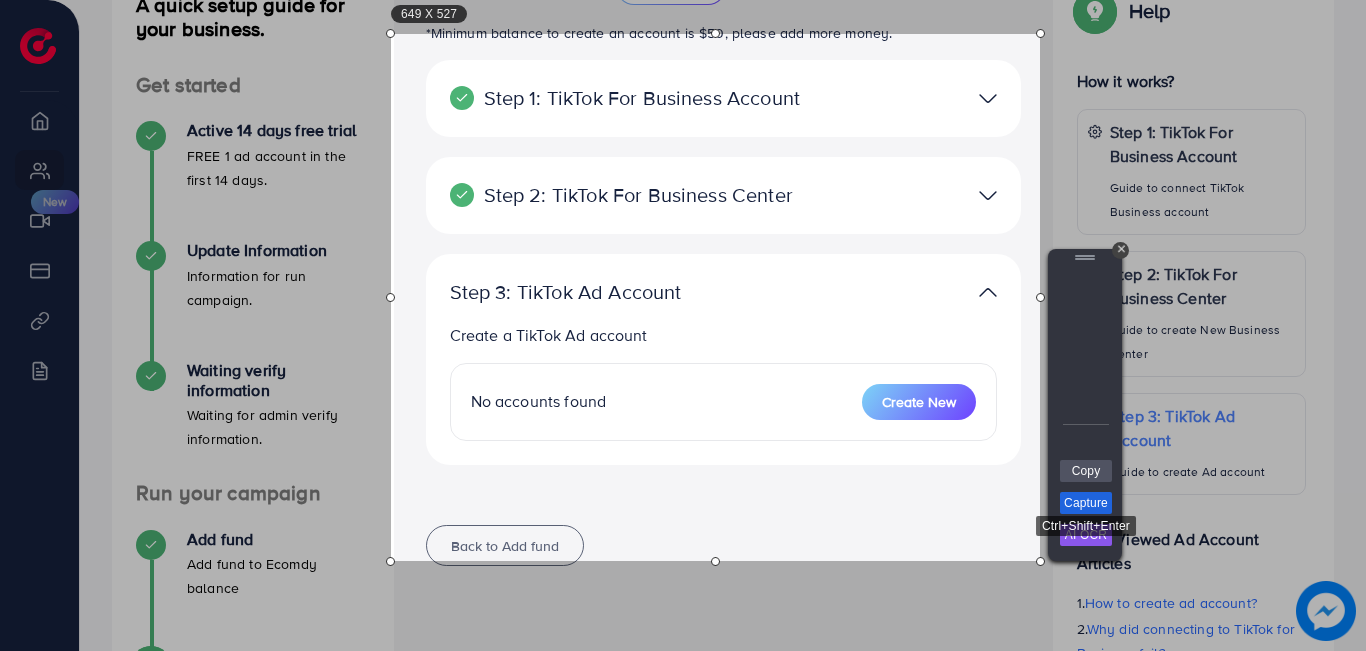 click on "Capture" at bounding box center [1086, 503] 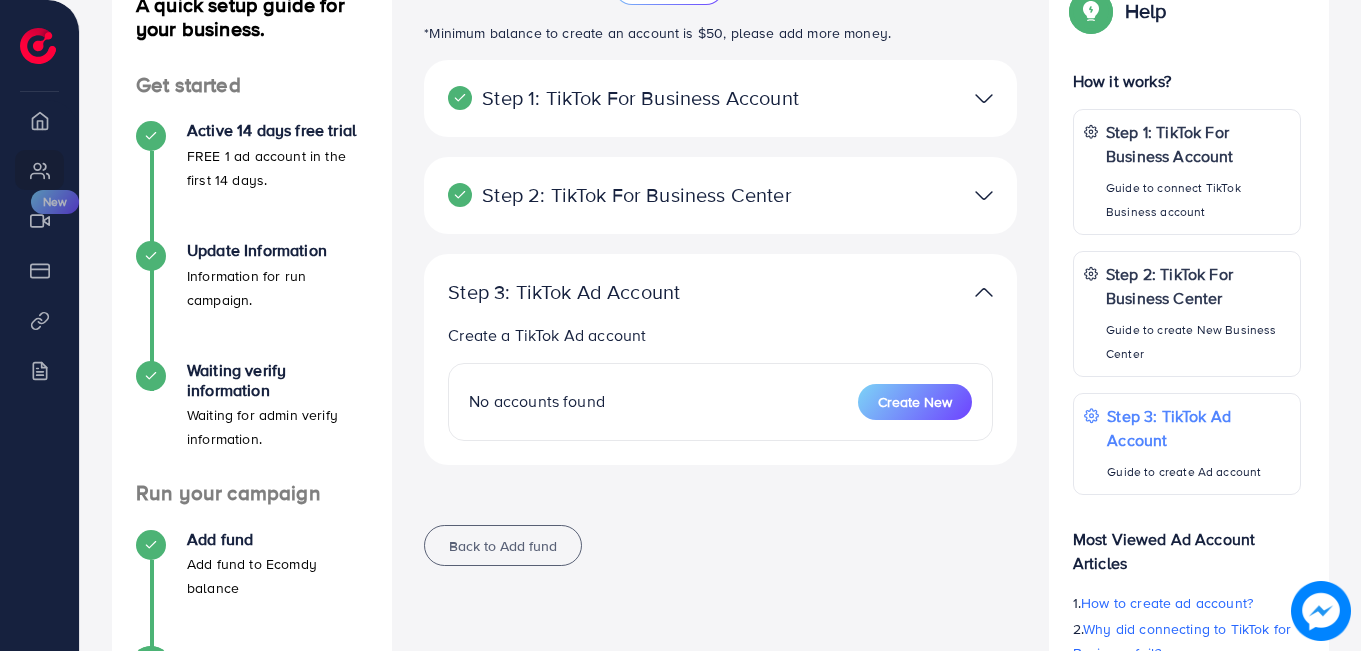 click at bounding box center [913, 195] 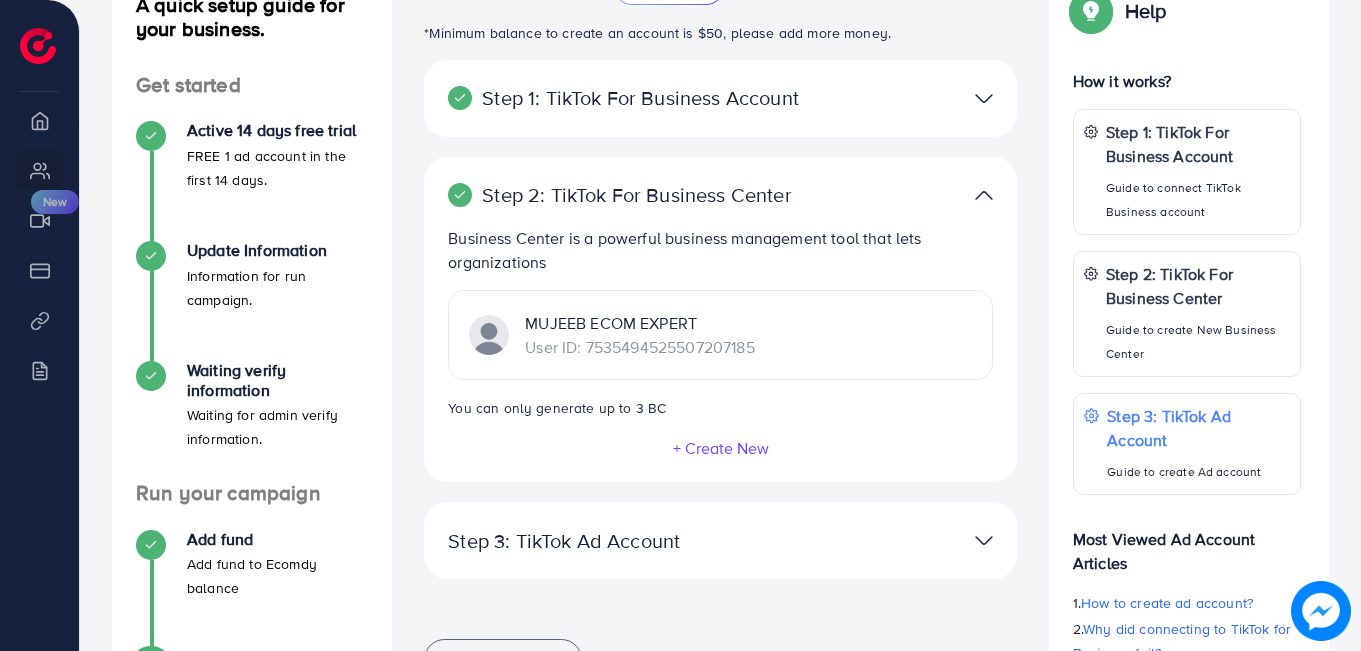 drag, startPoint x: 791, startPoint y: 351, endPoint x: 505, endPoint y: 342, distance: 286.14157 